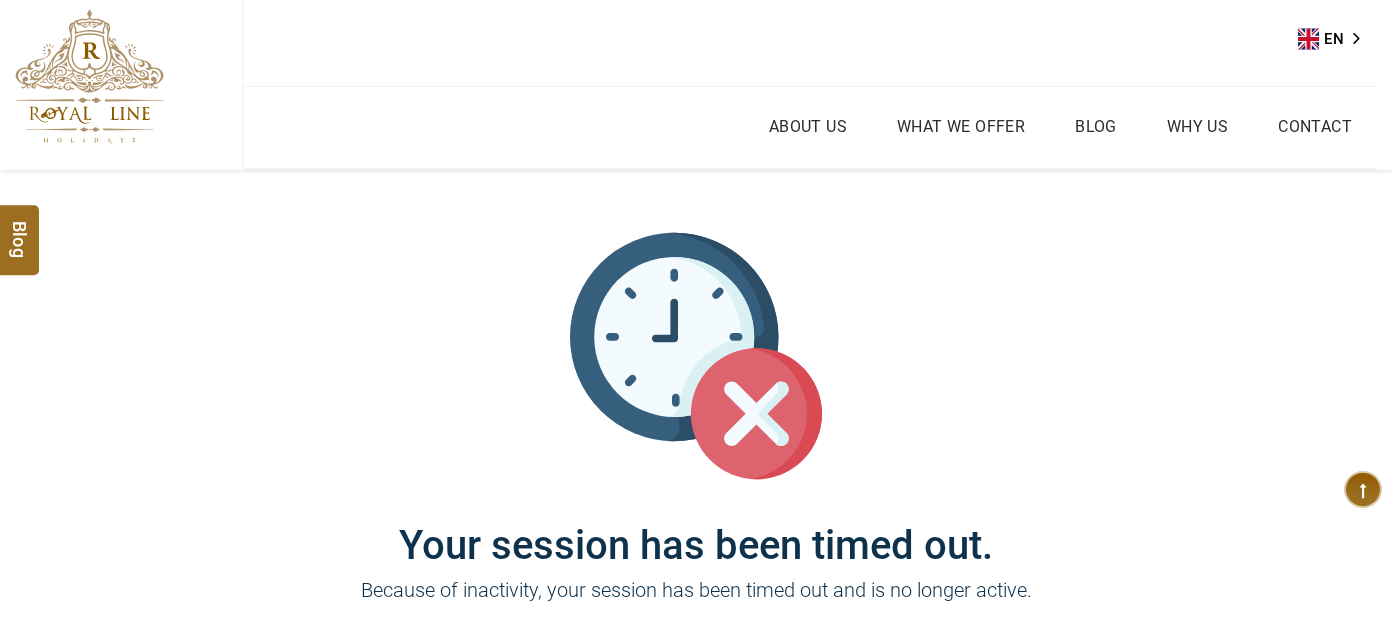 scroll, scrollTop: 0, scrollLeft: 0, axis: both 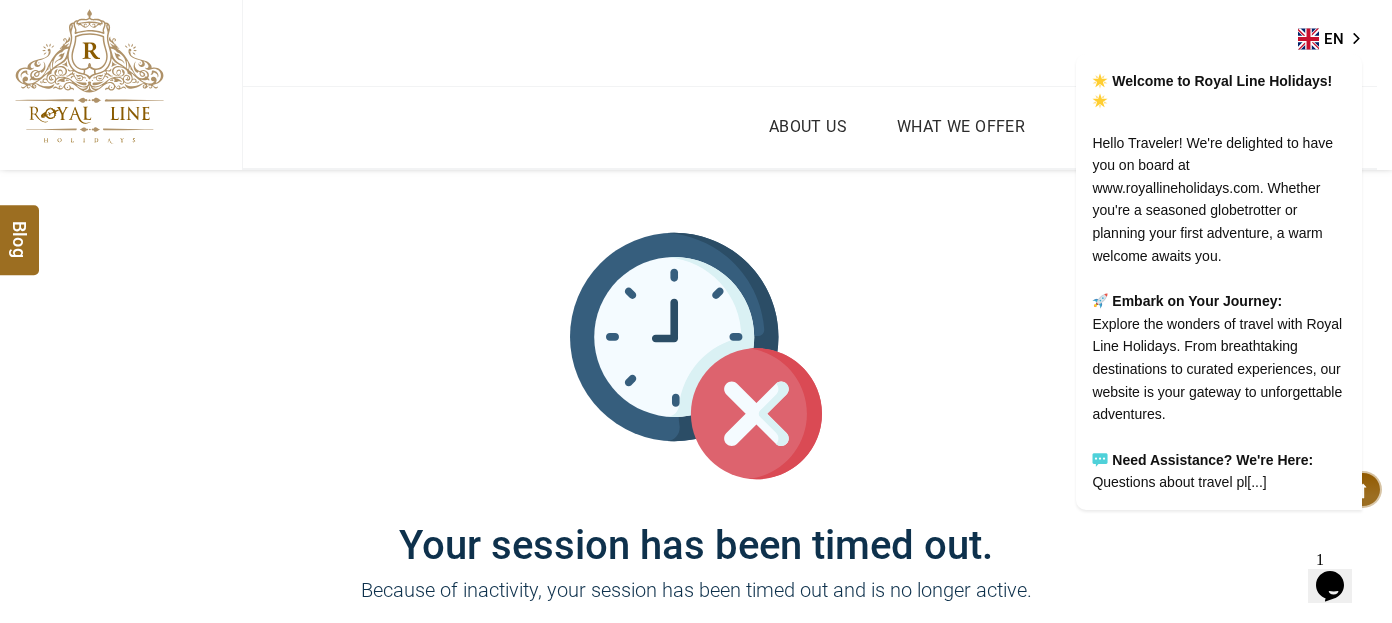 click at bounding box center (89, 76) 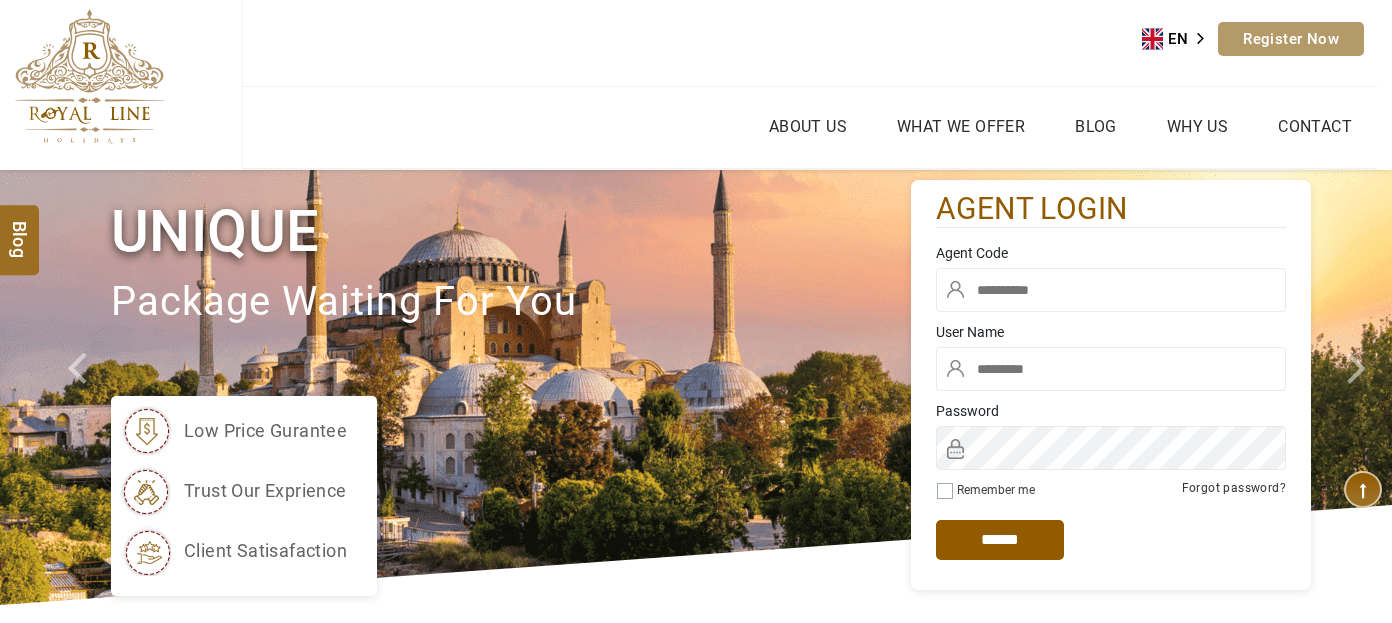 scroll, scrollTop: 0, scrollLeft: 0, axis: both 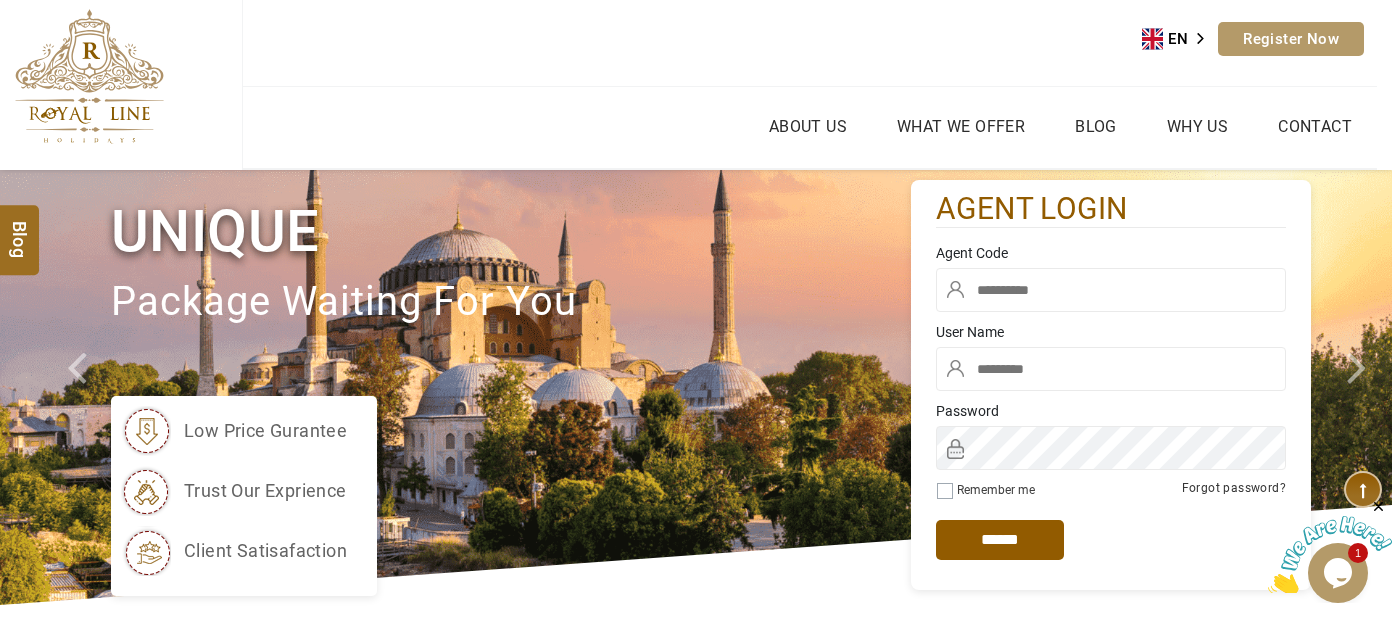 type on "******" 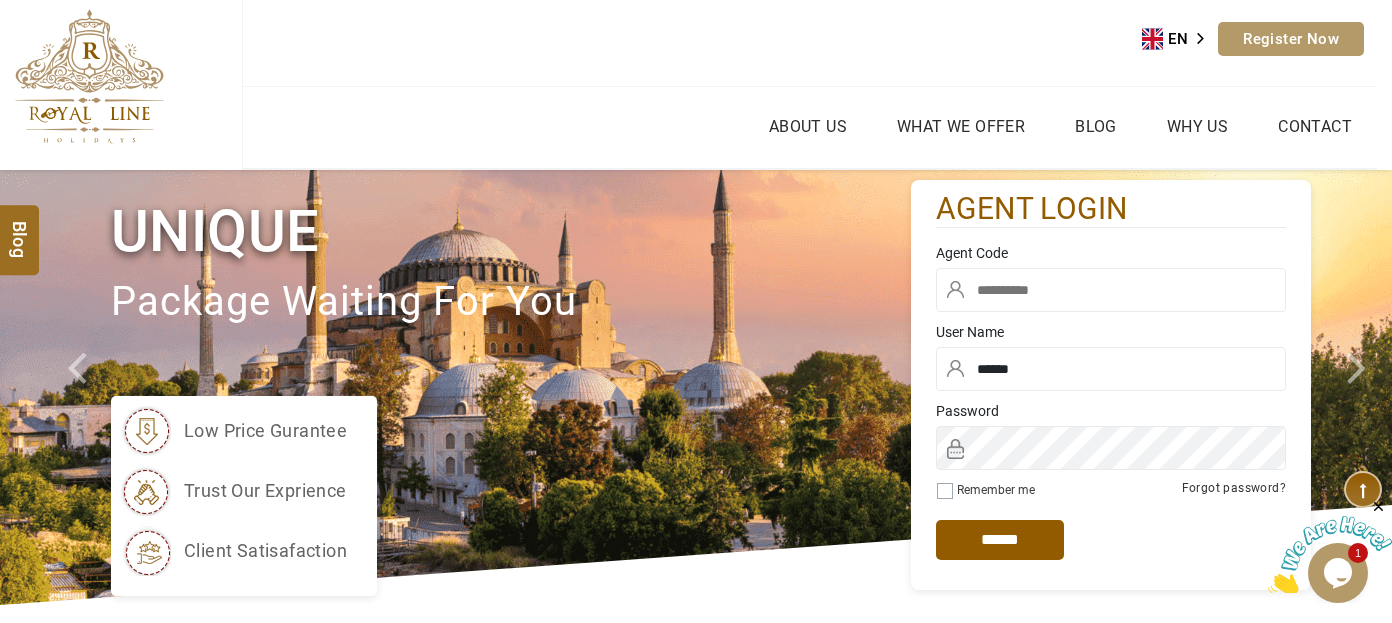click at bounding box center (1111, 290) 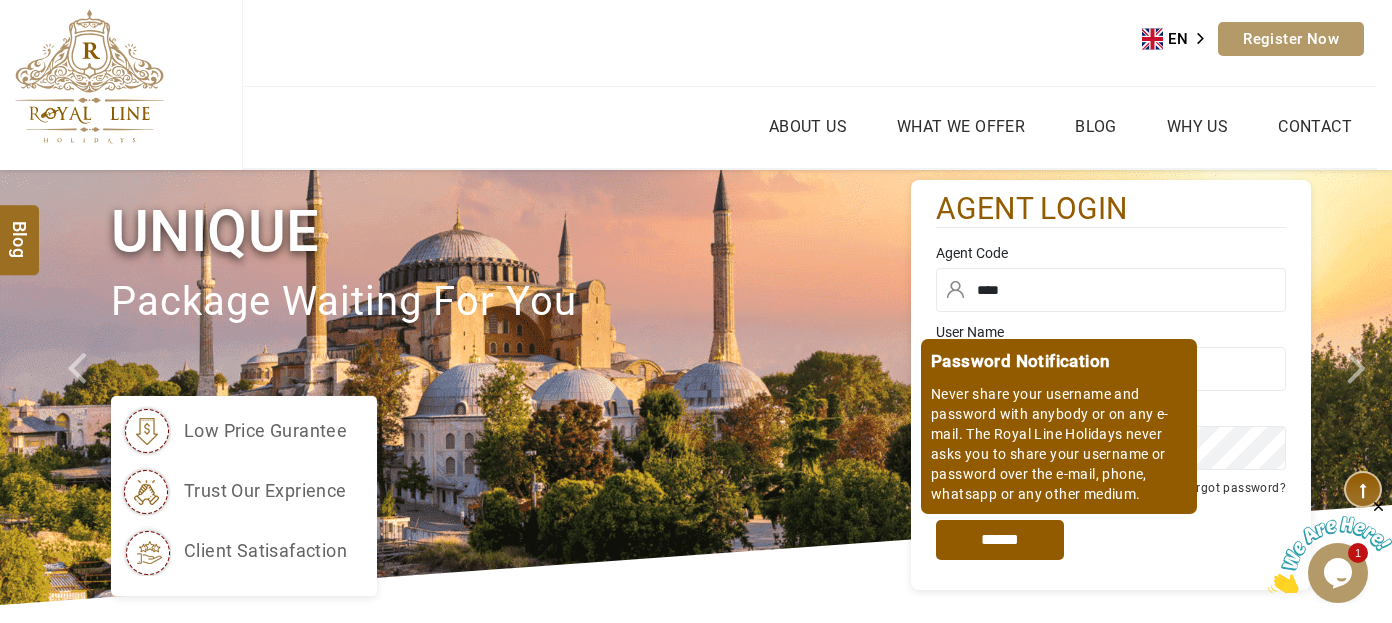 type on "****" 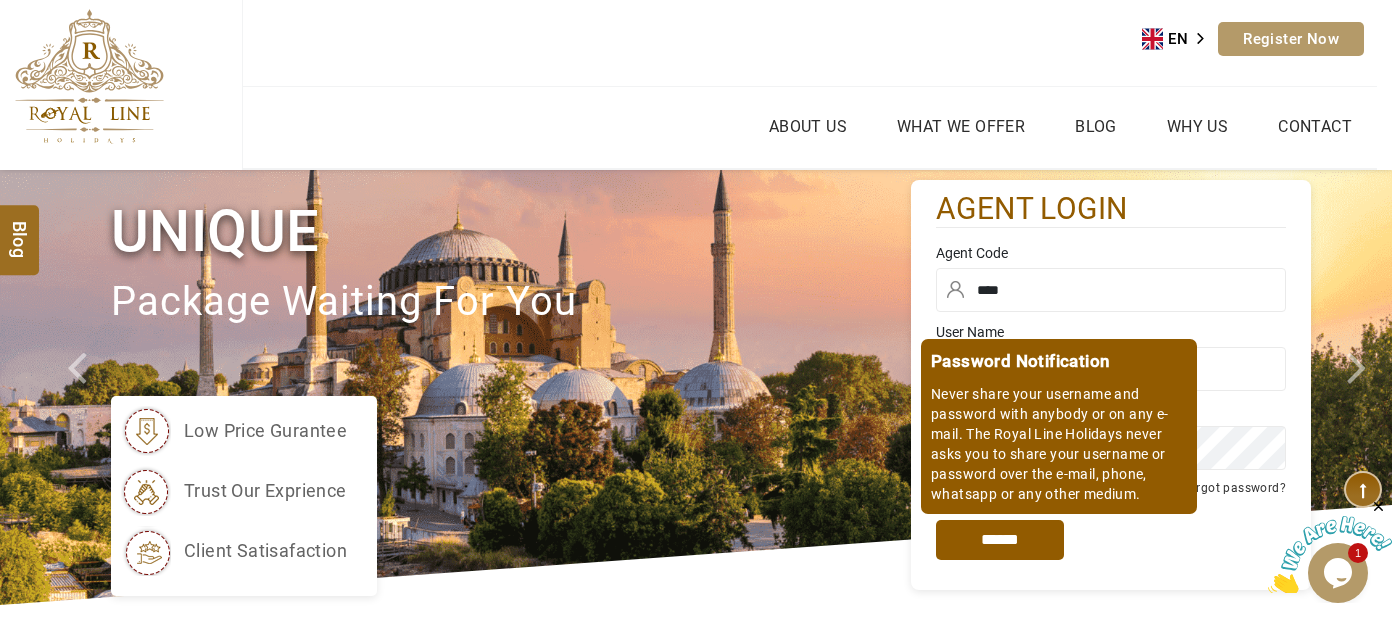 click on "*****" at bounding box center [1000, 540] 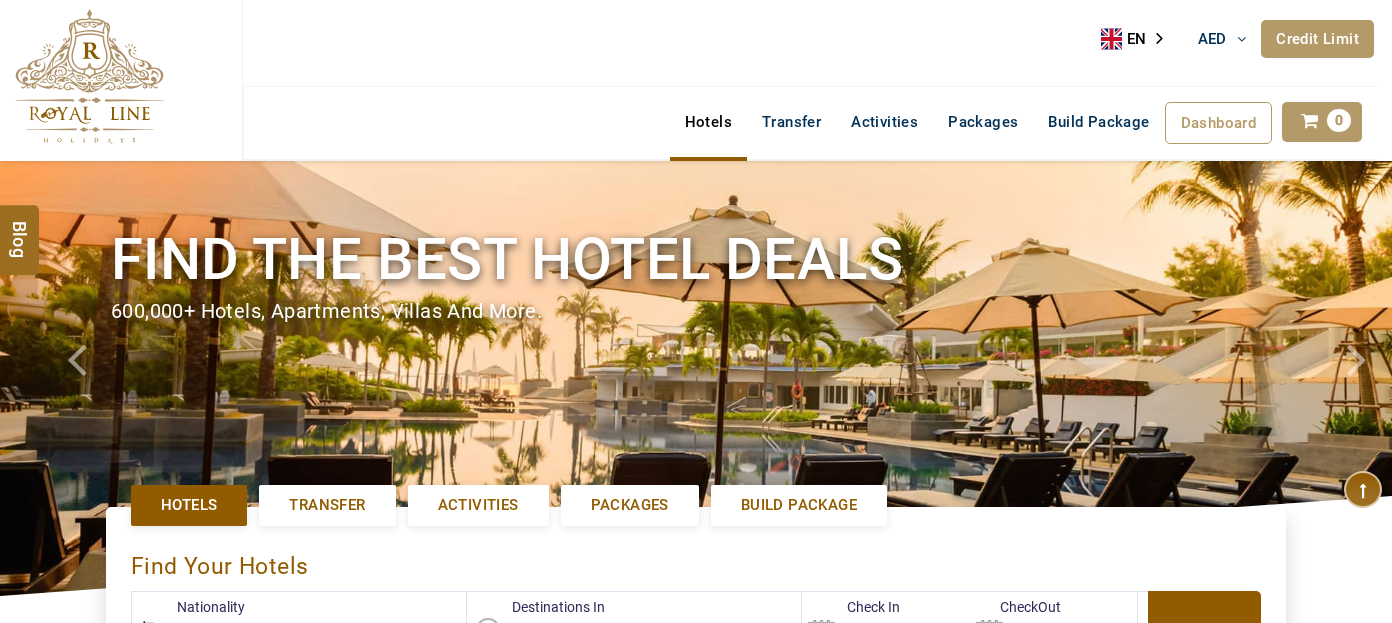 select on "******" 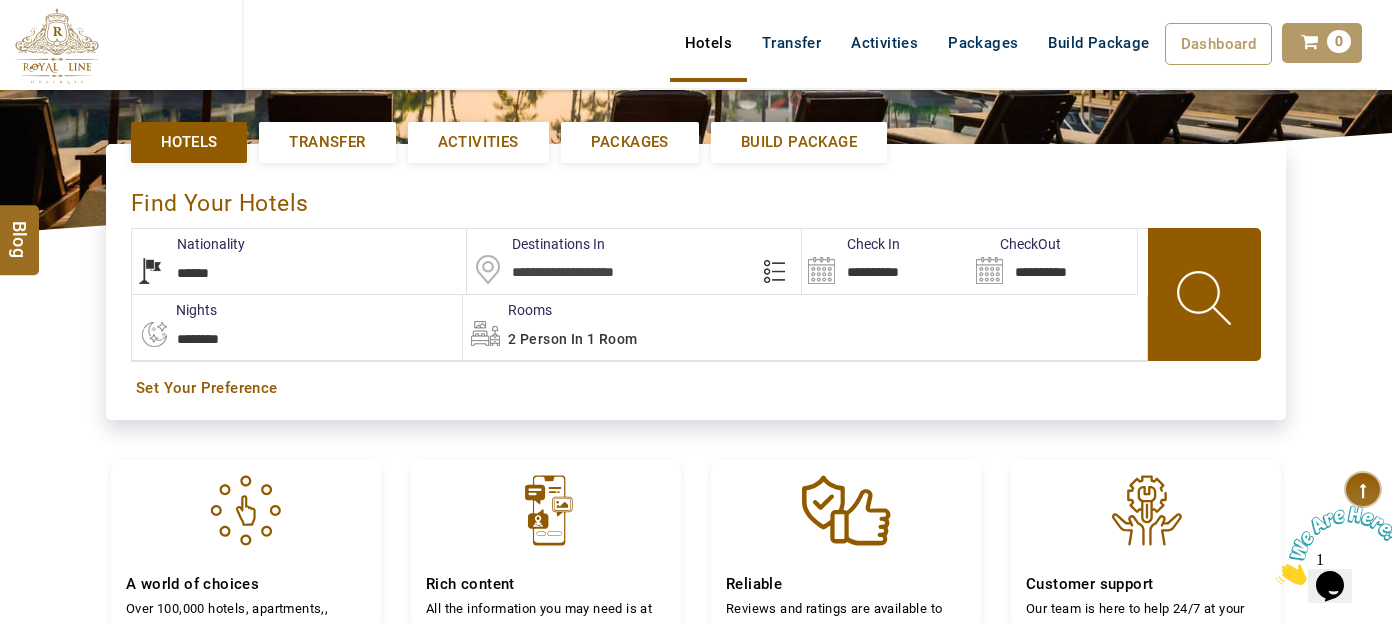 scroll, scrollTop: 0, scrollLeft: 0, axis: both 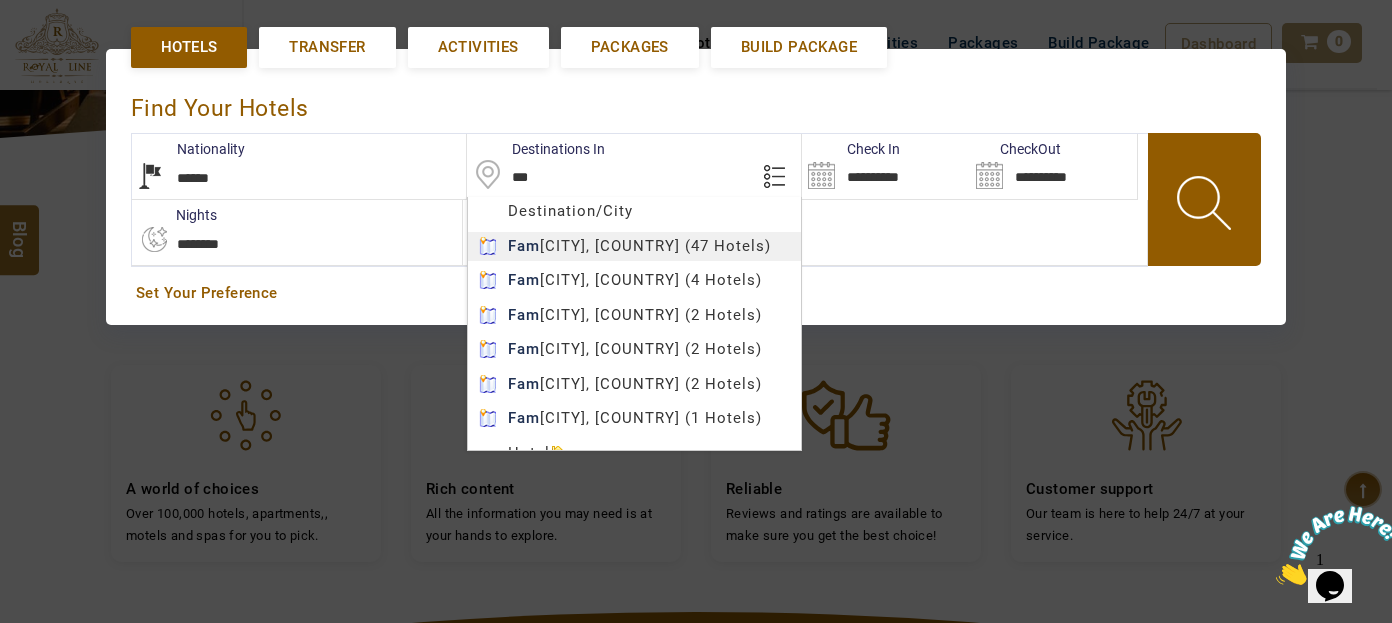 type on "*********" 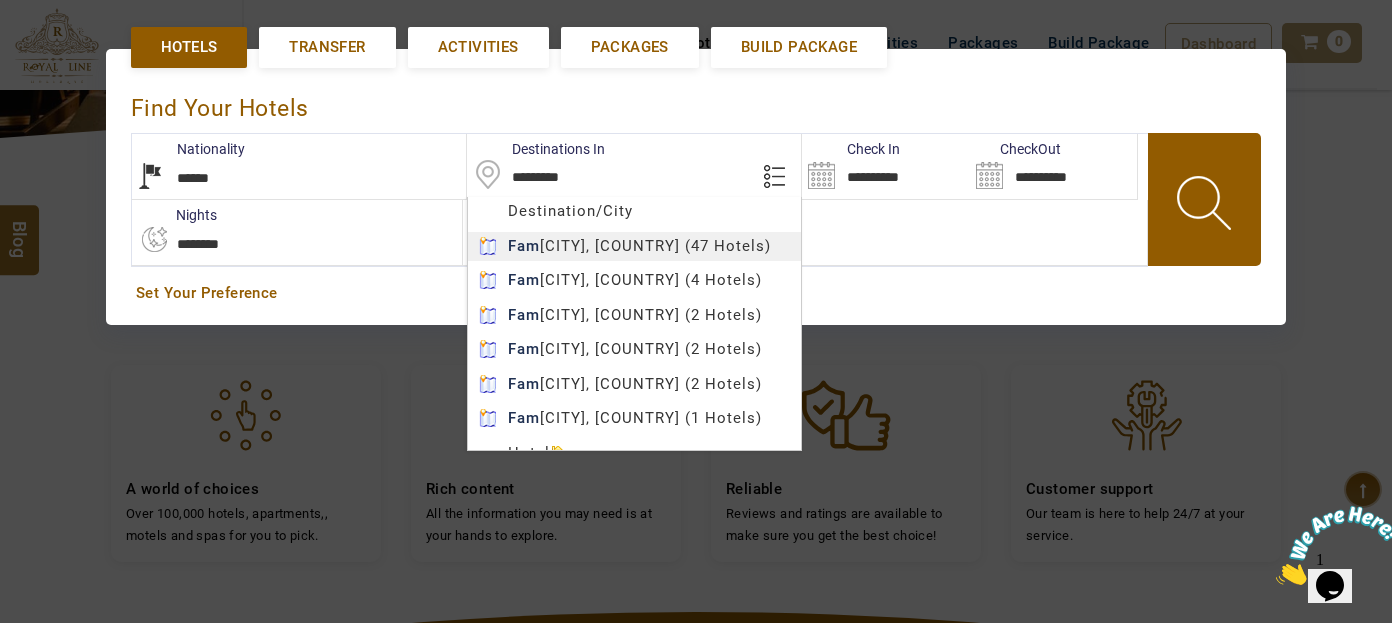 click on "LARISA HAWWARI AED AED  AED EUR  € USD  $ INR  ₹ THB  ฿ IDR  Rp BHD  BHD TRY  ₺ Credit Limit EN HE AR ES PT ZH Helpline
+971 55 344 0168 Register Now +971 55 344 0168 info@royallineholidays.com About Us What we Offer Blog Why Us Contact Hotels  Transfer Activities Packages Build Package Dashboard My Profile My Booking My Reports My Quotation Sign Out 0 Points Redeem Now To Redeem 8664 Points Future Points  4348   Points Credit Limit Credit Limit USD 25000.00 70% Complete Used USD 17410.22 Available USD 7589.78 Setting  Looks like you haven't added anything to your cart yet Countinue Shopping ****** ****** Please Wait.. Blog demo
Remember me Forgot
password? LOG IN Don't have an account?   Register Now My Booking View/ Print/Cancel Your Booking without Signing in Submit demo
In A Few Moment, You Will Be Celebrating Best Hotel options galore ! Check In   CheckOut Rooms Rooms Please Wait Find the best hotel deals 600,000+ hotels, apartments, villas and more. ******" at bounding box center [696, 339] 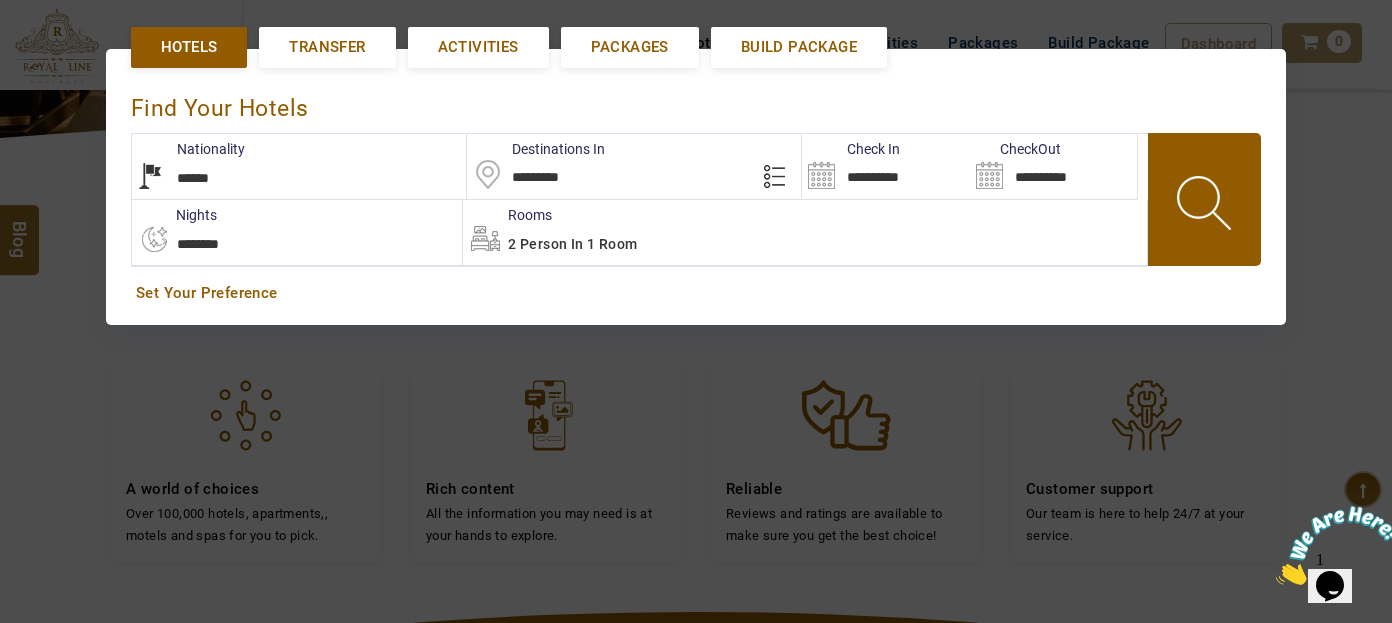 click on "Check In" at bounding box center [851, 149] 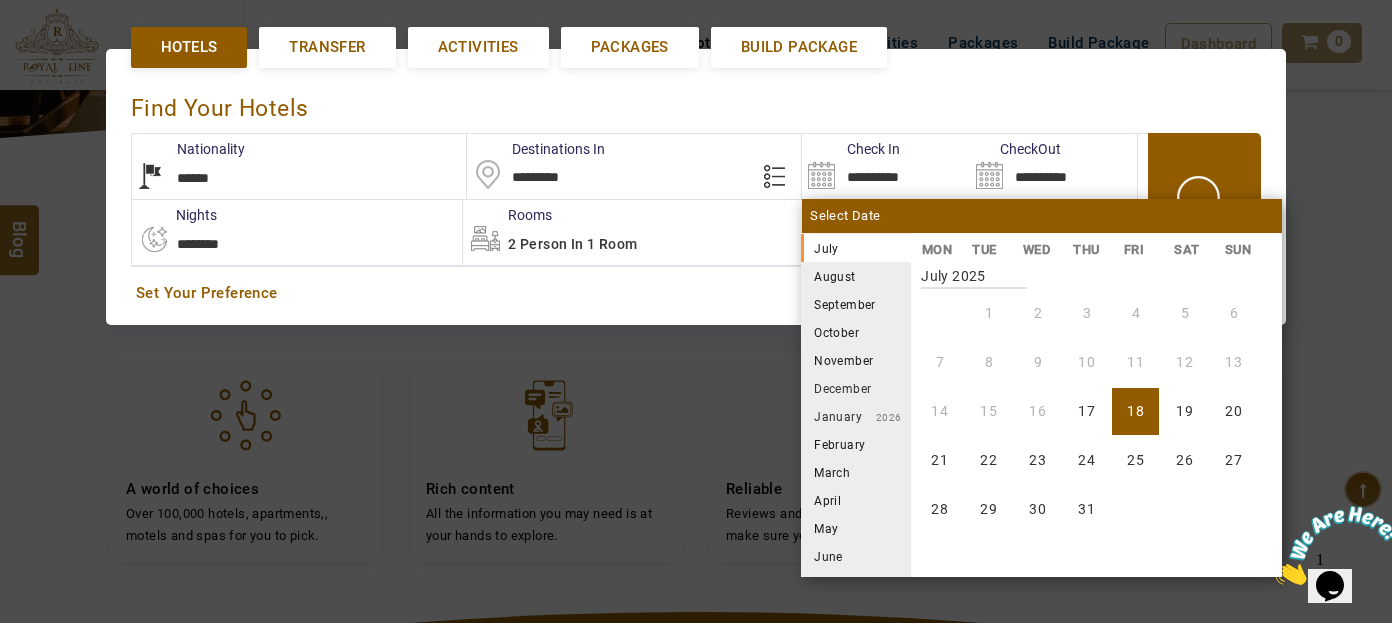 click on "September" at bounding box center (856, 304) 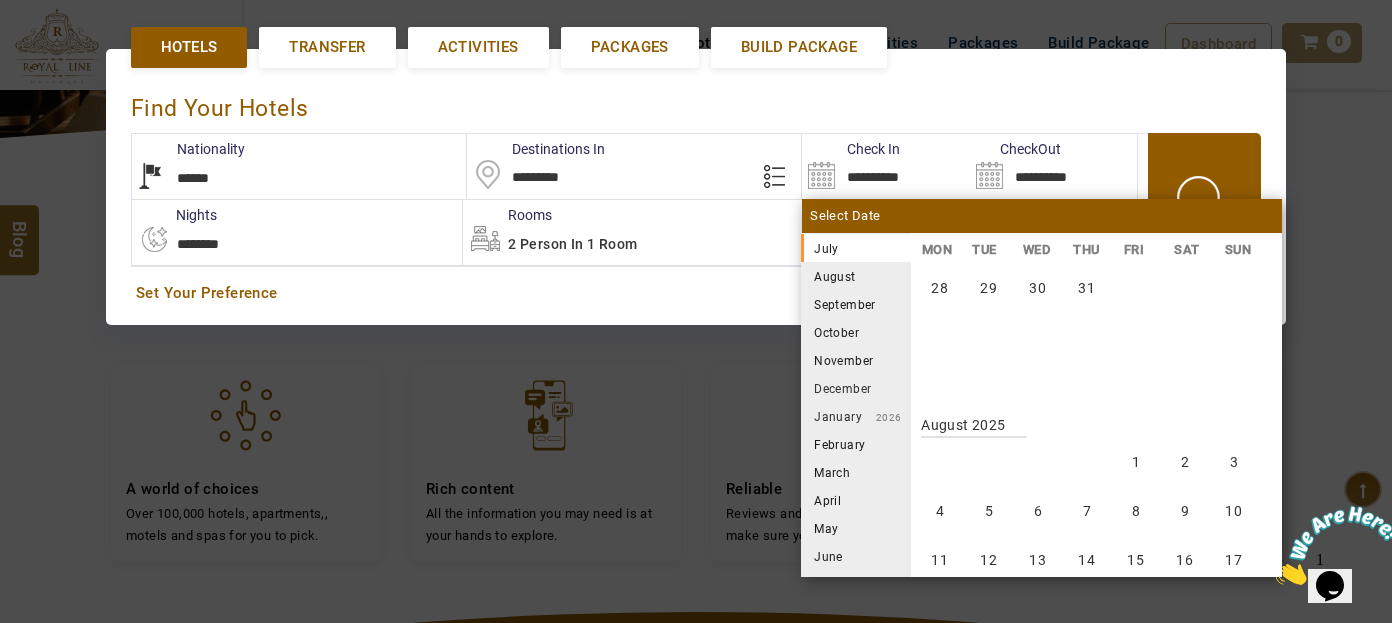 click on "September" at bounding box center (856, 304) 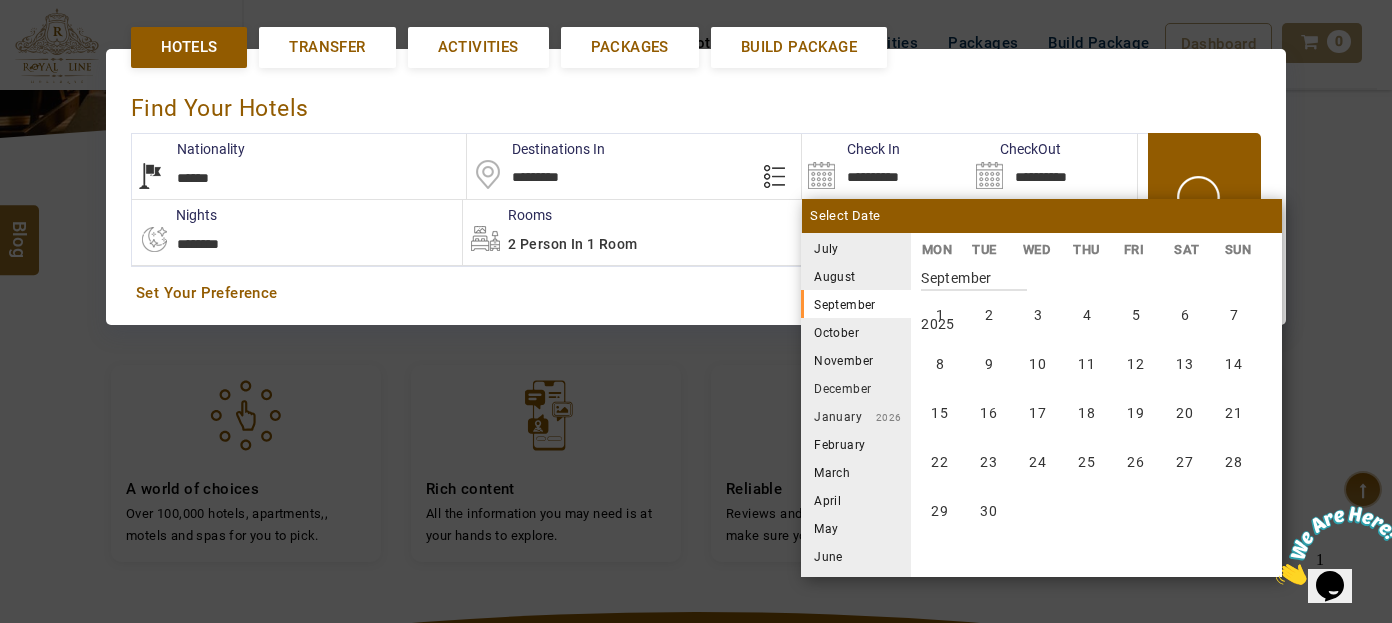 scroll, scrollTop: 740, scrollLeft: 0, axis: vertical 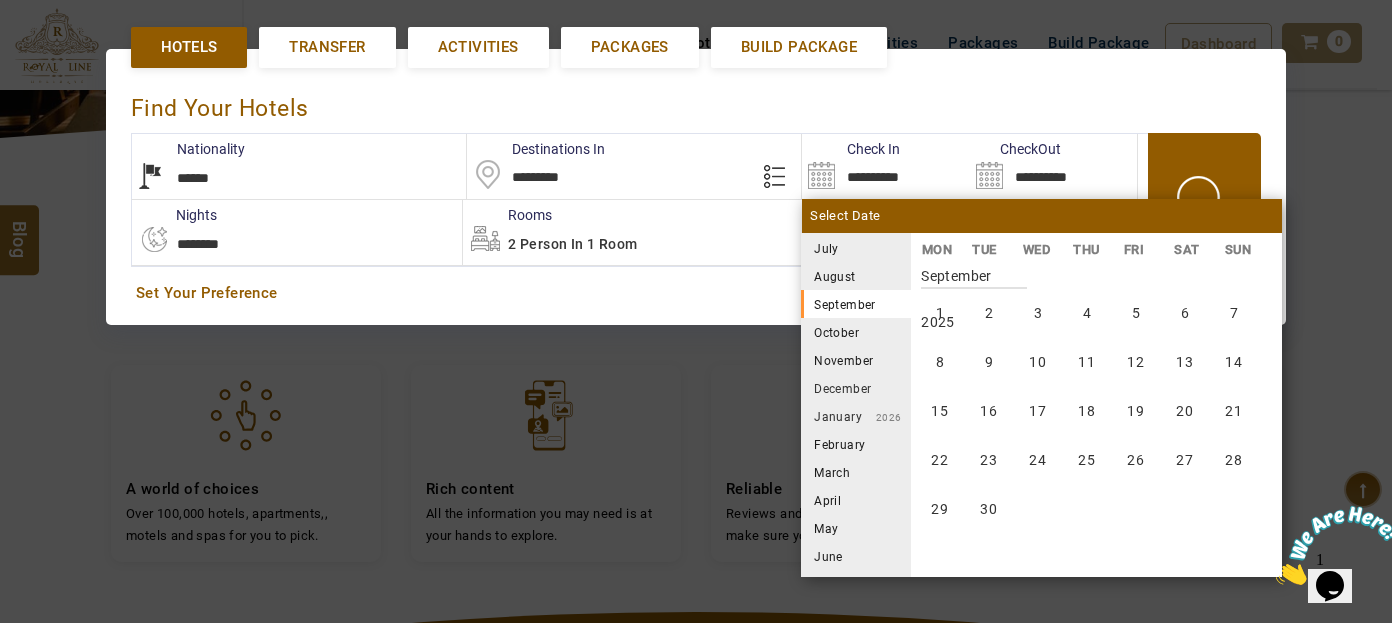 click on "September" at bounding box center [856, 304] 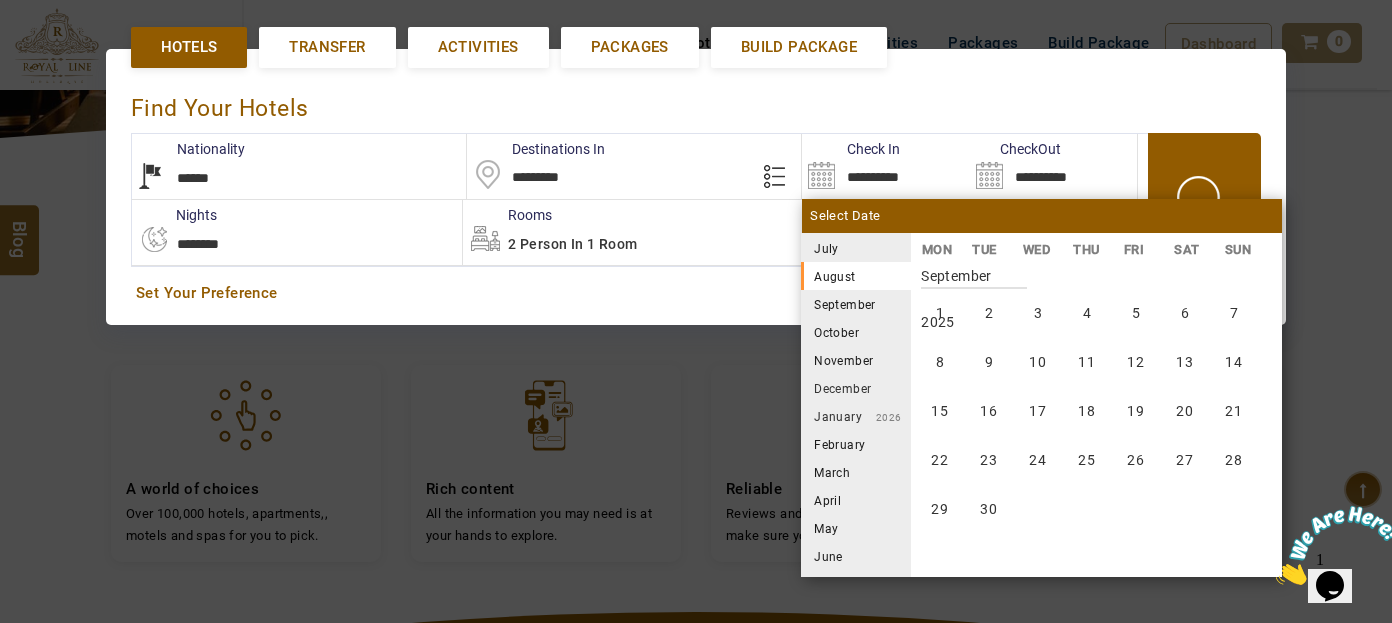 click on "August" at bounding box center [856, 276] 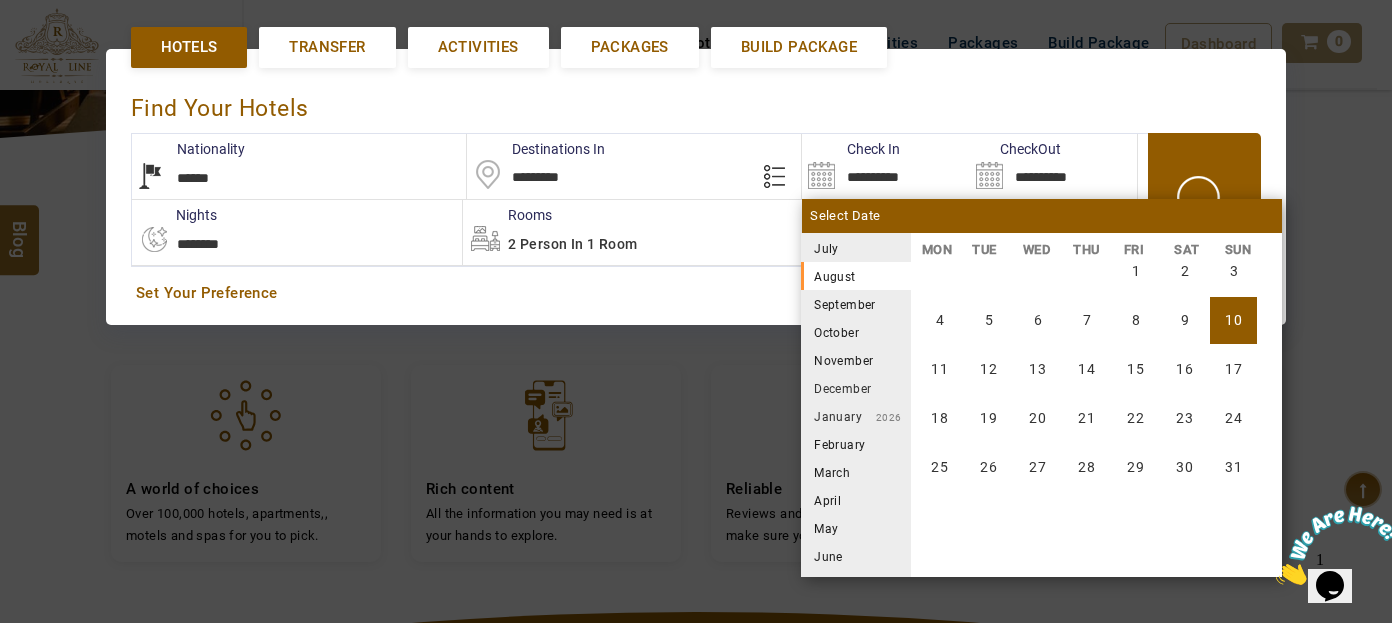 scroll, scrollTop: 370, scrollLeft: 0, axis: vertical 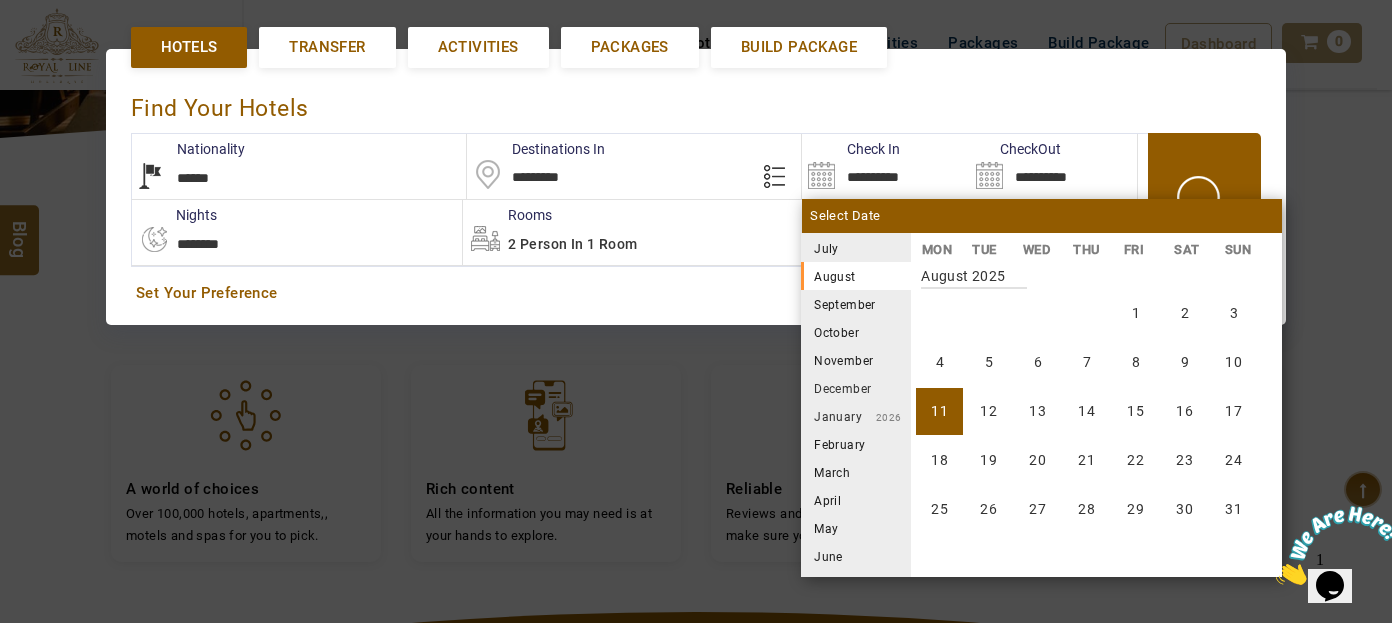 click on "11" at bounding box center [939, 411] 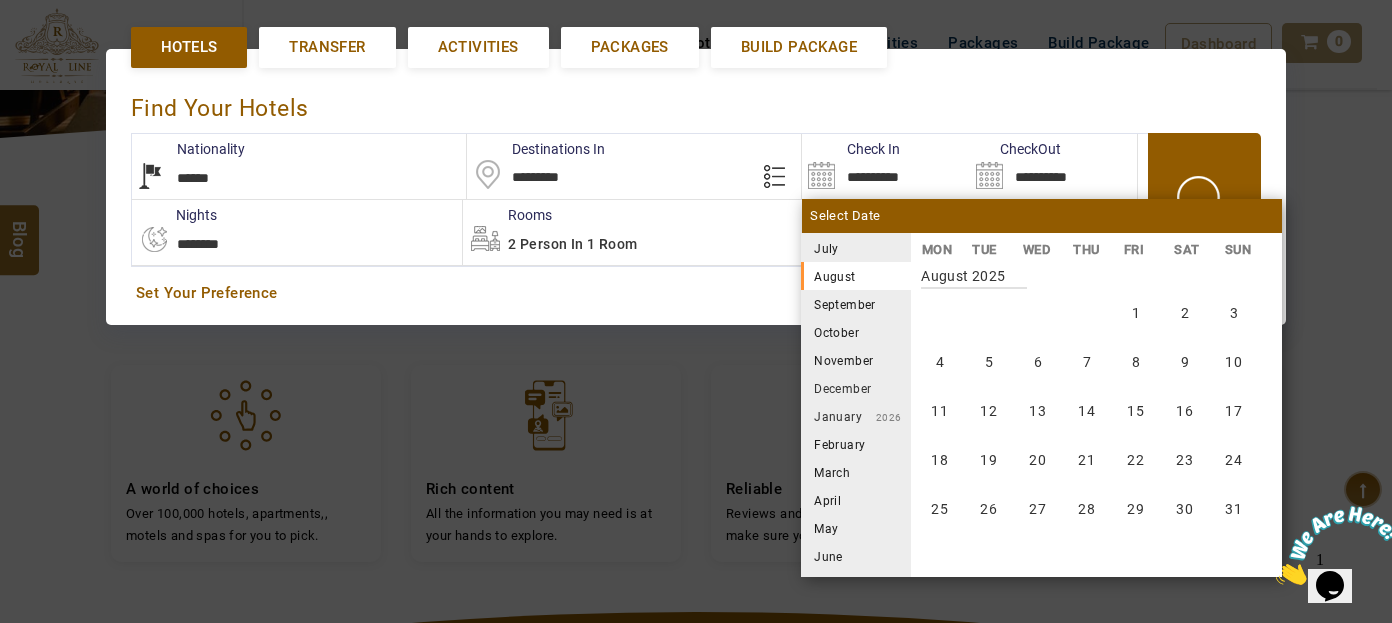 type on "**********" 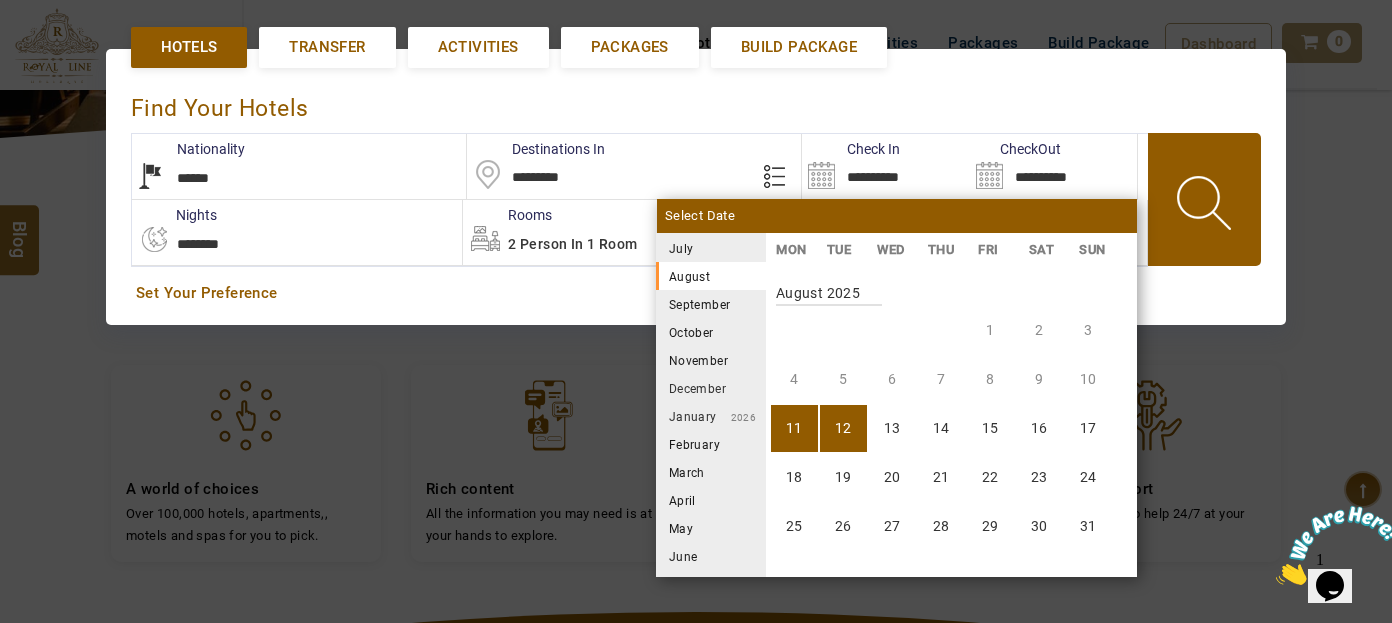 scroll, scrollTop: 370, scrollLeft: 0, axis: vertical 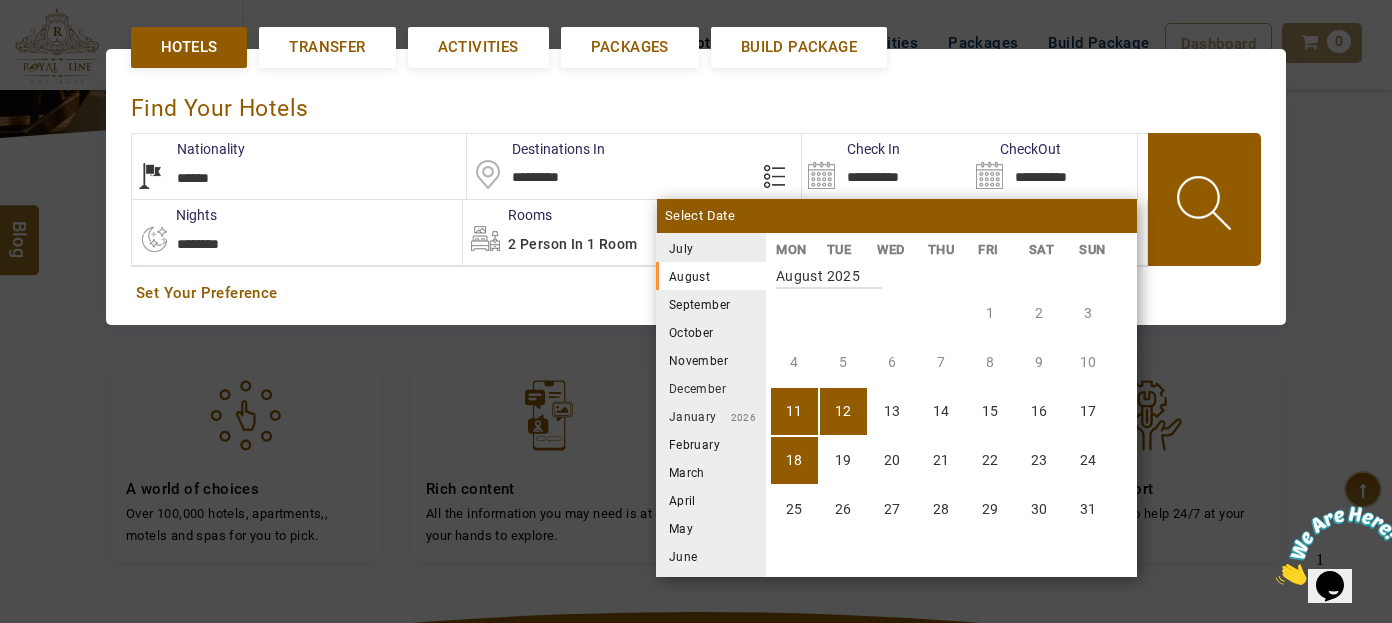 click on "18" at bounding box center (794, 460) 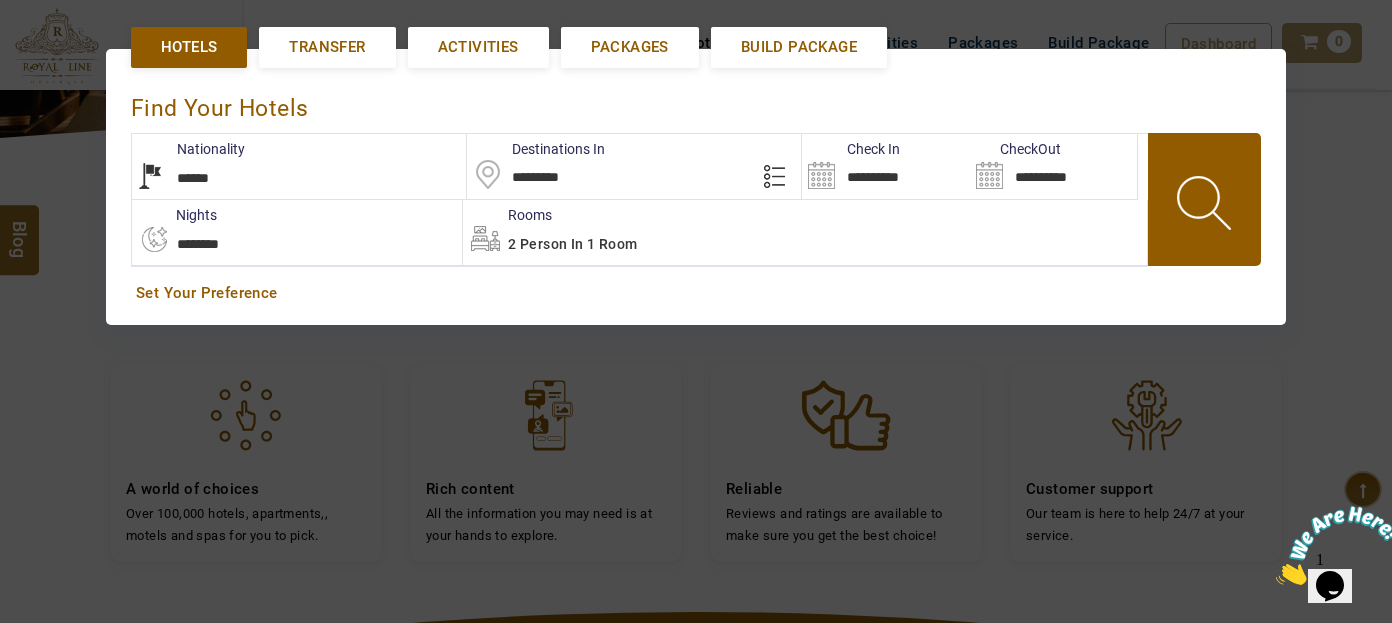 click on "2 Person in    1 Room" at bounding box center [572, 244] 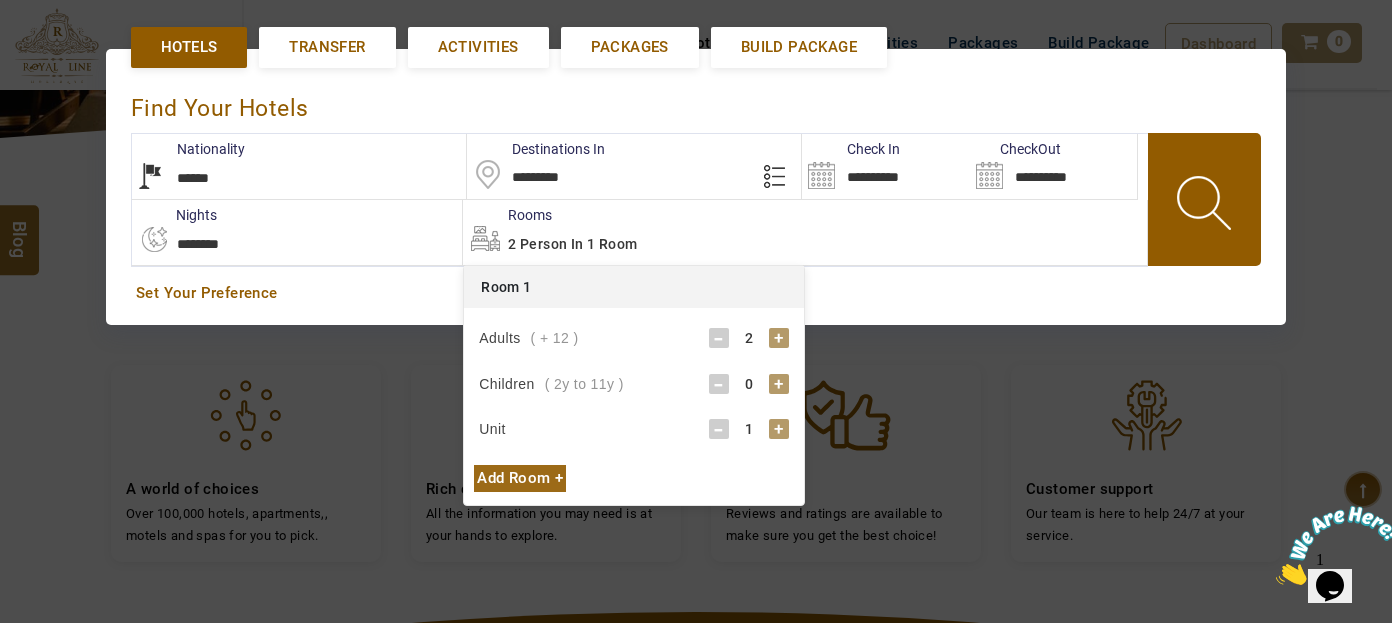 click on "+" at bounding box center (779, 384) 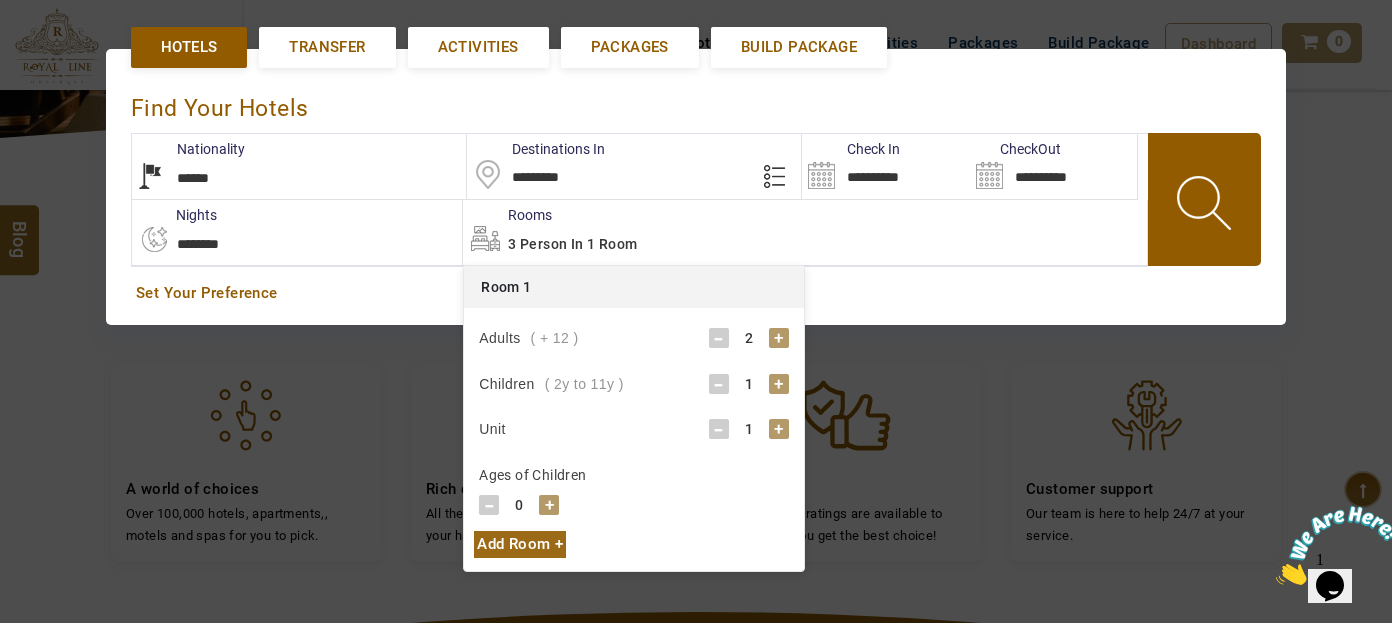 click on "+" at bounding box center (549, 505) 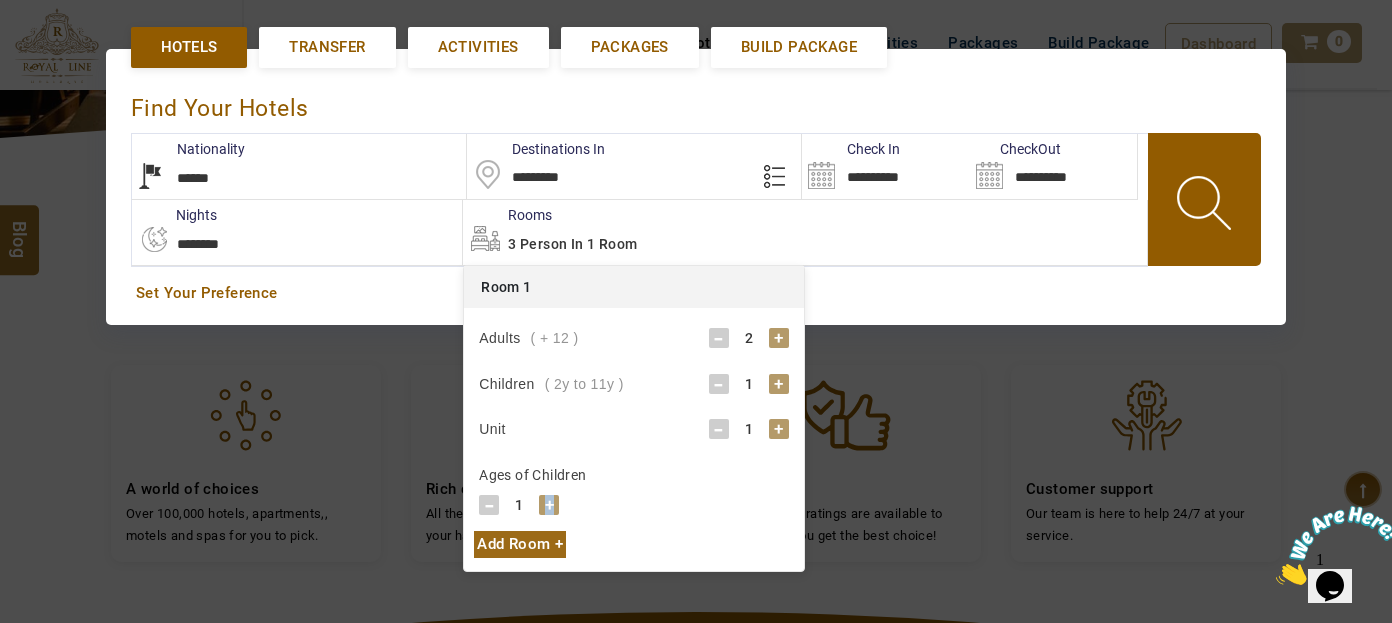 click on "+" at bounding box center (549, 505) 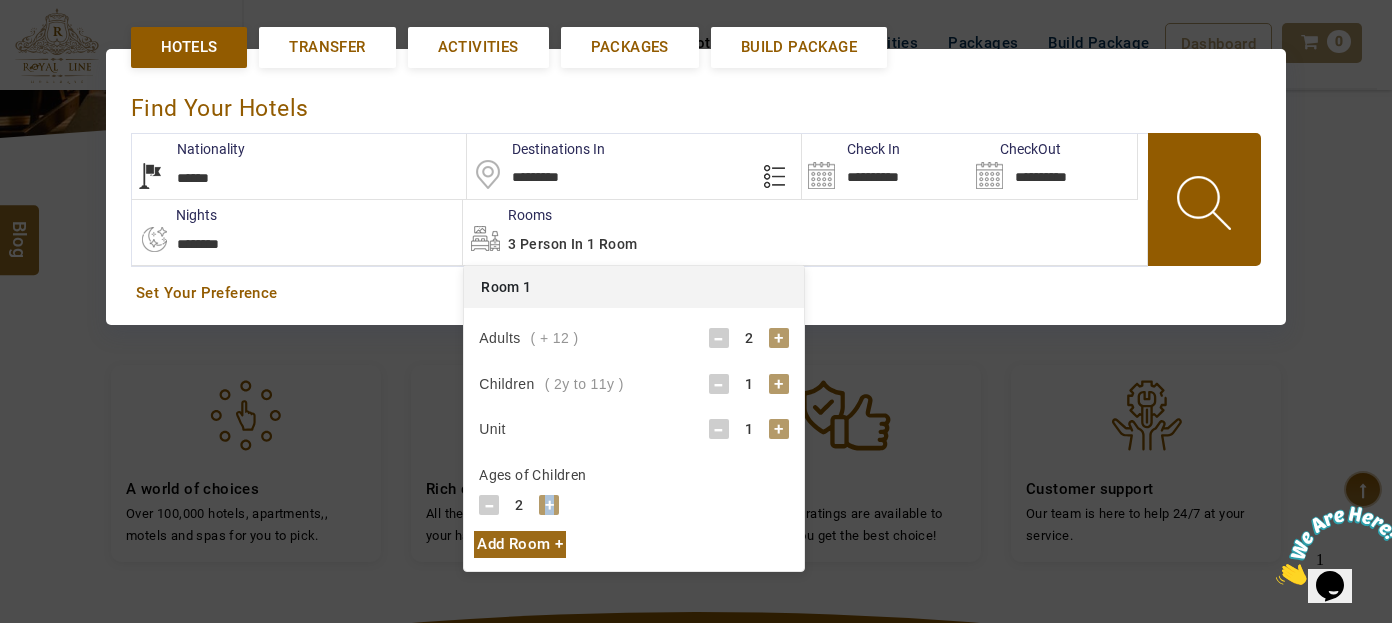click at bounding box center [1206, 206] 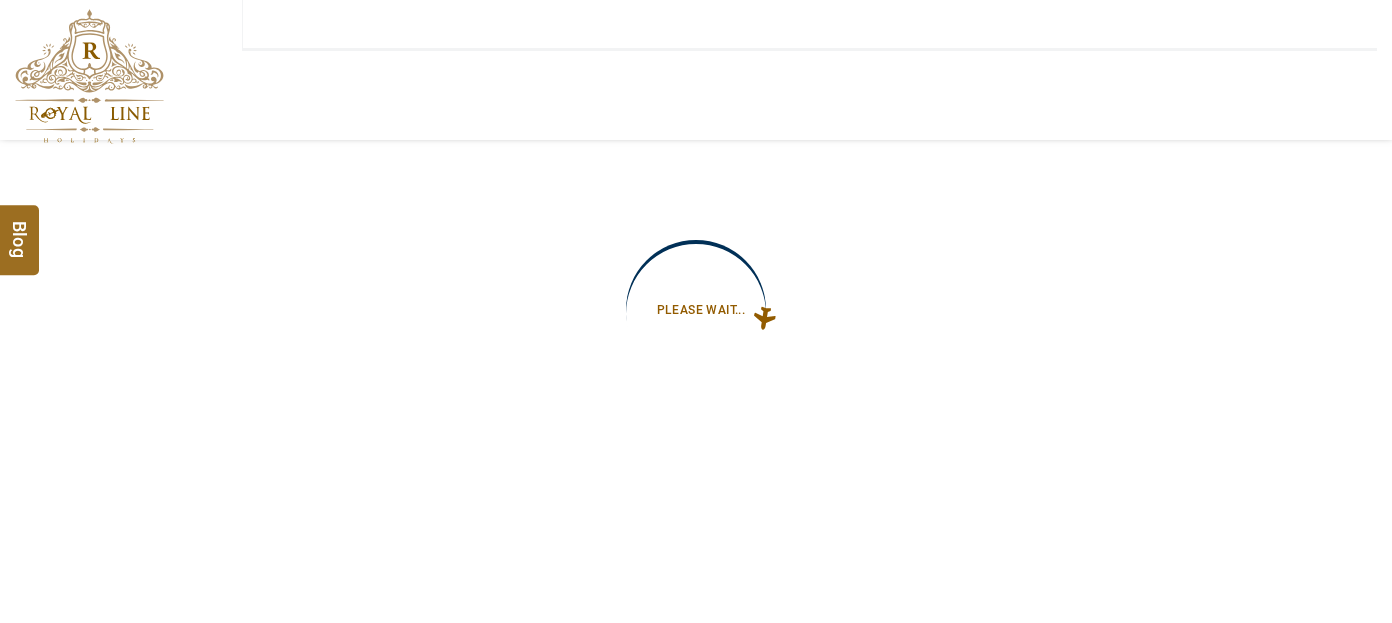 type on "**********" 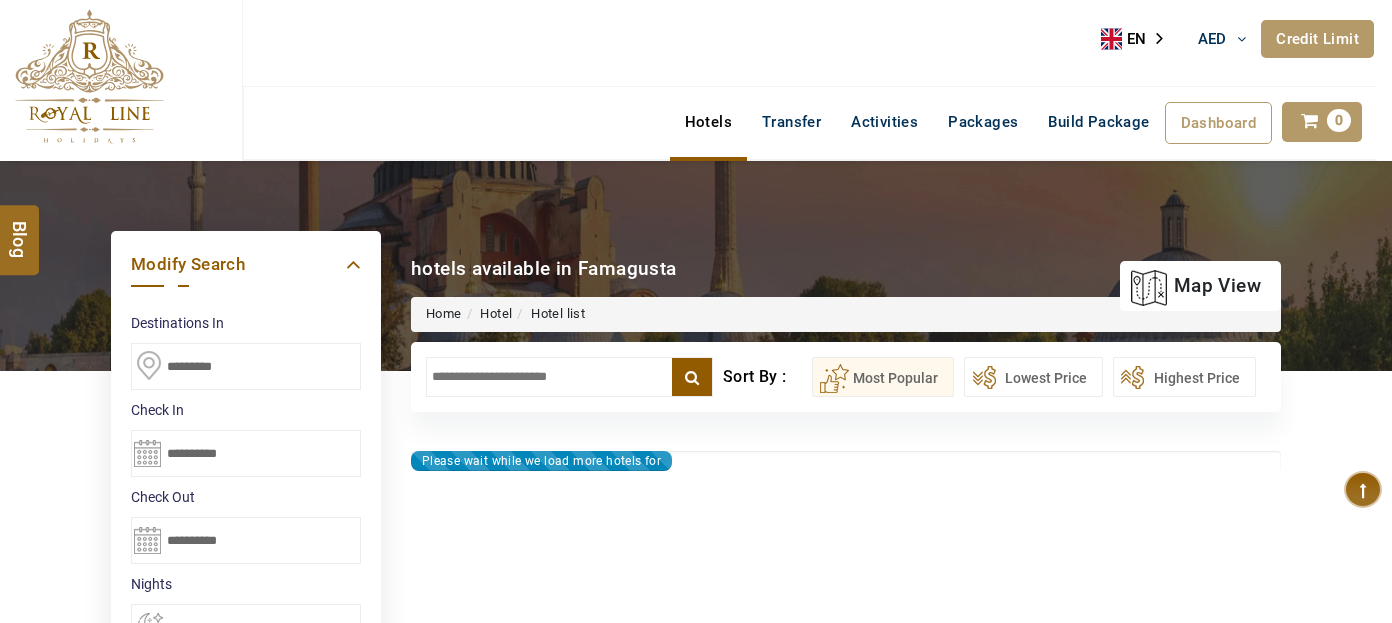 type on "**********" 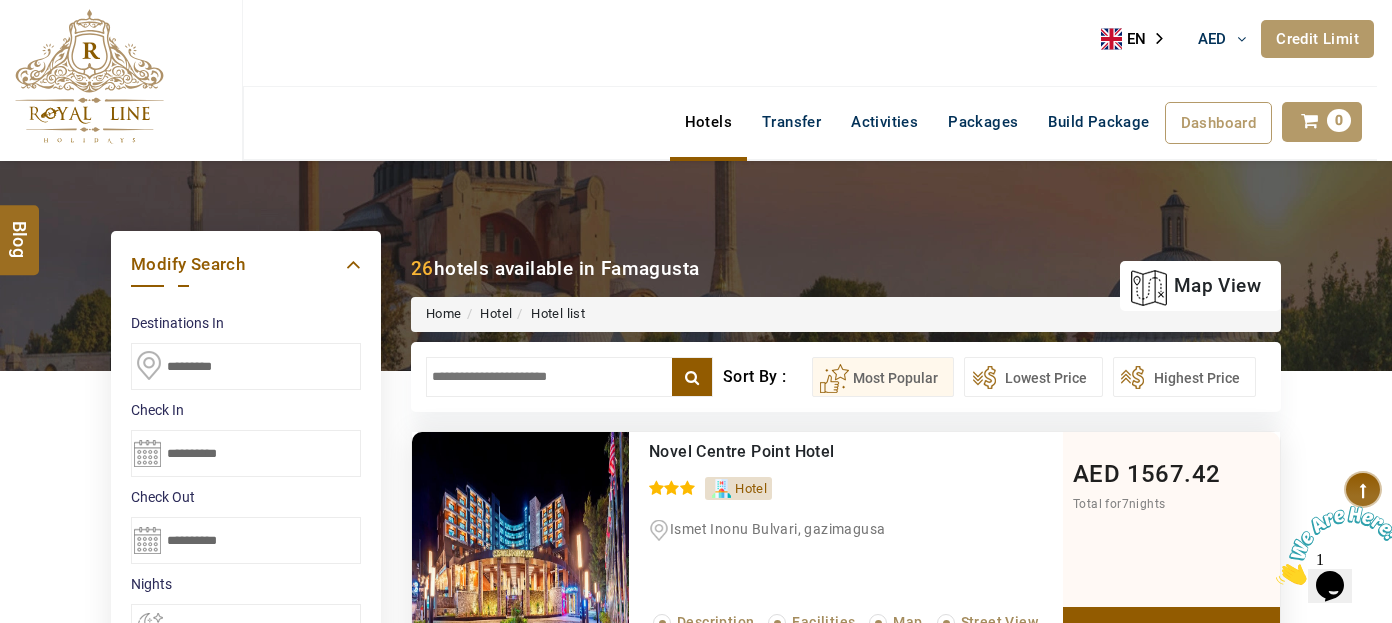 scroll, scrollTop: 0, scrollLeft: 0, axis: both 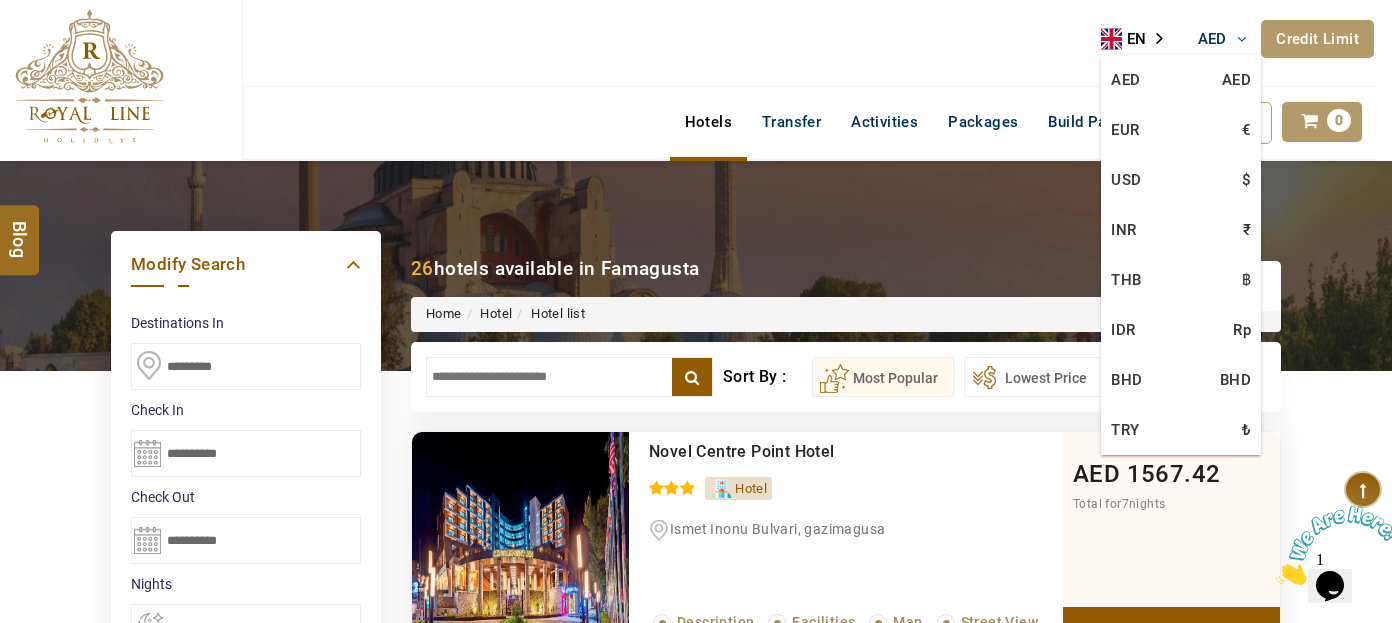 click at bounding box center [1236, 39] 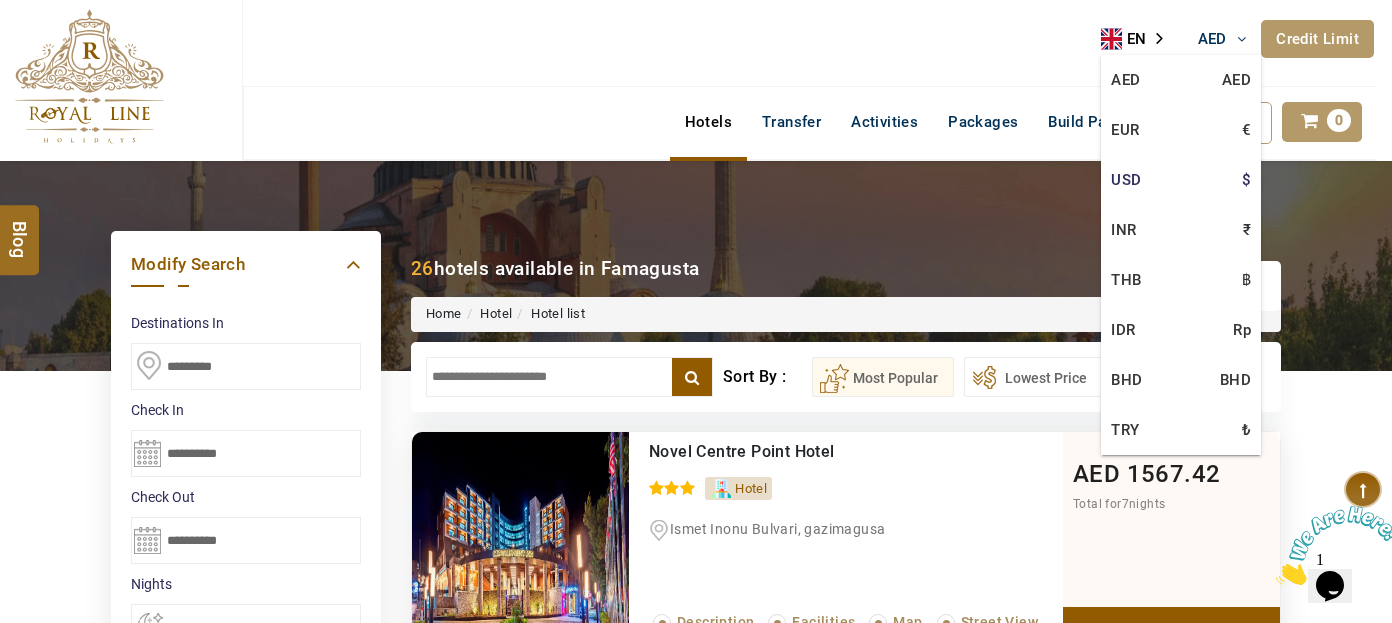 click on "USD  $" at bounding box center [1181, 180] 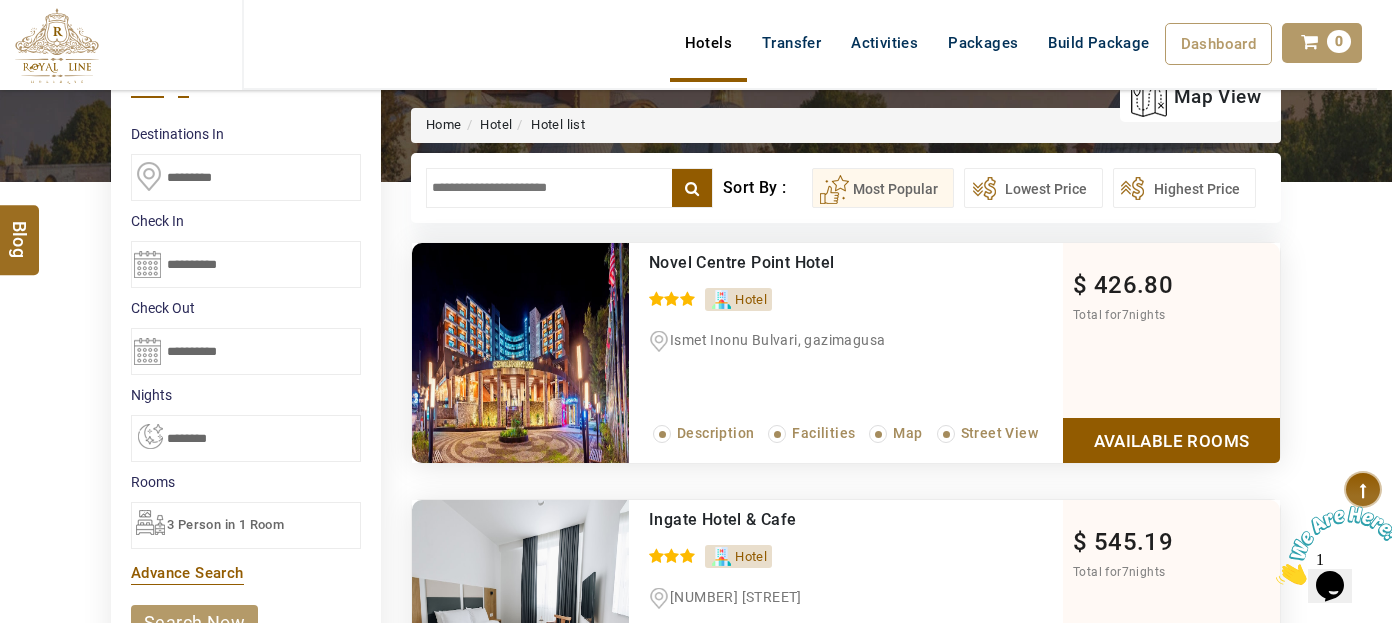 scroll, scrollTop: 90, scrollLeft: 0, axis: vertical 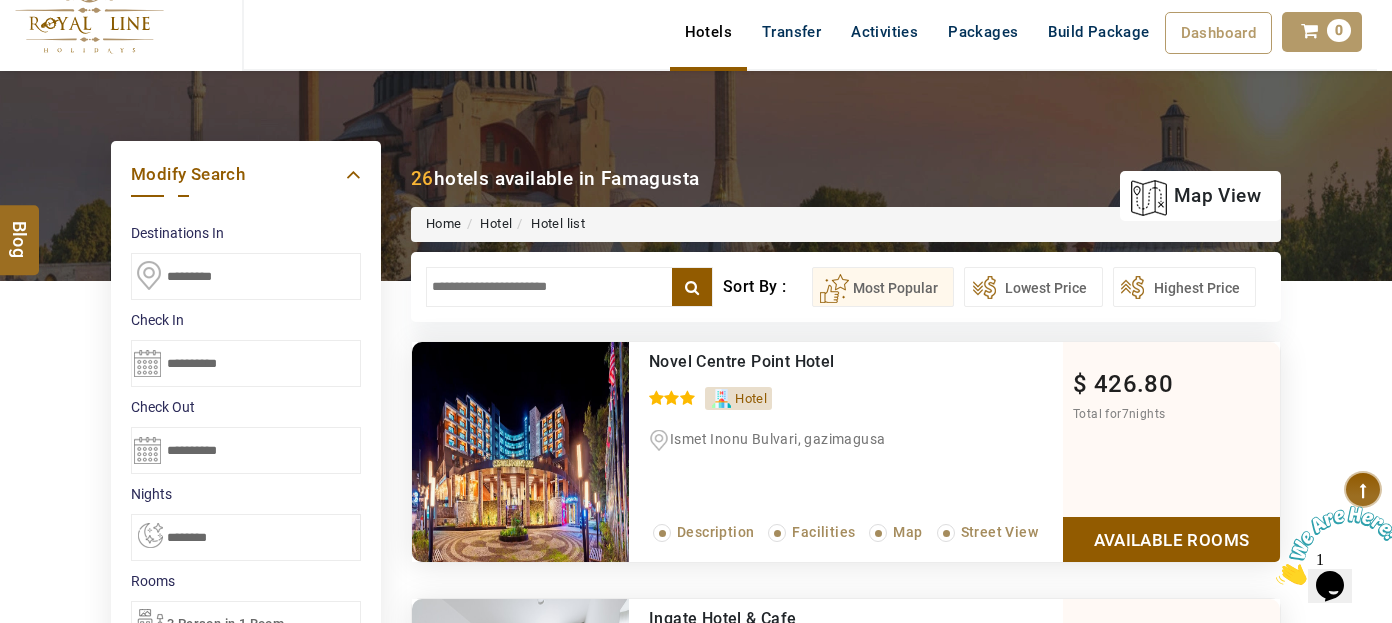click at bounding box center [569, 287] 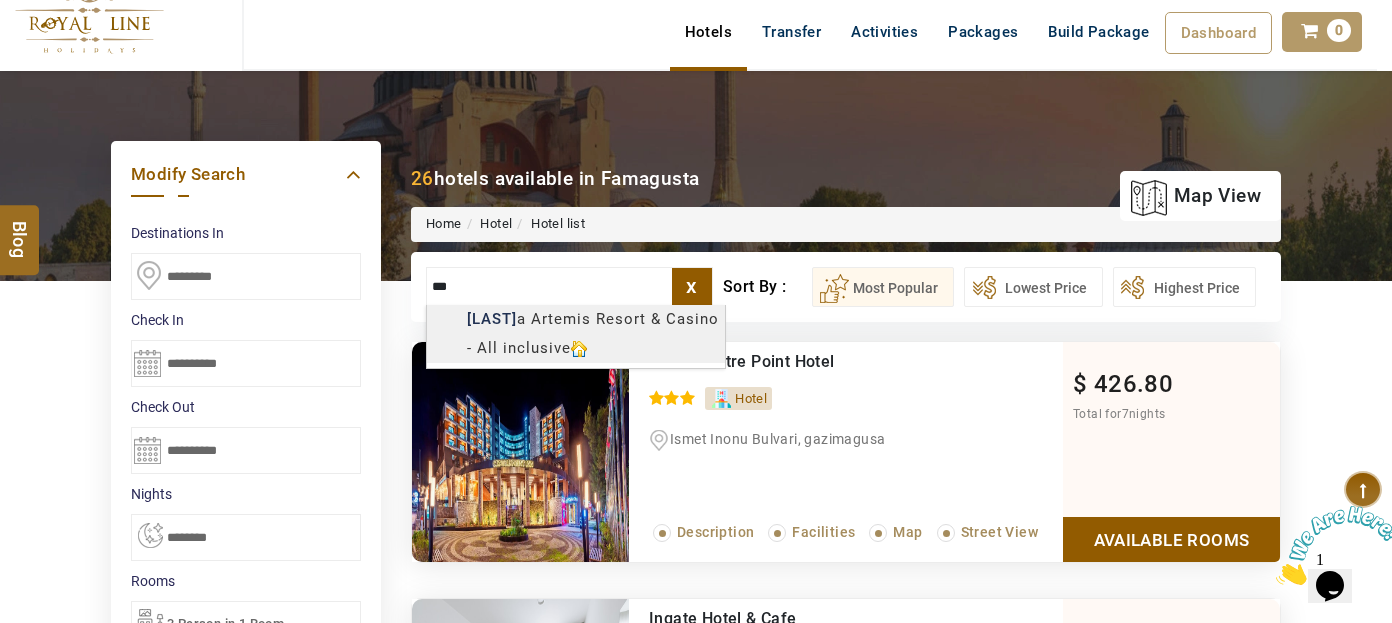 click on "[FIRST] [LAST] USD AED  AED EUR  € USD  $ INR  ₹ THB  ฿ IDR  Rp BHD  BHD TRY  ₺ Credit Limit EN HE AR ES PT ZH Helpline
+[COUNTRY] [PHONE] Register Now +[COUNTRY] [PHONE] [EMAIL] About Us What we Offer Blog Why Us Contact Hotels  Transfer Activities Packages Build Package Dashboard My Profile My Booking My Reports My Quotation Sign Out [NUMBER] Points Redeem Now To Redeem [NUMBER]   Points Future Points  [NUMBER]   Points Credit Limit Credit Limit USD [NUMBER].00 [NUMBER]% Complete Used USD [NUMBER].22 Available USD [NUMBER].78 Setting  Looks like you haven't added anything to your cart yet Countinue Shopping ****** ****** Please Wait.. Blog demo
Remember me Forgot
password? LOG IN Don't have an account?   Register Now My Booking View/ Print/Cancel Your Booking without Signing in Submit Applying Filters...... Hotels For You Will Be Loading Soon demo
In A Few Moment, You Will Be Celebrating Best Hotel options galore ! Check In   CheckOut Rooms Rooms Please Wait Please Wait ... X" at bounding box center (696, 1047) 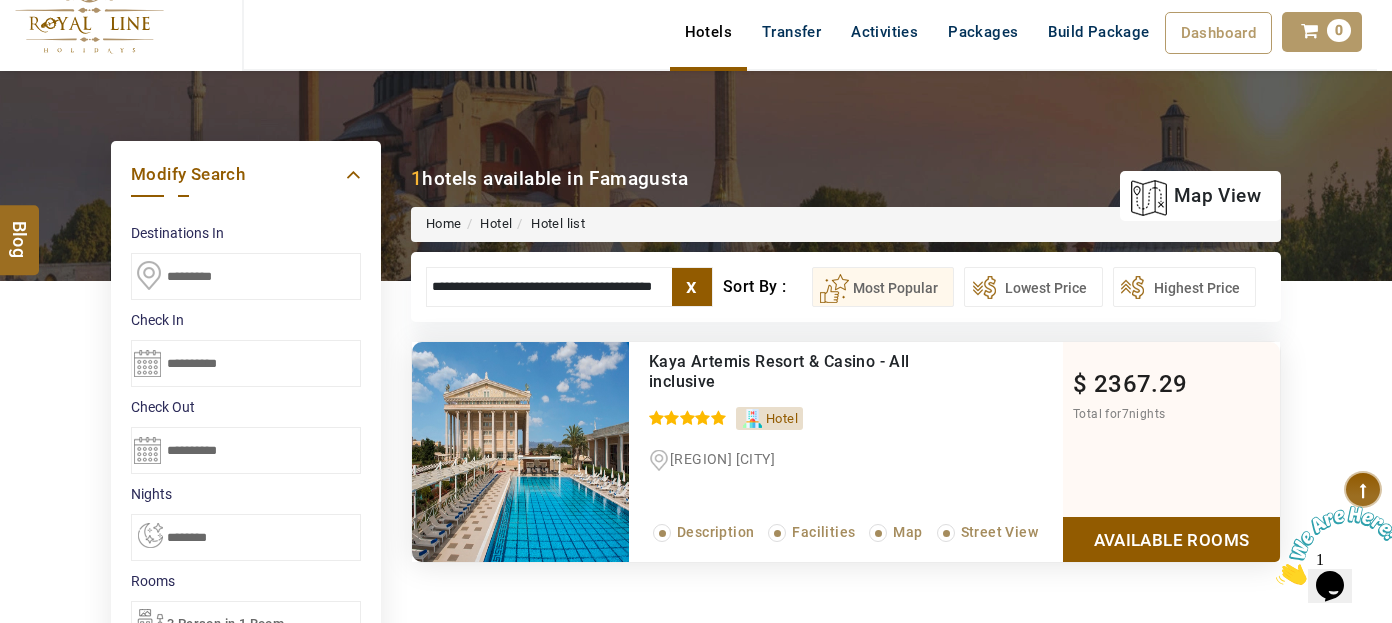 type on "**********" 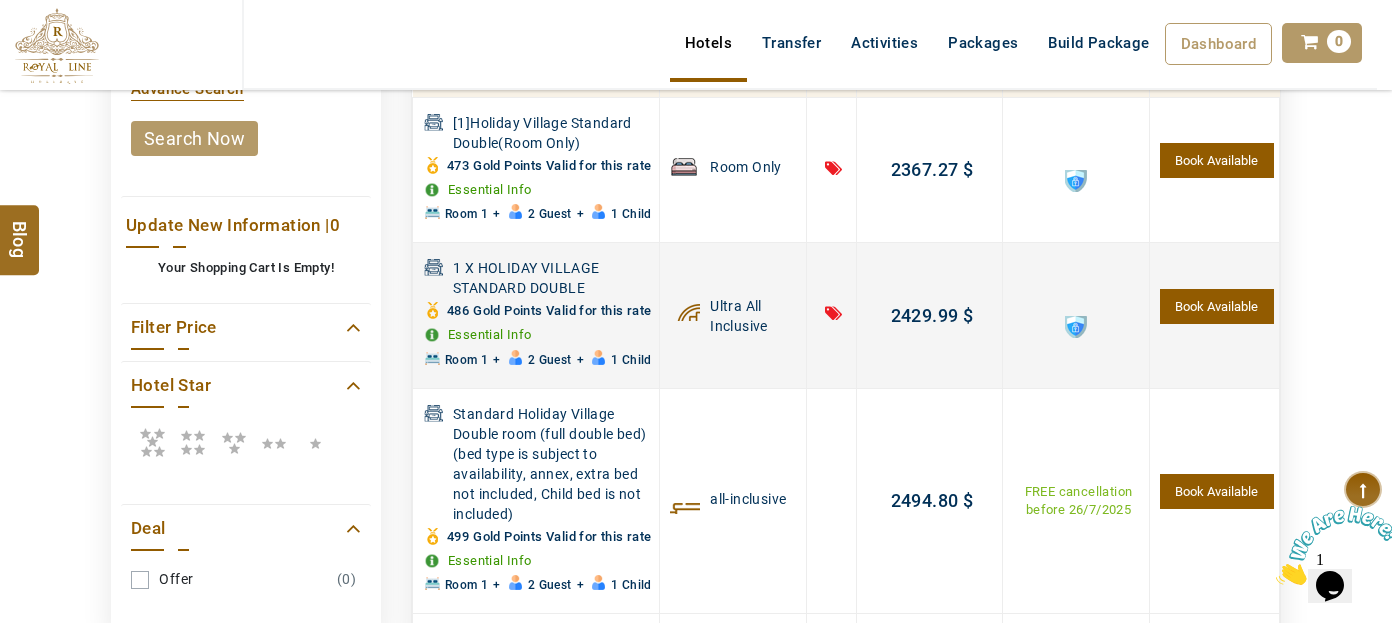 scroll, scrollTop: 727, scrollLeft: 0, axis: vertical 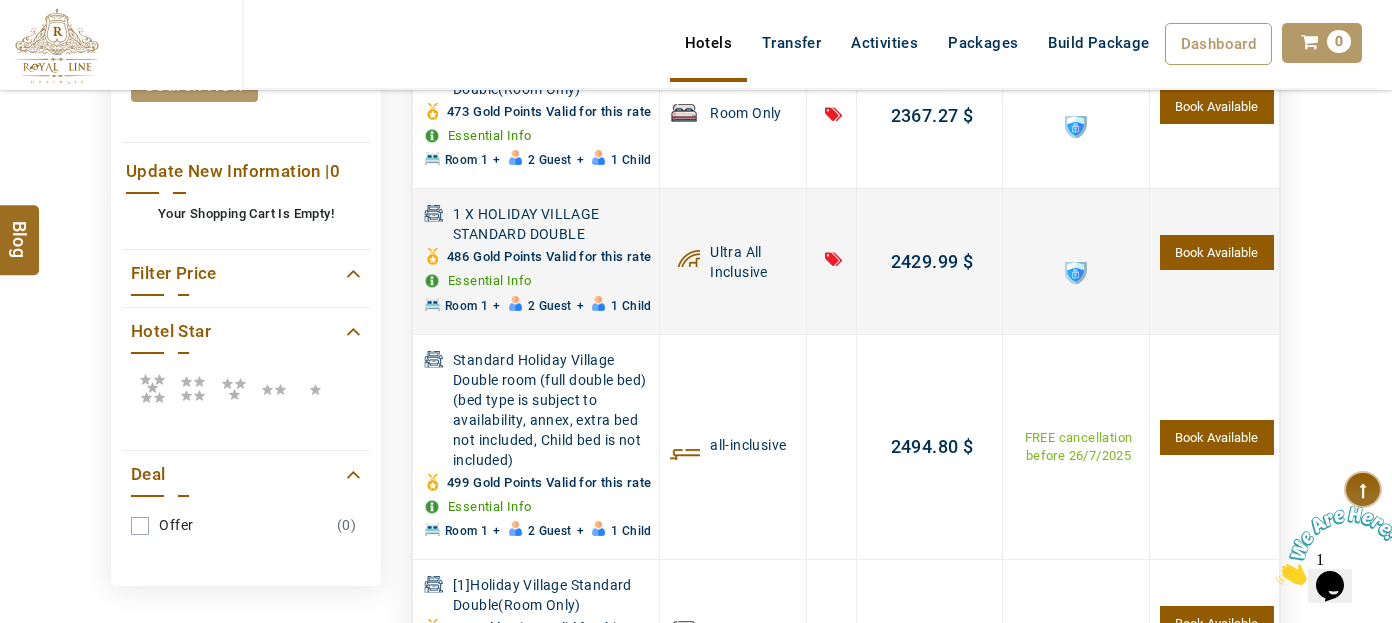 click at bounding box center (1076, 273) 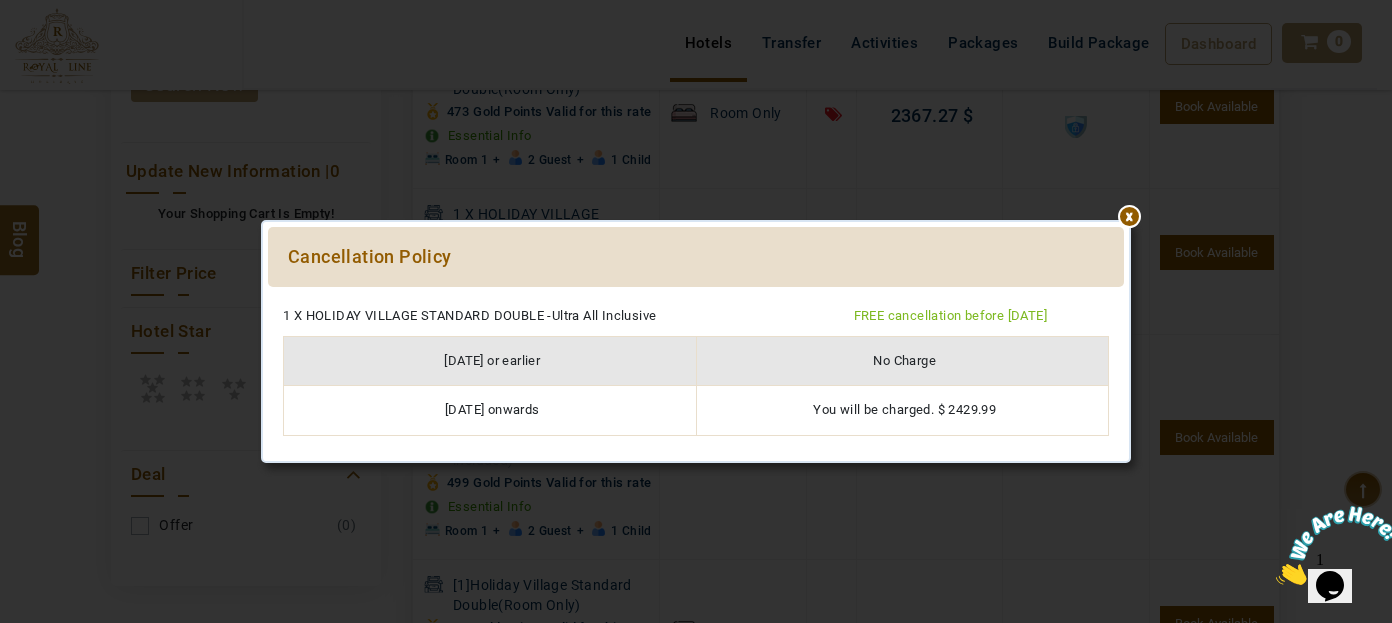 click at bounding box center (696, 297) 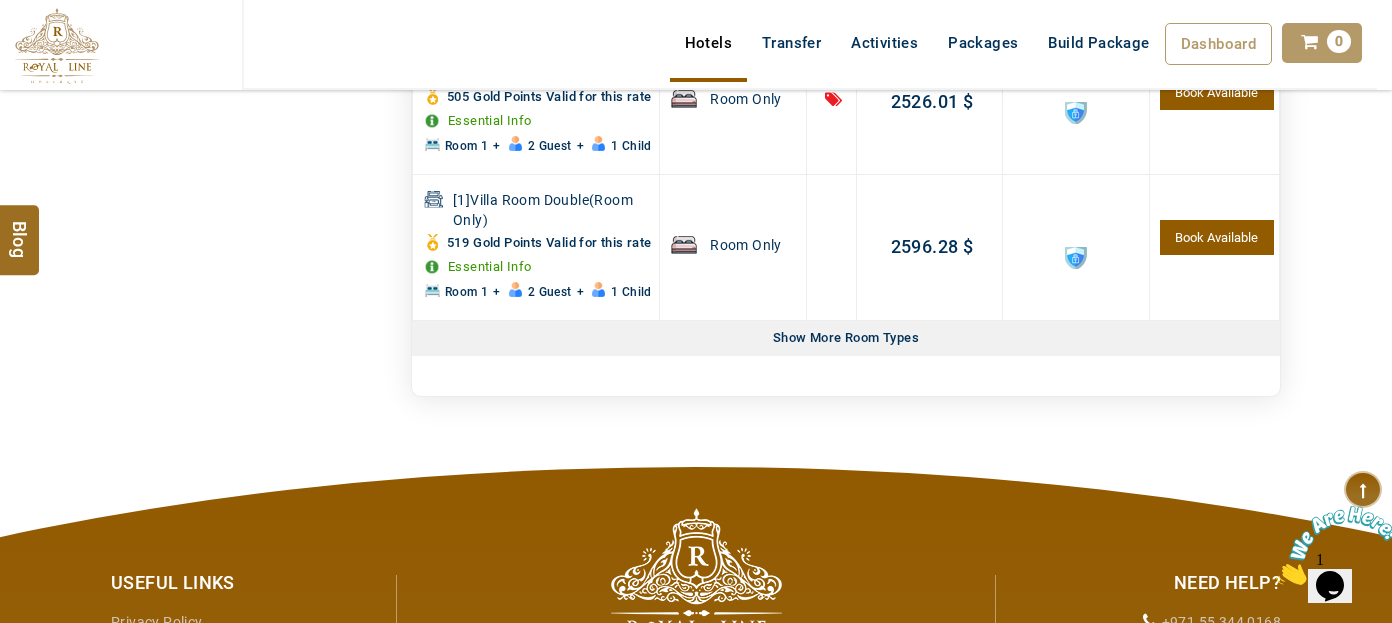 scroll, scrollTop: 1000, scrollLeft: 0, axis: vertical 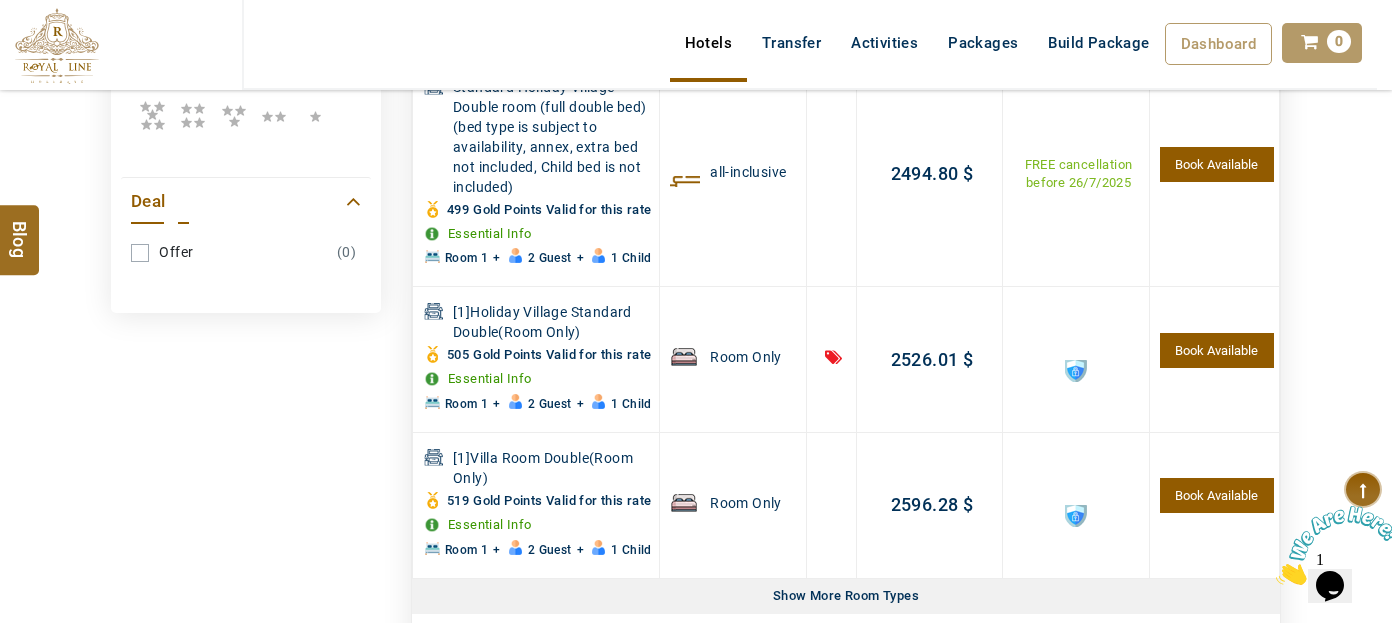 click at bounding box center (57, 46) 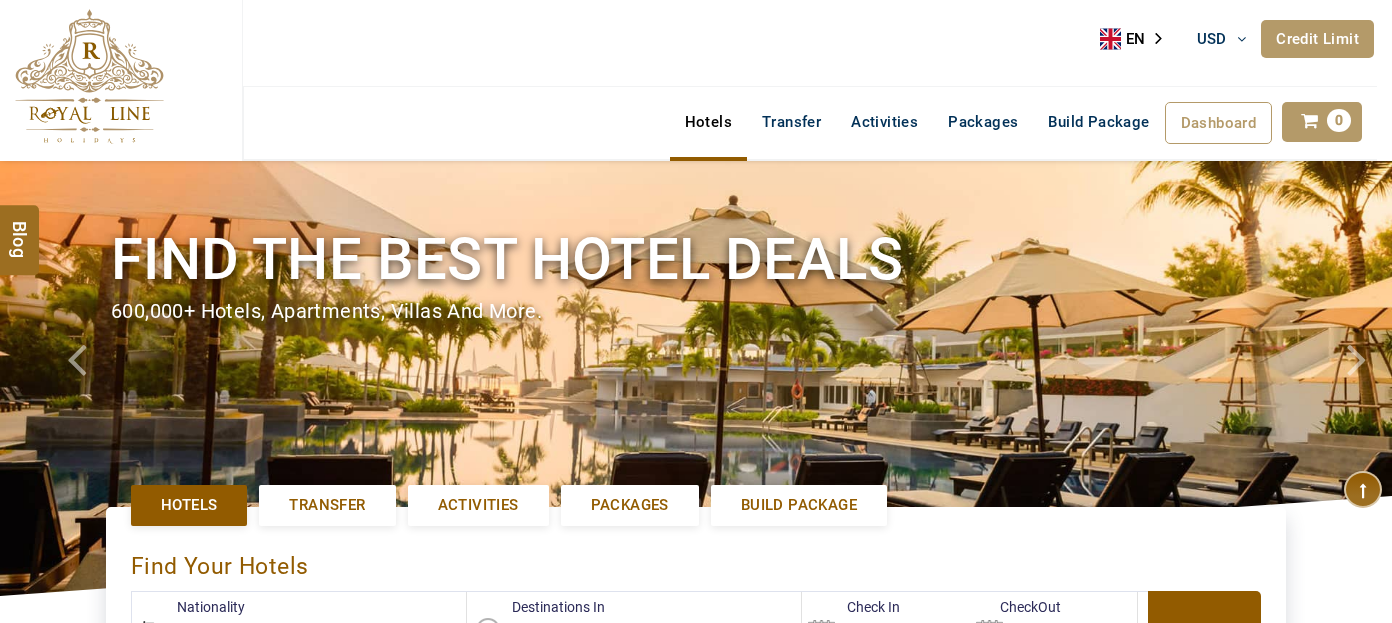 select on "******" 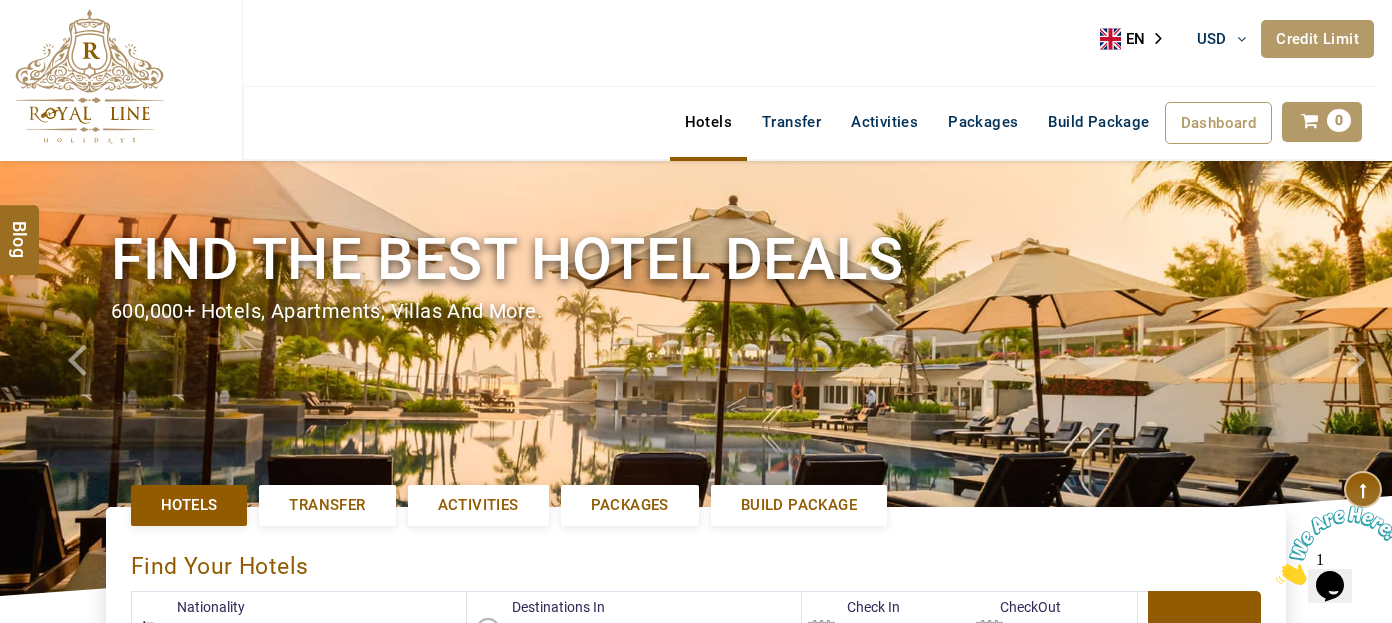 scroll, scrollTop: 0, scrollLeft: 0, axis: both 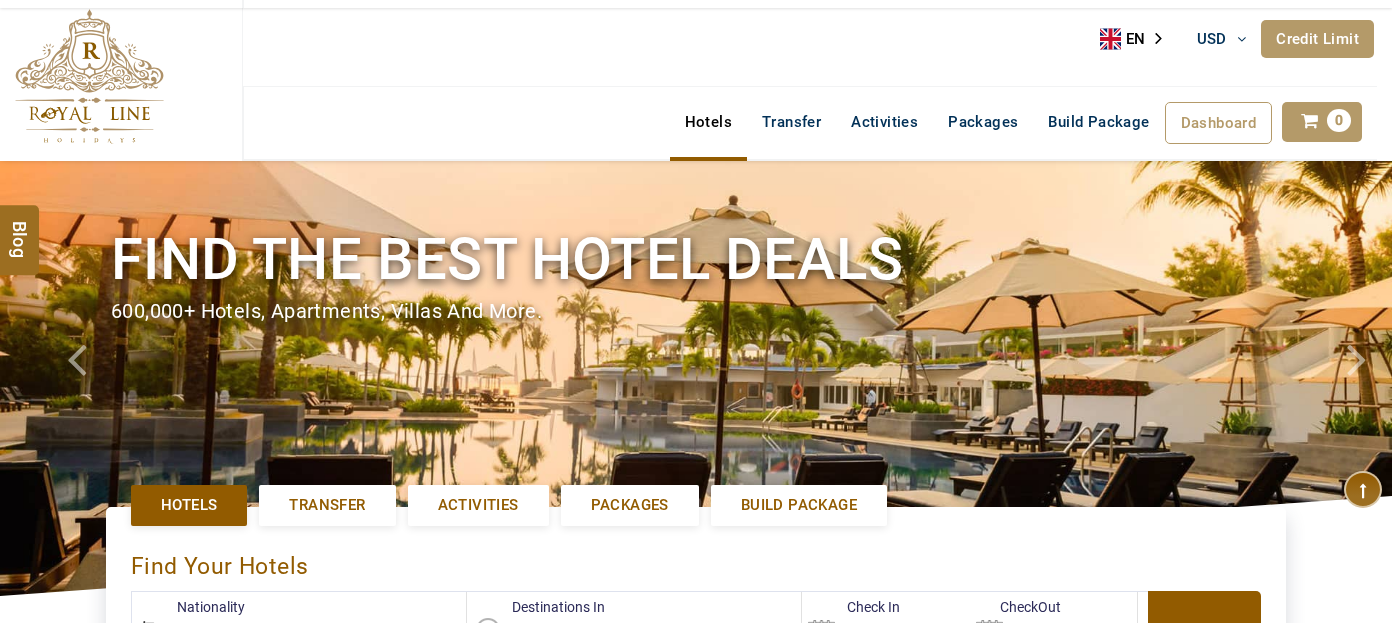 select on "******" 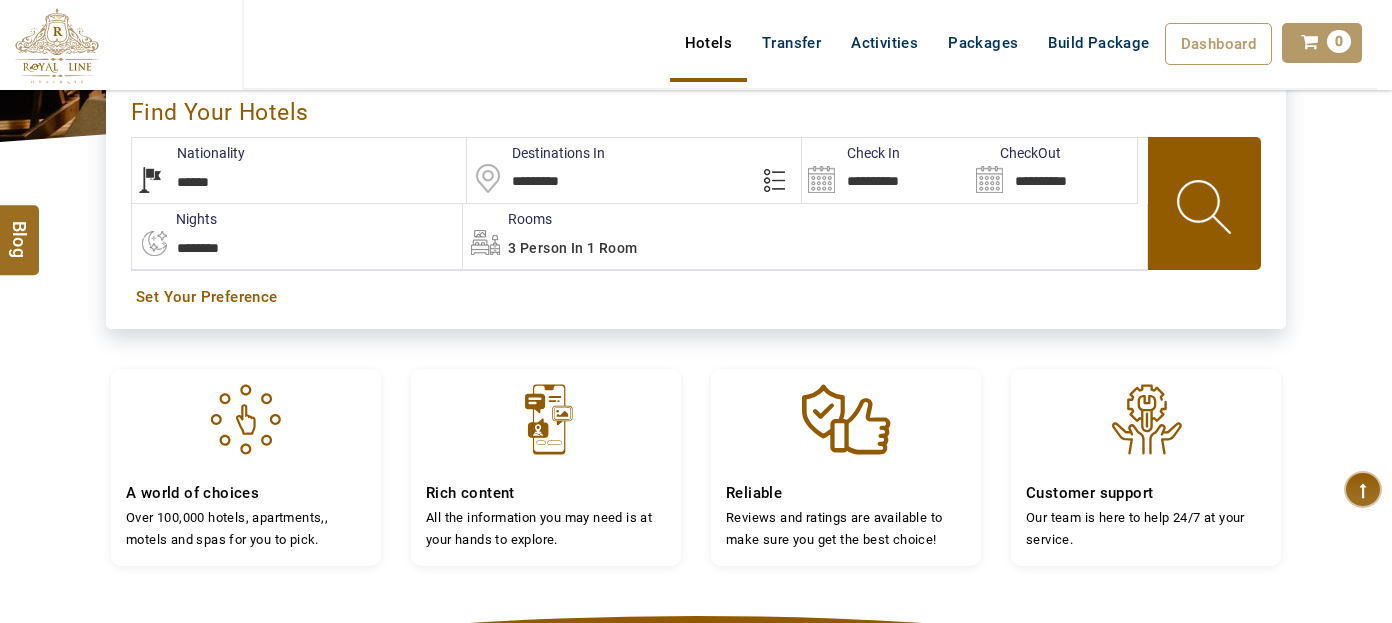 click on "*********" at bounding box center (634, 170) 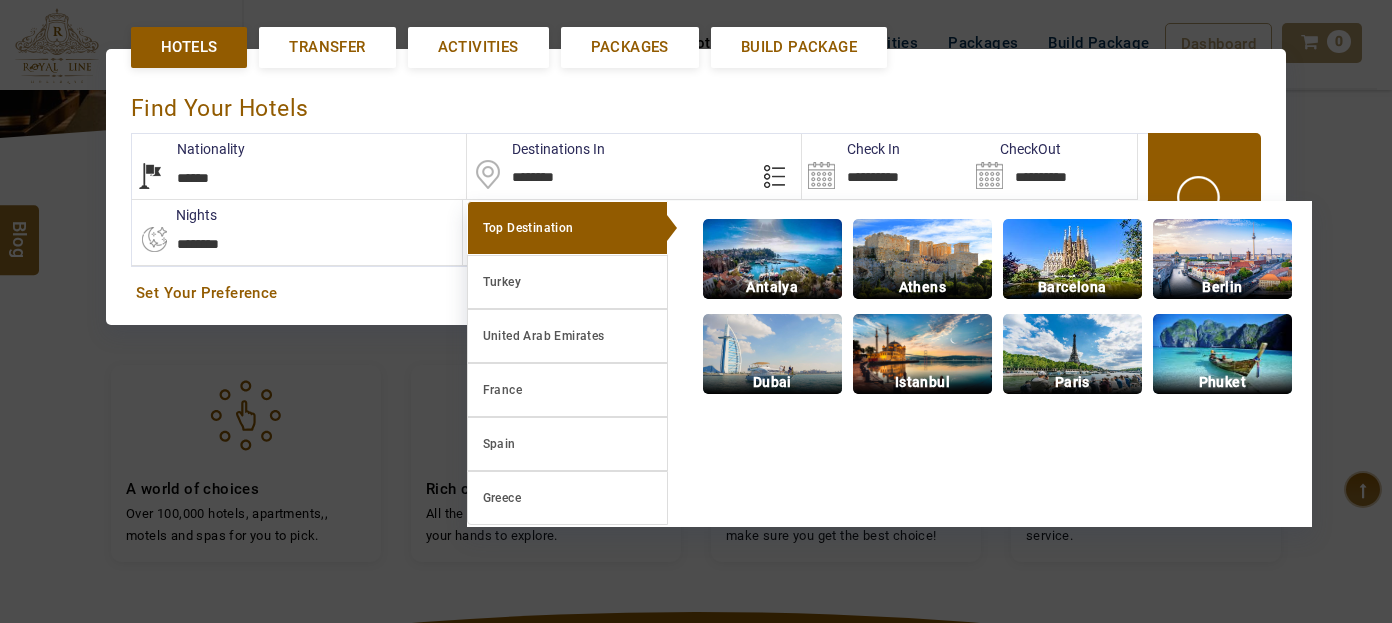 scroll, scrollTop: 458, scrollLeft: 0, axis: vertical 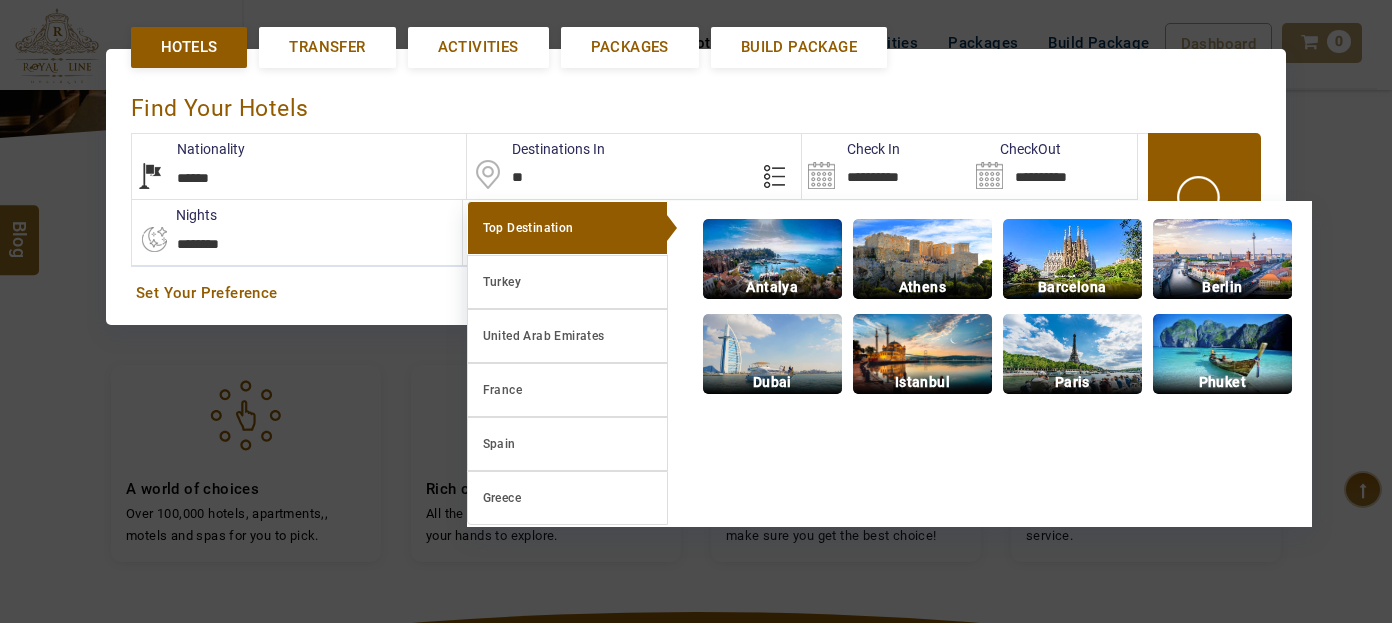 type on "*" 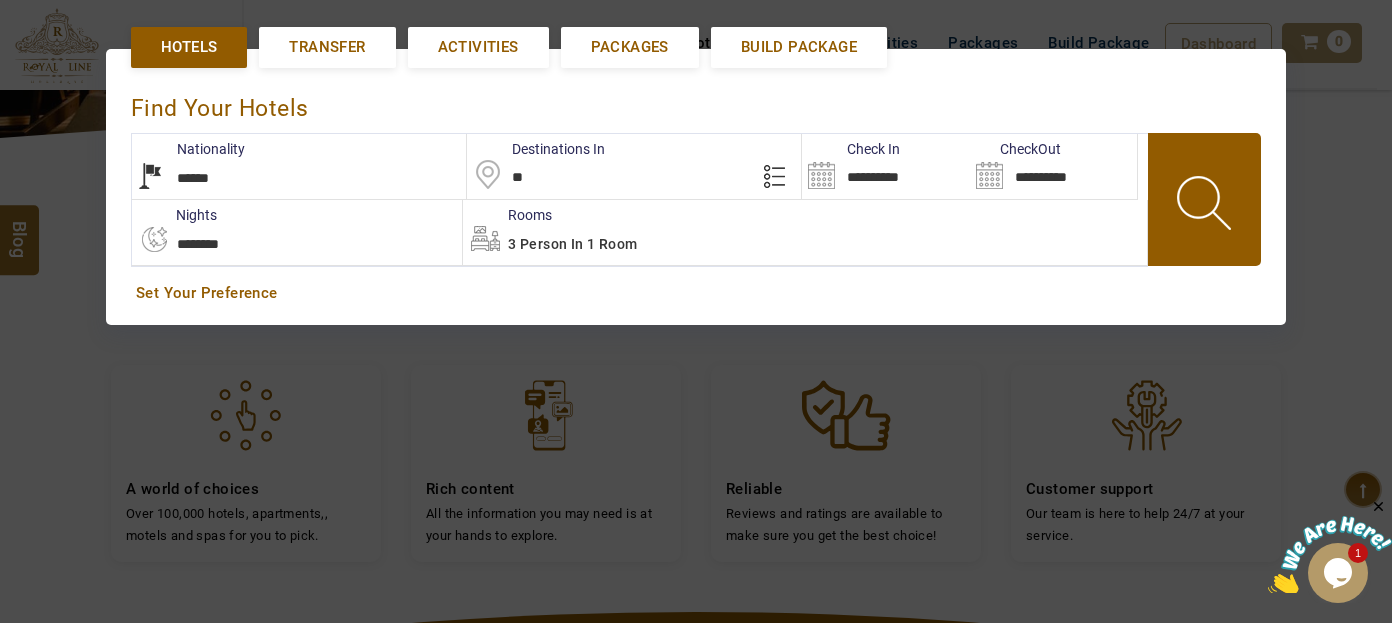 scroll, scrollTop: 0, scrollLeft: 0, axis: both 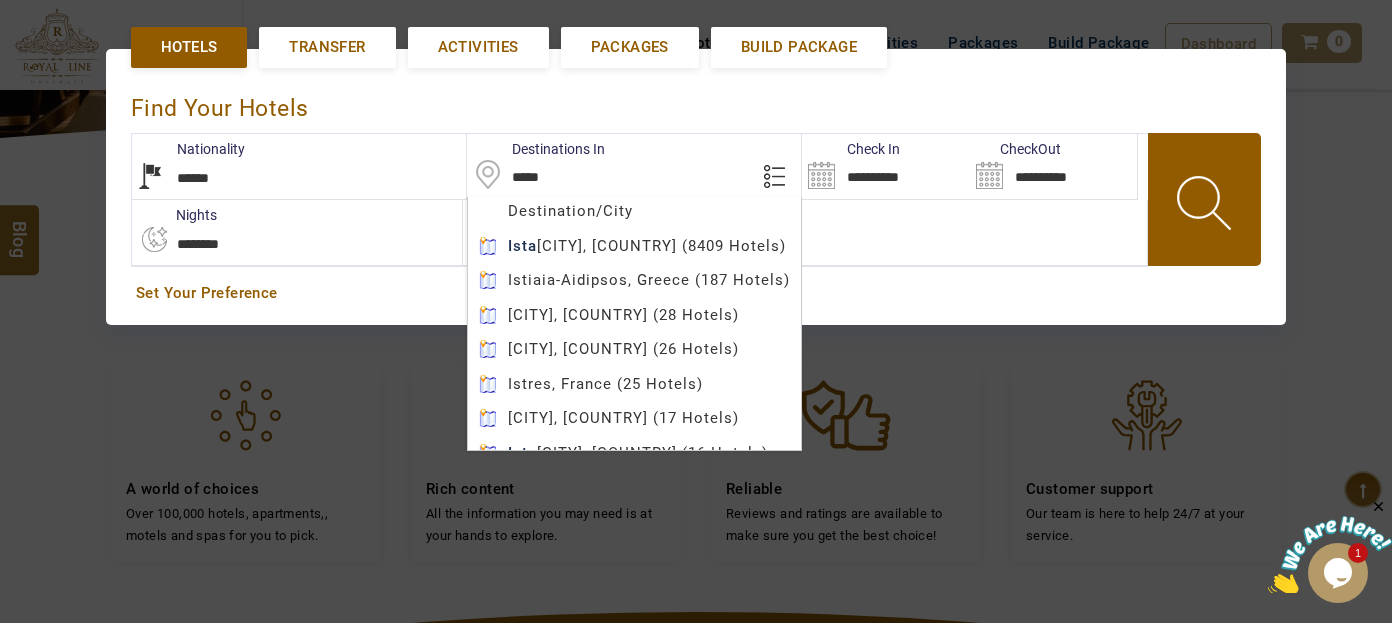 type on "********" 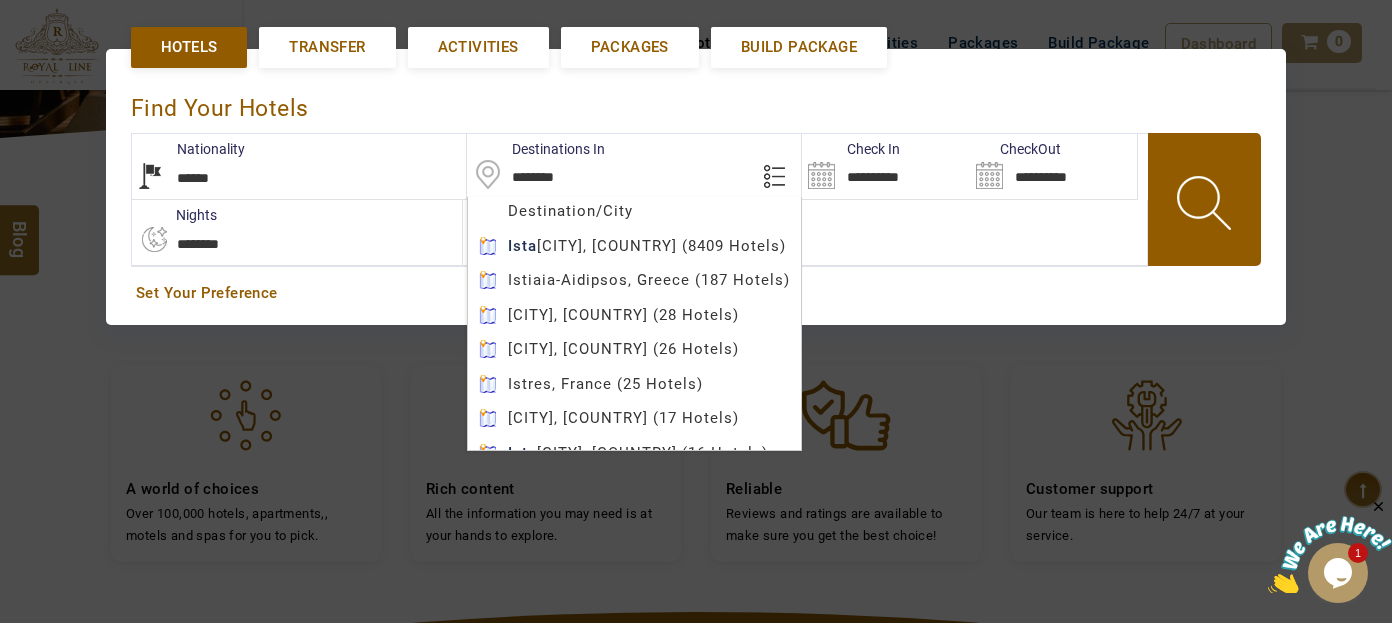 click on "LARISA HAWWARI USD AED  AED EUR  € USD  $ INR  ₹ THB  ฿ IDR  Rp BHD  BHD TRY  ₺ Credit Limit EN HE AR ES PT ZH Helpline
+971 55 344 0168 Register Now +971 55 344 0168 info@royallineholidays.com About Us What we Offer Blog Why Us Contact Hotels  Transfer Activities Packages Build Package Dashboard My Profile My Booking My Reports My Quotation Sign Out 0 Points Redeem Now To Redeem 8664  Points Future Points  4348   Points Credit Limit Credit Limit USD 25000.00 70% Complete Used USD 17410.22 Available USD 7589.78 Setting  Looks like you haven't added anything to your cart yet Countinue Shopping ****** ****** Please Wait.. Blog demo
Remember me Forgot
password? LOG IN Don't have an account?   Register Now My Booking View/ Print/Cancel Your Booking without Signing in Submit demo
In A Few Moment, You Will Be Celebrating Best Hotel options galore ! Check In   CheckOut Rooms Rooms Please Wait Find the best hotel deals 600,000+ hotels, apartments, villas and more. *****" at bounding box center (696, 339) 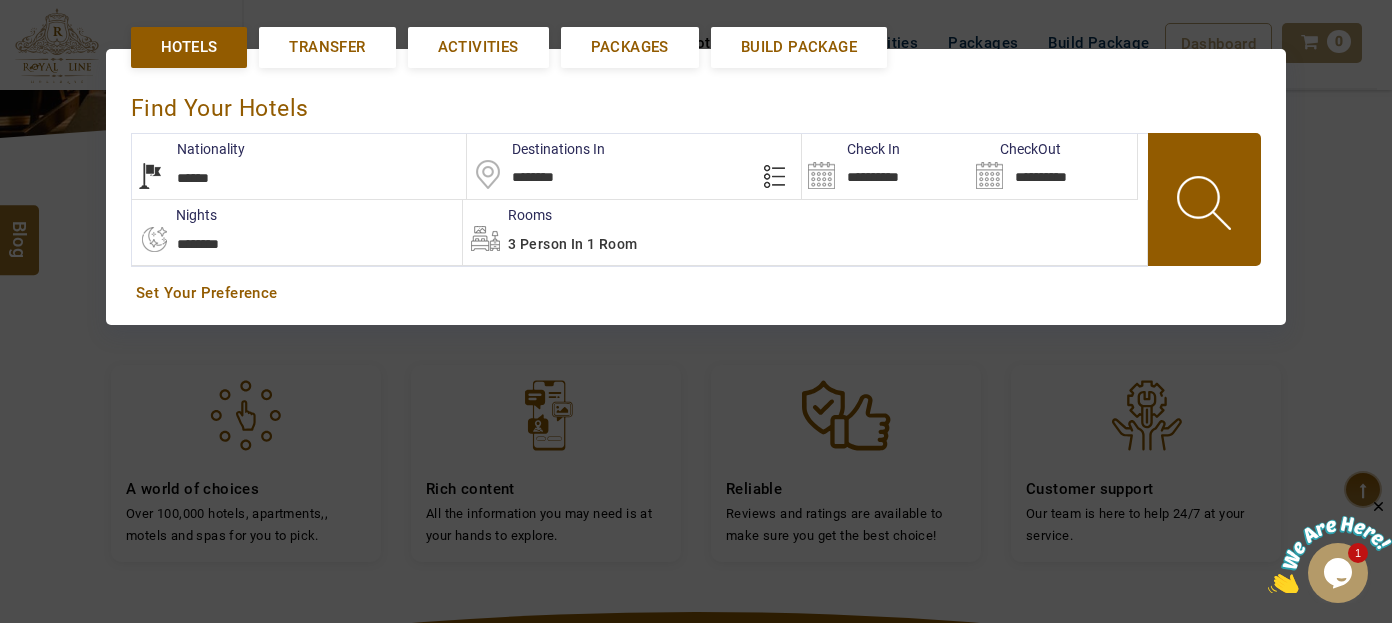 click on "**********" at bounding box center [885, 166] 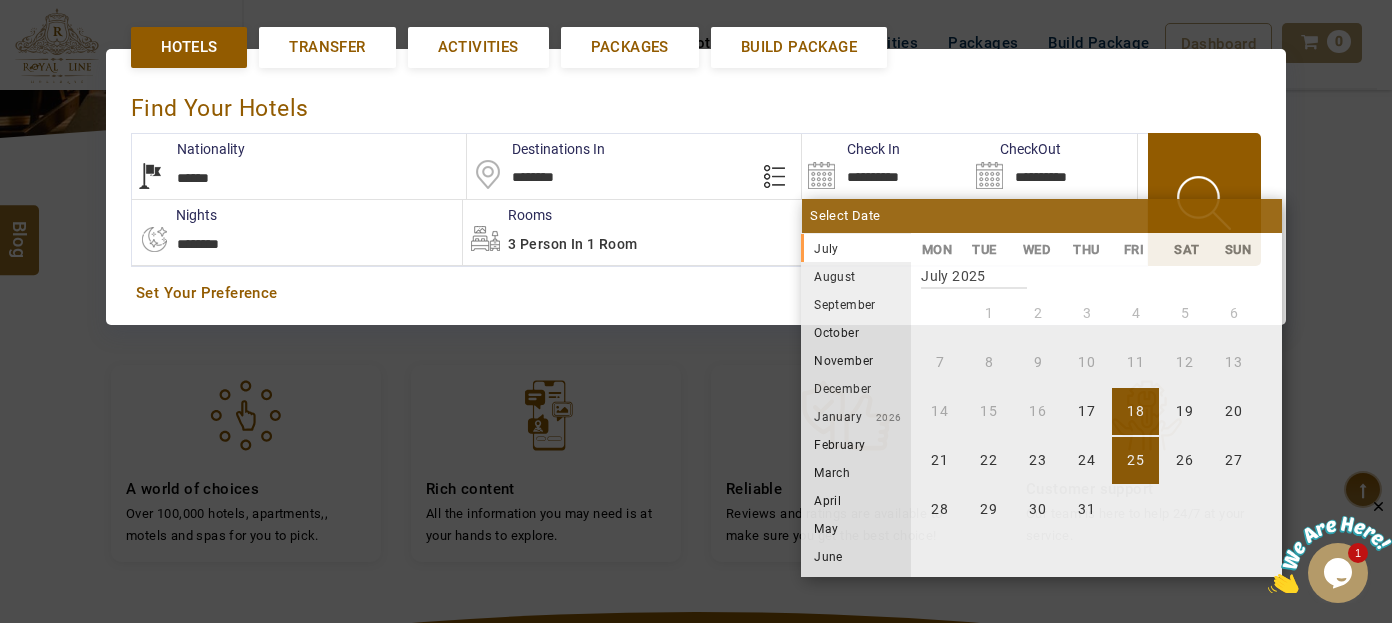 click on "25" at bounding box center [1135, 460] 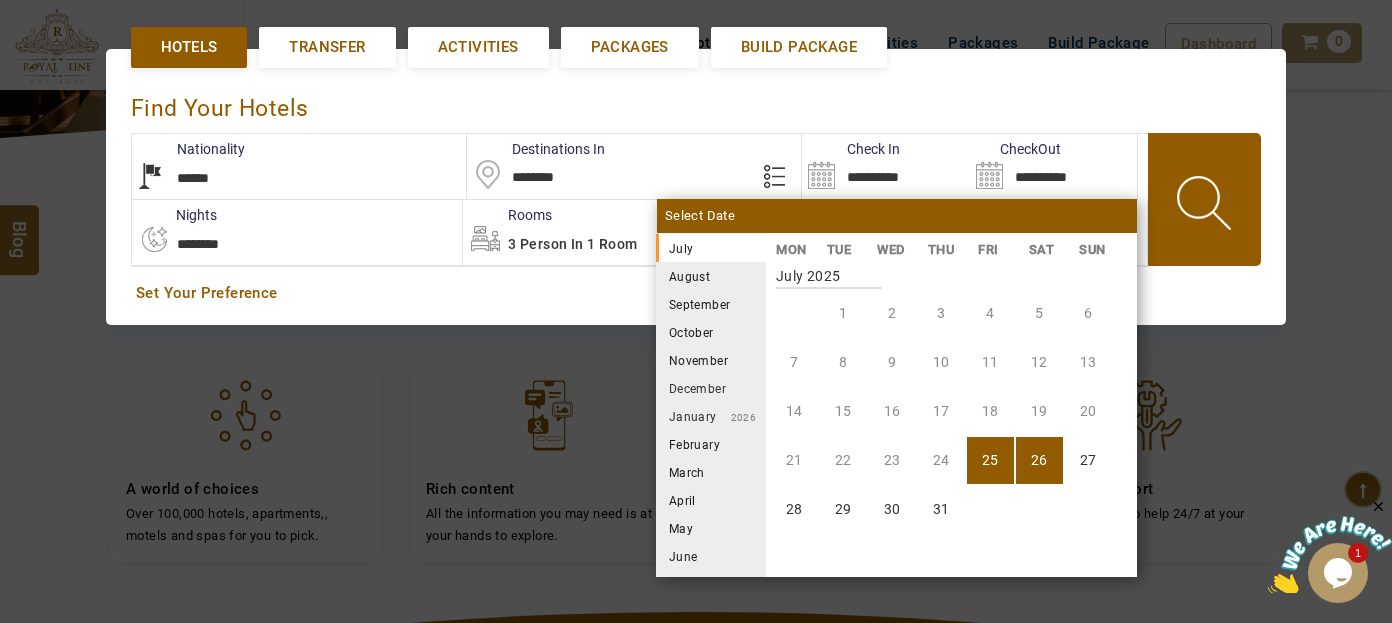 click on "August" at bounding box center [711, 276] 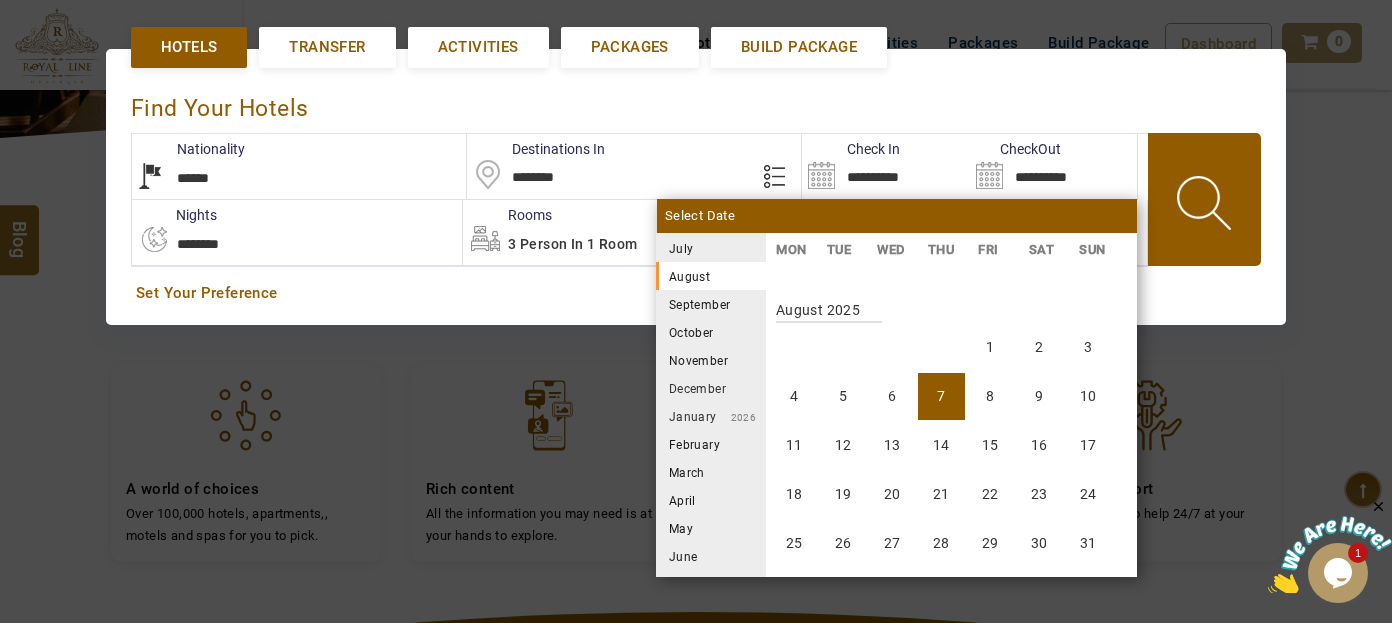 scroll, scrollTop: 370, scrollLeft: 0, axis: vertical 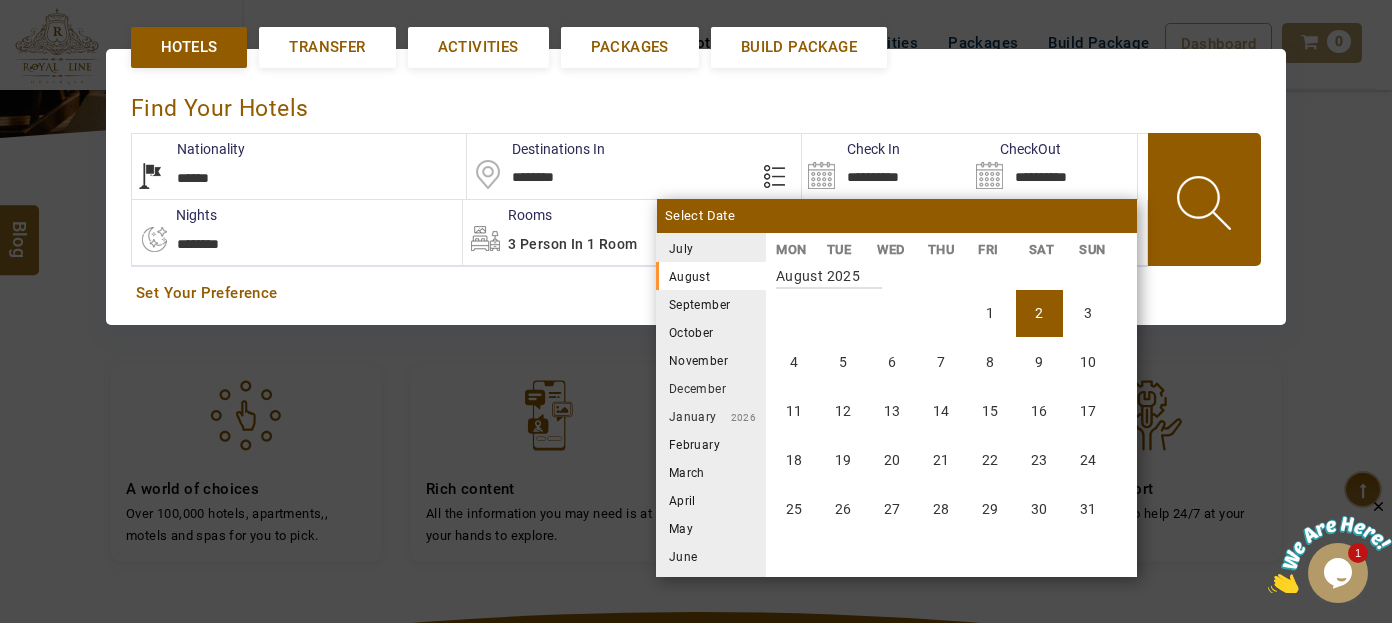 click on "2" at bounding box center (1039, 313) 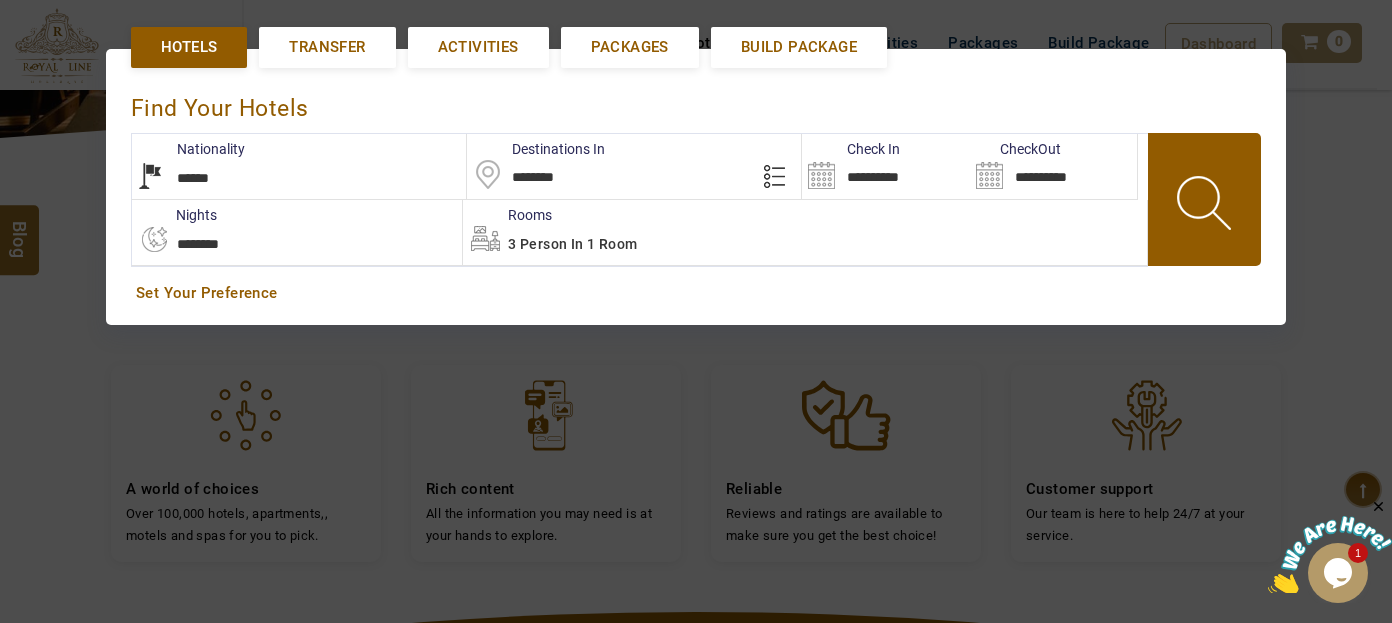 click on "3 Person in    1 Room" at bounding box center [805, 232] 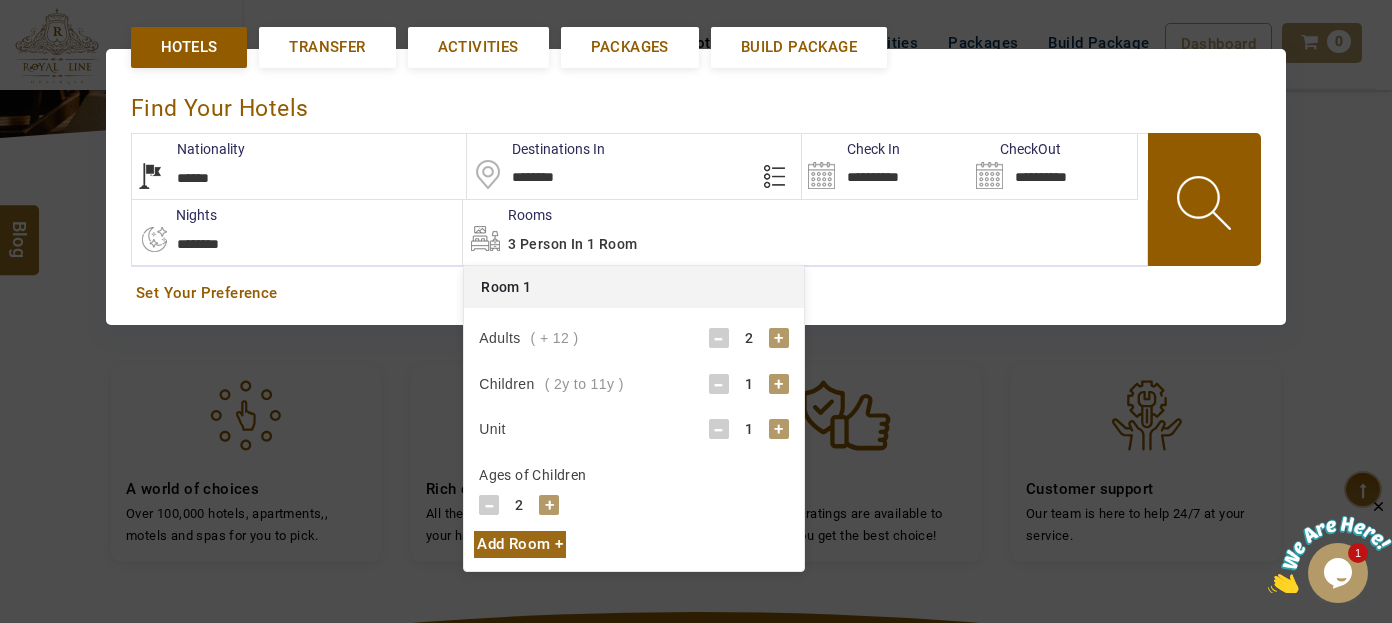 click on "-" at bounding box center [719, 384] 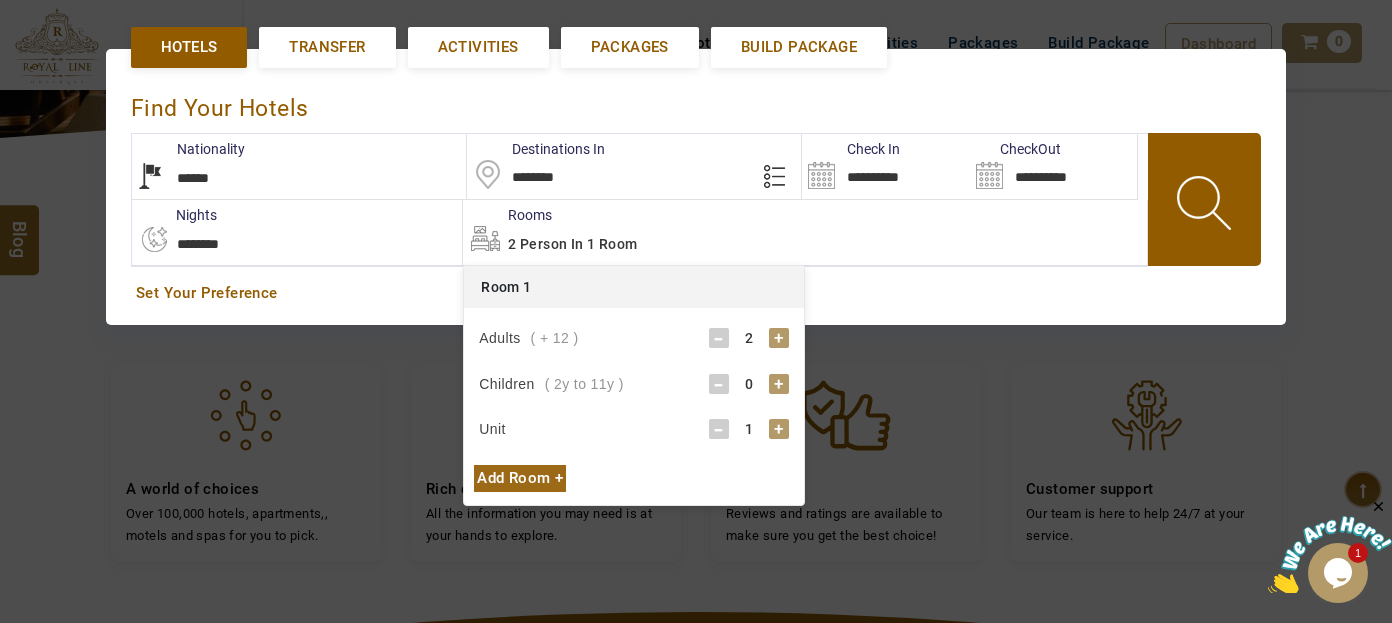 click on "+" at bounding box center (779, 384) 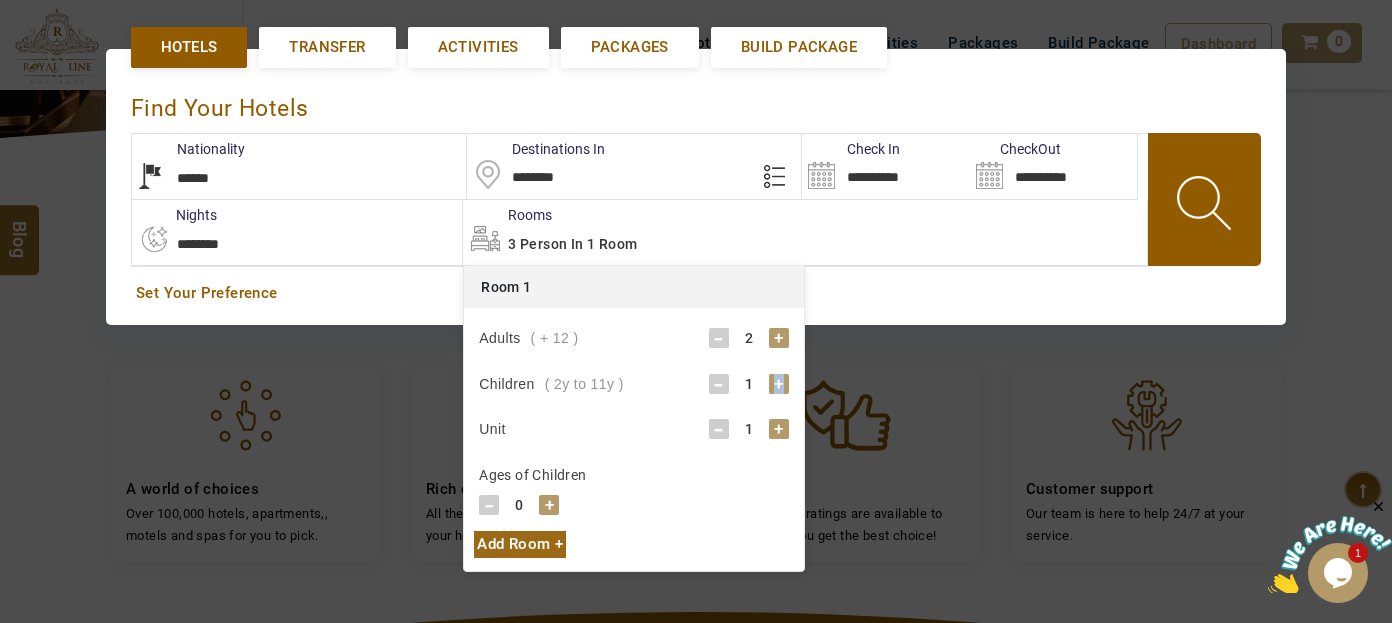 click on "+" at bounding box center [779, 384] 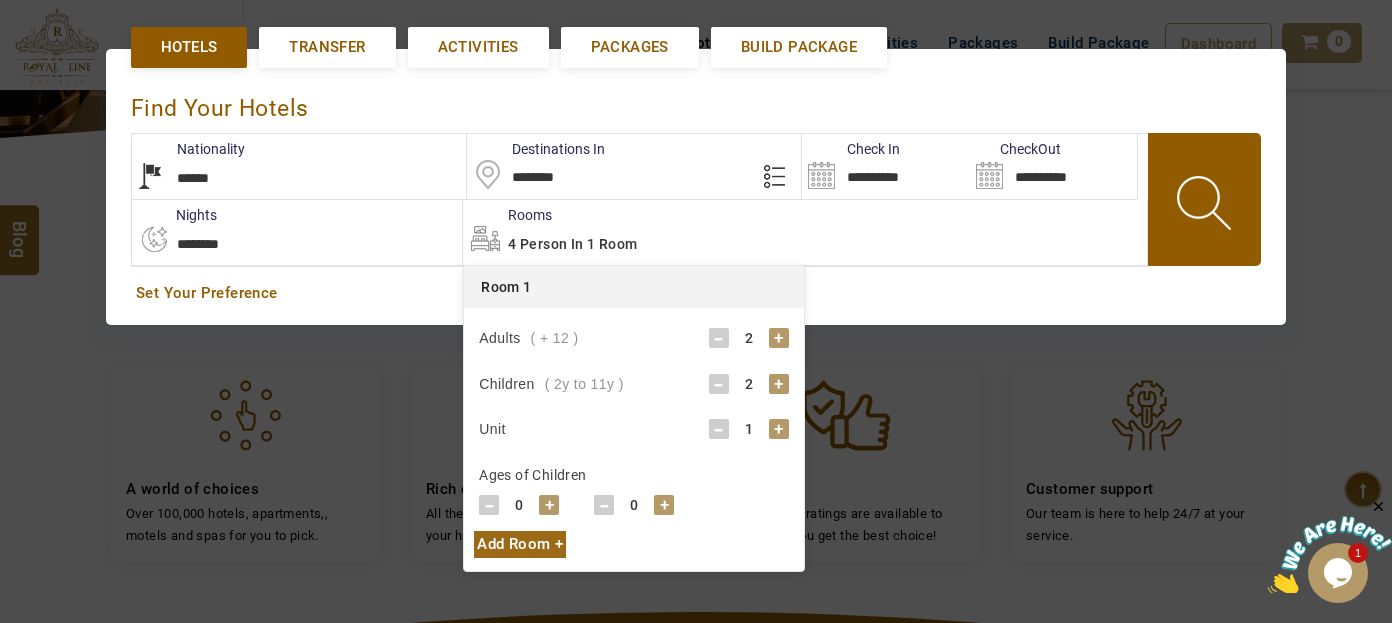 click on "+" at bounding box center [549, 505] 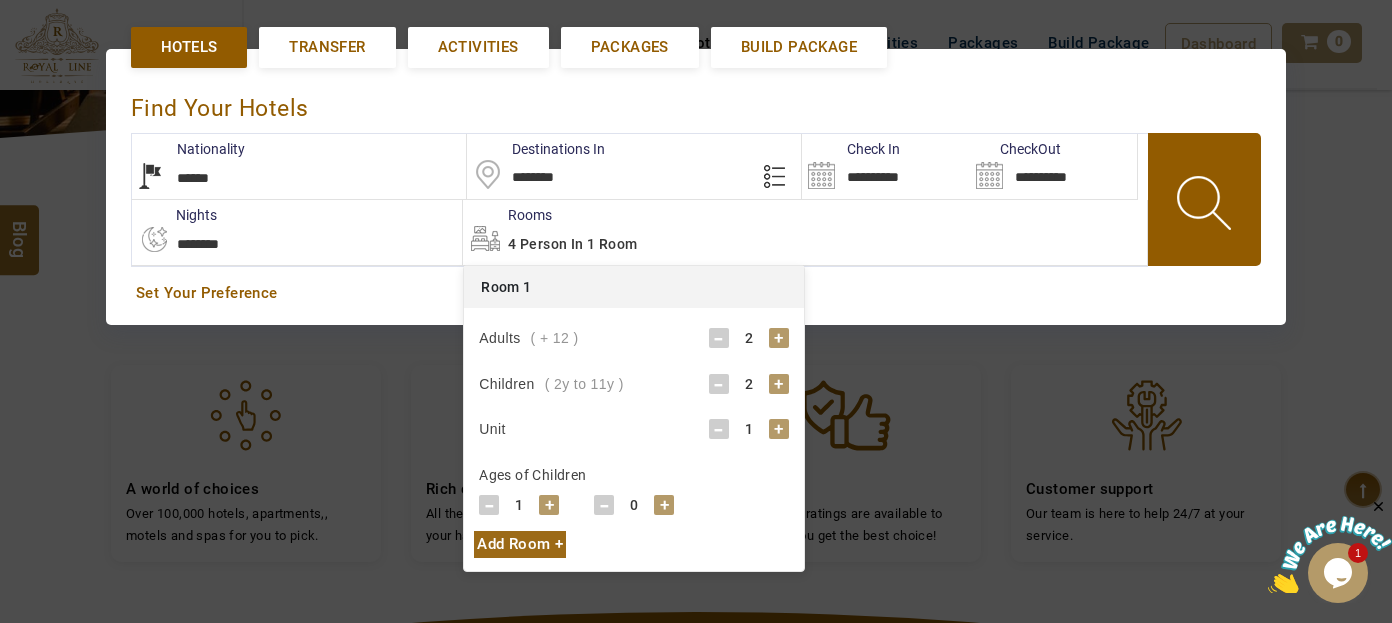 click on "+" at bounding box center (549, 505) 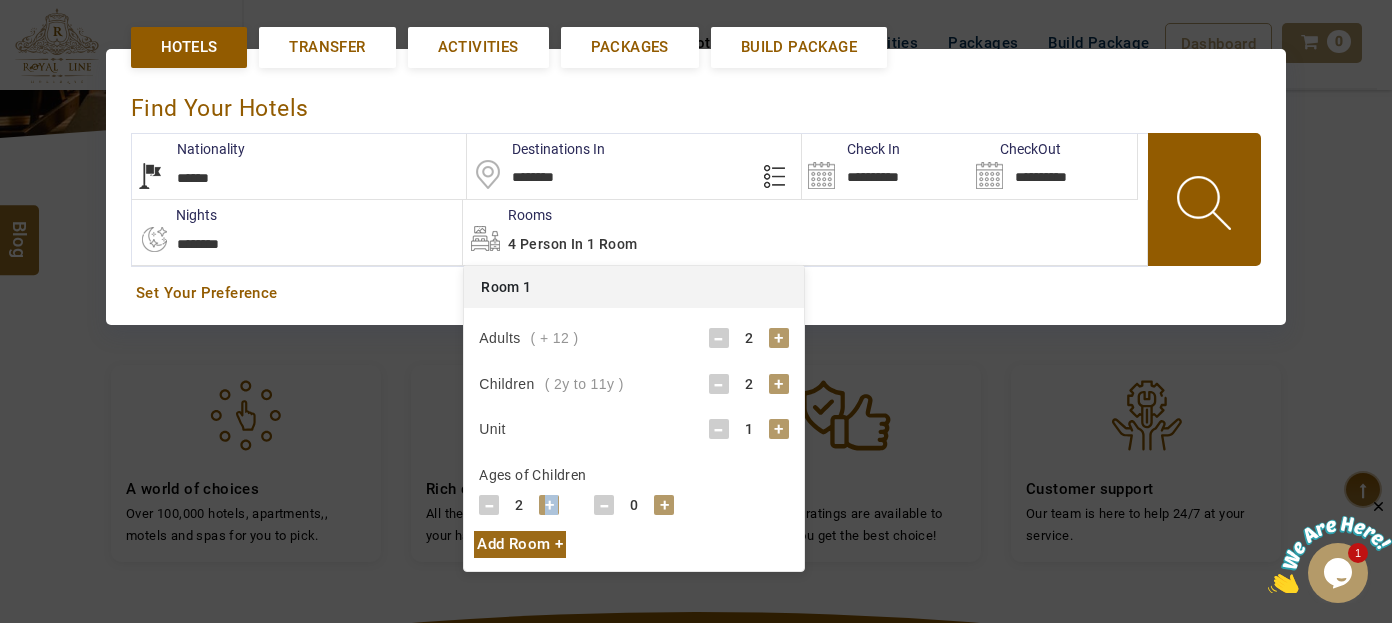 click on "+" at bounding box center [549, 505] 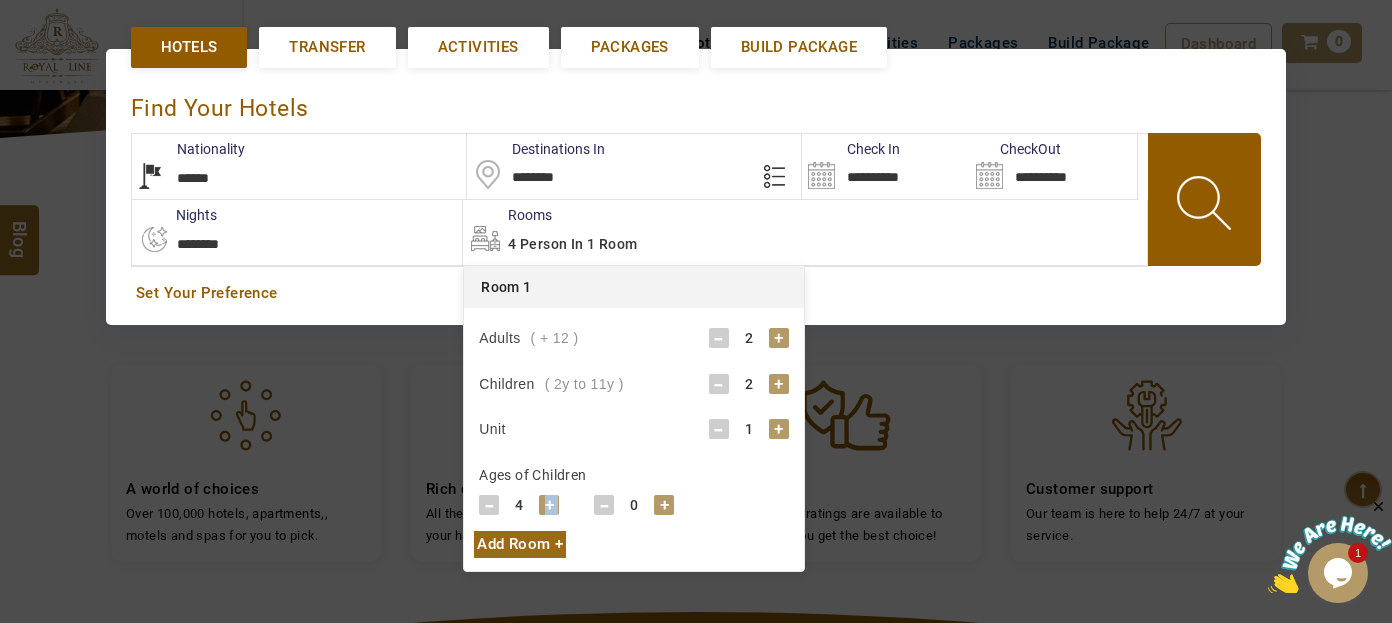 click on "+" at bounding box center [549, 505] 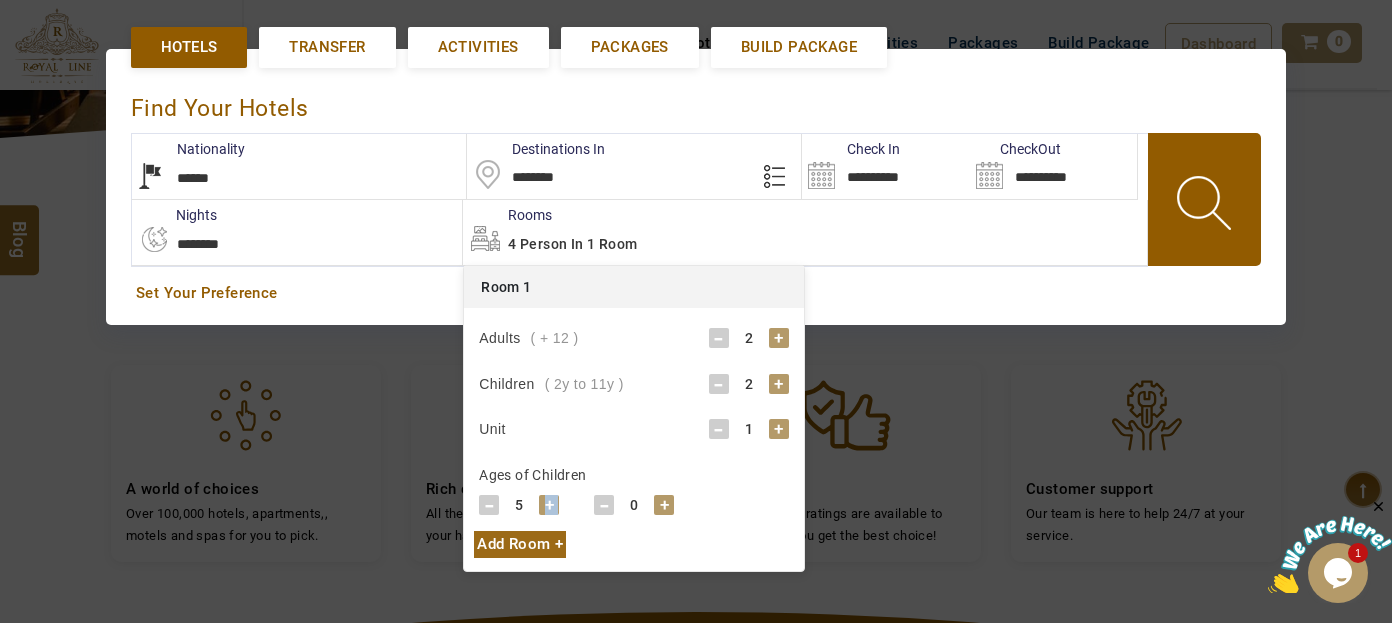click on "+" at bounding box center (549, 505) 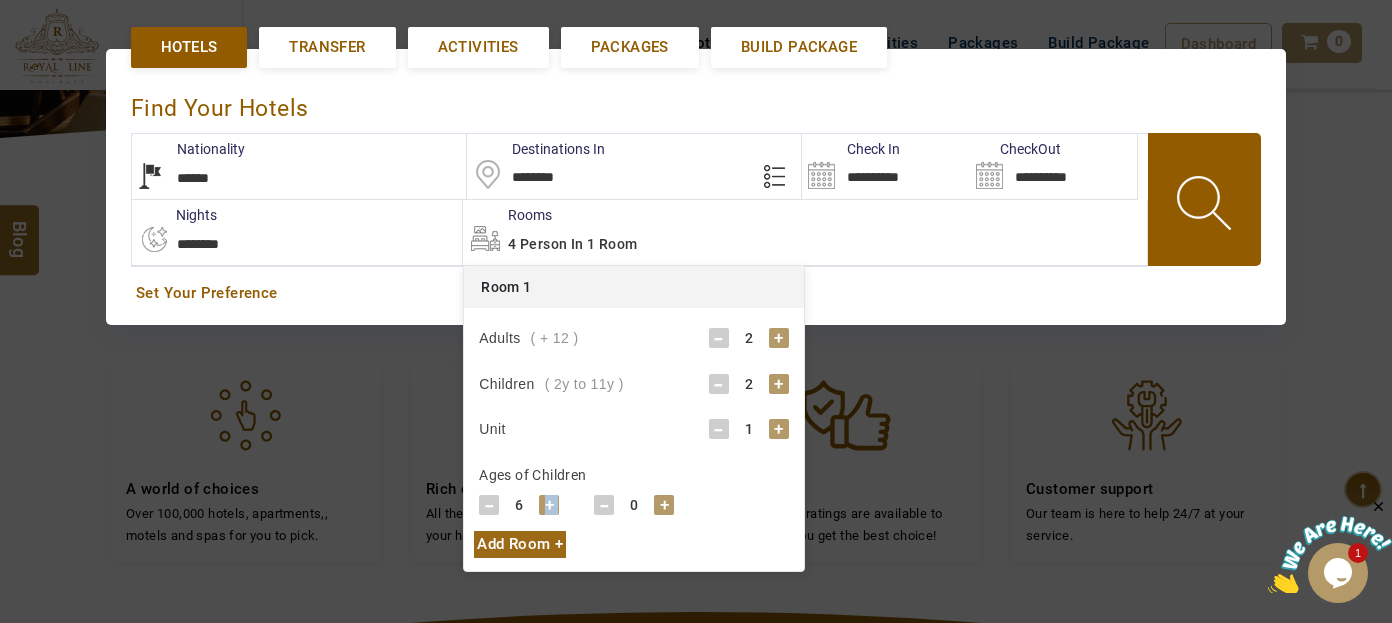 click on "+" at bounding box center [549, 505] 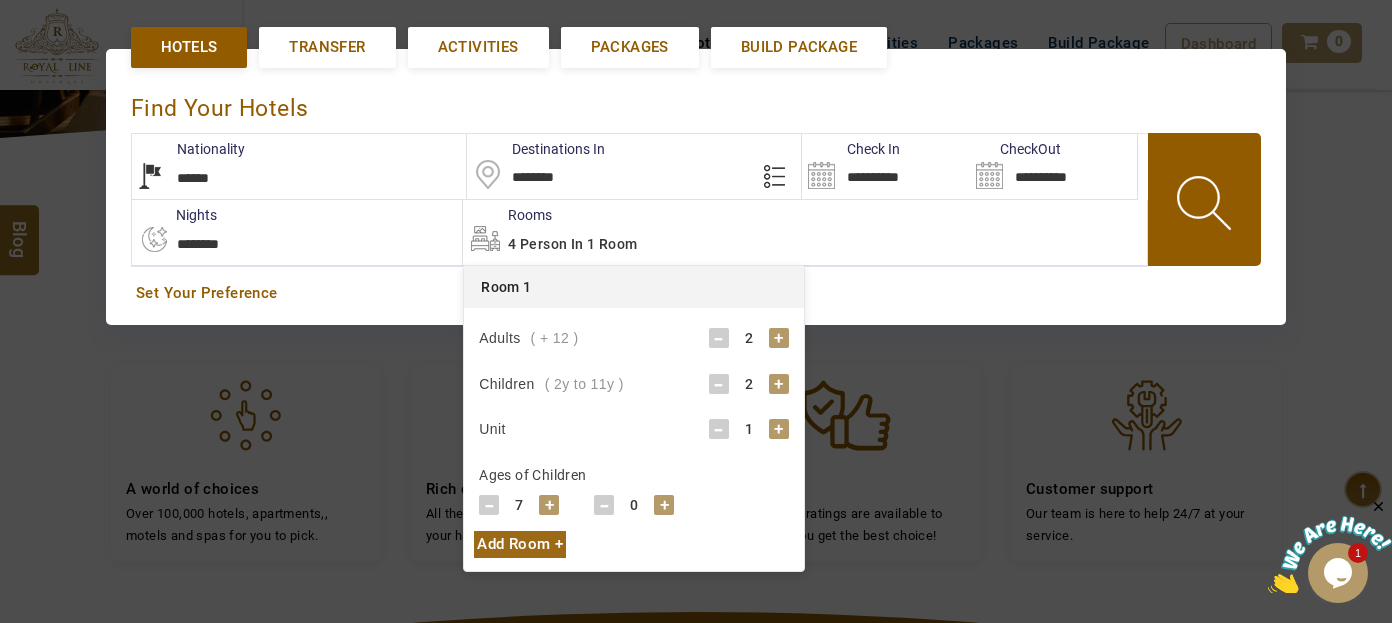 click on "+" at bounding box center (549, 505) 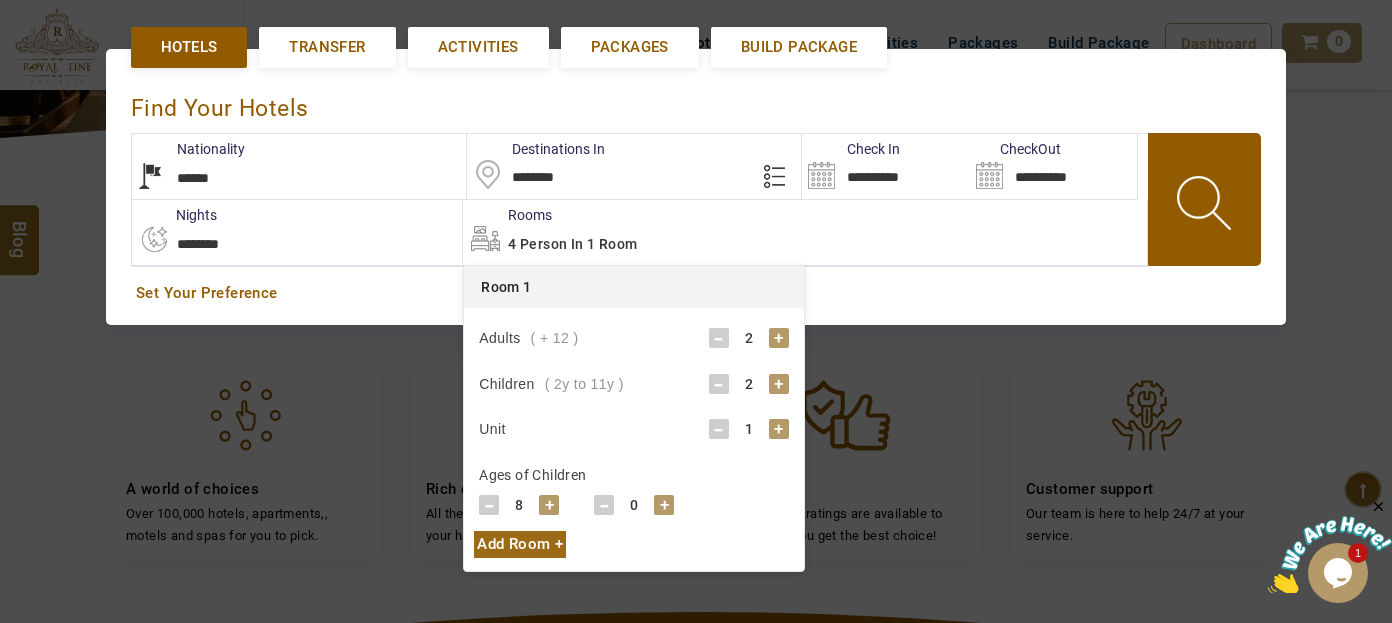 click on "+" at bounding box center (664, 505) 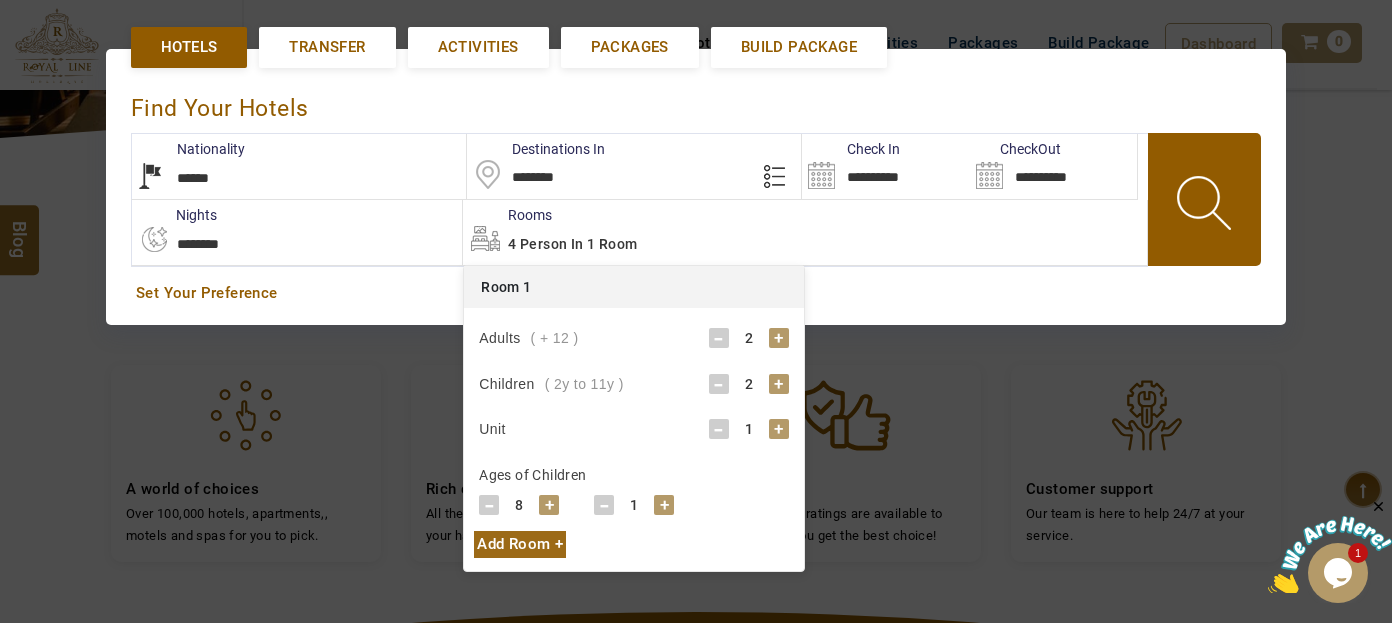 click on "+" at bounding box center (664, 505) 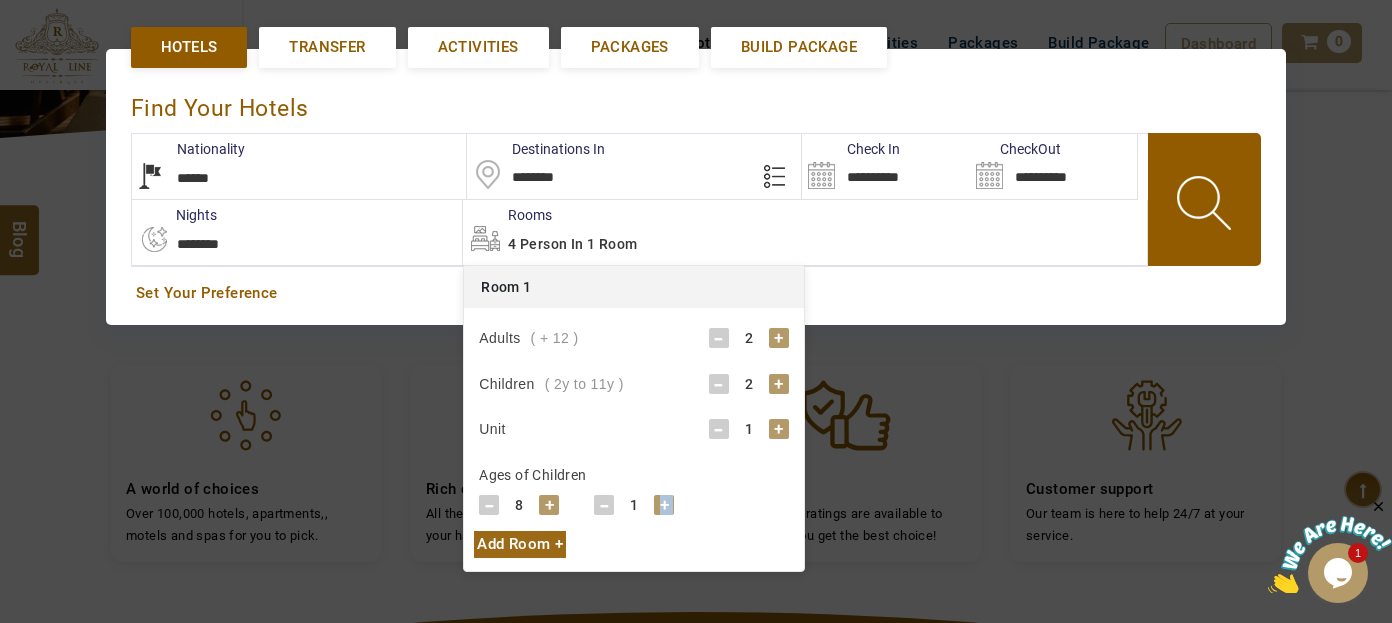 click on "+" at bounding box center [664, 505] 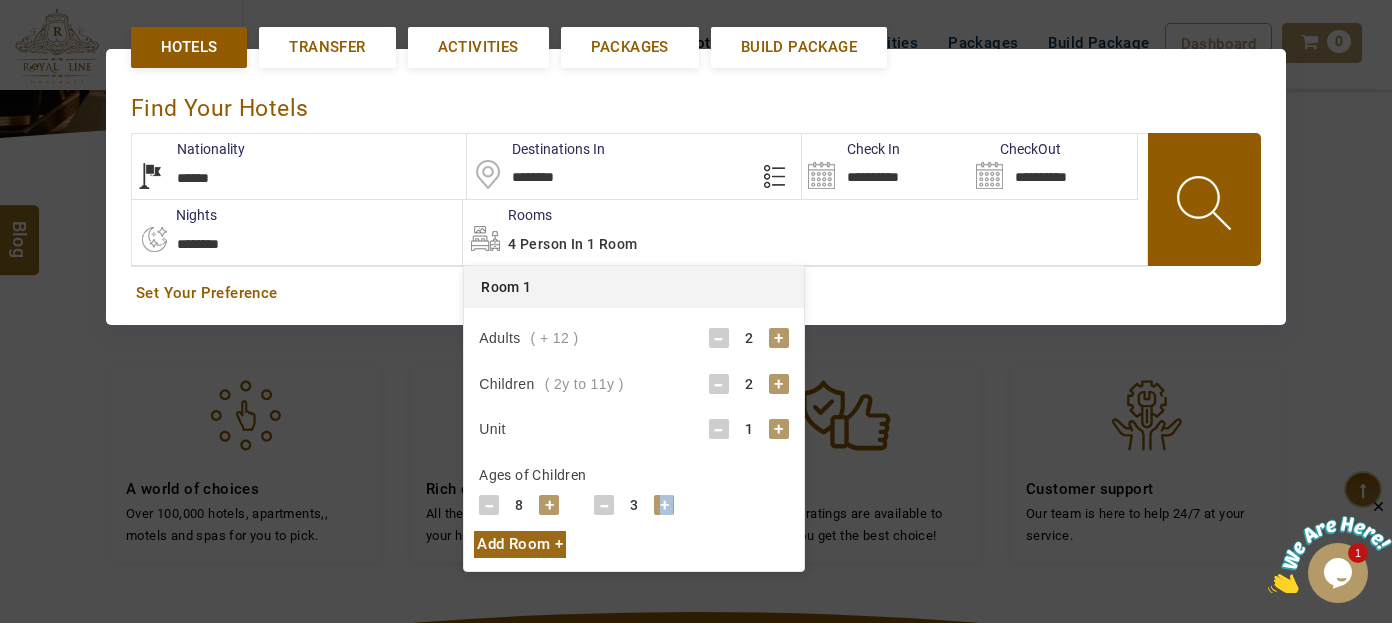 click on "+" at bounding box center (664, 505) 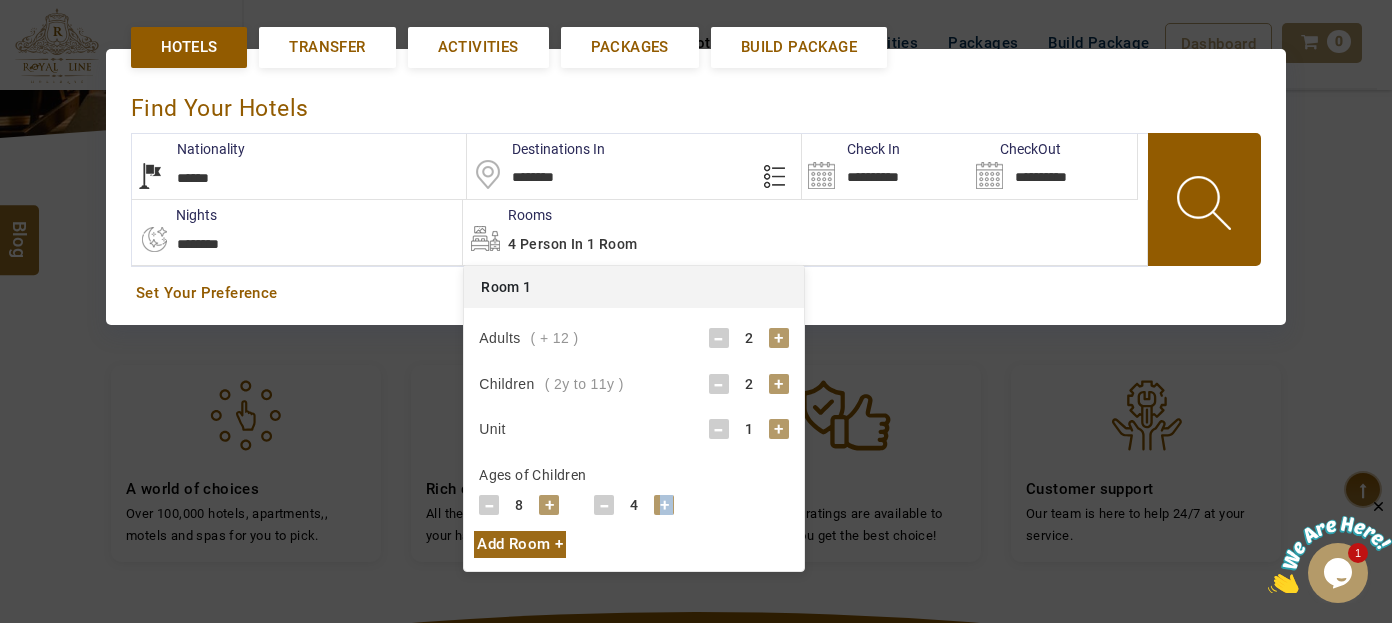 click on "+" at bounding box center (664, 505) 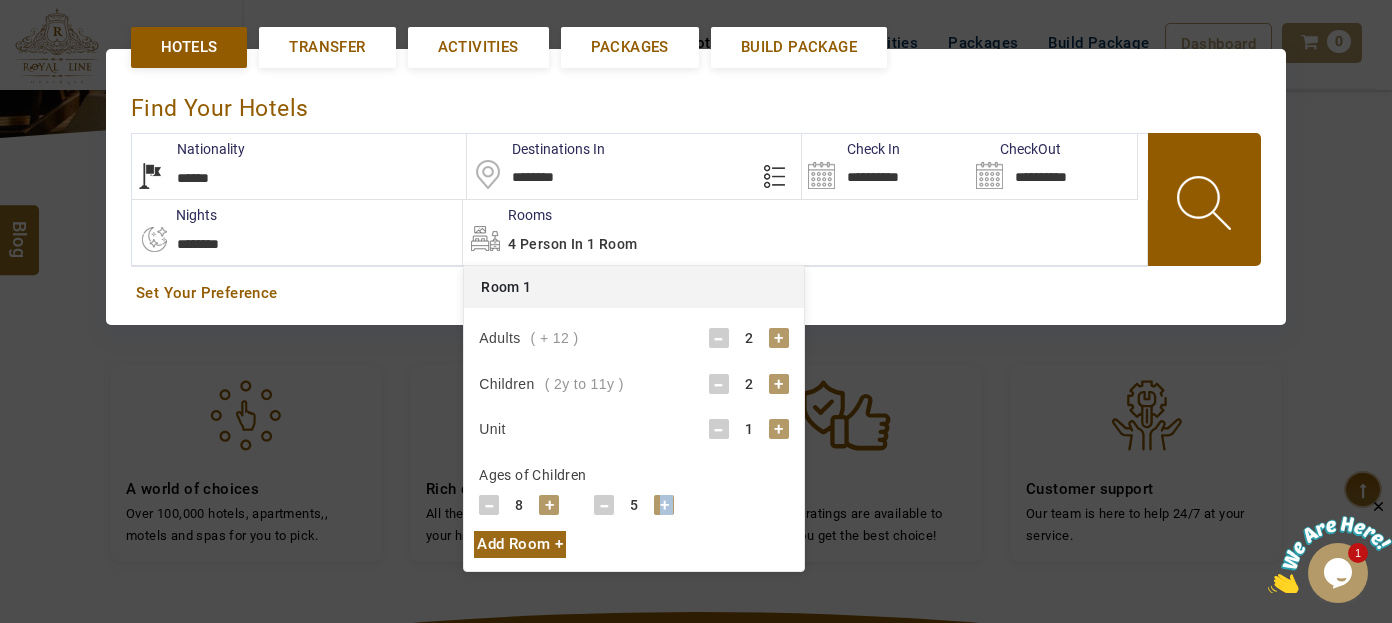 click on "+" at bounding box center (664, 505) 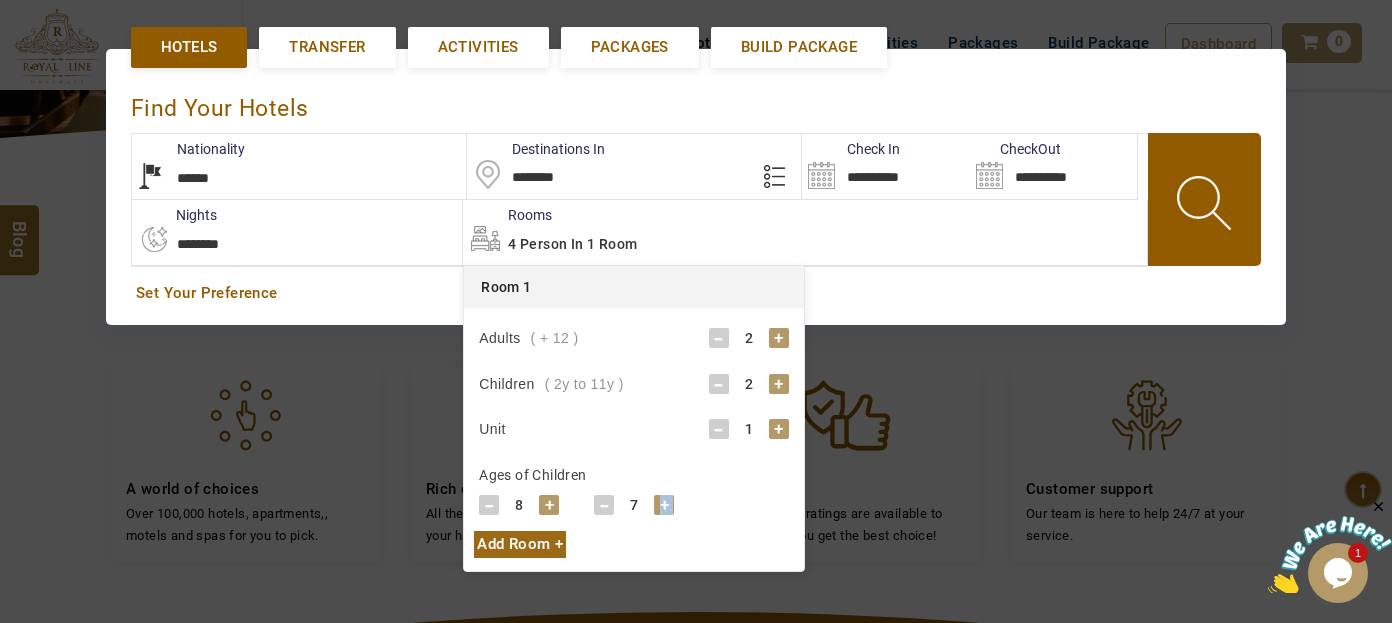 click on "+" at bounding box center (664, 505) 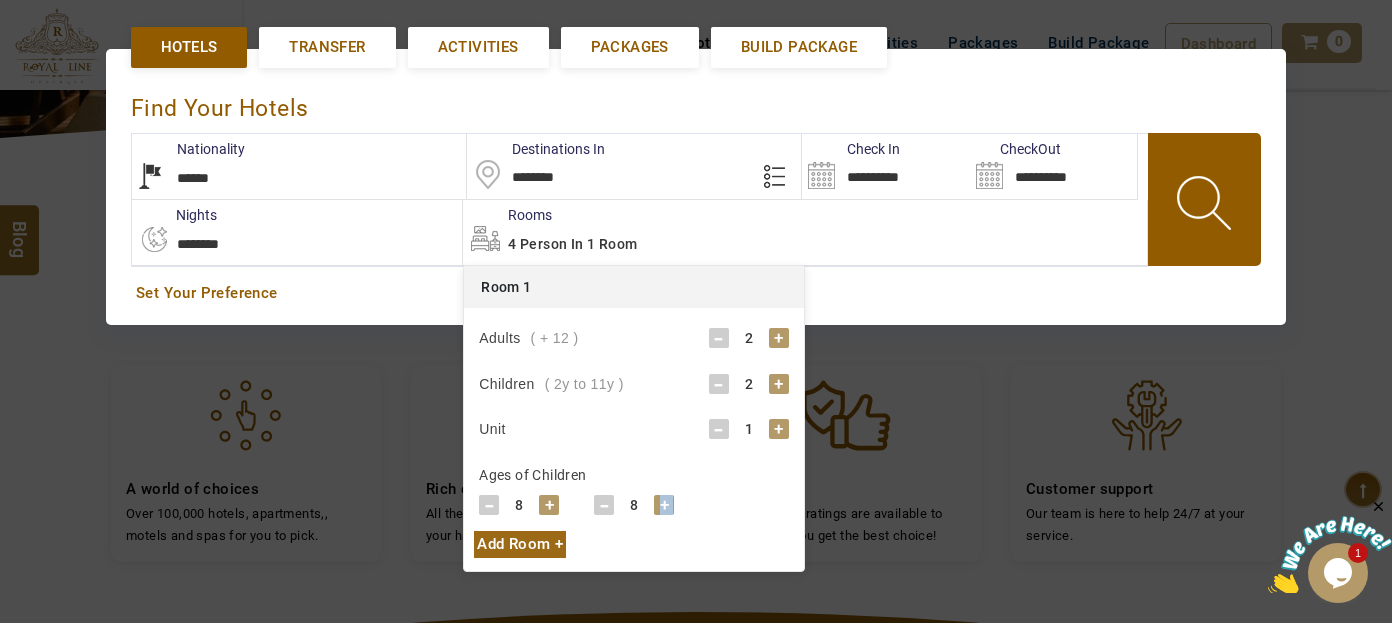 click on "+" at bounding box center (664, 505) 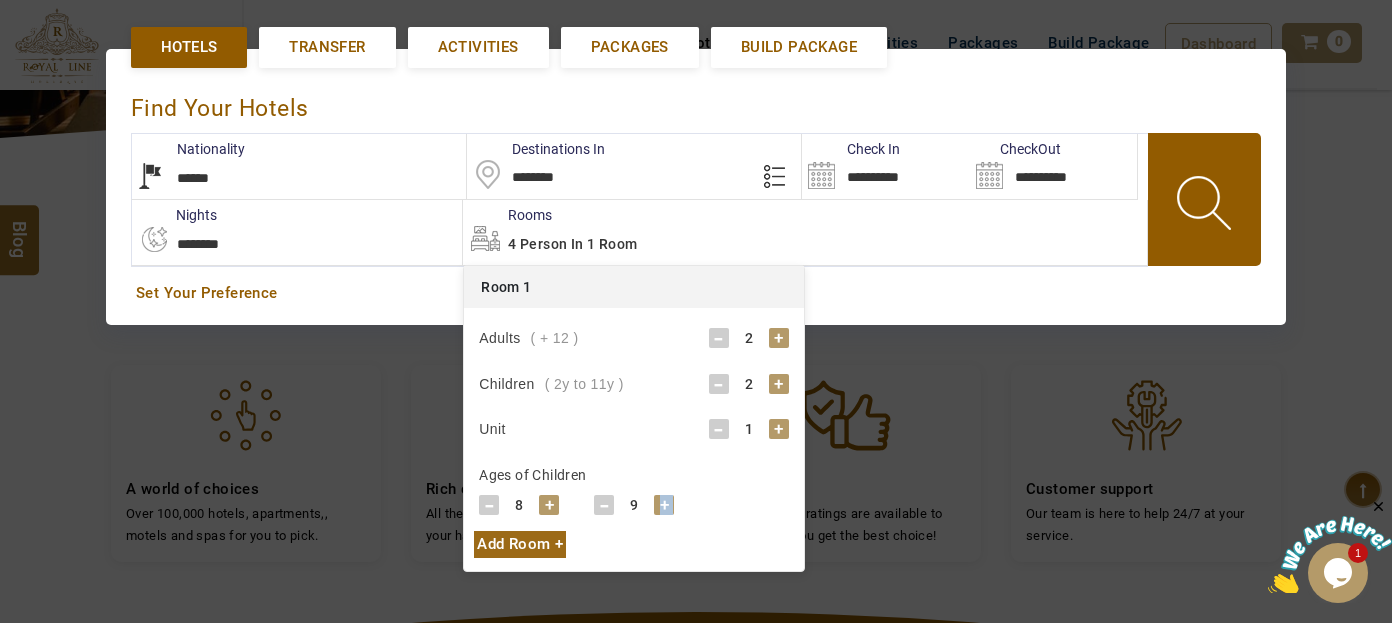 click on "+" at bounding box center (664, 505) 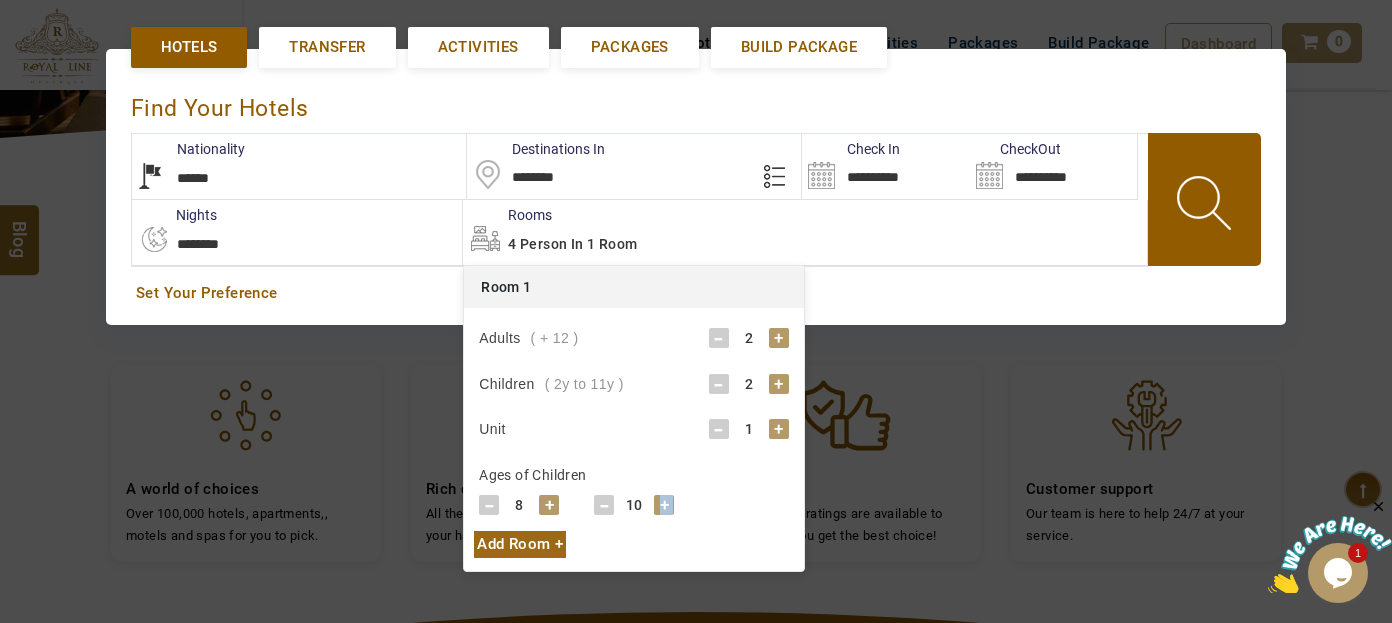 click at bounding box center (1206, 206) 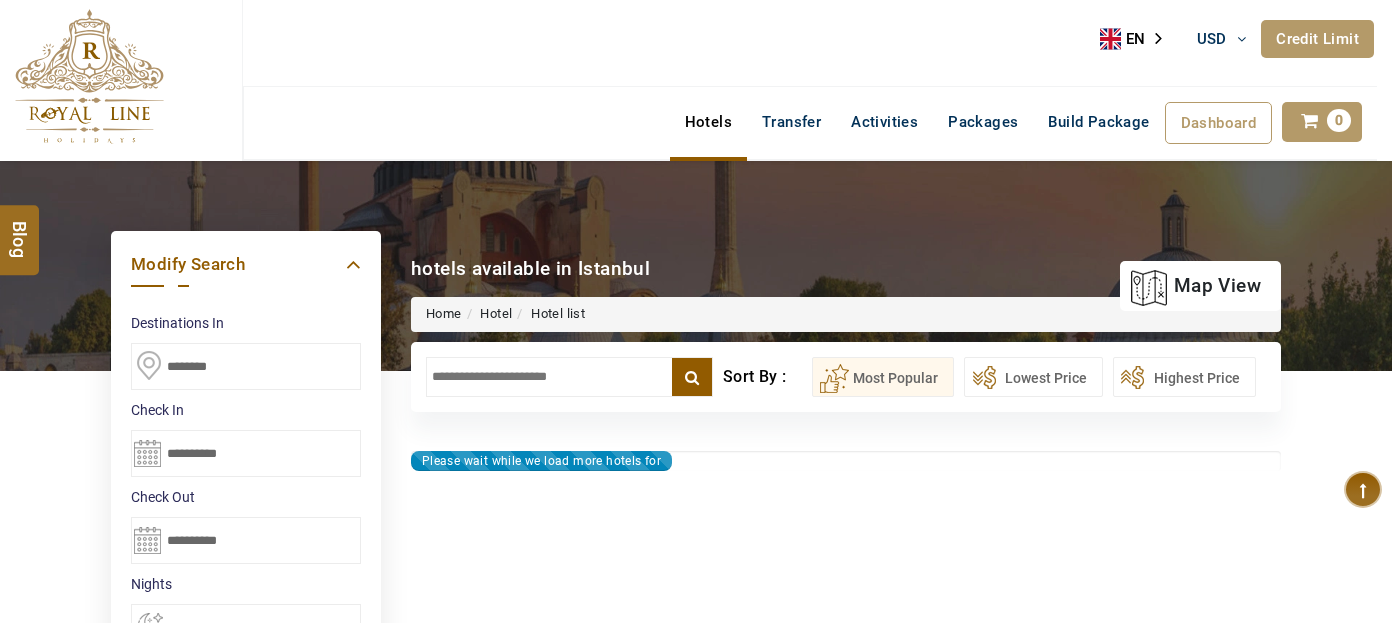 select on "*" 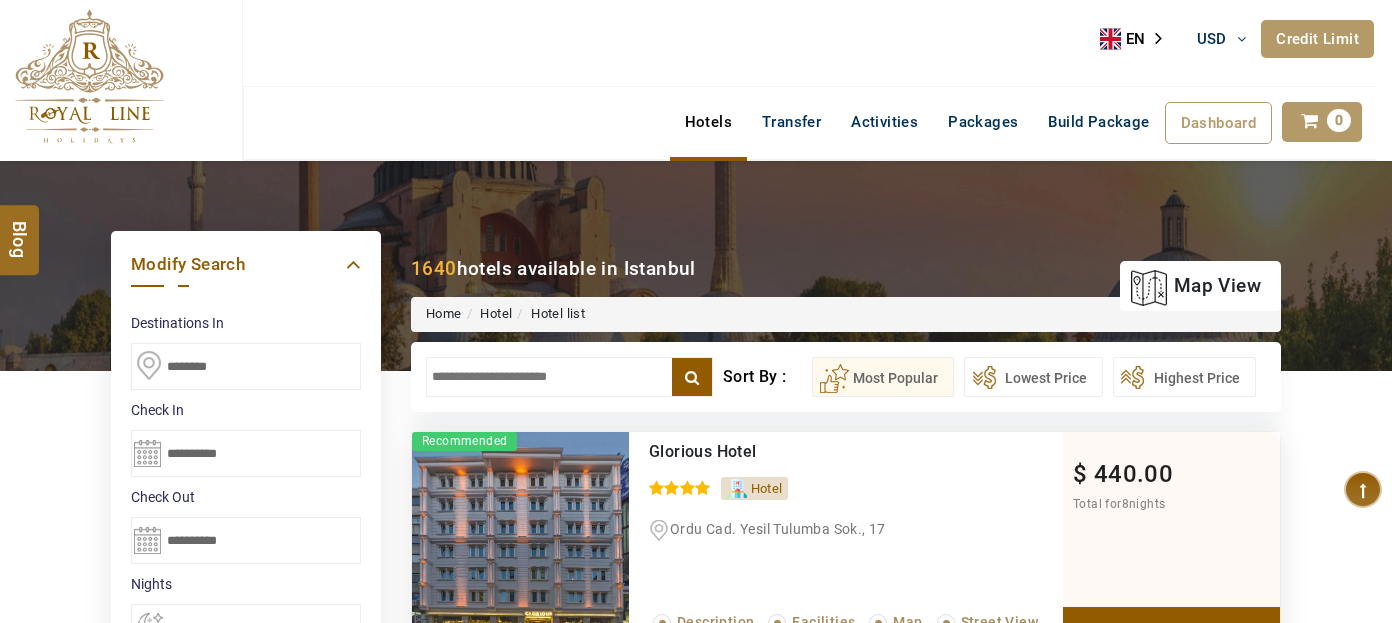 click at bounding box center [569, 377] 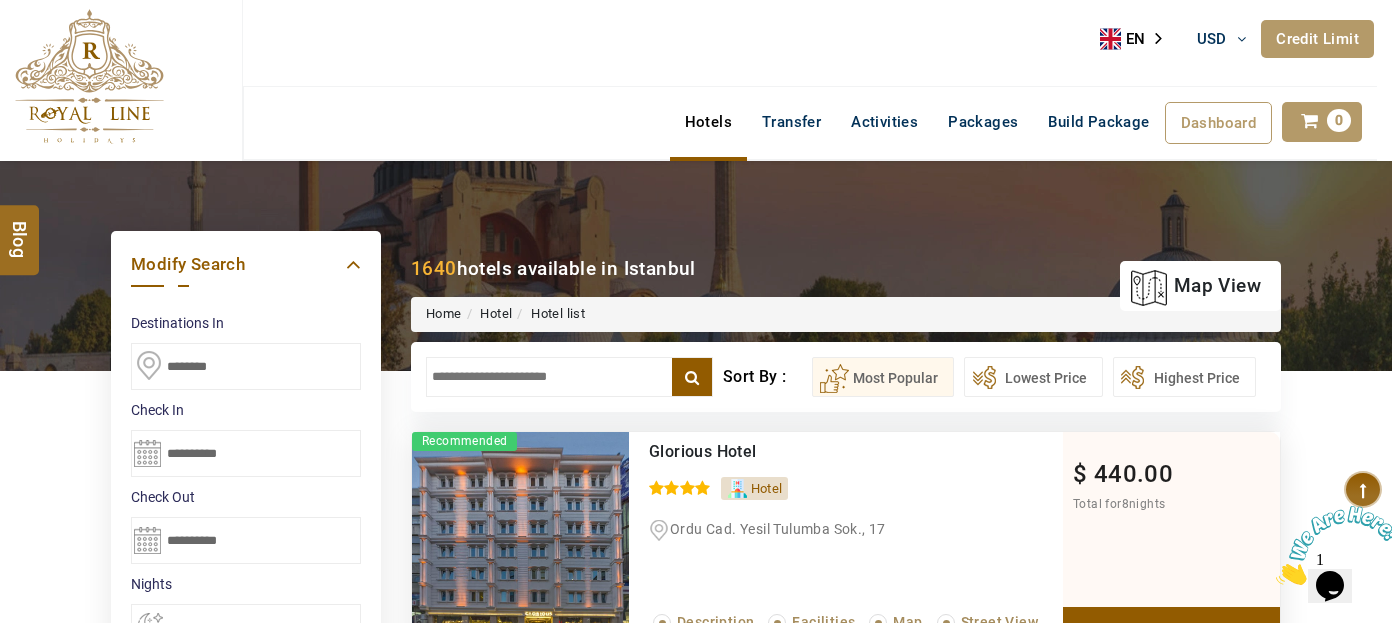 scroll, scrollTop: 0, scrollLeft: 0, axis: both 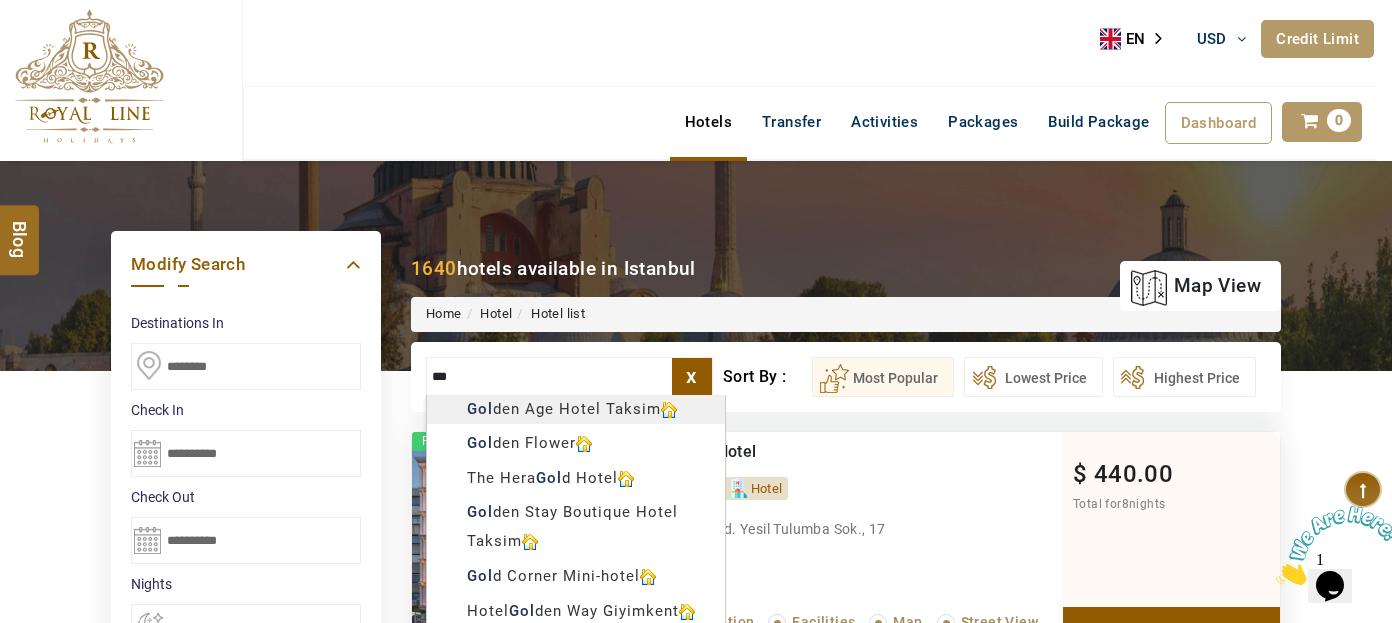 click on "[FIRST] [LAST] USD AED  AED EUR  € USD  $ INR  ₹ THB  ฿ IDR  Rp BHD  BHD TRY  ₺ Credit Limit EN HE AR ES PT ZH Helpline
+[COUNTRY] [PHONE] Register Now +[COUNTRY] [PHONE] [EMAIL] About Us What we Offer Blog Why Us Contact Hotels  Transfer Activities Packages Build Package Dashboard My Profile My Booking My Reports My Quotation Sign Out [NUMBER] Points Redeem Now To Redeem [NUMBER]   Points Future Points  [NUMBER]   Points Credit Limit Credit Limit USD [NUMBER].00 [NUMBER]% Complete Used USD [NUMBER].22 Available USD [NUMBER].78 Setting  Looks like you haven't added anything to your cart yet Countinue Shopping ****** ****** Please Wait.. Blog demo
Remember me Forgot
password? LOG IN Don't have an account?   Register Now My Booking View/ Print/Cancel Your Booking without Signing in Submit Applying Filters...... Hotels For You Will Be Loading Soon demo
In A Few Moment, You Will Be Celebrating Best Hotel options galore ! Check In   CheckOut Rooms Rooms Please Wait Please Wait ... X" at bounding box center (696, 1137) 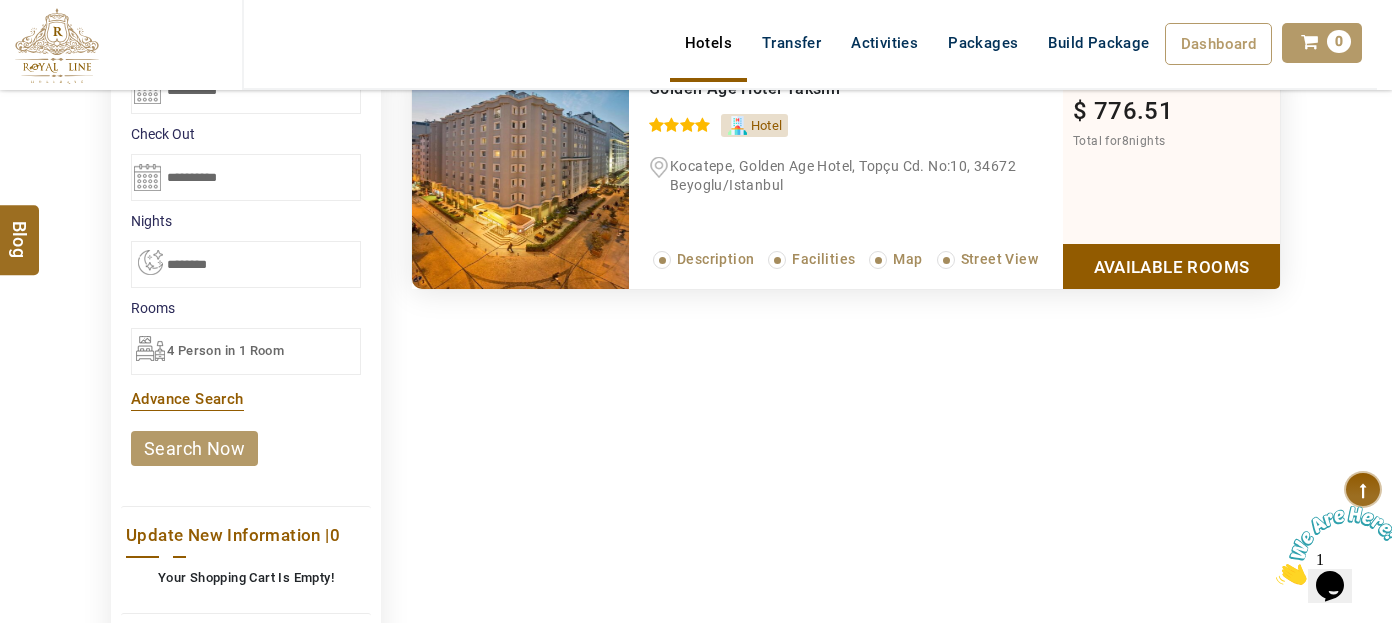 type on "**********" 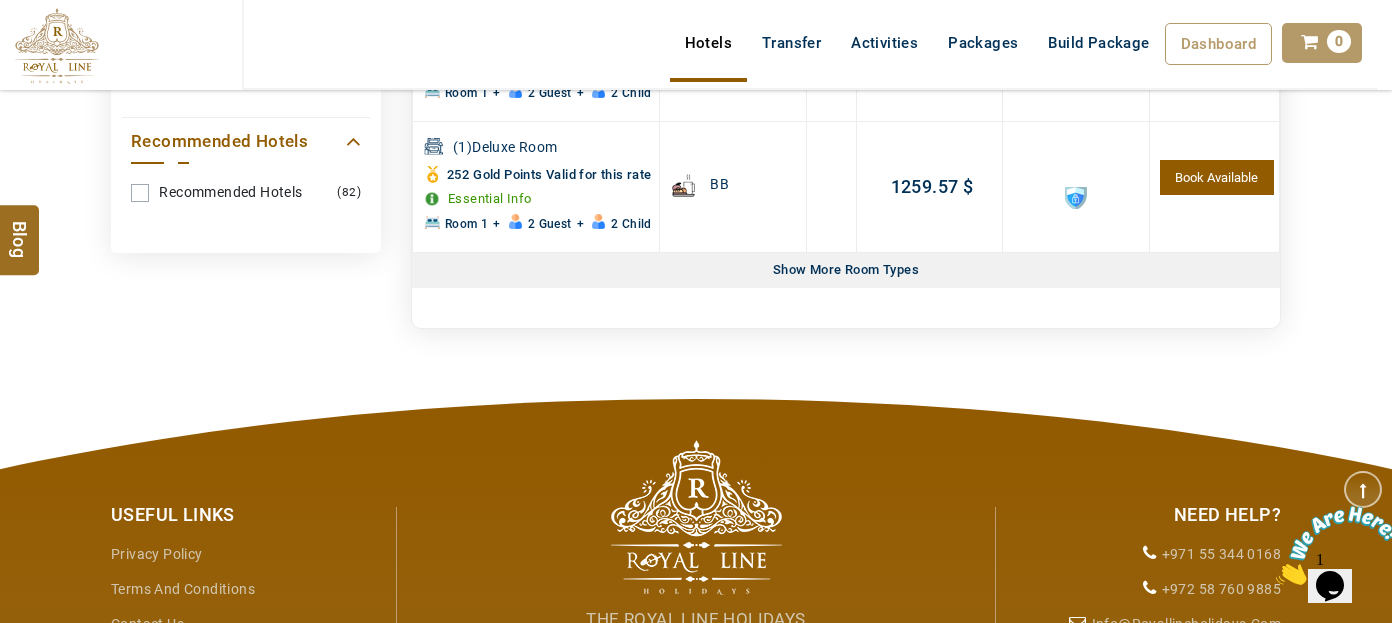 scroll, scrollTop: 1197, scrollLeft: 0, axis: vertical 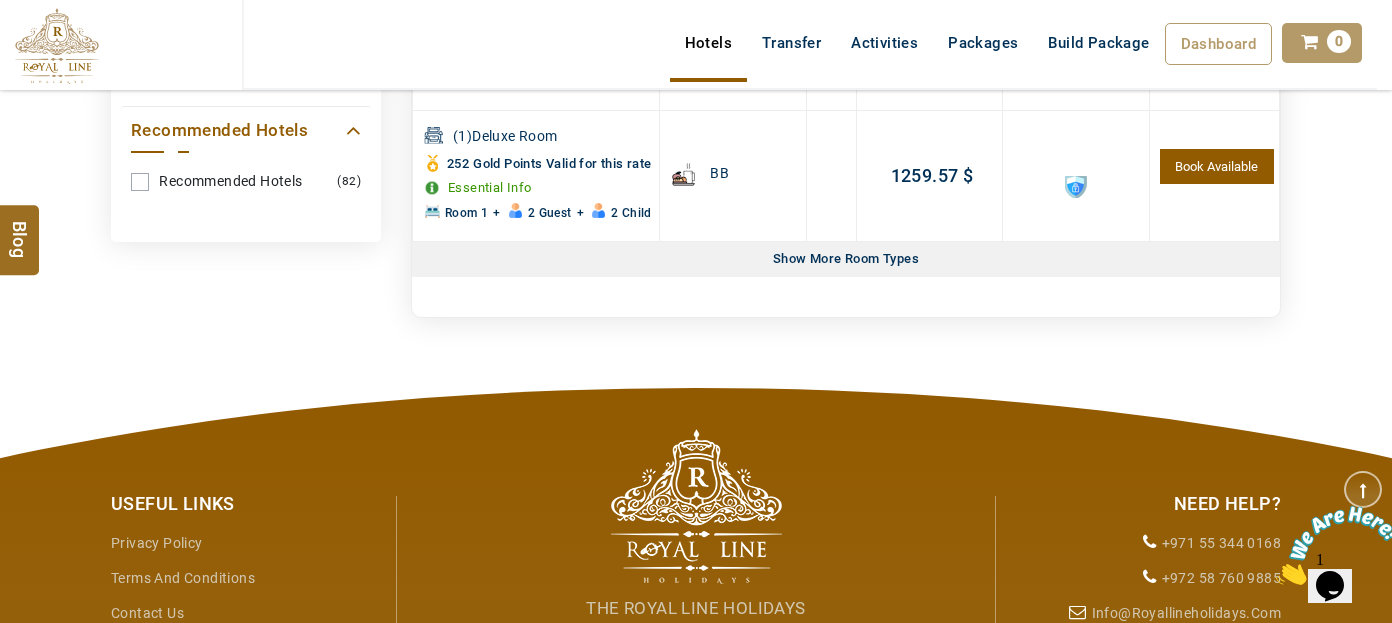 click on "Show More Room Types" at bounding box center [846, 259] 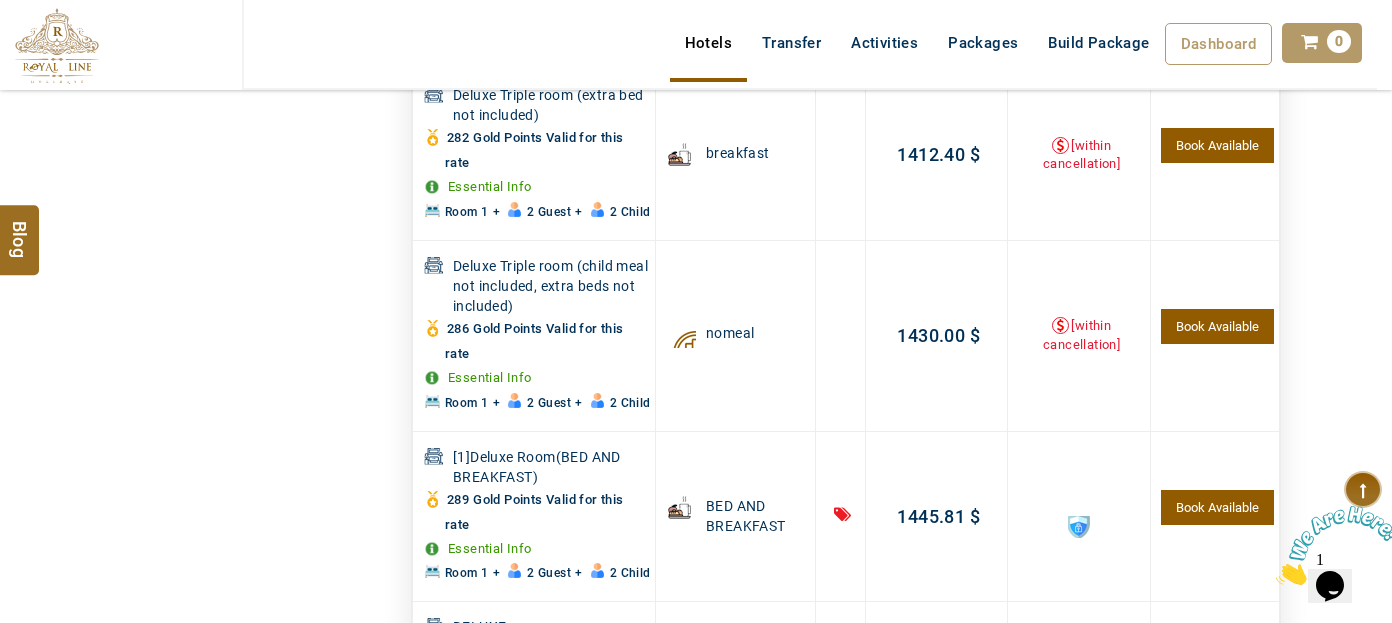 scroll, scrollTop: 5106, scrollLeft: 0, axis: vertical 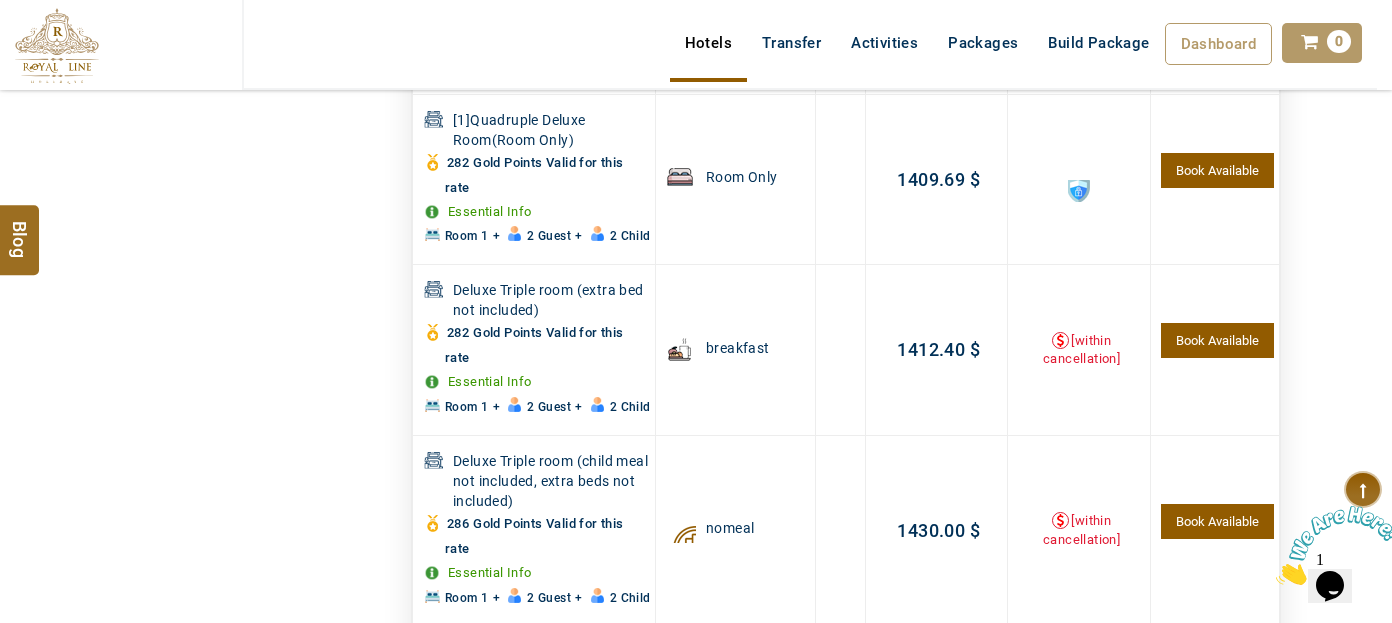 click at bounding box center [57, 46] 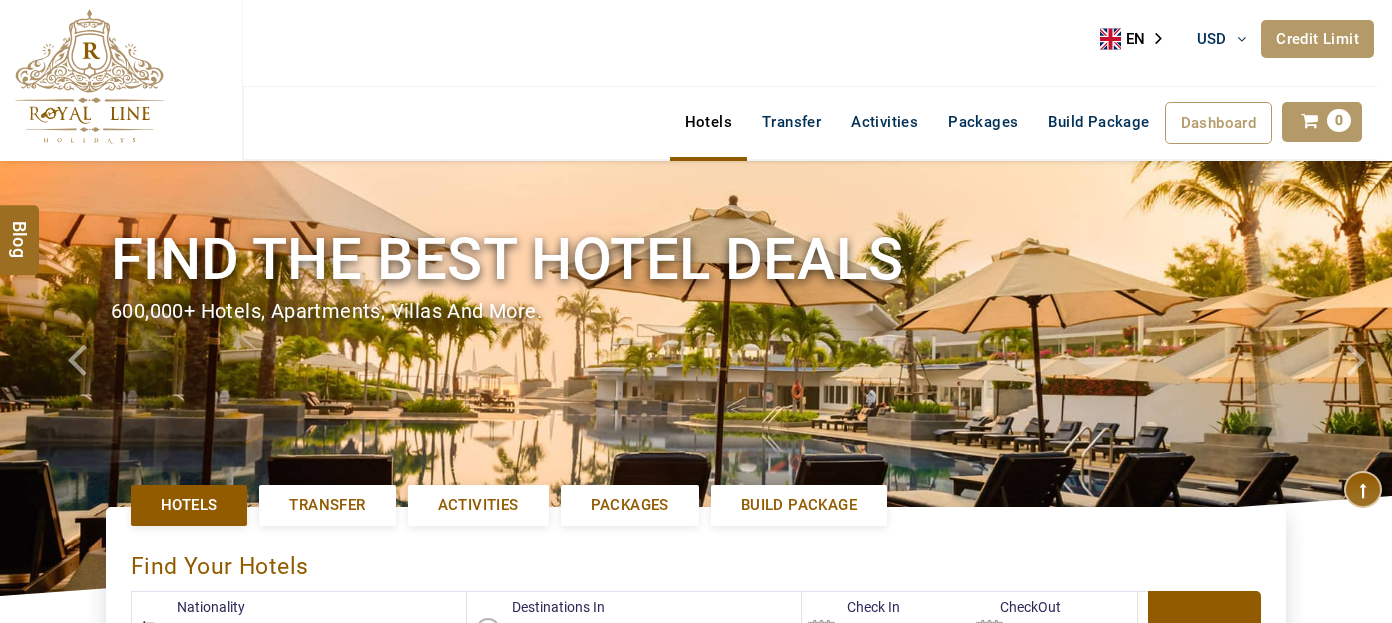 select on "******" 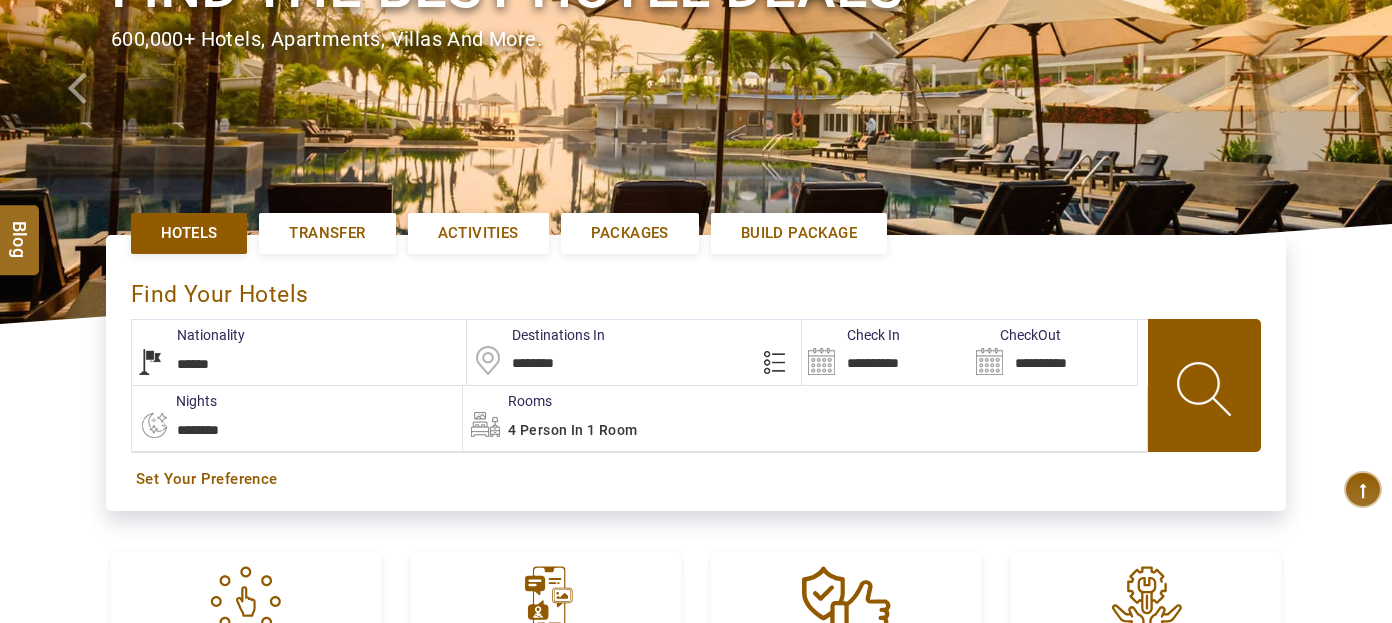 scroll, scrollTop: 272, scrollLeft: 0, axis: vertical 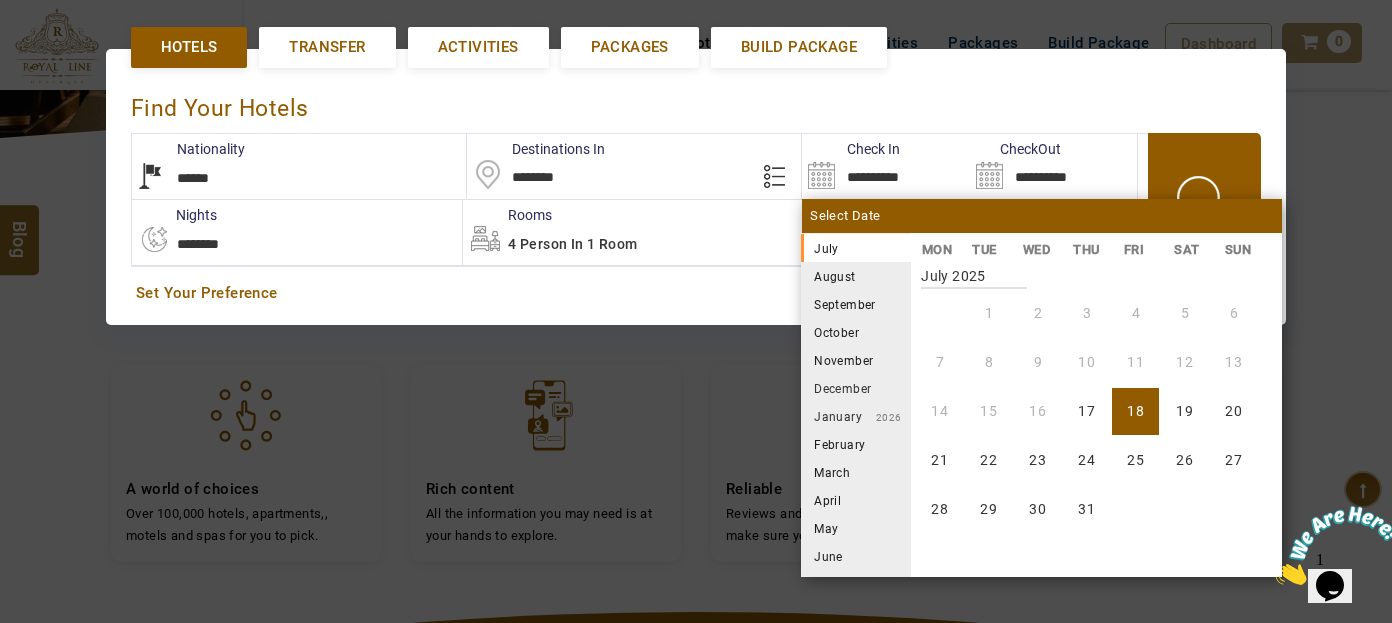 click on "4 Person in    1 Room" at bounding box center [572, 244] 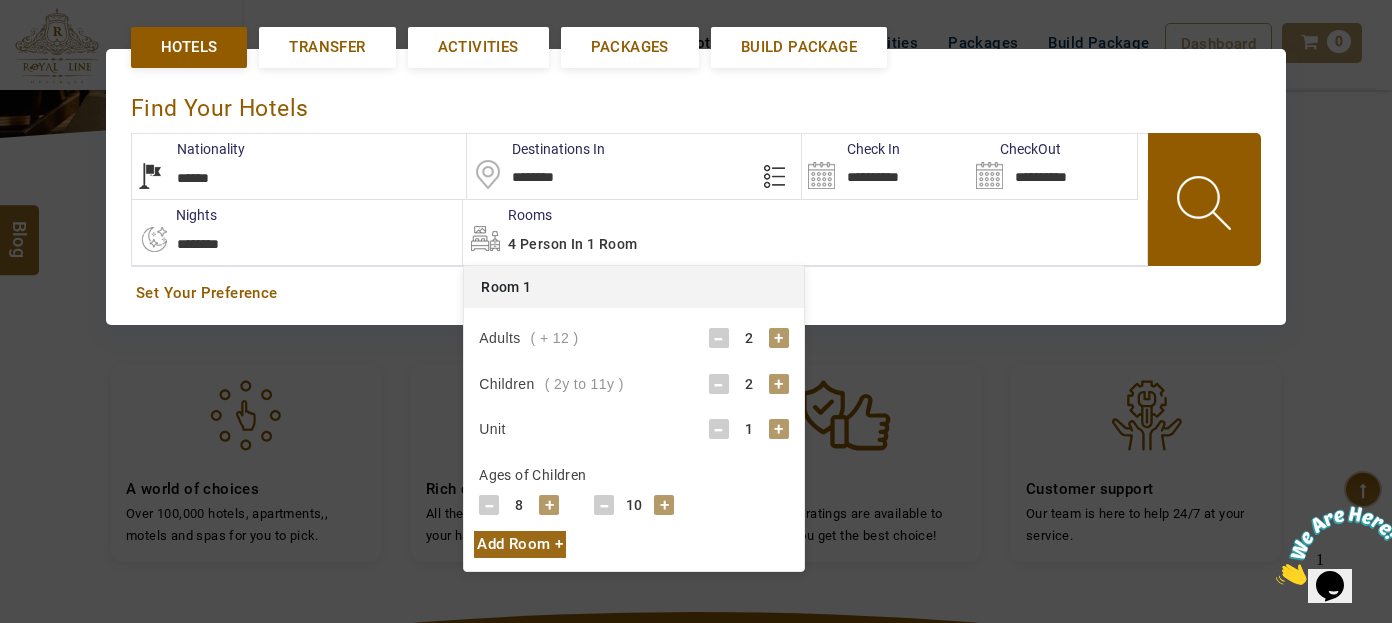 click on "**********" at bounding box center (885, 166) 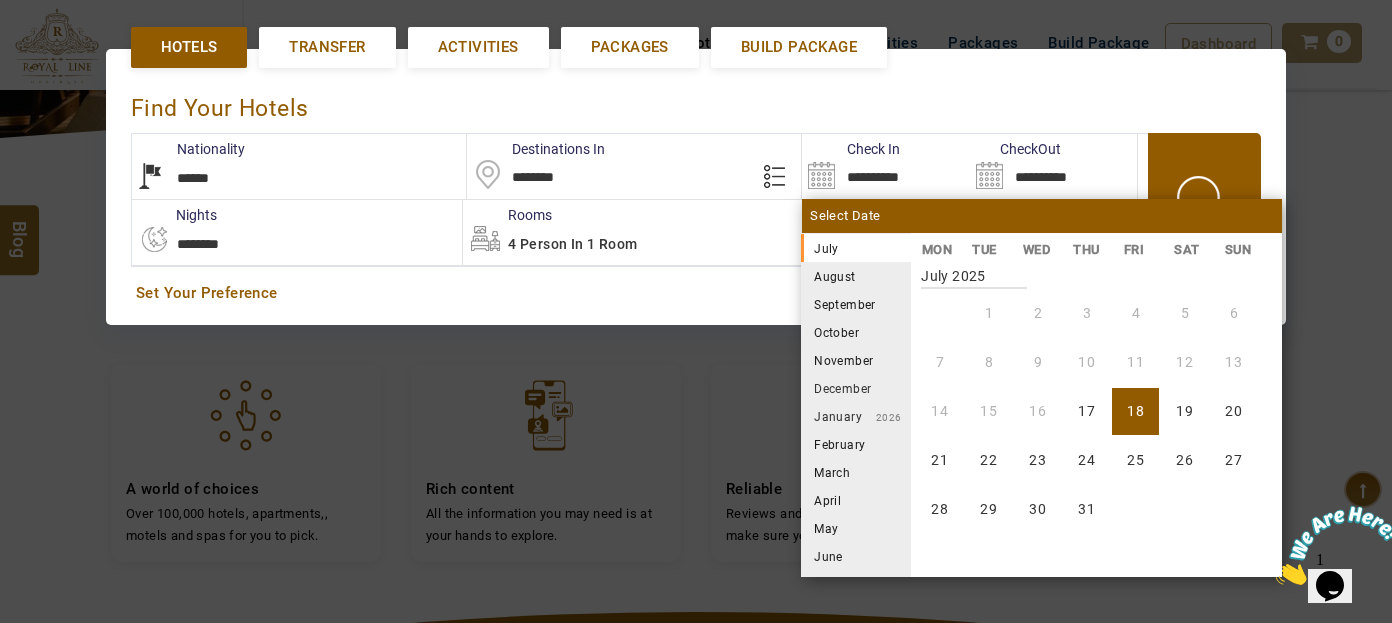 click on "August" at bounding box center (856, 276) 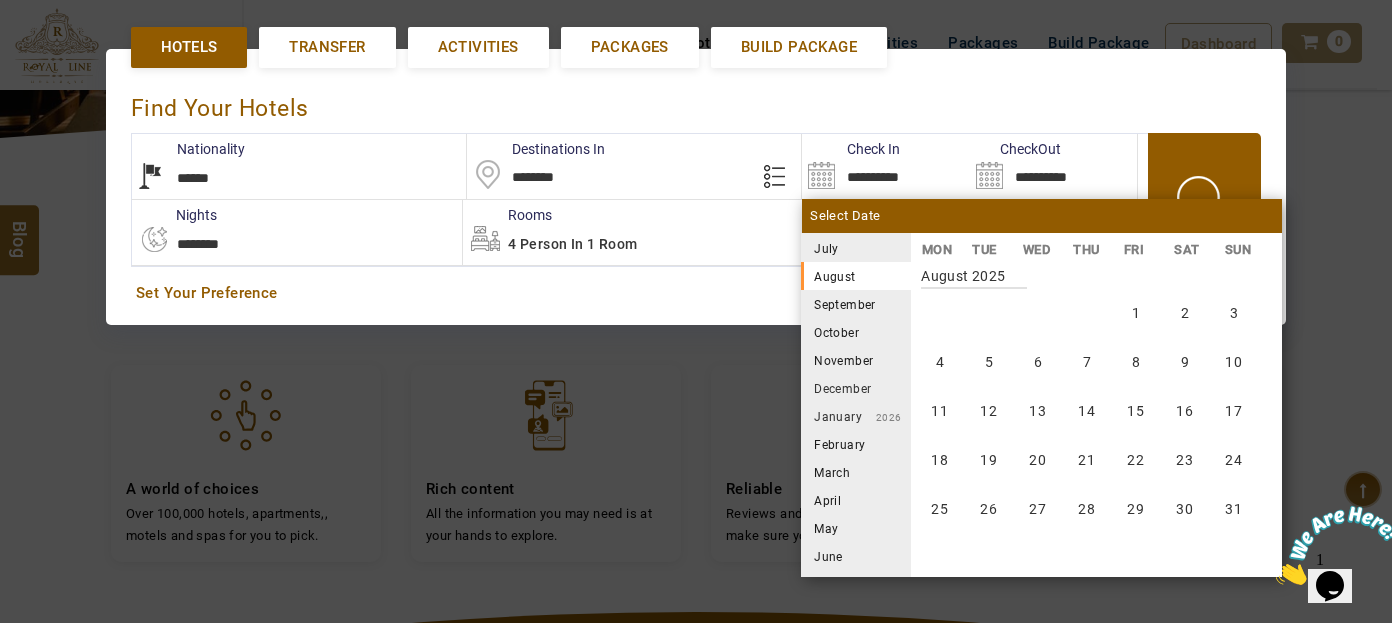 click on "July  2025" at bounding box center (856, 248) 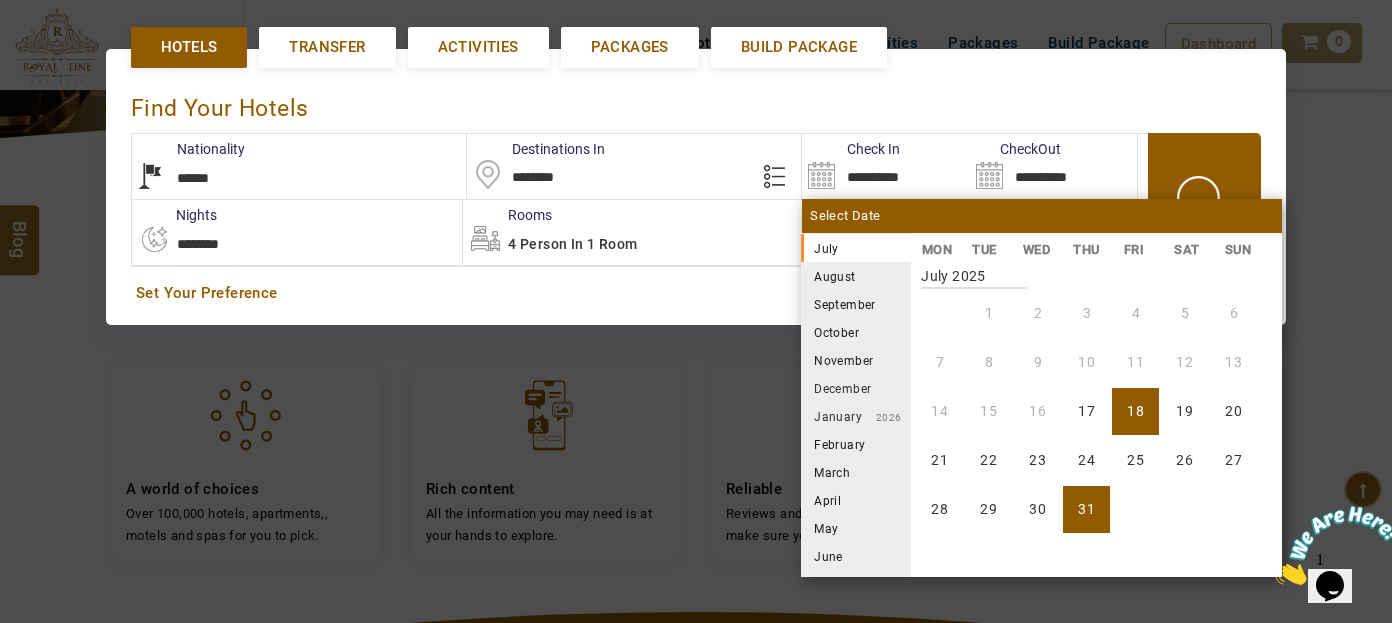 scroll, scrollTop: 0, scrollLeft: 0, axis: both 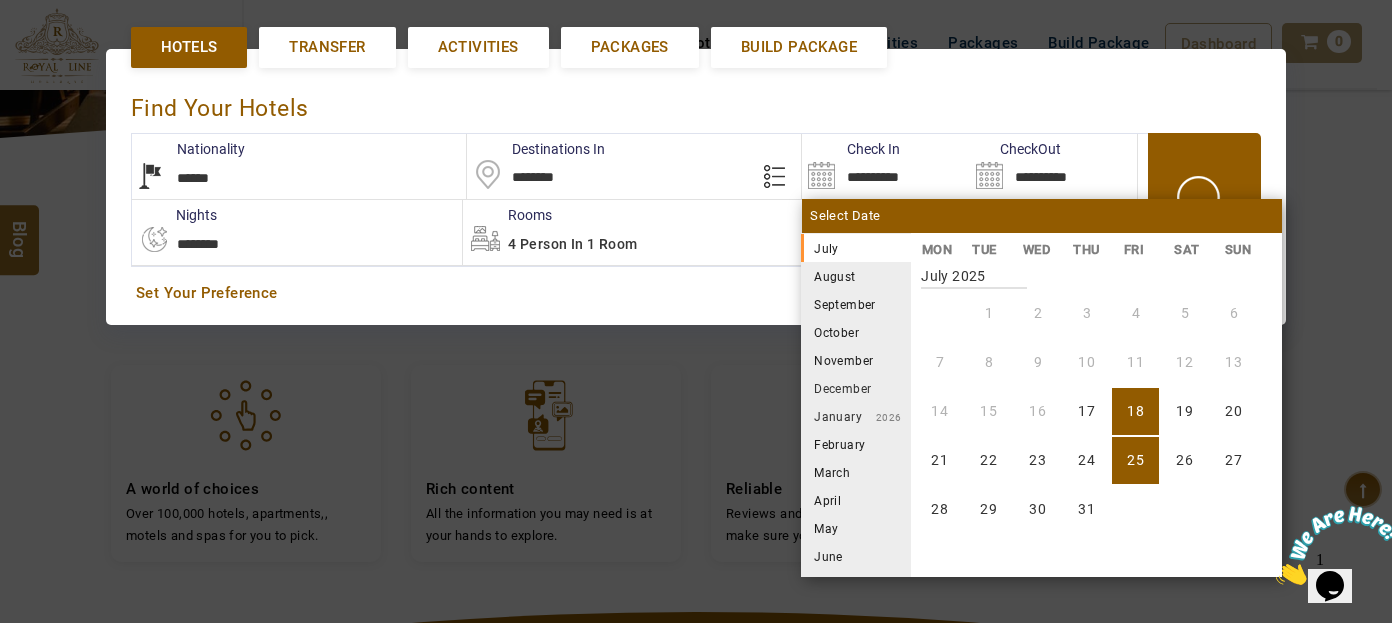 click on "25" at bounding box center [1135, 460] 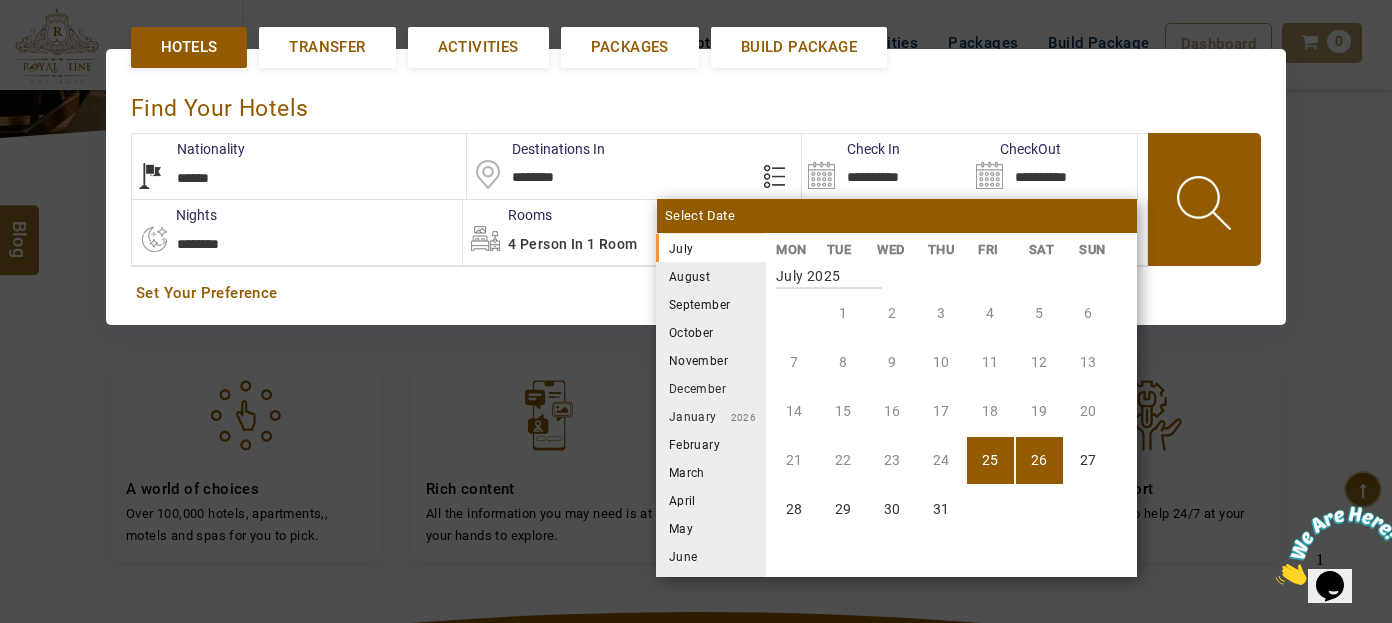 click on "August" at bounding box center (711, 276) 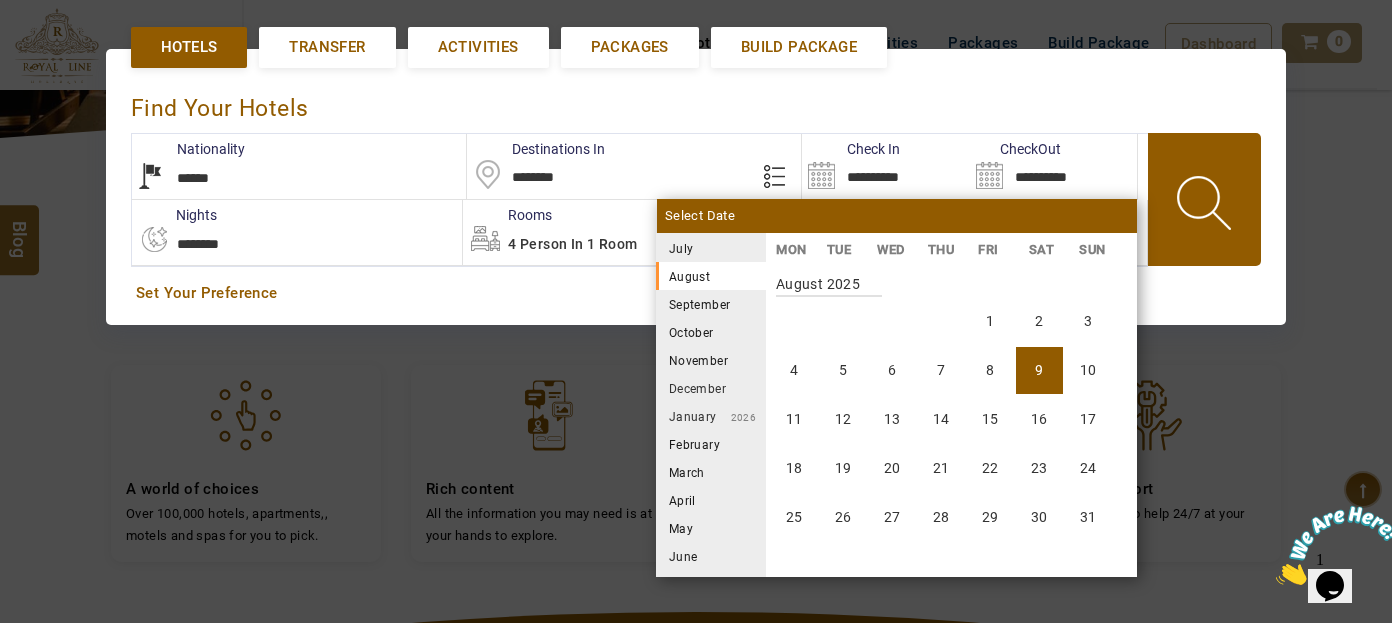 scroll, scrollTop: 370, scrollLeft: 0, axis: vertical 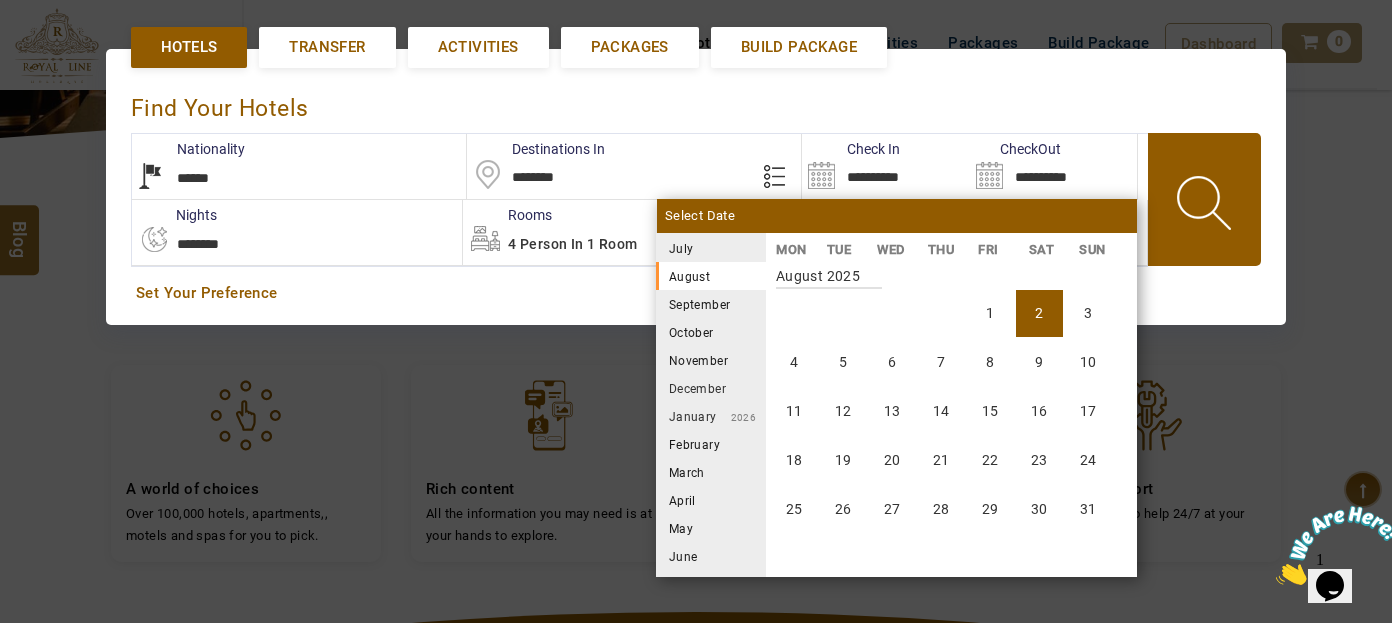 click on "2" at bounding box center (1039, 313) 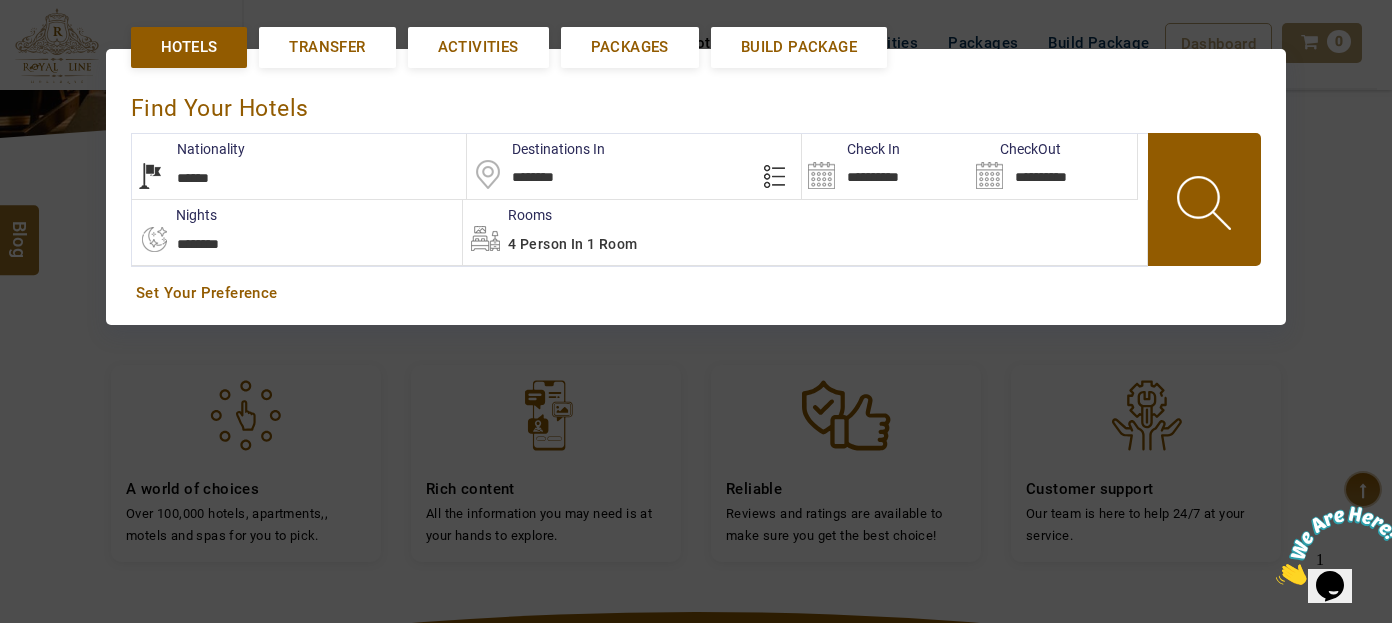 click at bounding box center [1206, 206] 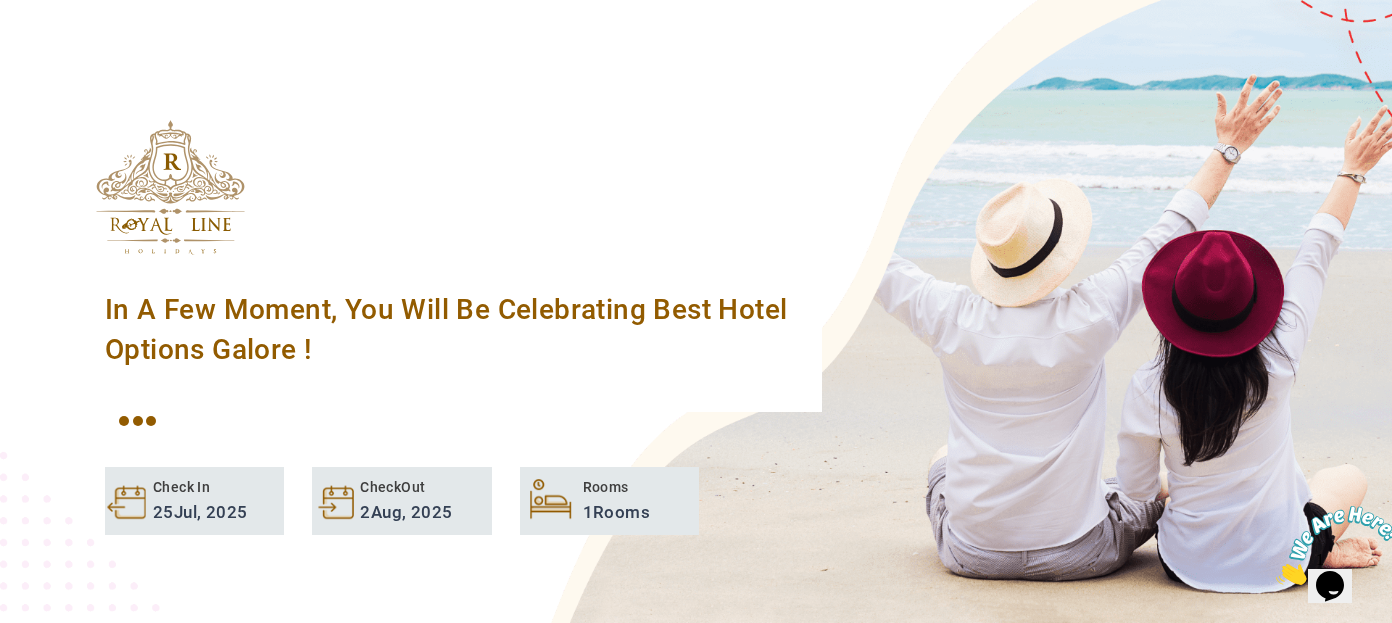 scroll, scrollTop: 549, scrollLeft: 0, axis: vertical 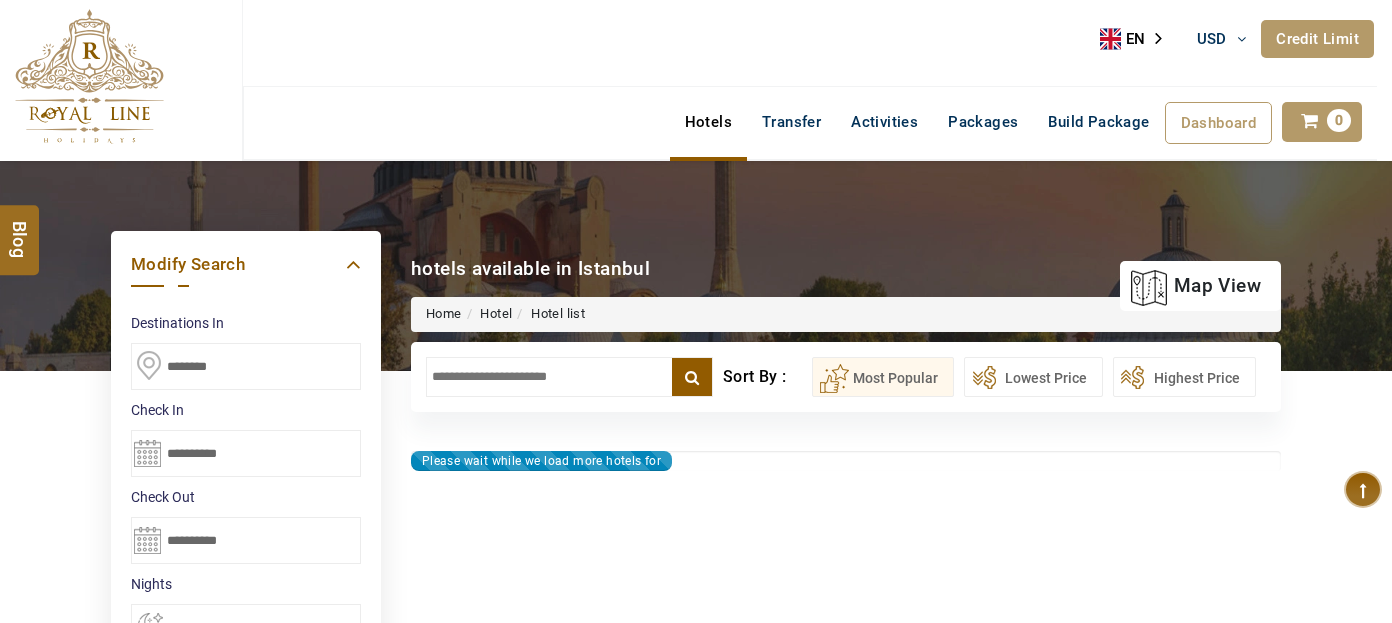 select on "*" 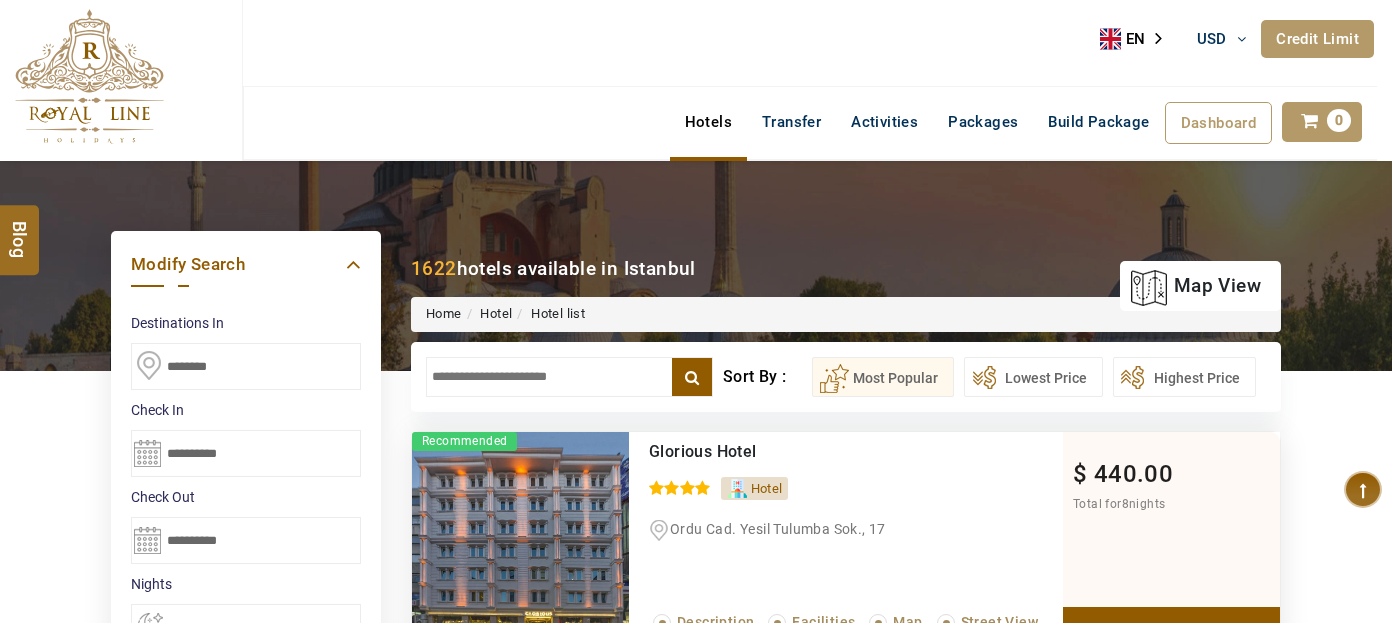 click at bounding box center (569, 377) 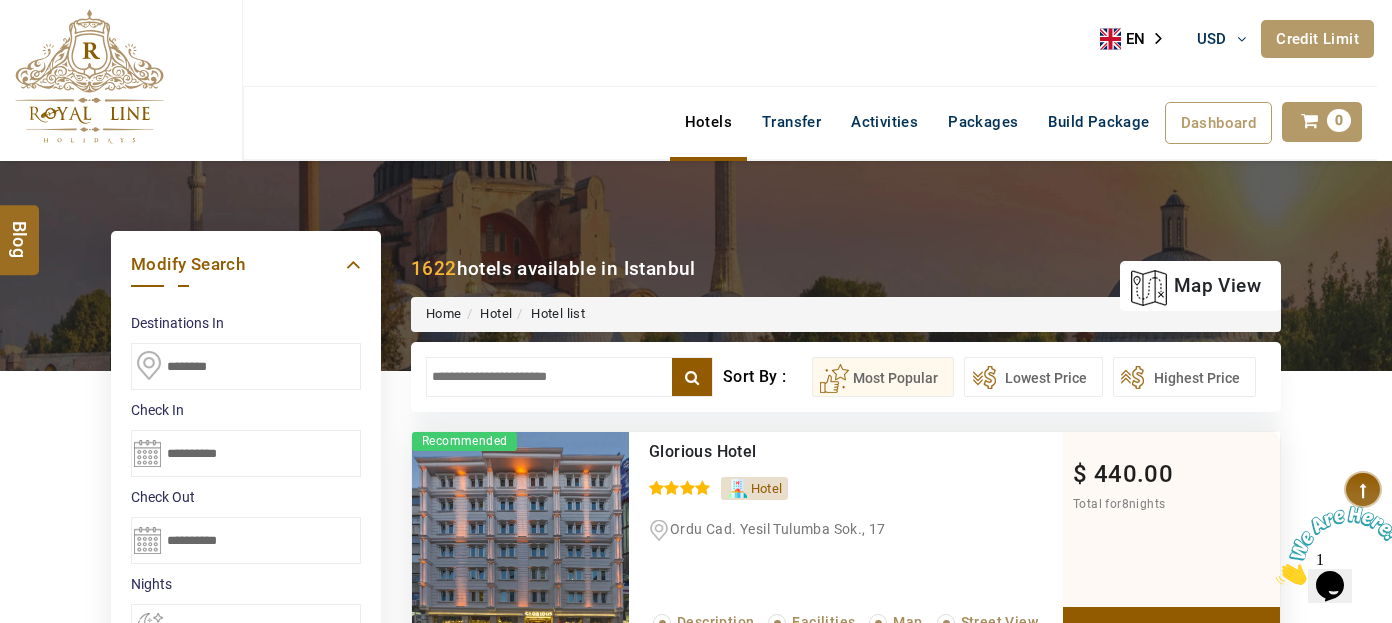 scroll, scrollTop: 0, scrollLeft: 0, axis: both 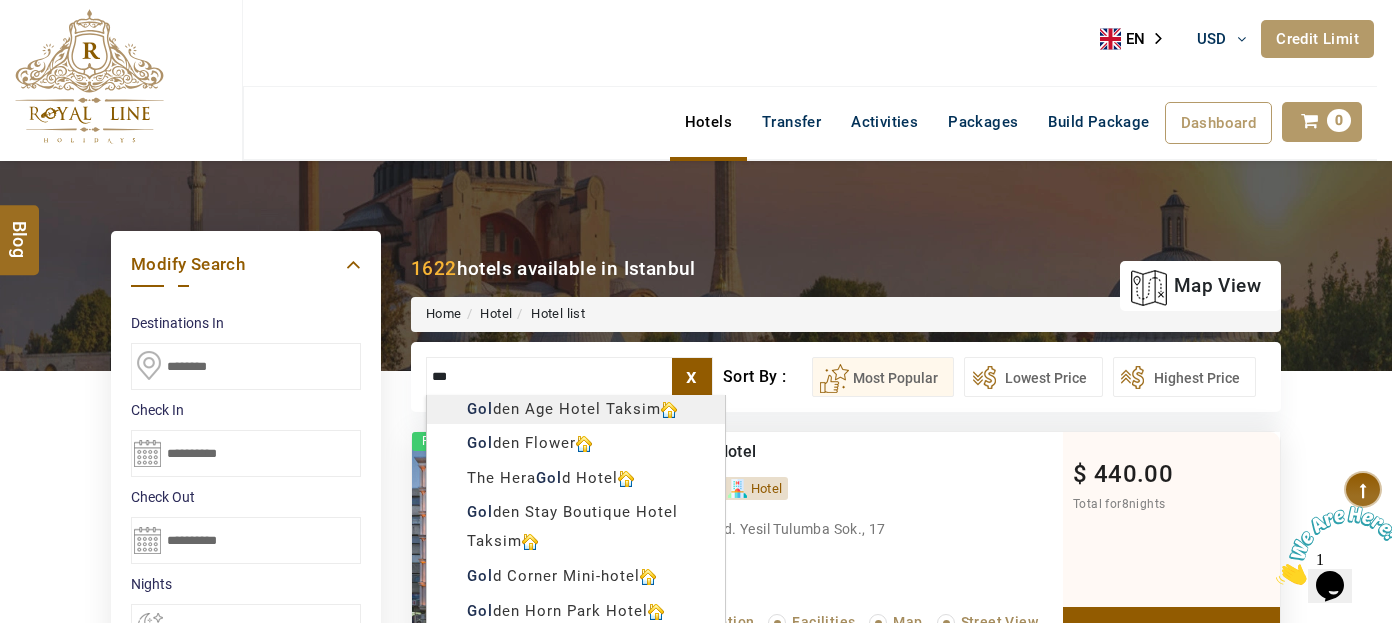 click on "LARISA HAWWARI USD AED  AED EUR  € USD  $ INR  ₹ THB  ฿ IDR  Rp BHD  BHD TRY  ₺ Credit Limit EN HE AR ES PT ZH Helpline
+[PHONE] Register Now +[PHONE] [EMAIL] About Us What we Offer Blog Why Us Contact Hotels  Transfer Activities Packages Build Package Dashboard My Profile My Booking My Reports My Quotation Sign Out 0 Points Redeem Now To Redeem 8664  Points Future Points  4348   Points Credit Limit Credit Limit USD 25000.00 70% Complete Used USD 17410.22 Available USD 7589.78 Setting  Looks like you haven't added anything to your cart yet Countinue Shopping ****** ****** Please Wait.. Blog demo
Remember me Forgot
password? LOG IN Don't have an account?   Register Now My Booking View/ Print/Cancel Your Booking without Signing in Submit Applying Filters...... Hotels For You Will Be Loading Soon demo
In A Few Moment, You Will Be Celebrating Best Hotel options galore ! Check In   CheckOut Rooms Rooms Please Wait Please Wait ... X" at bounding box center (696, 1137) 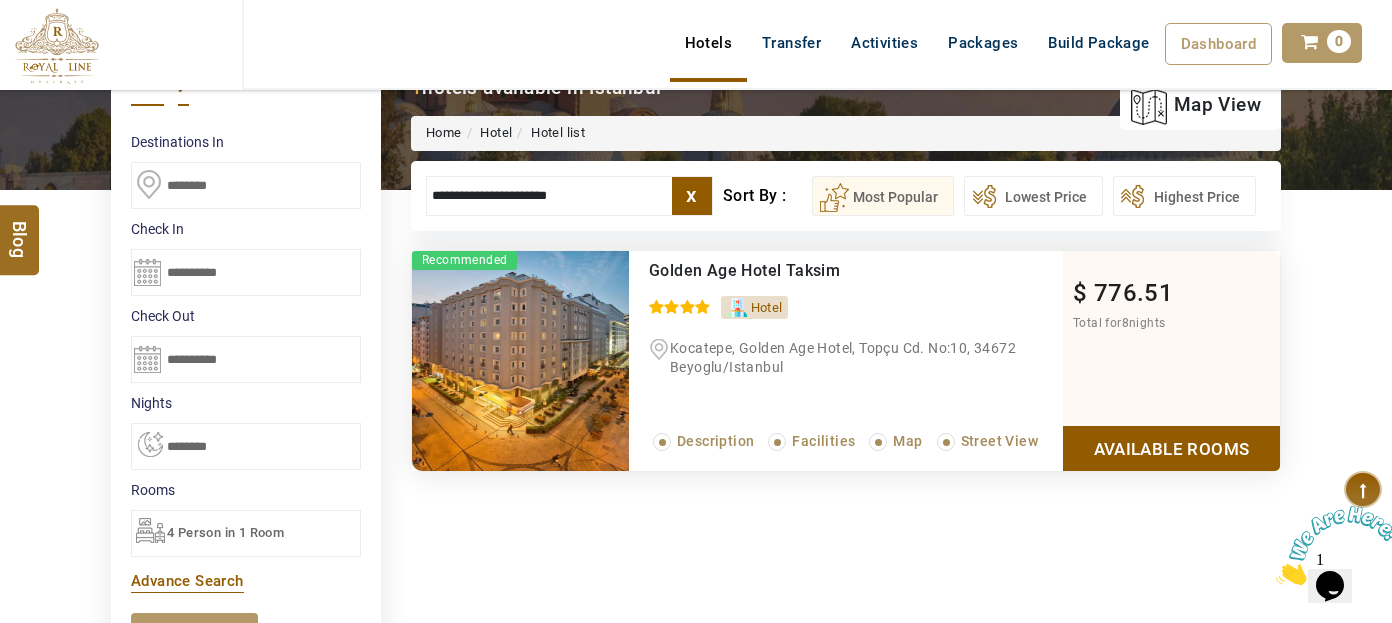 type on "**********" 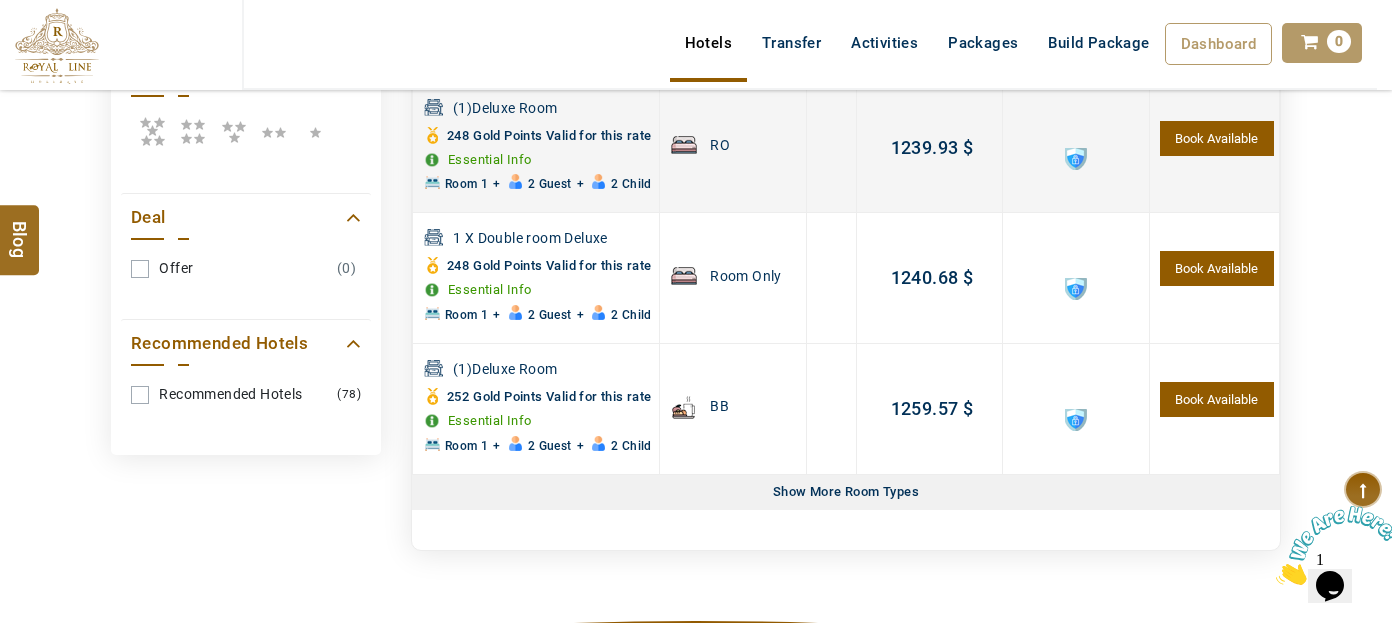 scroll, scrollTop: 1106, scrollLeft: 0, axis: vertical 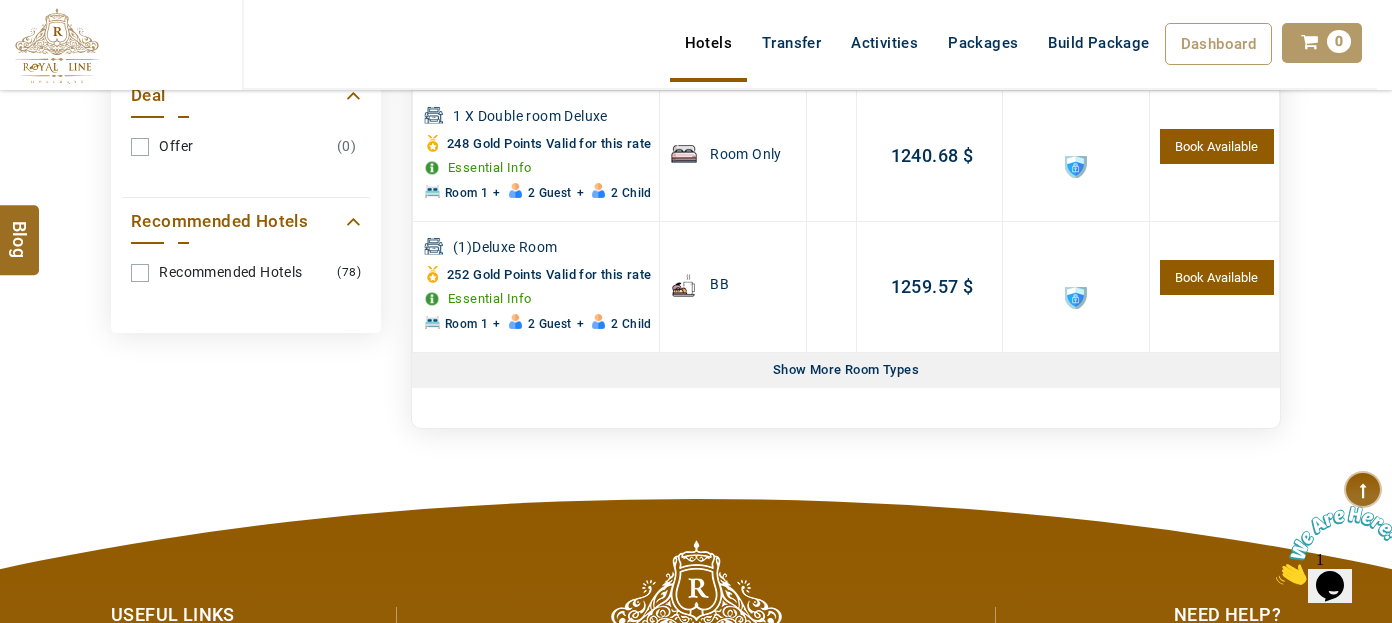 click on "Show More Room Types" at bounding box center (846, 370) 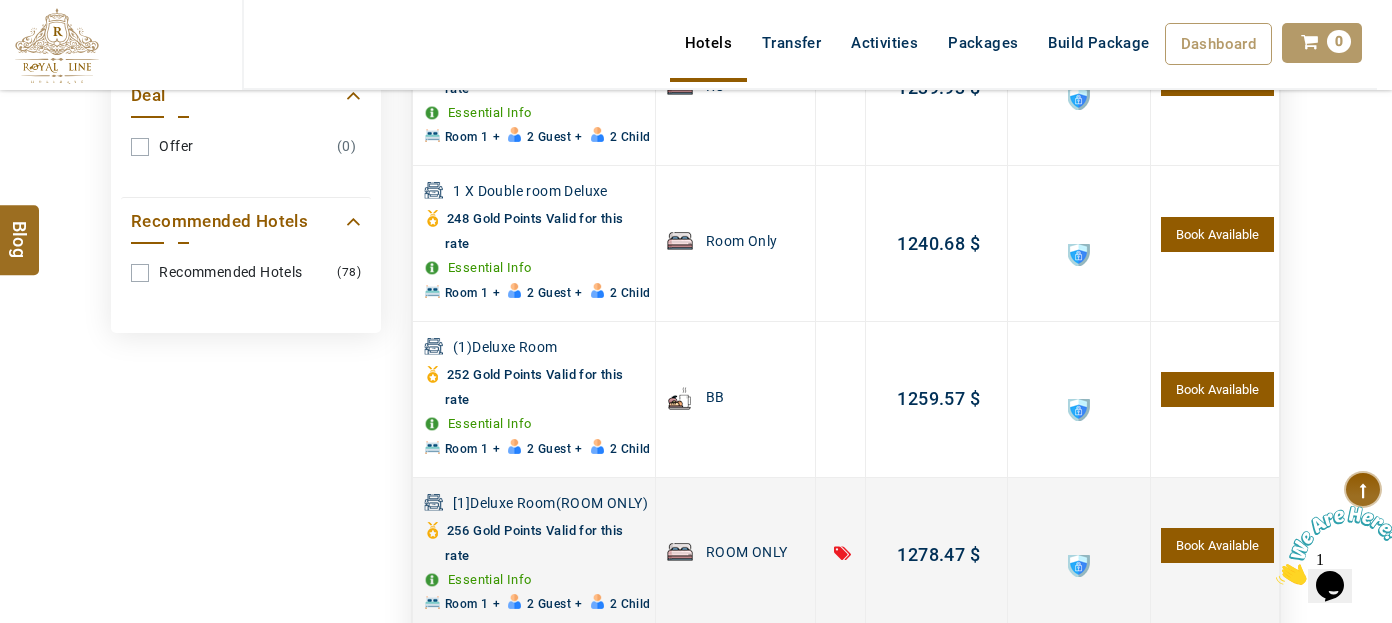click on "0.00 $ 1278.47 $ 1278.47 $" at bounding box center [936, 555] 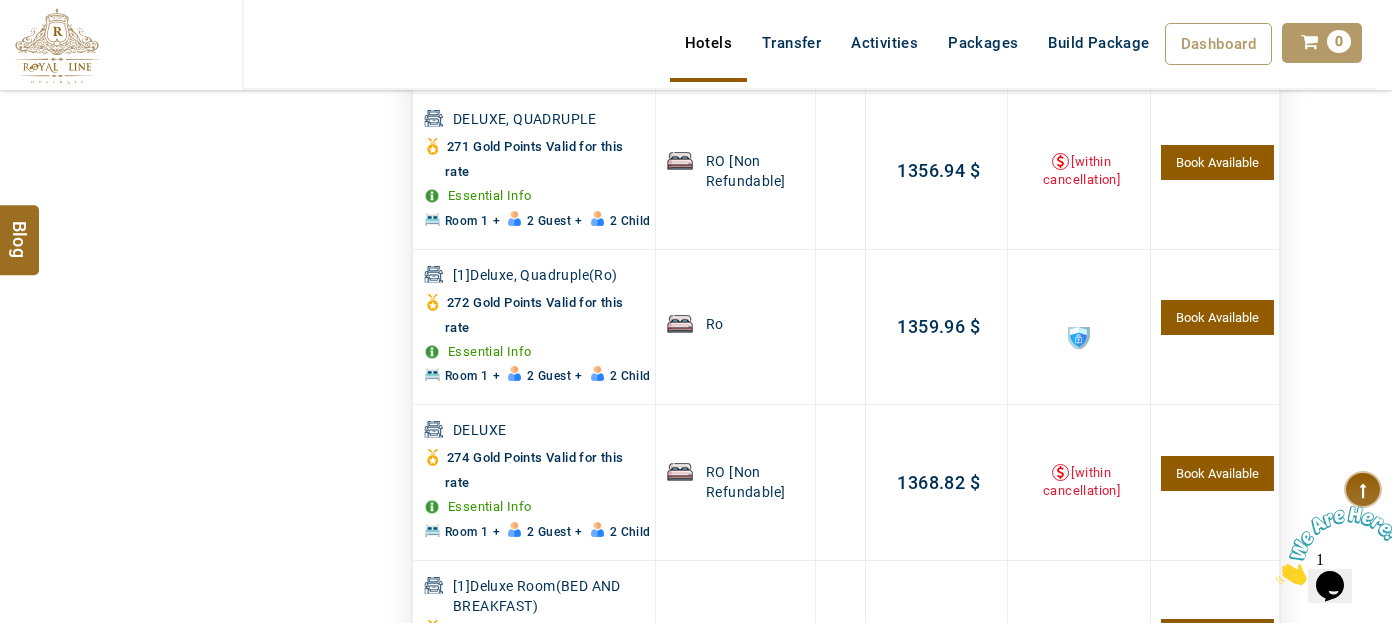 scroll, scrollTop: 3106, scrollLeft: 0, axis: vertical 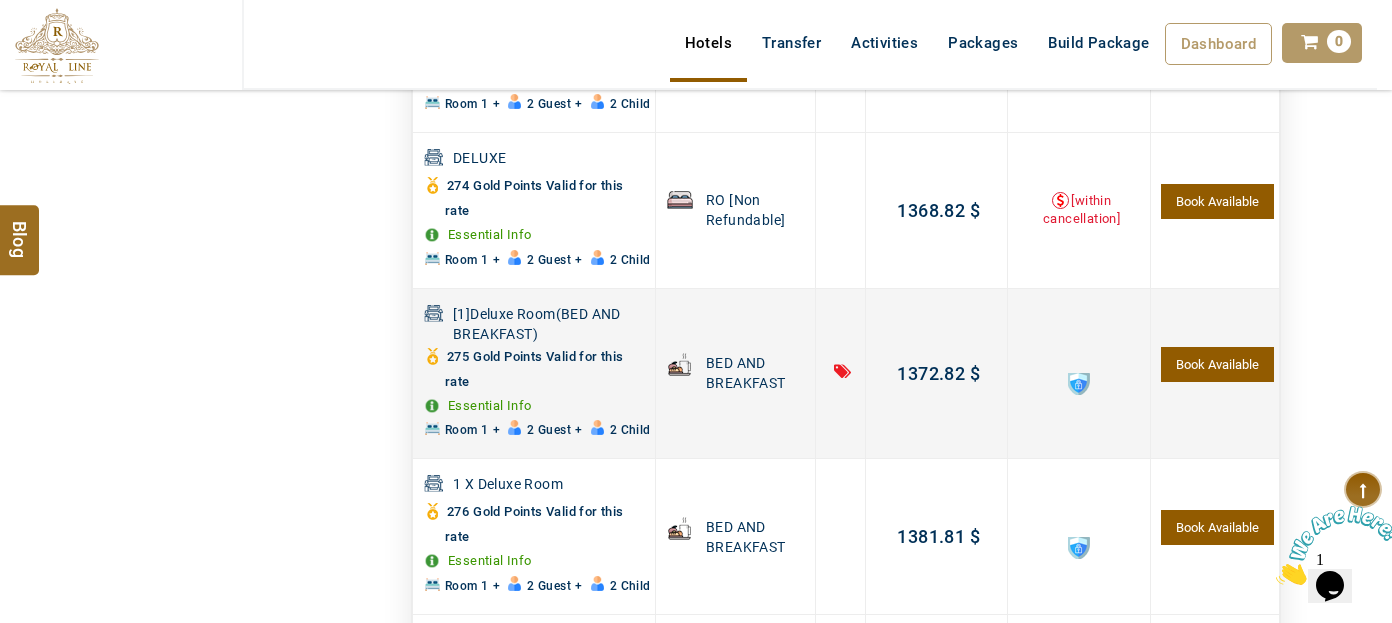 click on "Essential Info" at bounding box center [490, 405] 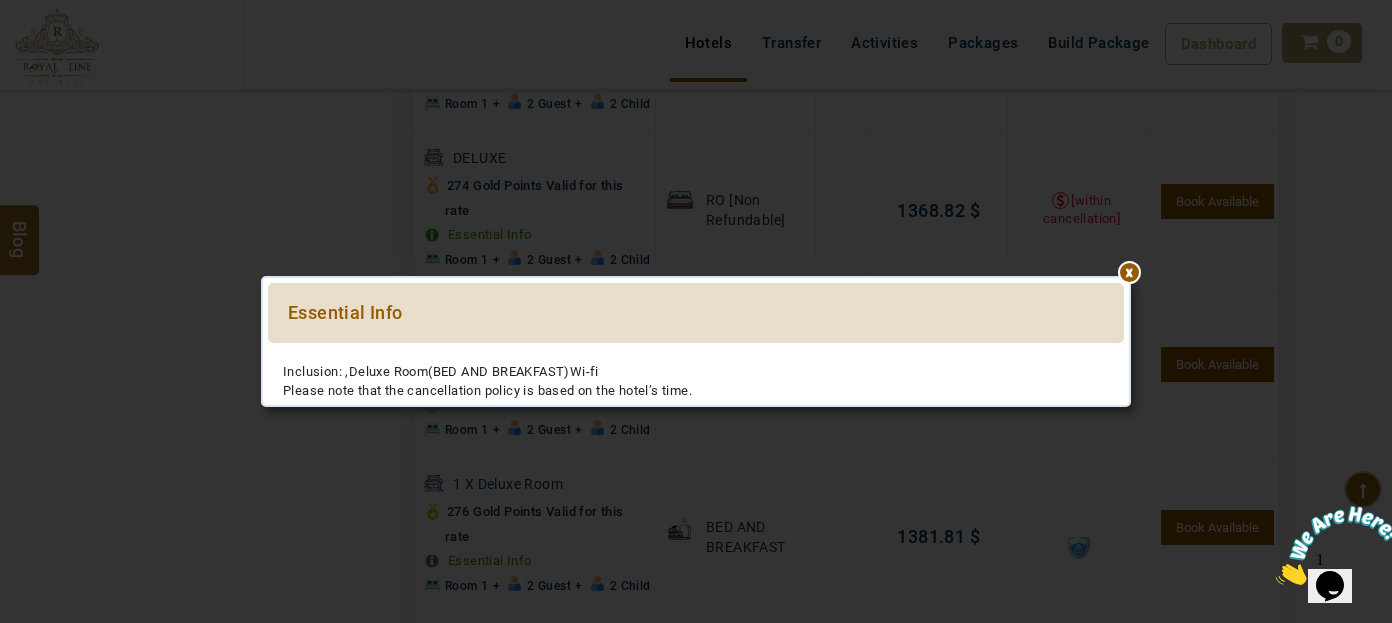 click on "****** ******  Essential Info Please Wait...
Rates Note: Inclusion: ,Deluxe Room(BED AND BREAKFAST)Wi-fi Please note that the cancellation policy is based on the hotel’s time." at bounding box center (696, 341) 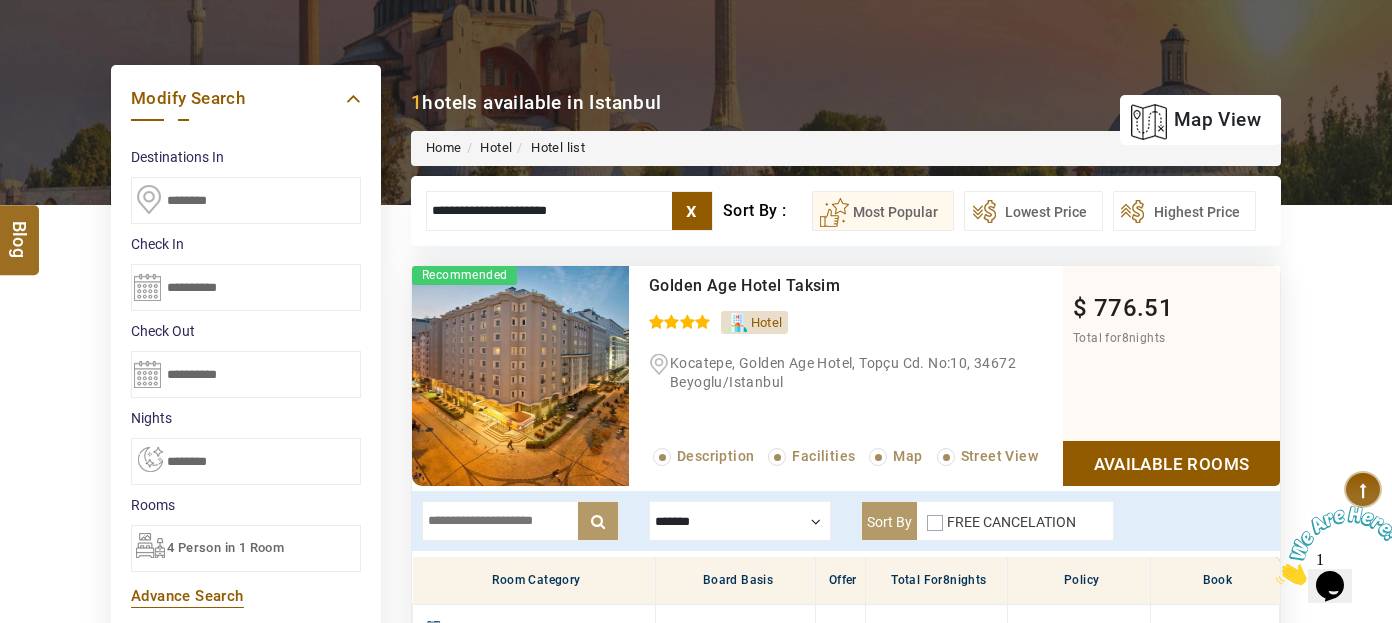 scroll, scrollTop: 272, scrollLeft: 0, axis: vertical 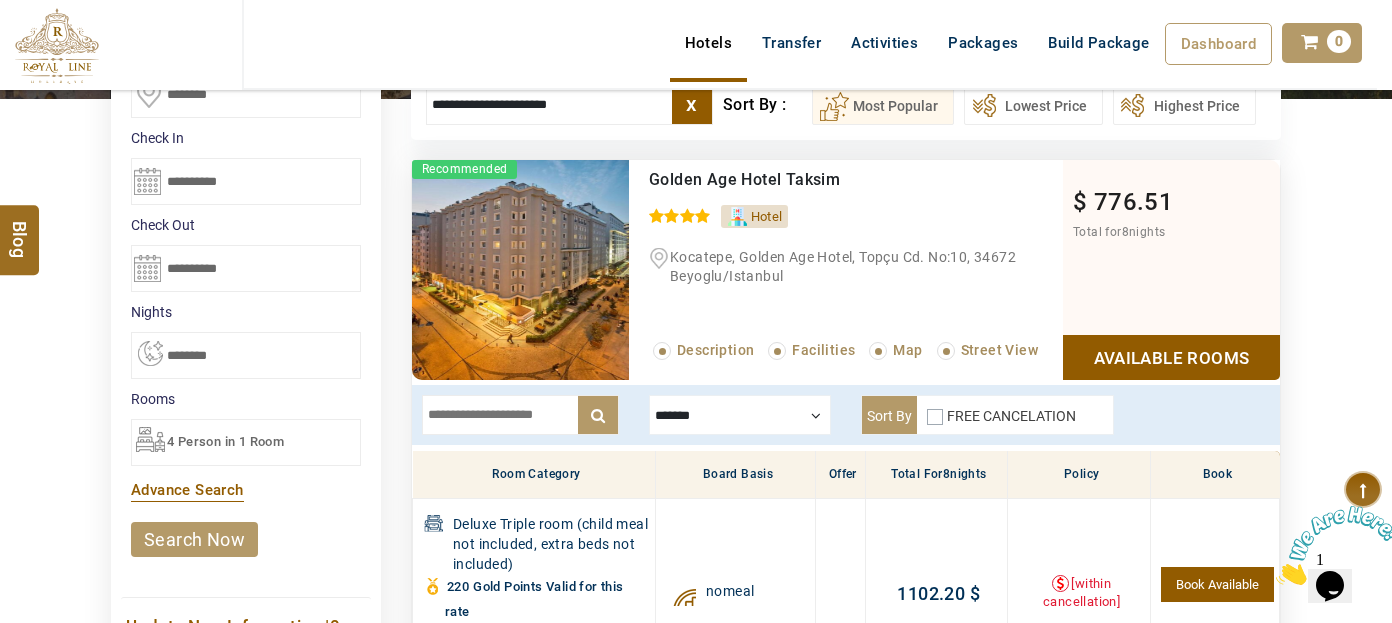 click on "4 Person in    1 Room" at bounding box center (246, 442) 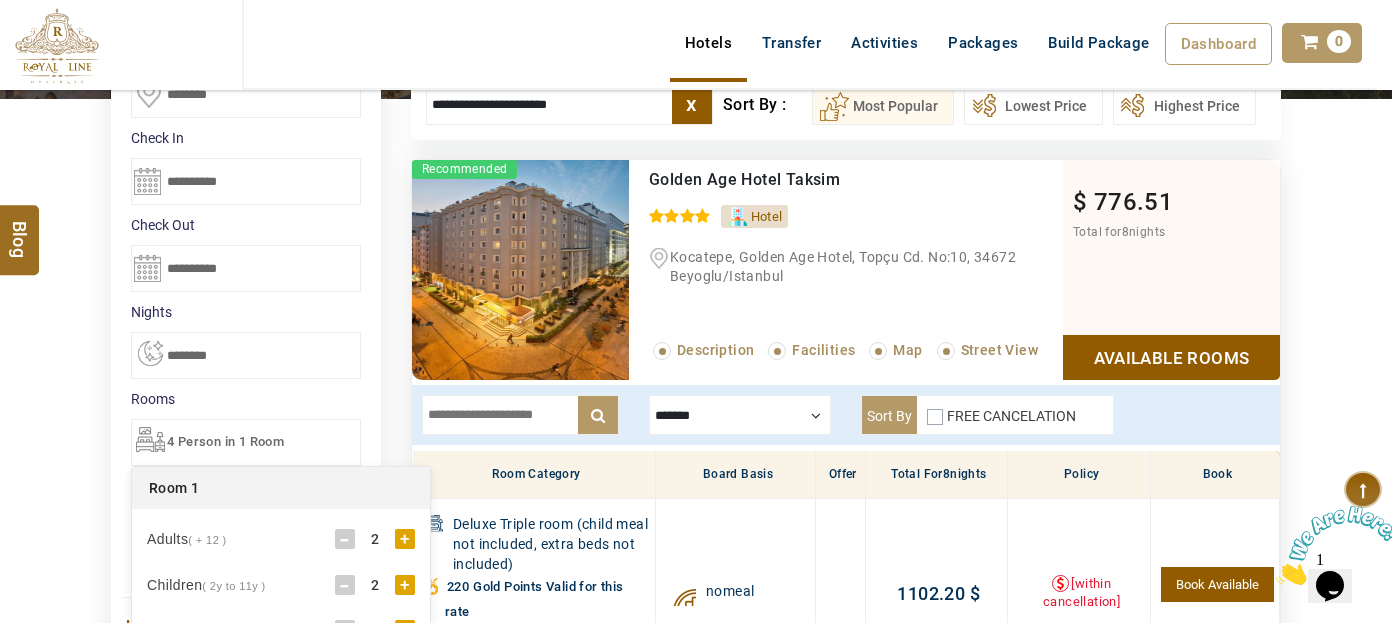 scroll, scrollTop: 363, scrollLeft: 0, axis: vertical 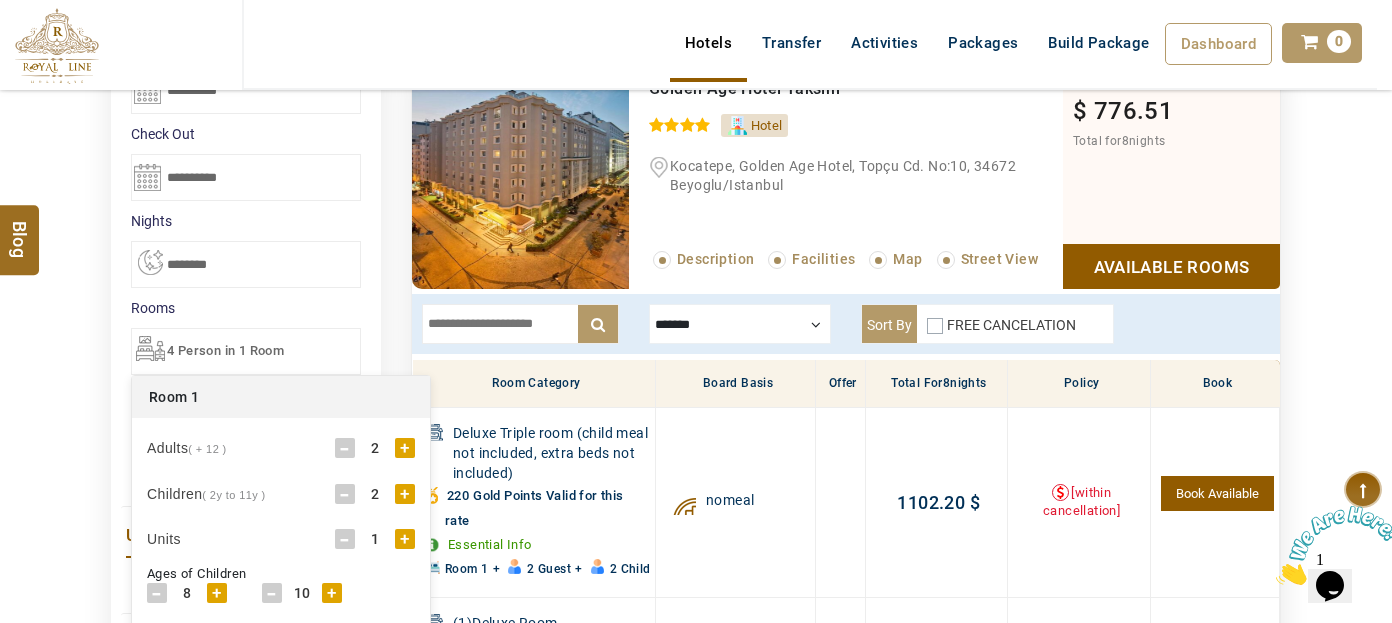 click on "-" at bounding box center [345, 494] 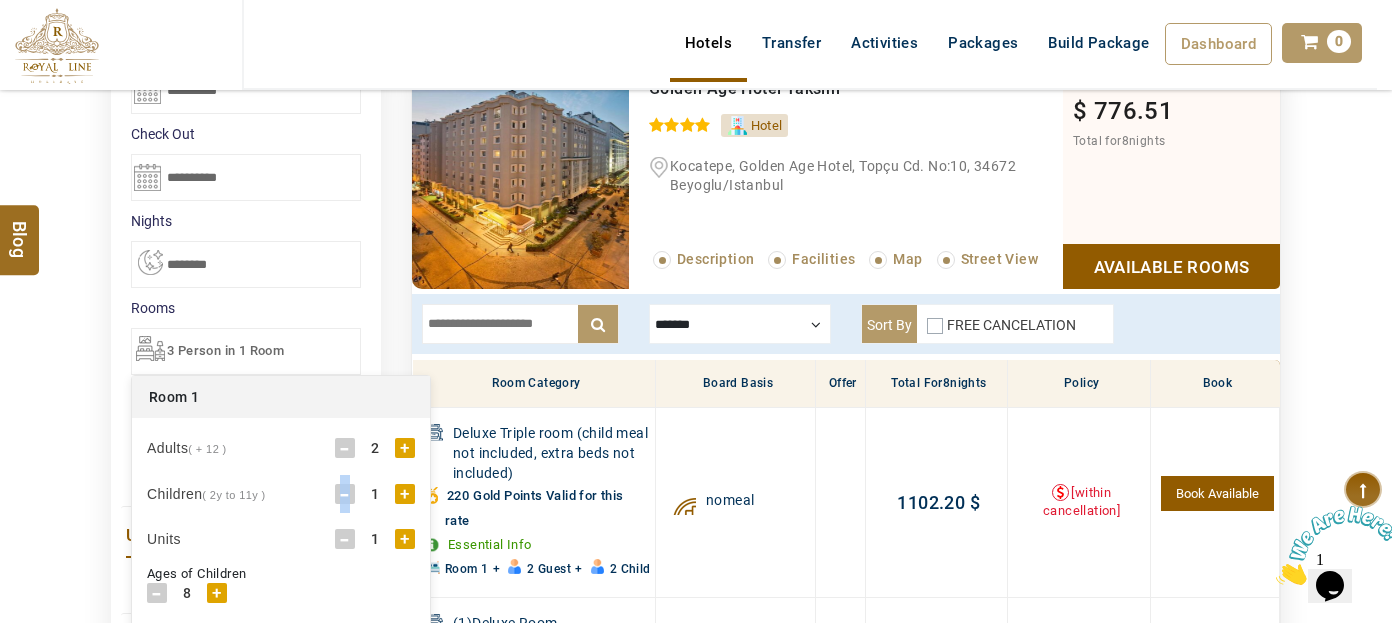click on "-" at bounding box center (345, 494) 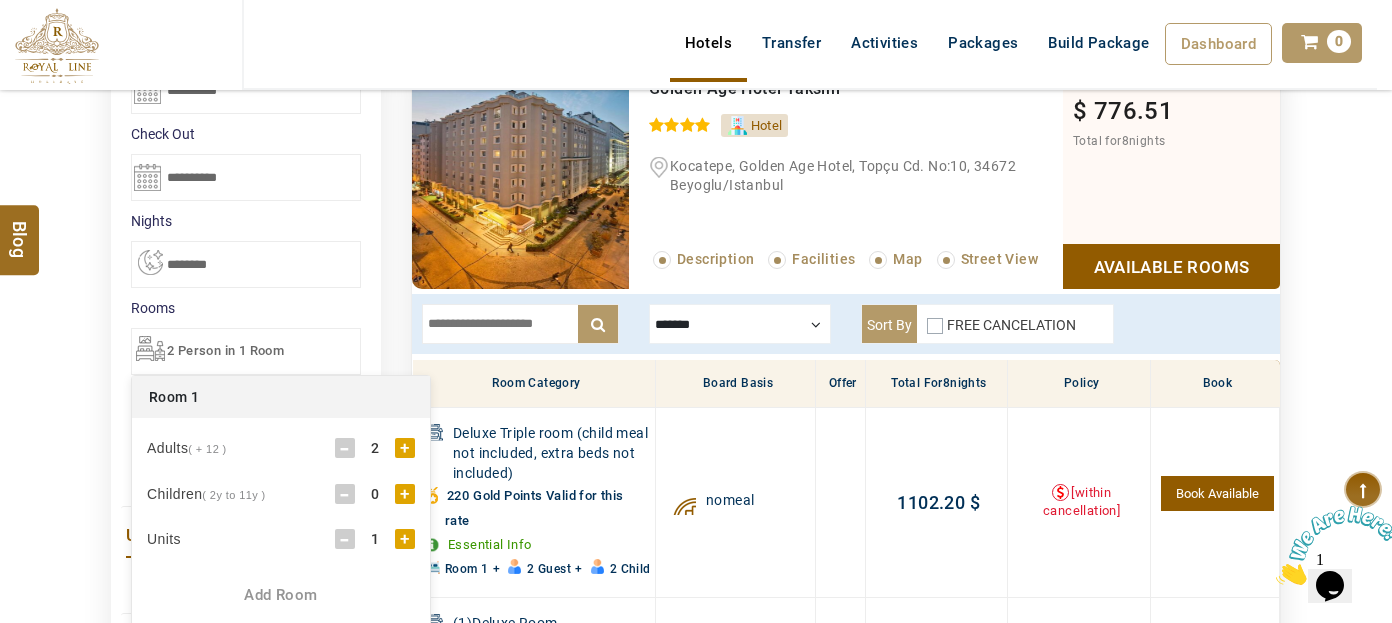 drag, startPoint x: 107, startPoint y: 438, endPoint x: 122, endPoint y: 421, distance: 22.671568 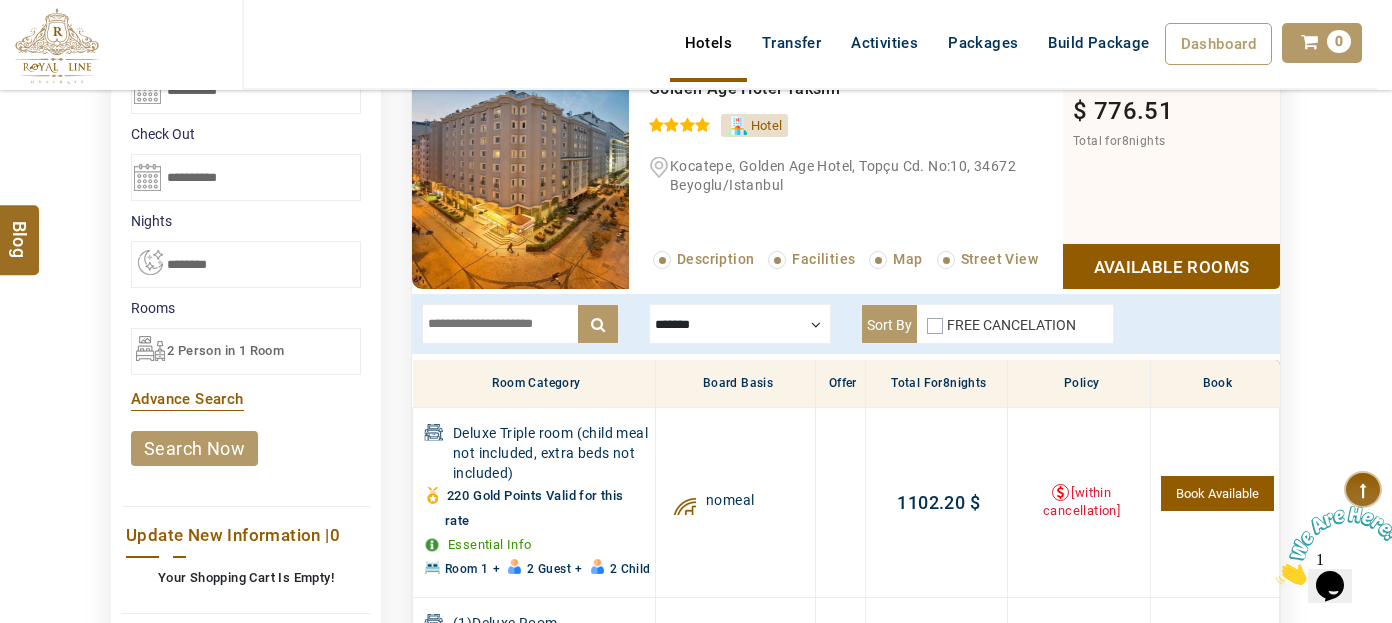 click on "search now" at bounding box center [194, 448] 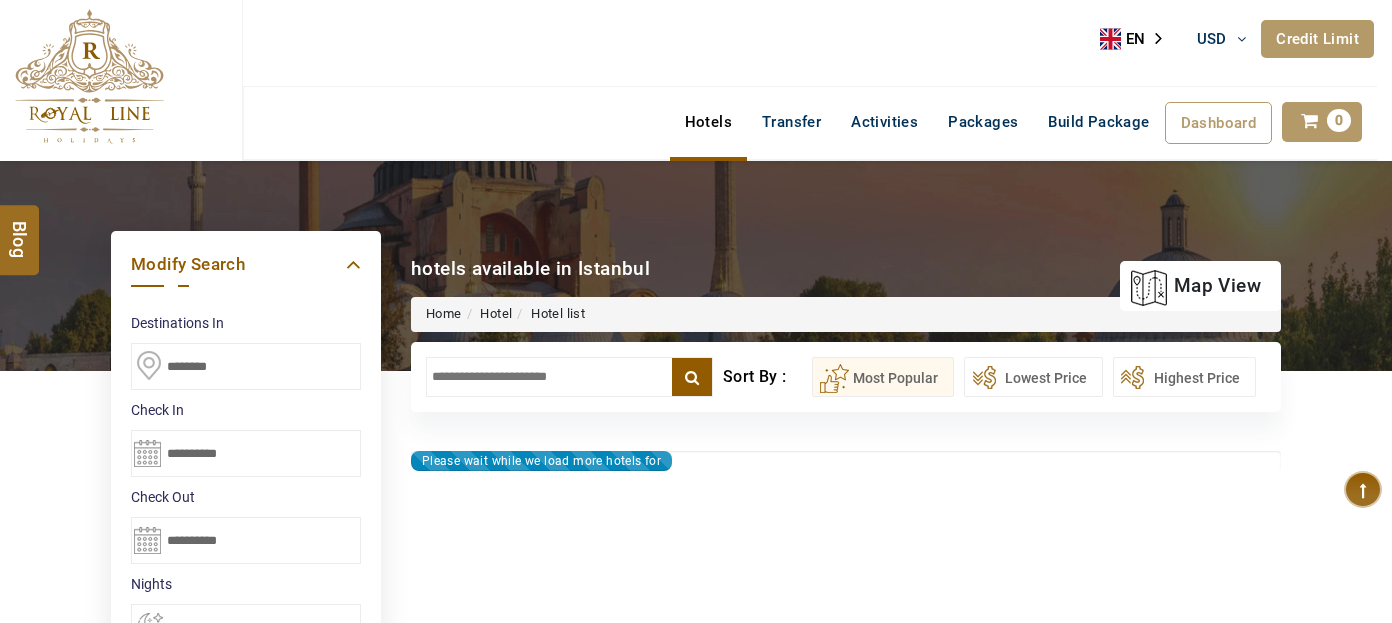select on "*" 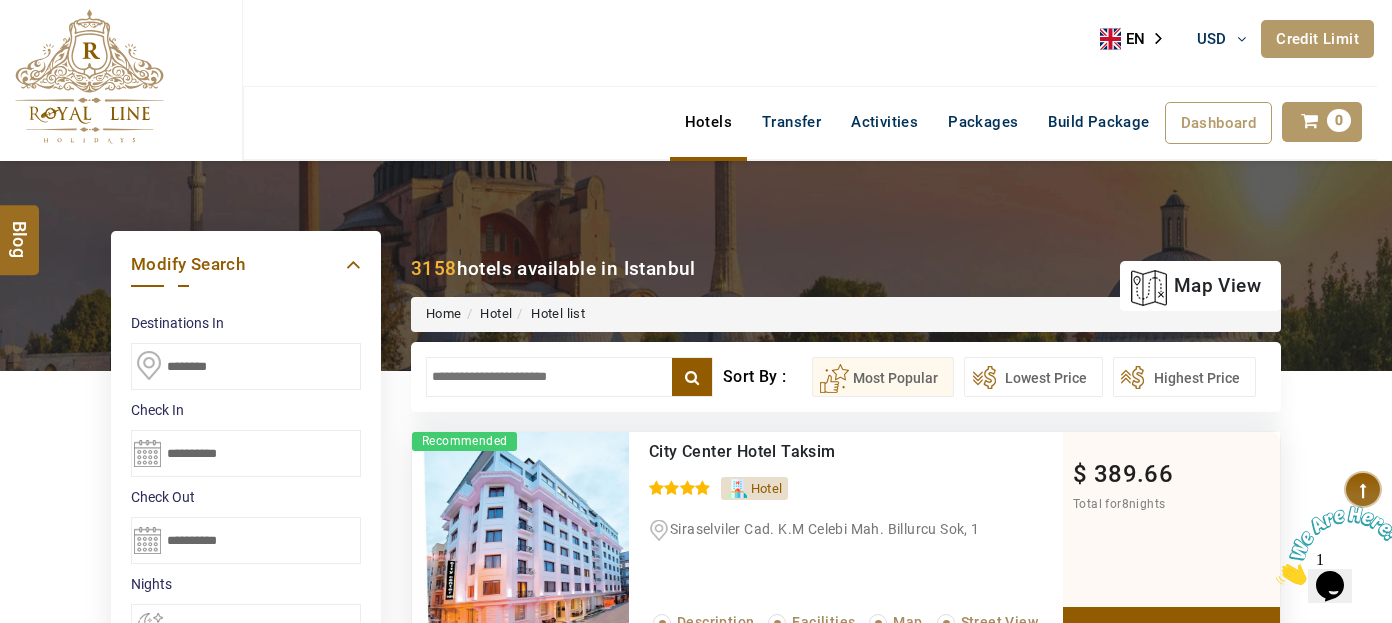 scroll, scrollTop: 0, scrollLeft: 0, axis: both 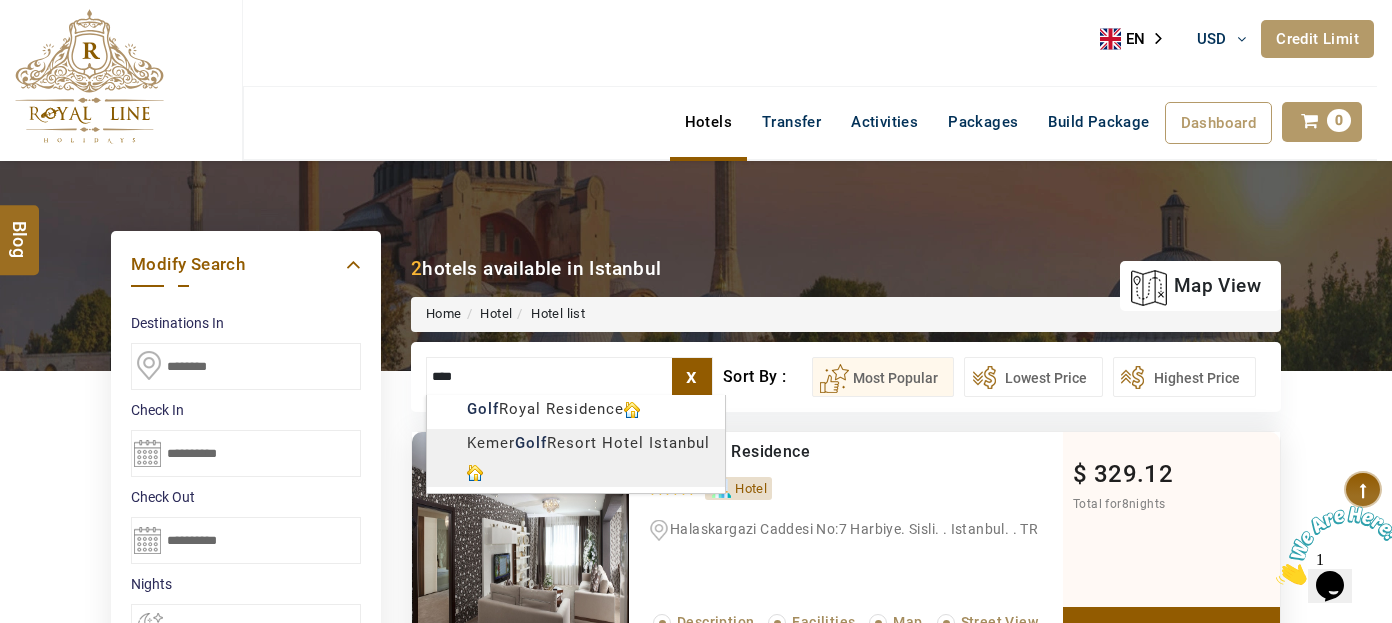 click on "LARISA HAWWARI USD AED  AED EUR  € USD  $ INR  ₹ THB  ฿ IDR  Rp BHD  BHD TRY  ₺ Credit Limit EN HE AR ES PT ZH Helpline
+971 [PHONE] Register Now +971 [PHONE] [EMAIL] About Us What we Offer Blog Why Us Contact Hotels  Transfer Activities Packages Build Package Dashboard My Profile My Booking My Reports My Quotation Sign Out 0 Points Redeem Now To Redeem 8664  Points Future Points  4348   Points Credit Limit Credit Limit USD 25000.00 70% Complete Used USD 17410.22 Available USD 7589.78 Setting  Looks like you haven't added anything to your cart yet Countinue Shopping ****** ****** Please Wait.. Blog demo
Remember me Forgot
password? LOG IN Don't have an account?   Register Now My Booking View/ Print/Cancel Your Booking without Signing in Submit Applying Filters...... Hotels For You Will Be Loading Soon demo
In A Few Moment, You Will Be Celebrating Best Hotel options galore ! Check In   CheckOut Rooms Rooms Please Wait Please Wait ... X" at bounding box center (696, 999) 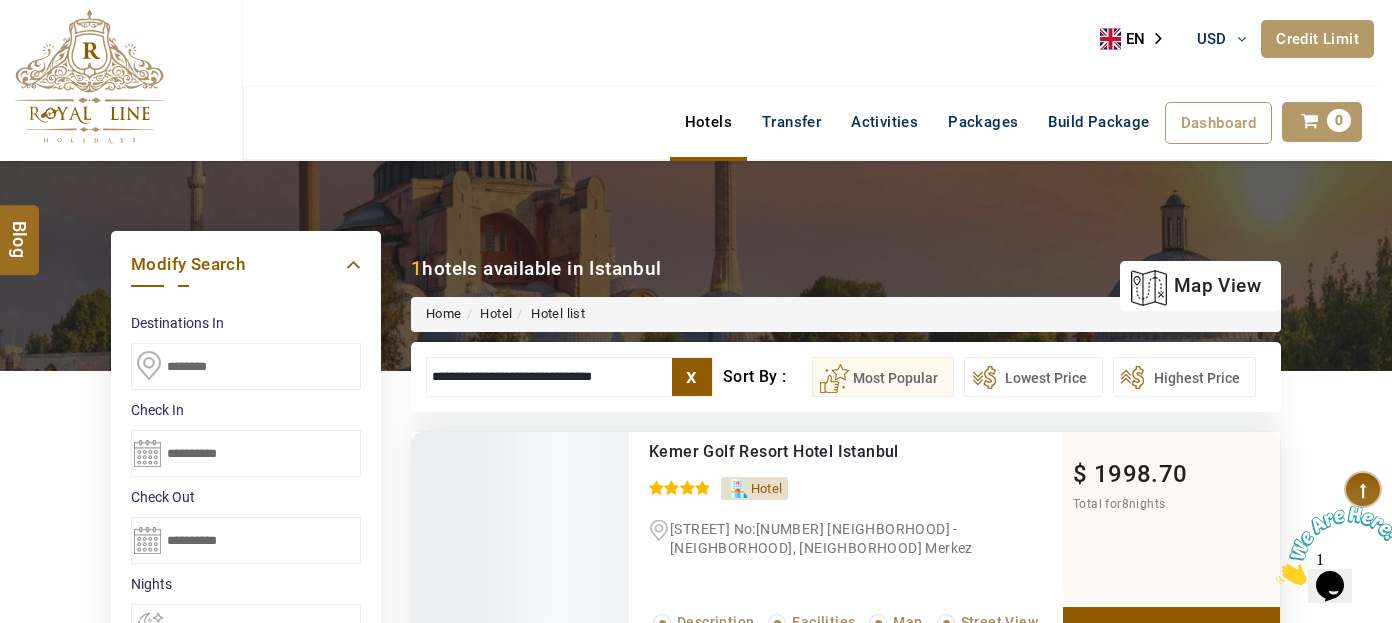 click on "**********" at bounding box center [569, 377] 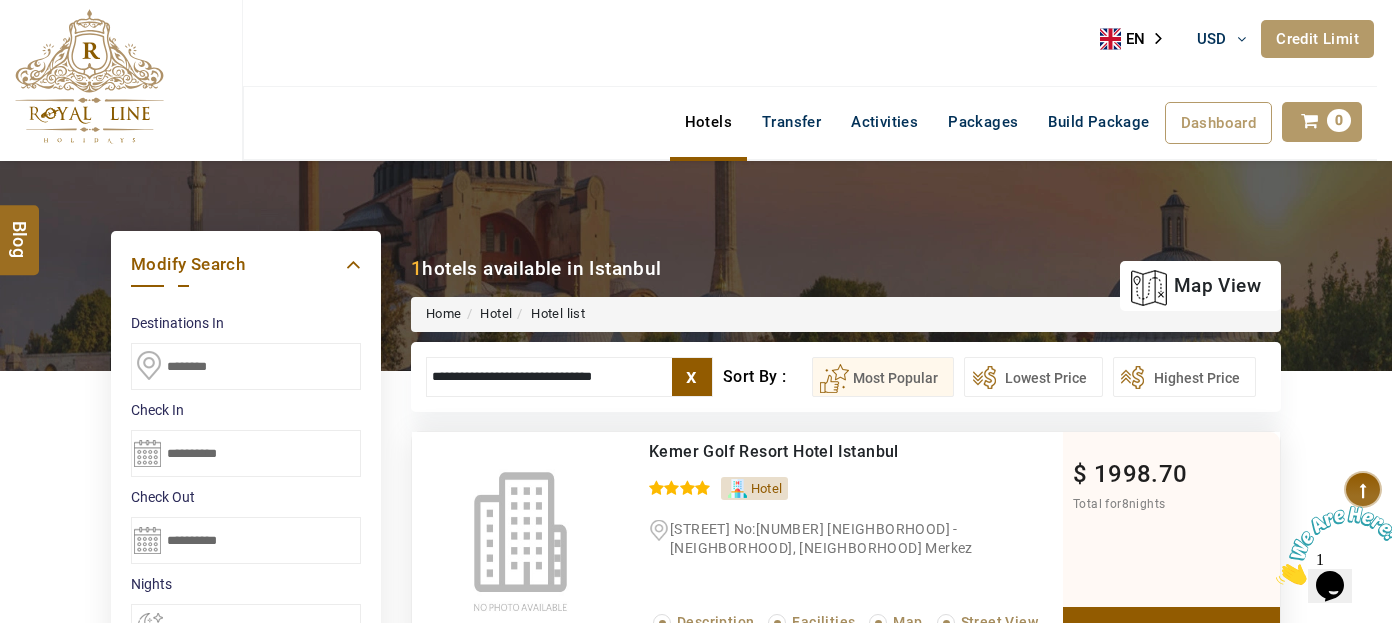 click on "**********" at bounding box center [569, 377] 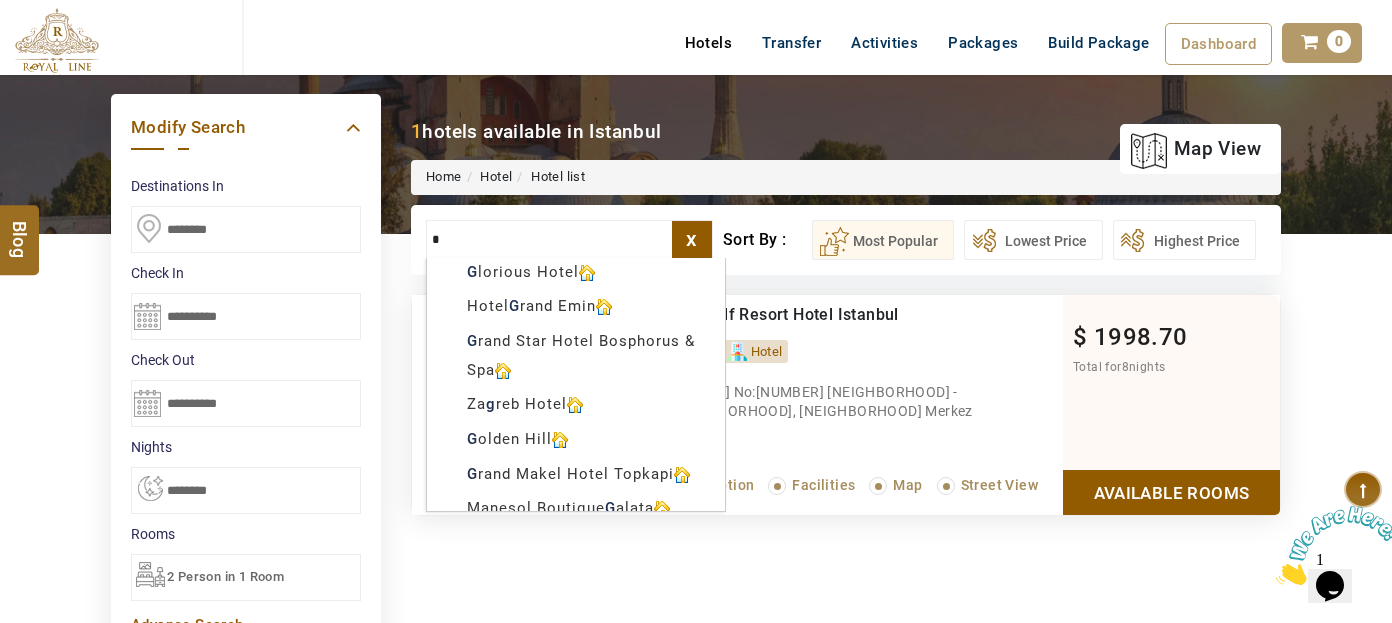 scroll, scrollTop: 90, scrollLeft: 0, axis: vertical 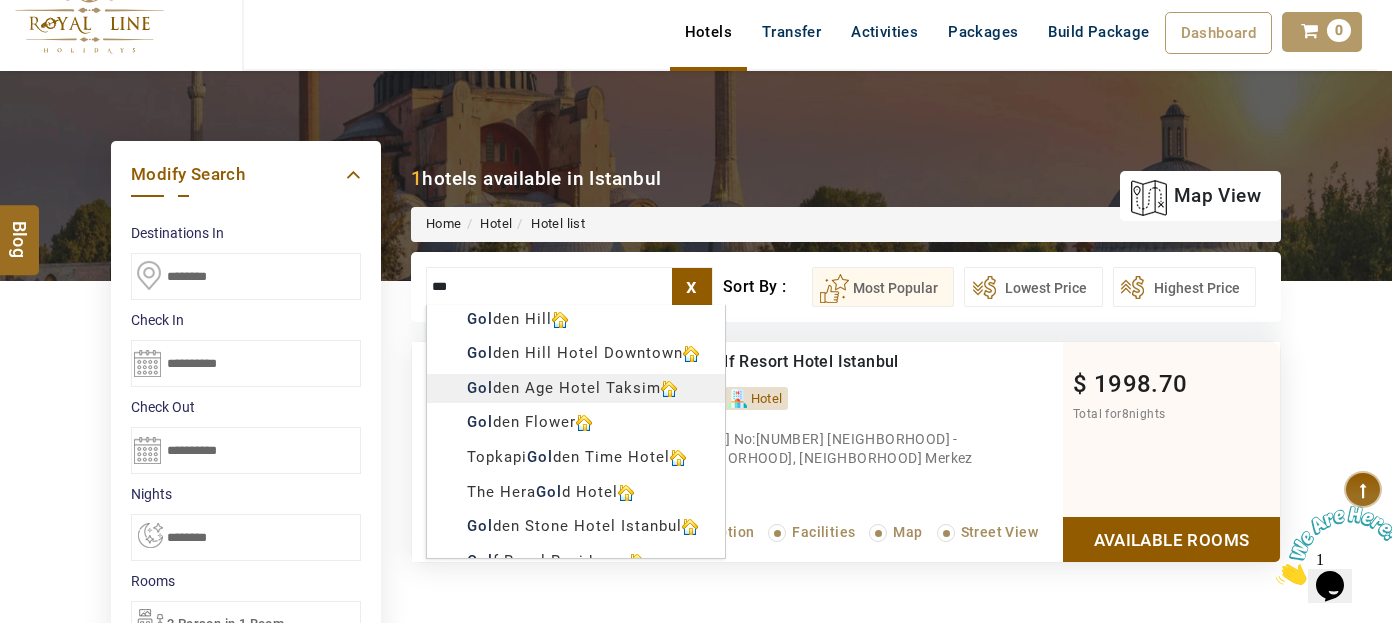 click on "LARISA HAWWARI USD AED  AED EUR  € USD  $ INR  ₹ THB  ฿ IDR  Rp BHD  BHD TRY  ₺ Credit Limit EN HE AR ES PT ZH Helpline
+971 [PHONE] Register Now +971 [PHONE] [EMAIL] About Us What we Offer Blog Why Us Contact Hotels  Transfer Activities Packages Build Package Dashboard My Profile My Booking My Reports My Quotation Sign Out 0 Points Redeem Now To Redeem 8664  Points Future Points  4348   Points Credit Limit Credit Limit USD 25000.00 70% Complete Used USD 17410.22 Available USD 7589.78 Setting  Looks like you haven't added anything to your cart yet Countinue Shopping ****** ****** Please Wait.. Blog demo
Remember me Forgot
password? LOG IN Don't have an account?   Register Now My Booking View/ Print/Cancel Your Booking without Signing in Submit Applying Filters...... Hotels For You Will Be Loading Soon demo
In A Few Moment, You Will Be Celebrating Best Hotel options galore ! Check In   CheckOut Rooms Rooms Please Wait Please Wait ... X" at bounding box center [696, 909] 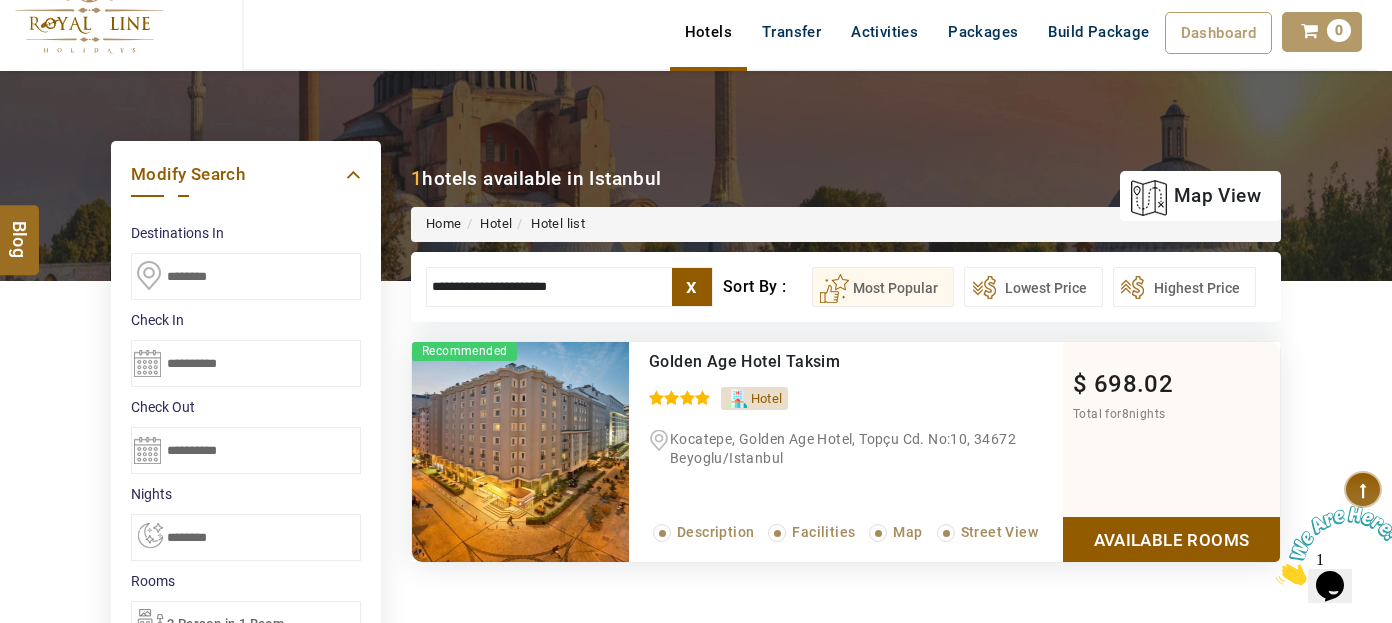type on "**********" 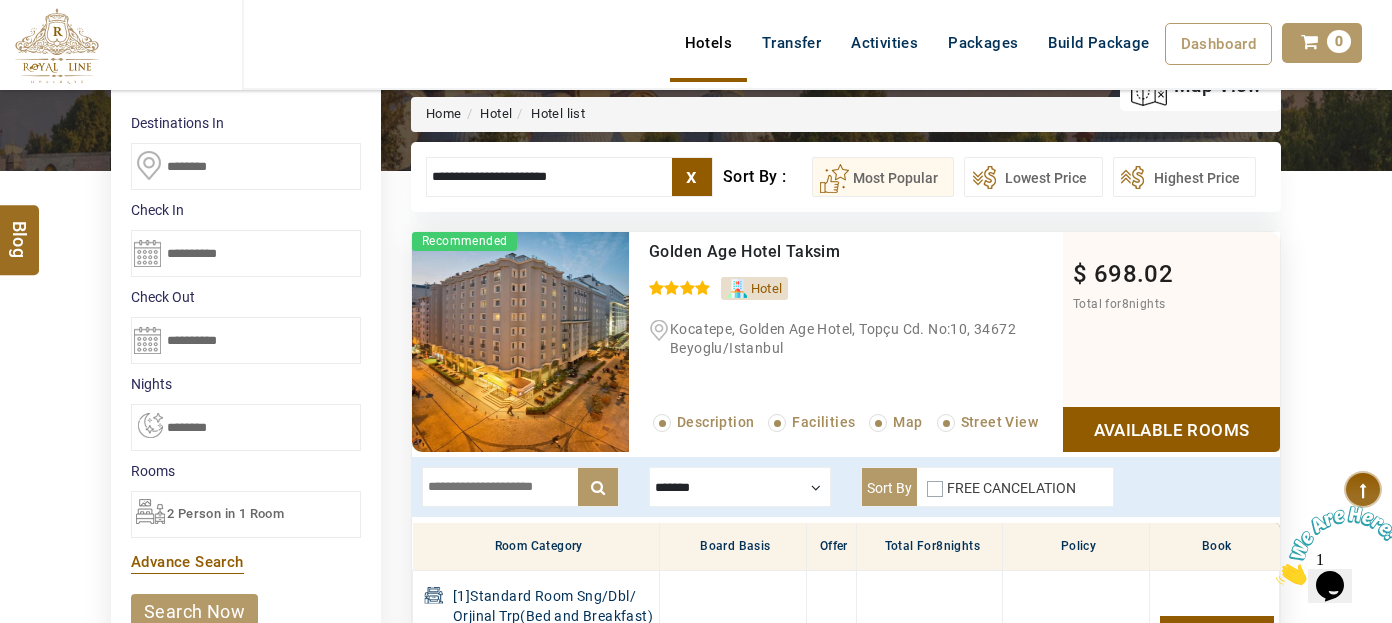 scroll, scrollTop: 197, scrollLeft: 0, axis: vertical 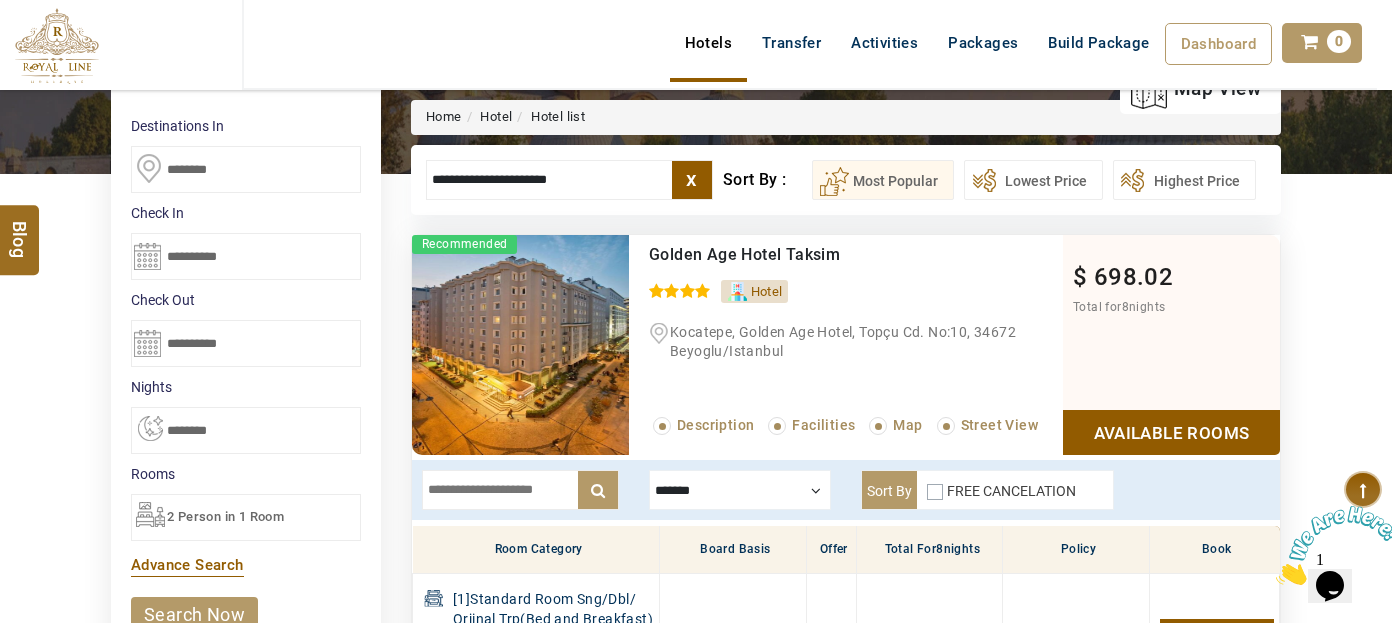click on "2 Person in    1 Room" at bounding box center [225, 516] 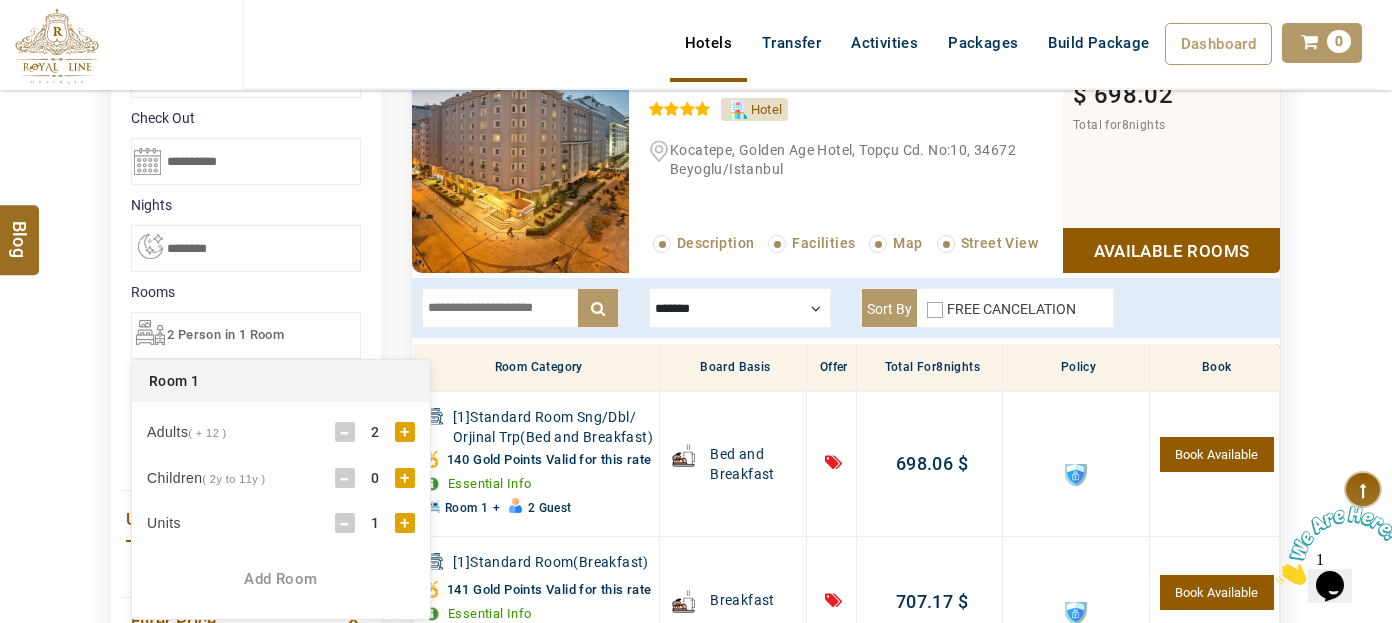 scroll, scrollTop: 561, scrollLeft: 0, axis: vertical 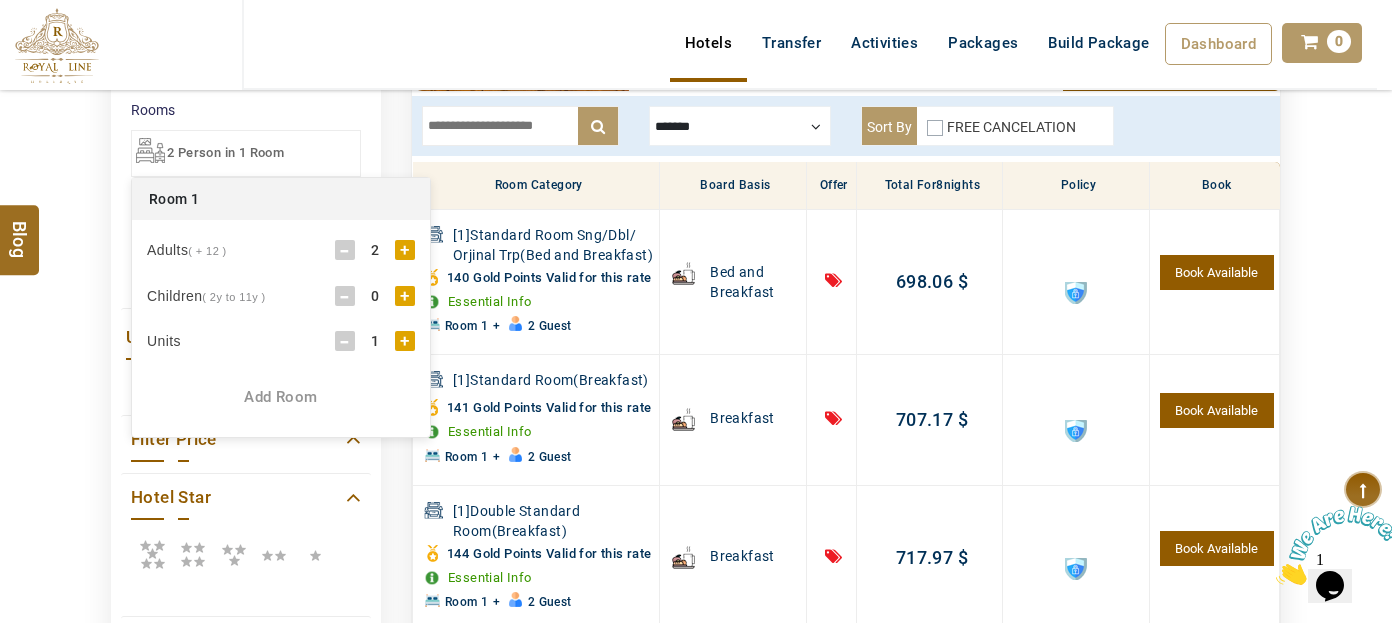 click on "x Room    1 × Adults ( + 12 ) - 2 + Children ( 2y to 11y ) - 0 + Units - 1 + Ages of Children - 0 + - 0 + - 0 + - 0 + Add Room" at bounding box center [281, 307] 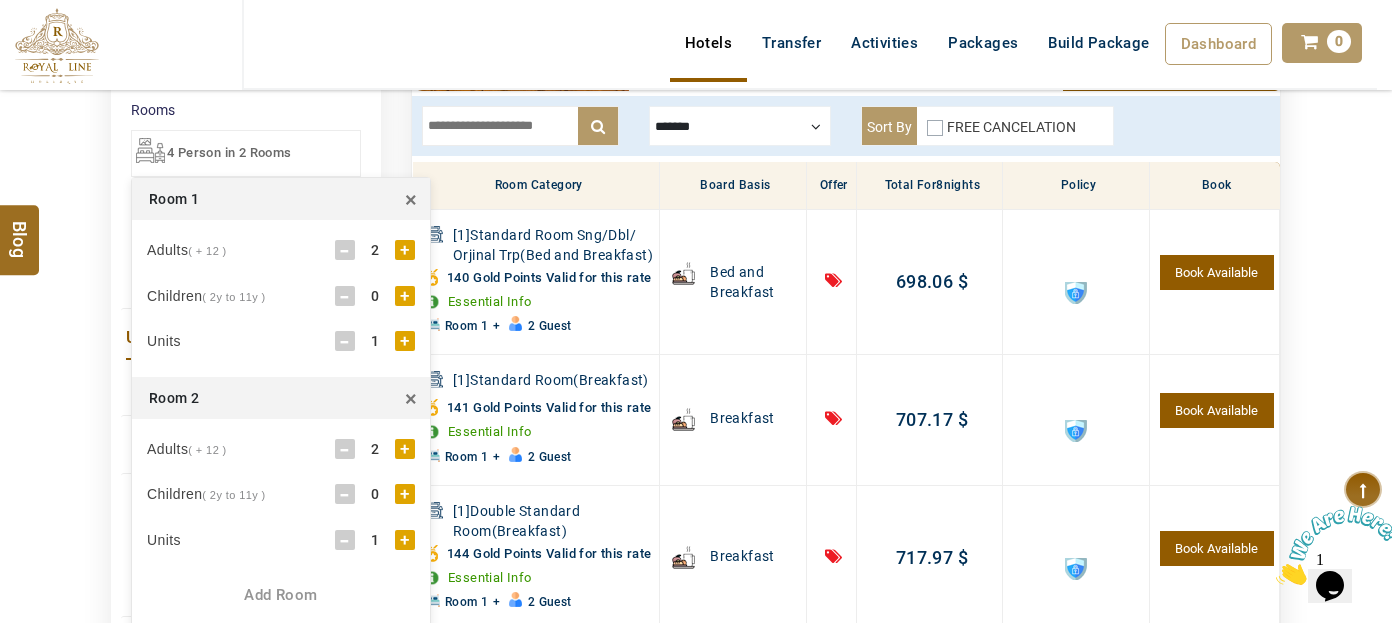 click on "DESTINATION + Add Destination  Nationality Afghanistan Albania Algeria American Samoa Andorra Angola Anguilla Antigua And Barbuda Argentina Armenia Aruba Australia Austria Azerbaijan Bahamas Bahrain Bangladesh Barbados Belarus Belgium Belize Benin Bermuda Bhutan Bolivia Bosnia Herzegovina Botswana Brazil British Indian Ocean Territory British Virgin Islands Brunei Darussalam Bulgaria Burkina Faso Burundi Cambodia Cameroon Canada Cape Verde Caribbean Cayman Islands Central African Republic Chad Chile China Christmas Island Cocos (Keeling) Islands Colombia Comoros Congo (Democratic Republic) Congo (Republic Of) Cook Islands Costa Rica Croatia Cuba Cyprus Czech Republic Denmark Djibouti Dominica Dominican Republic East Timor Ecuador Egypt El Salvador Equatorial Guinea Eritrea Estonia Ethiopia Falkland Islands(Malvinas) Faroe Islands Fiji Finland France French Guiana French Polynesia French Southern Territories Gabon Gambia Georgia Germany Ghana Gibraltar Greece Greenland Grenada Guadeloupe Guam Guatemala Guinea" at bounding box center [696, 309] 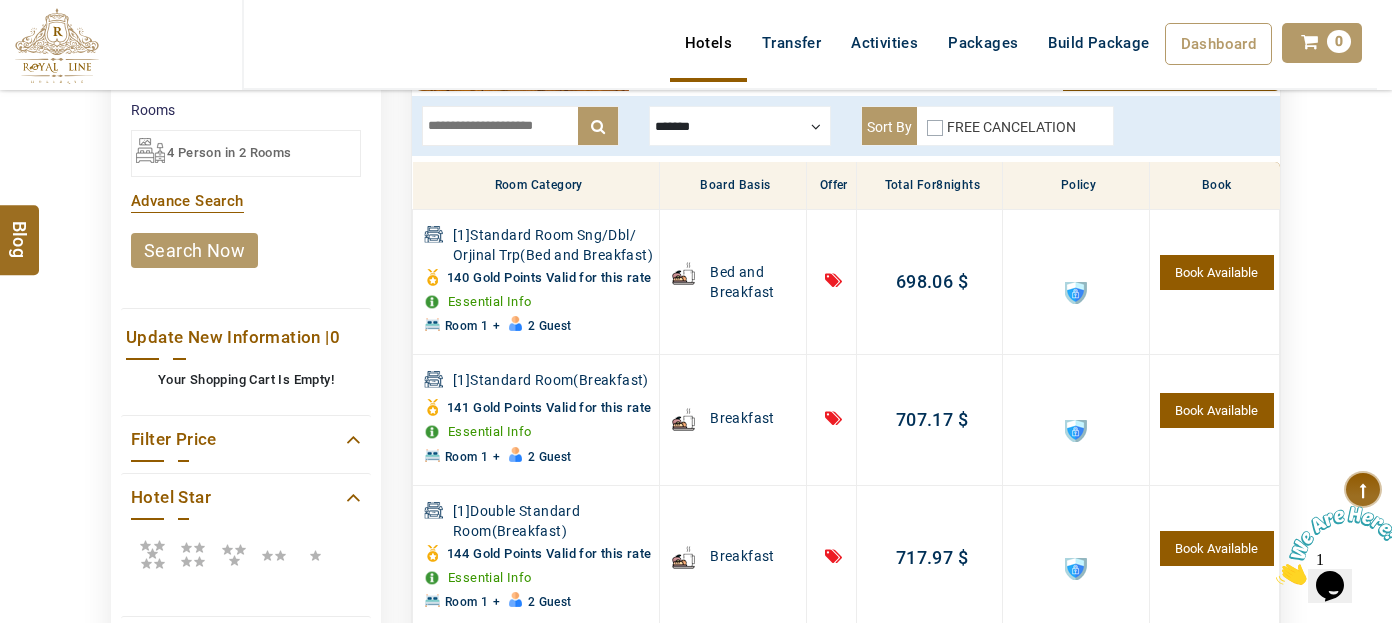 click on "search now" at bounding box center (194, 250) 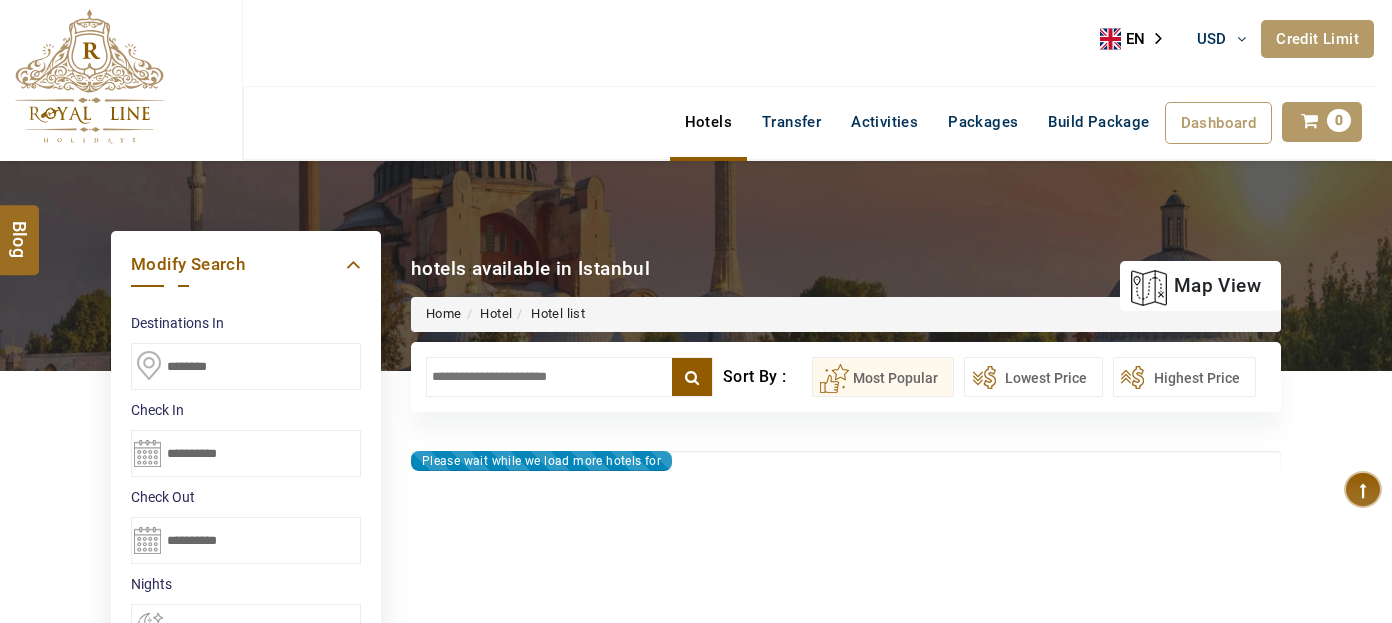 select on "*" 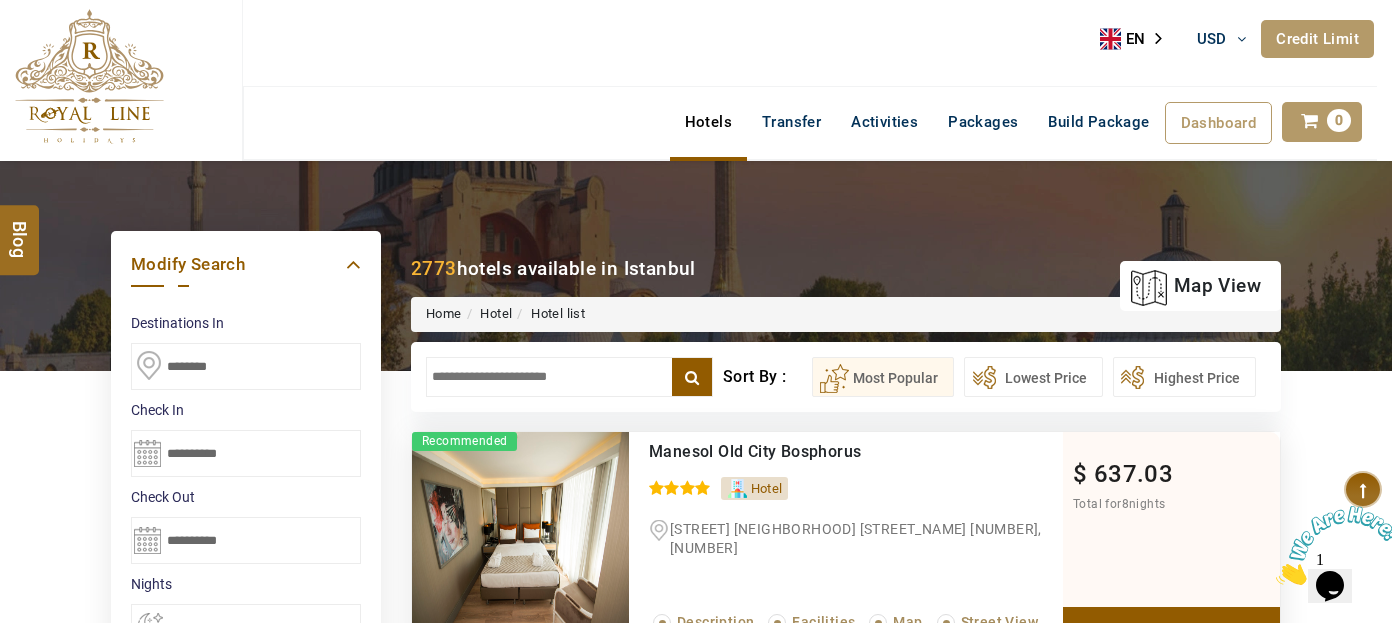 scroll, scrollTop: 0, scrollLeft: 0, axis: both 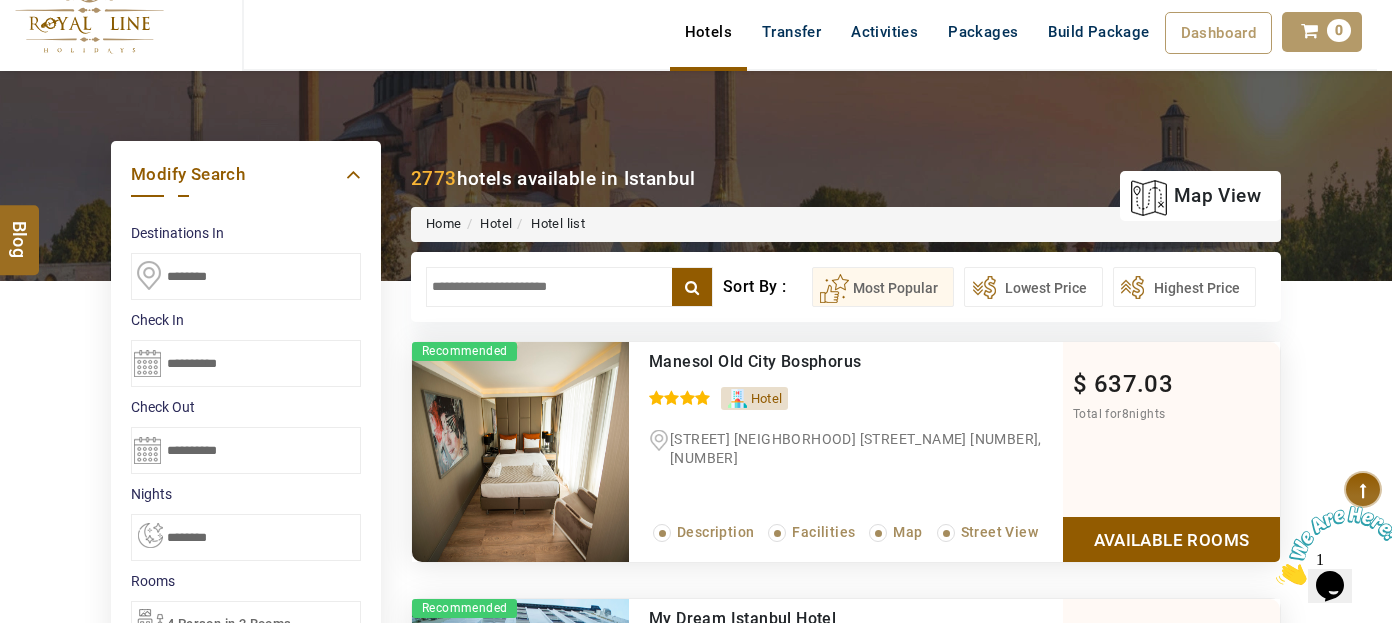 click at bounding box center (569, 287) 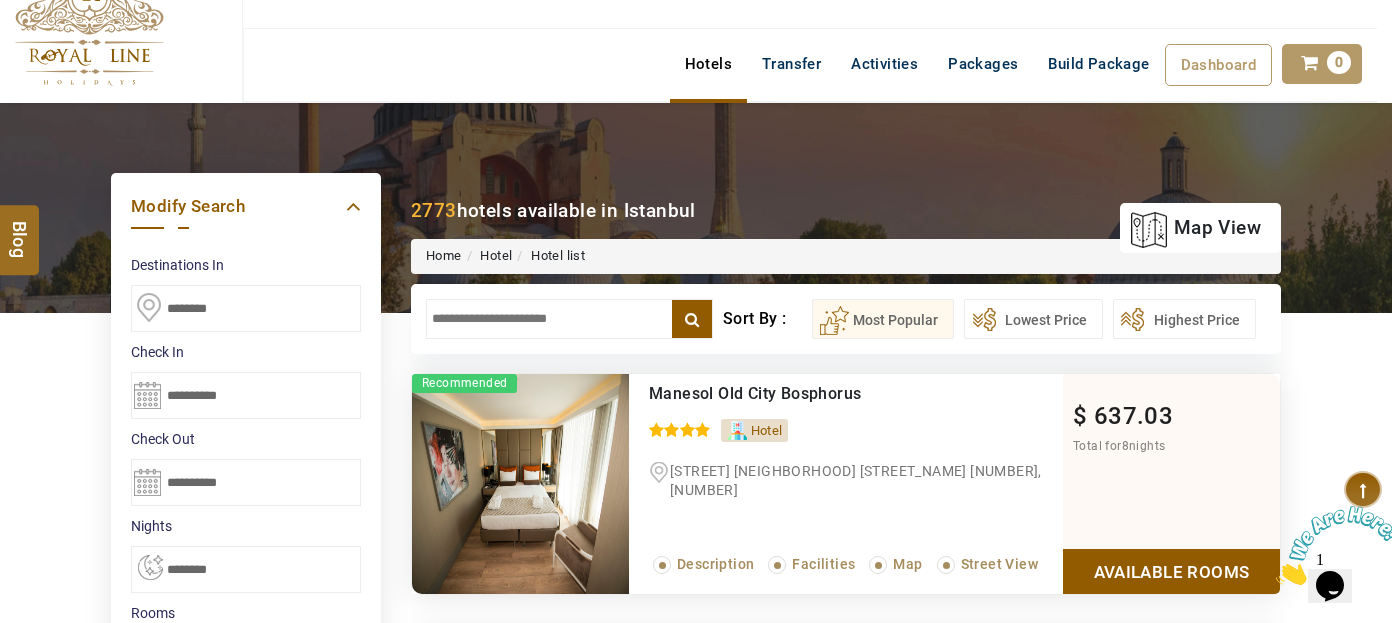 scroll, scrollTop: 90, scrollLeft: 0, axis: vertical 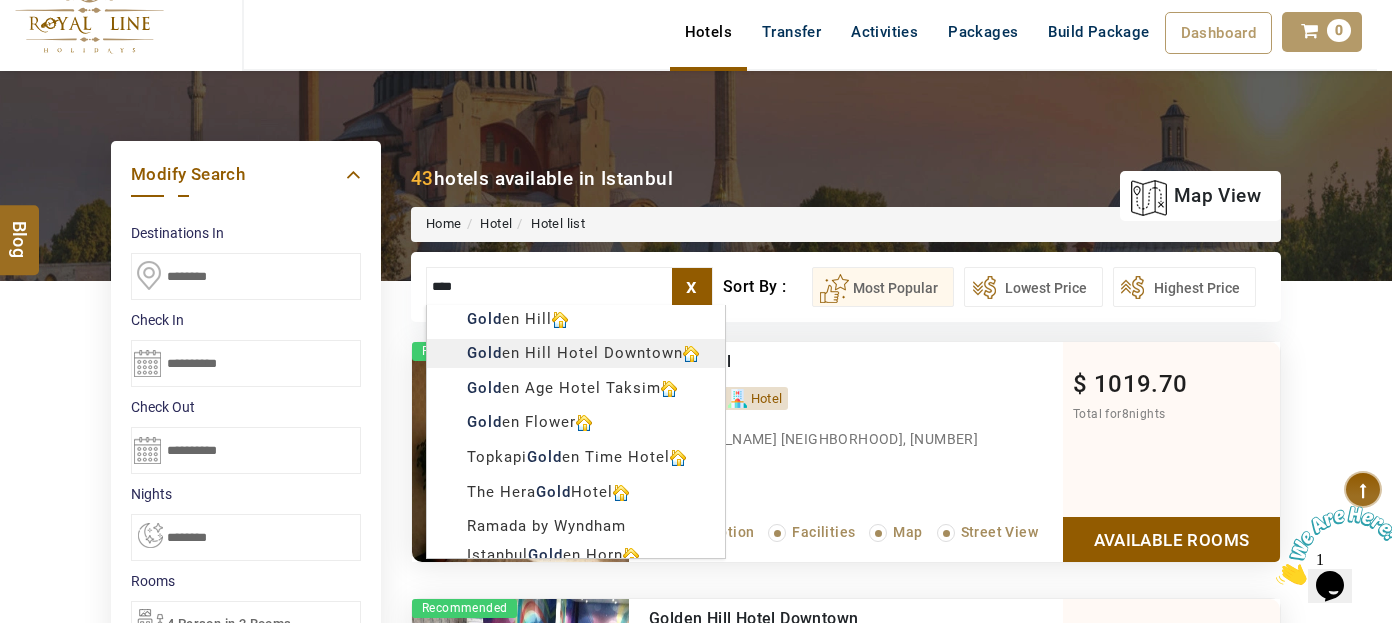 click on "LARISA HAWWARI USD AED  AED EUR  € USD  $ INR  ₹ THB  ฿ IDR  Rp BHD  BHD TRY  ₺ Credit Limit EN HE AR ES PT ZH Helpline
+971 [PHONE] Register Now +971 [PHONE] [EMAIL] About Us What we Offer Blog Why Us Contact Hotels  Transfer Activities Packages Build Package Dashboard My Profile My Booking My Reports My Quotation Sign Out 0 Points Redeem Now To Redeem 8664  Points Future Points  4348   Points Credit Limit Credit Limit USD 25000.00 70% Complete Used USD 17410.22 Available USD 7589.78 Setting  Looks like you haven't added anything to your cart yet Countinue Shopping ****** ****** Please Wait.. Blog demo
Remember me Forgot
password? LOG IN Don't have an account?   Register Now My Booking View/ Print/Cancel Your Booking without Signing in Submit Applying Filters...... Hotels For You Will Be Loading Soon demo
In A Few Moment, You Will Be Celebrating Best Hotel options galore ! Check In   CheckOut Rooms Rooms Please Wait Please Wait ... X" at bounding box center (696, 1047) 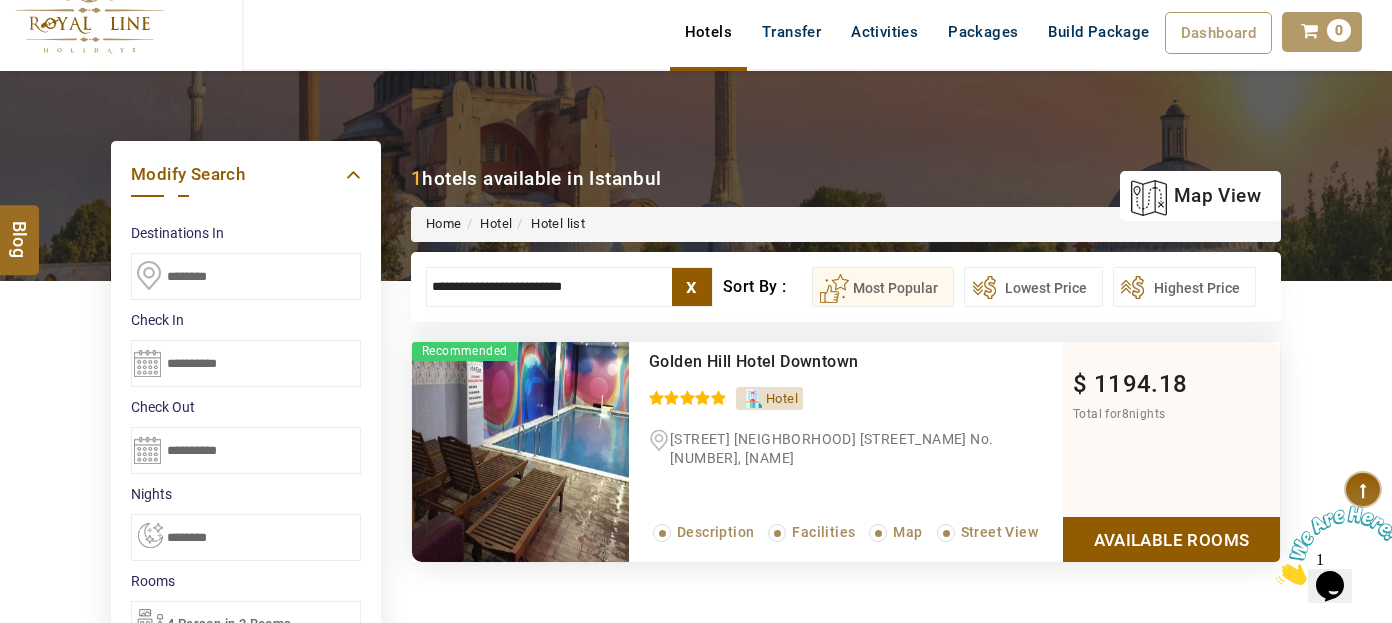 click on "**********" at bounding box center (569, 287) 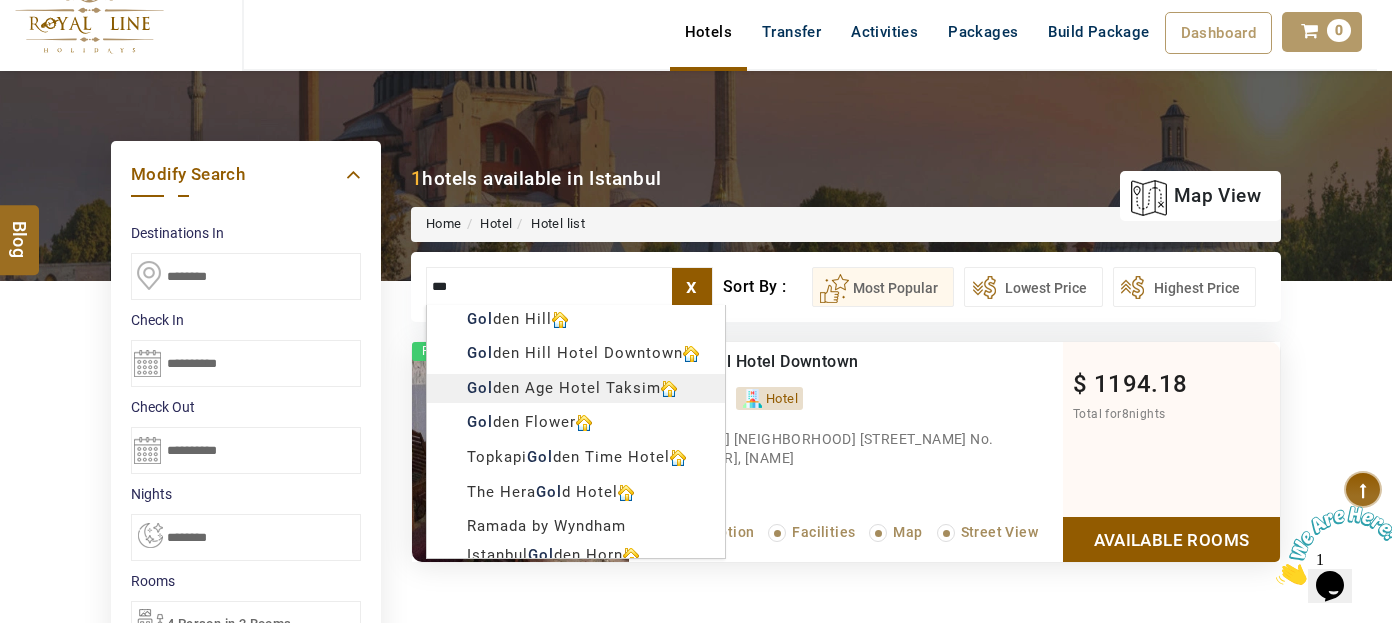 click on "LARISA HAWWARI USD AED  AED EUR  € USD  $ INR  ₹ THB  ฿ IDR  Rp BHD  BHD TRY  ₺ Credit Limit EN HE AR ES PT ZH Helpline
+971 [PHONE] Register Now +971 [PHONE] [EMAIL] About Us What we Offer Blog Why Us Contact Hotels  Transfer Activities Packages Build Package Dashboard My Profile My Booking My Reports My Quotation Sign Out 0 Points Redeem Now To Redeem 8664  Points Future Points  4348   Points Credit Limit Credit Limit USD 25000.00 70% Complete Used USD 17410.22 Available USD 7589.78 Setting  Looks like you haven't added anything to your cart yet Countinue Shopping ****** ****** Please Wait.. Blog demo
Remember me Forgot
password? LOG IN Don't have an account?   Register Now My Booking View/ Print/Cancel Your Booking without Signing in Submit Applying Filters...... Hotels For You Will Be Loading Soon demo
In A Few Moment, You Will Be Celebrating Best Hotel options galore ! Check In   CheckOut Rooms Rooms Please Wait Please Wait ... X" at bounding box center [696, 909] 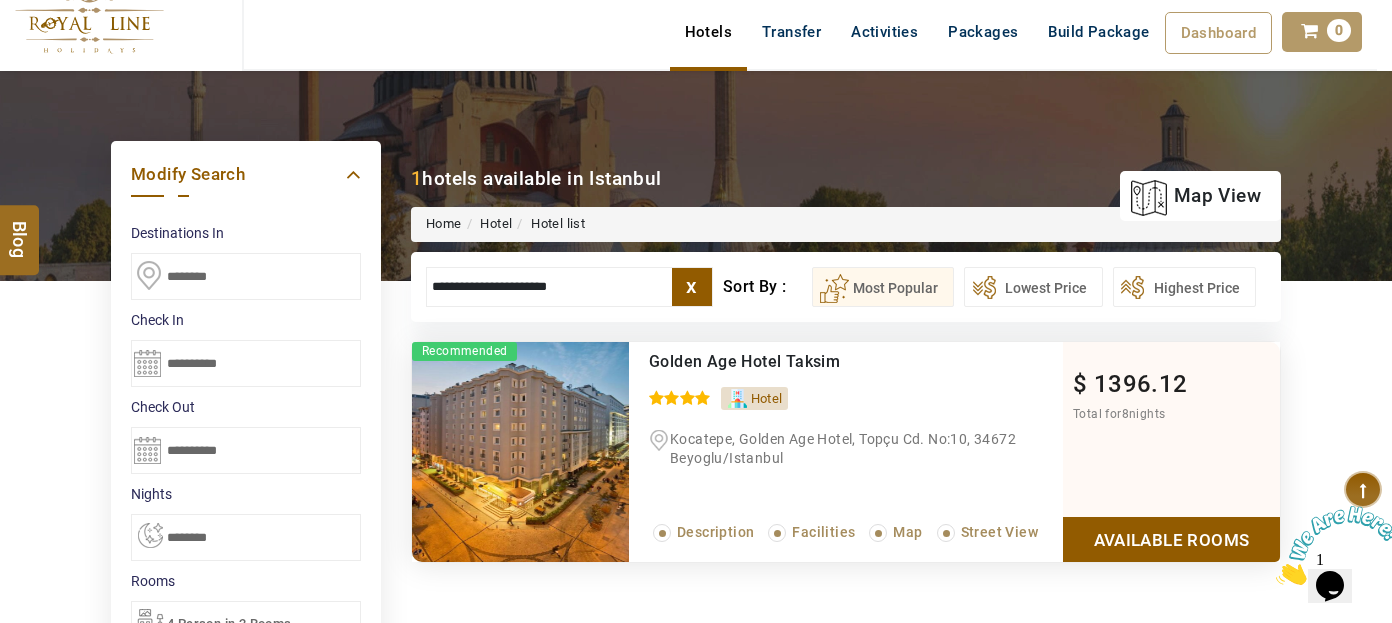 type on "**********" 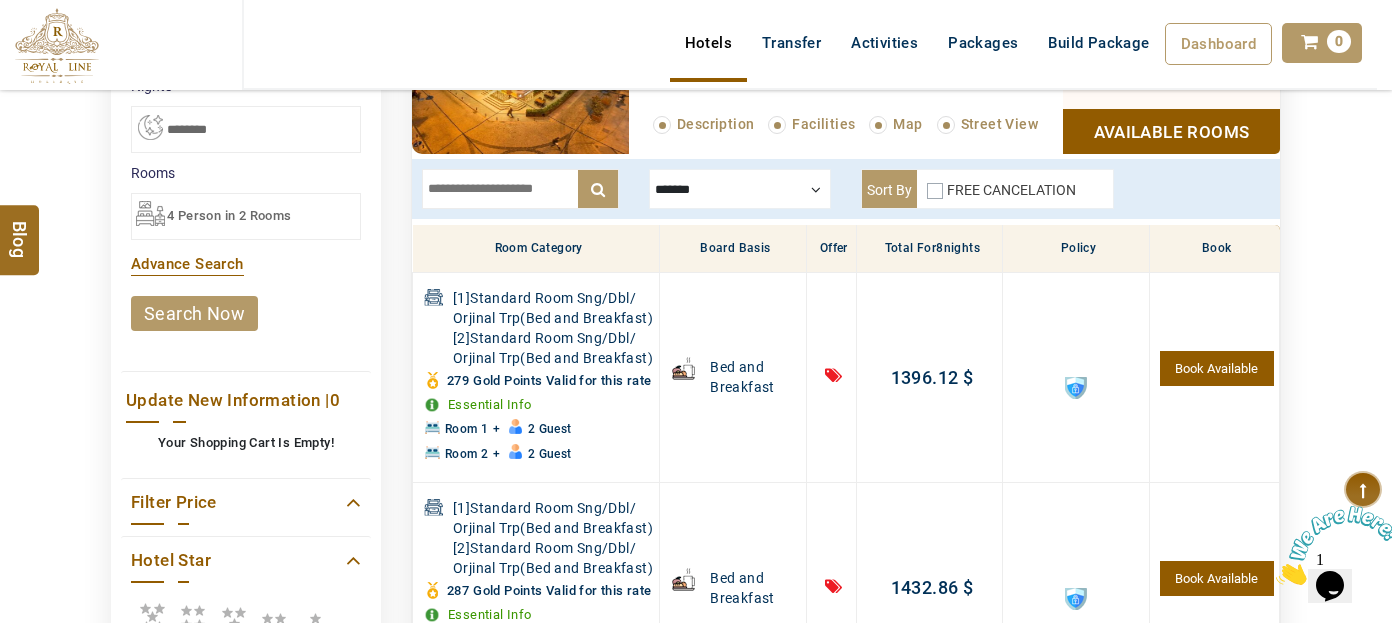 scroll, scrollTop: 470, scrollLeft: 0, axis: vertical 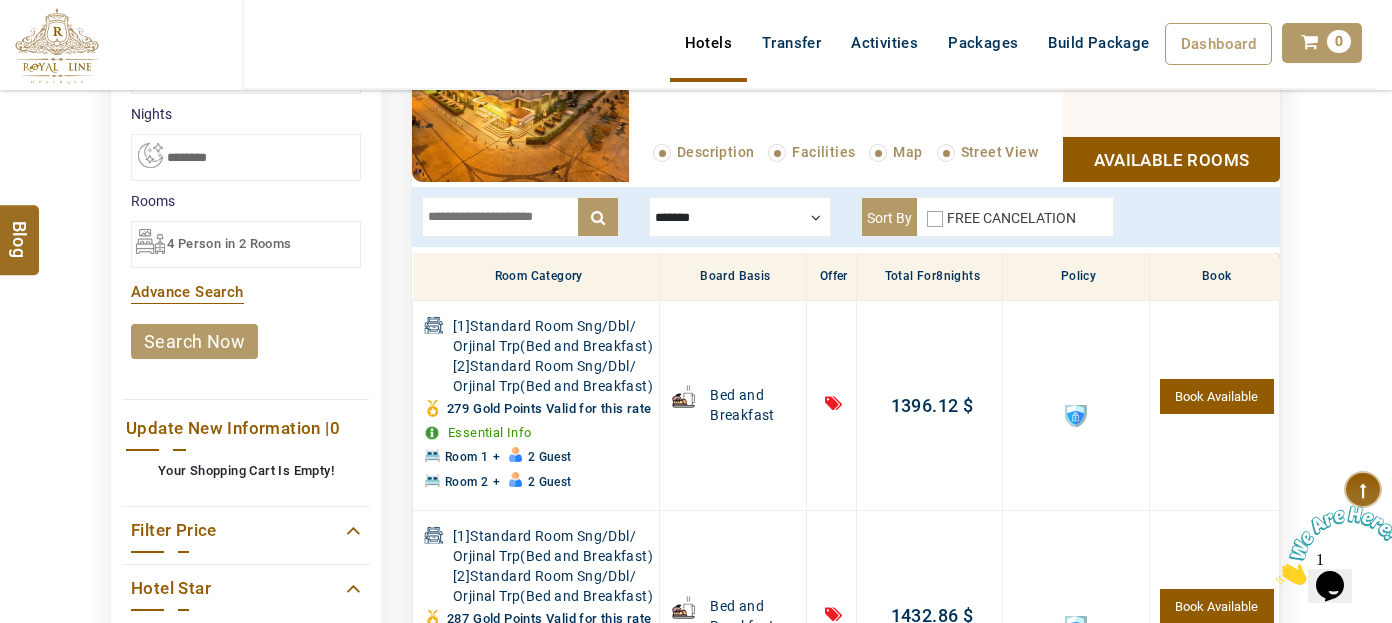 click on "4 Person in    2 Rooms" at bounding box center [246, 244] 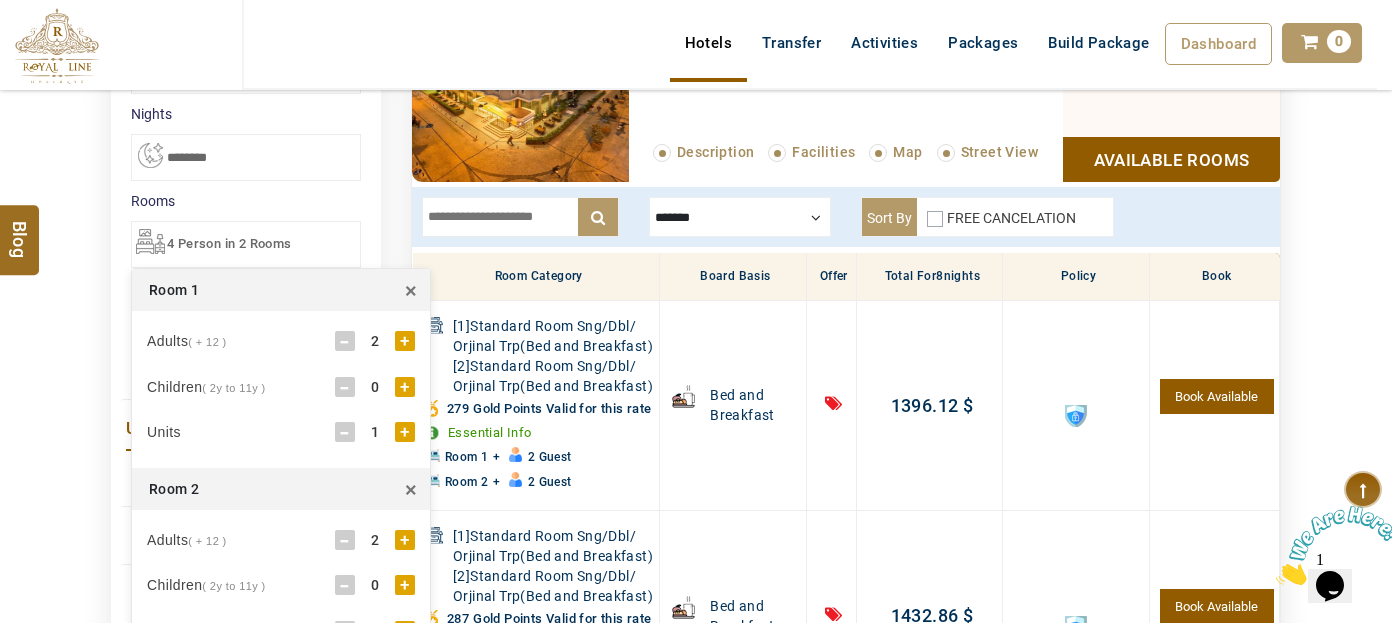 click on "2" at bounding box center (375, 341) 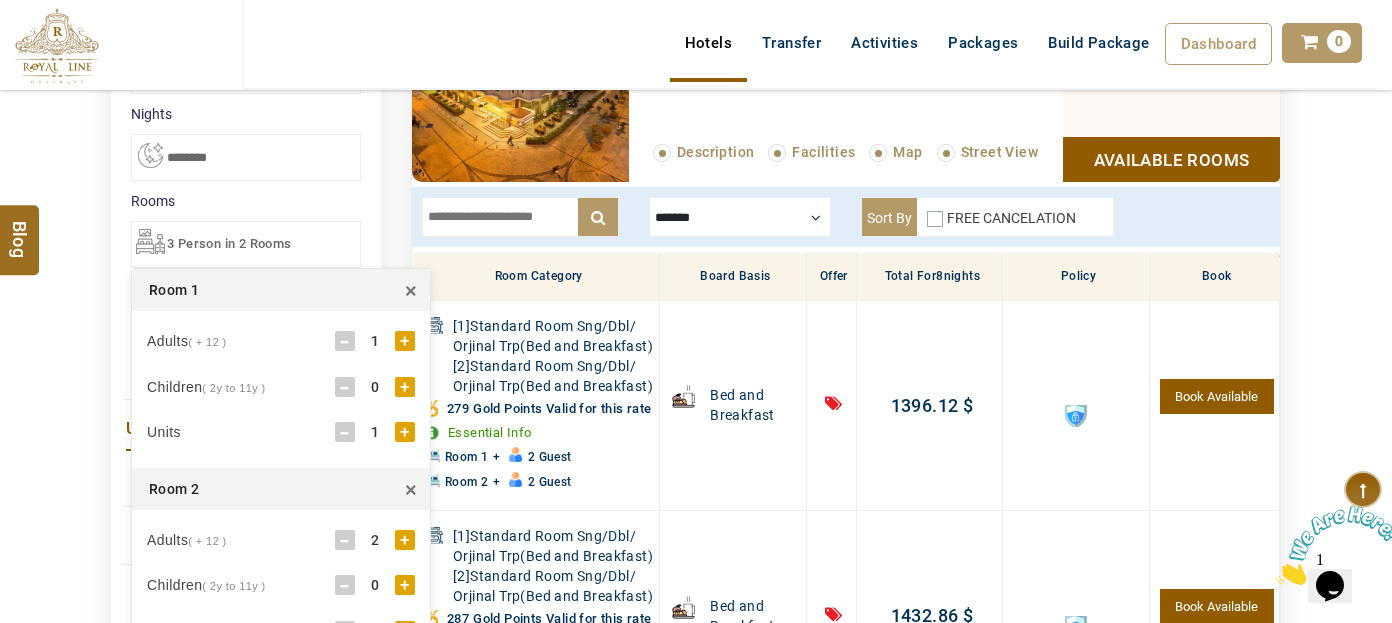 click on "+" at bounding box center [405, 387] 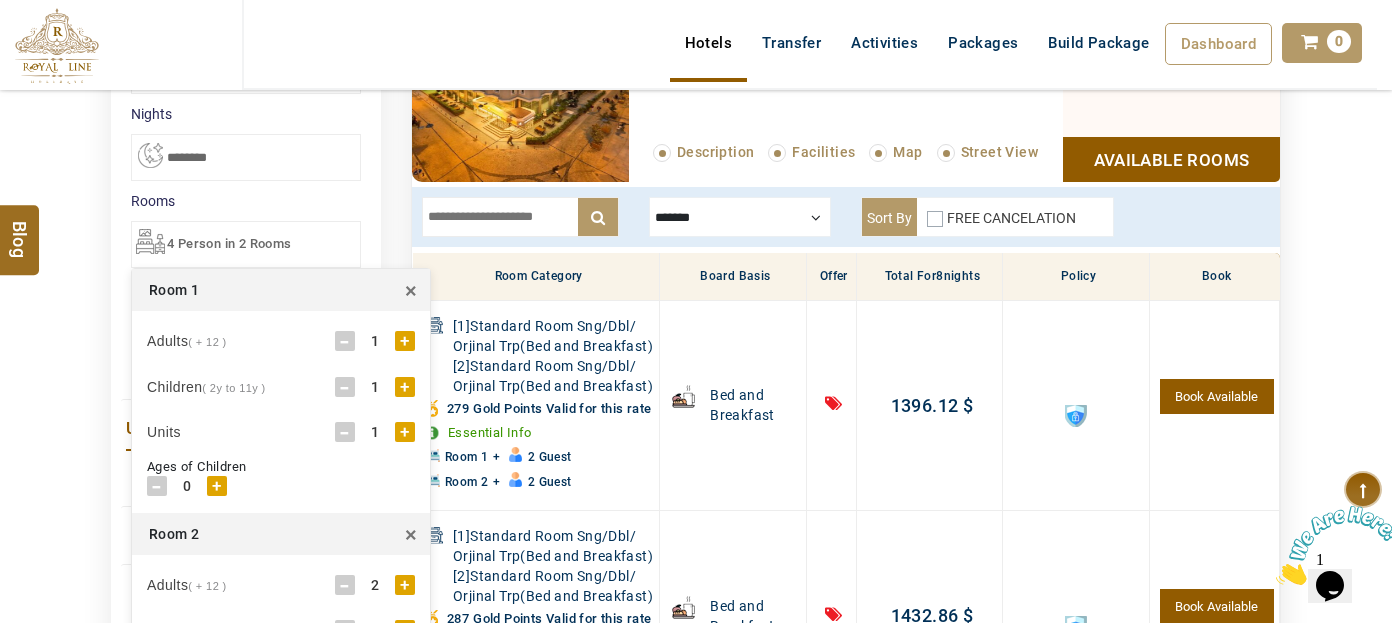 click on "Ages of Children - 0 + - 0 + - 0 + - 0 +" at bounding box center (281, 480) 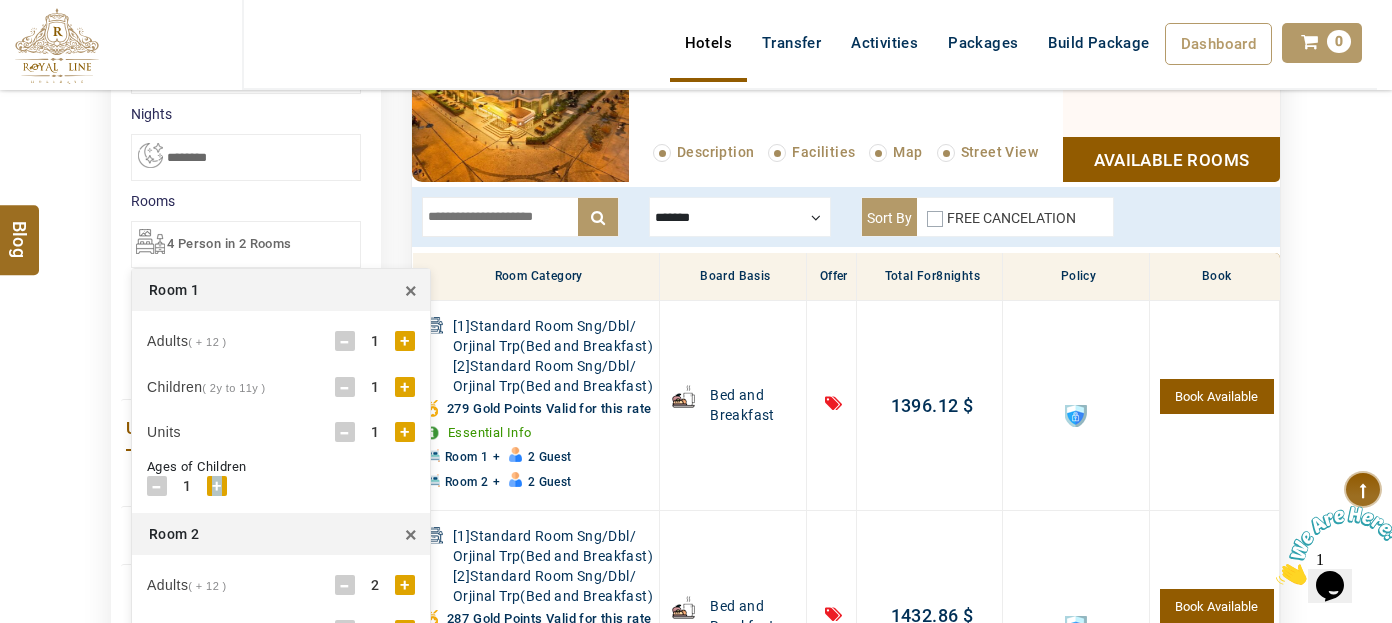click on "+" at bounding box center (217, 486) 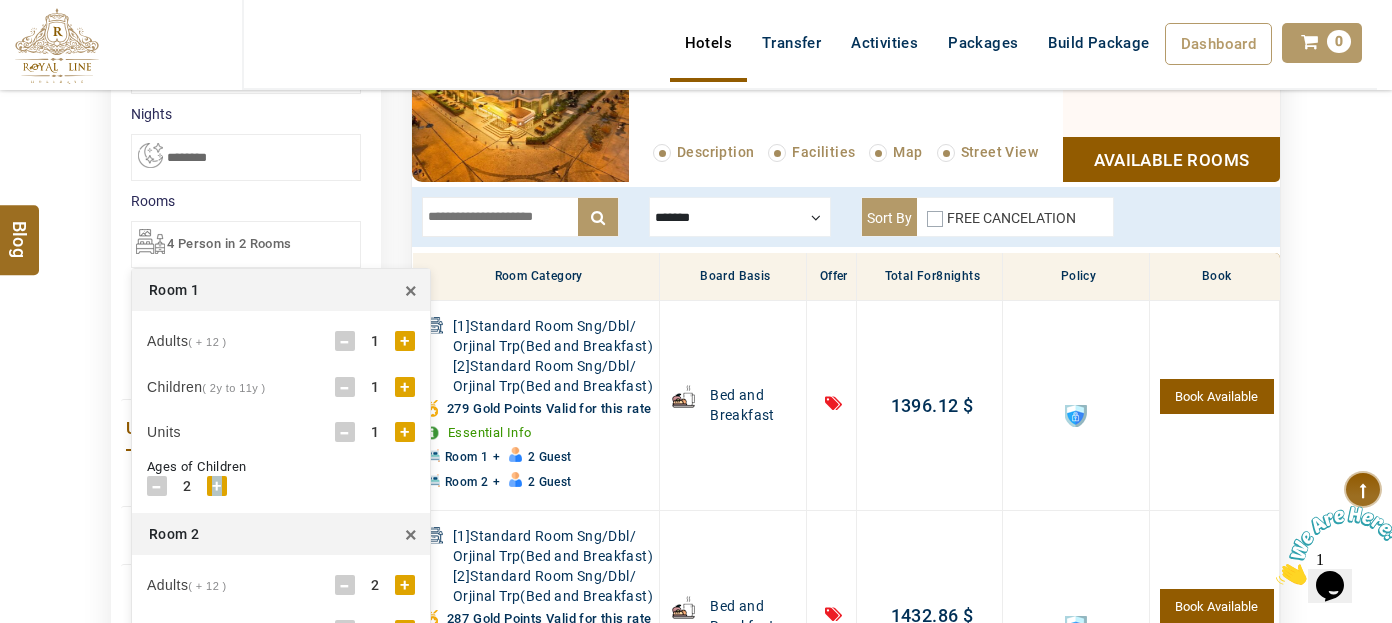 click on "+" at bounding box center (217, 486) 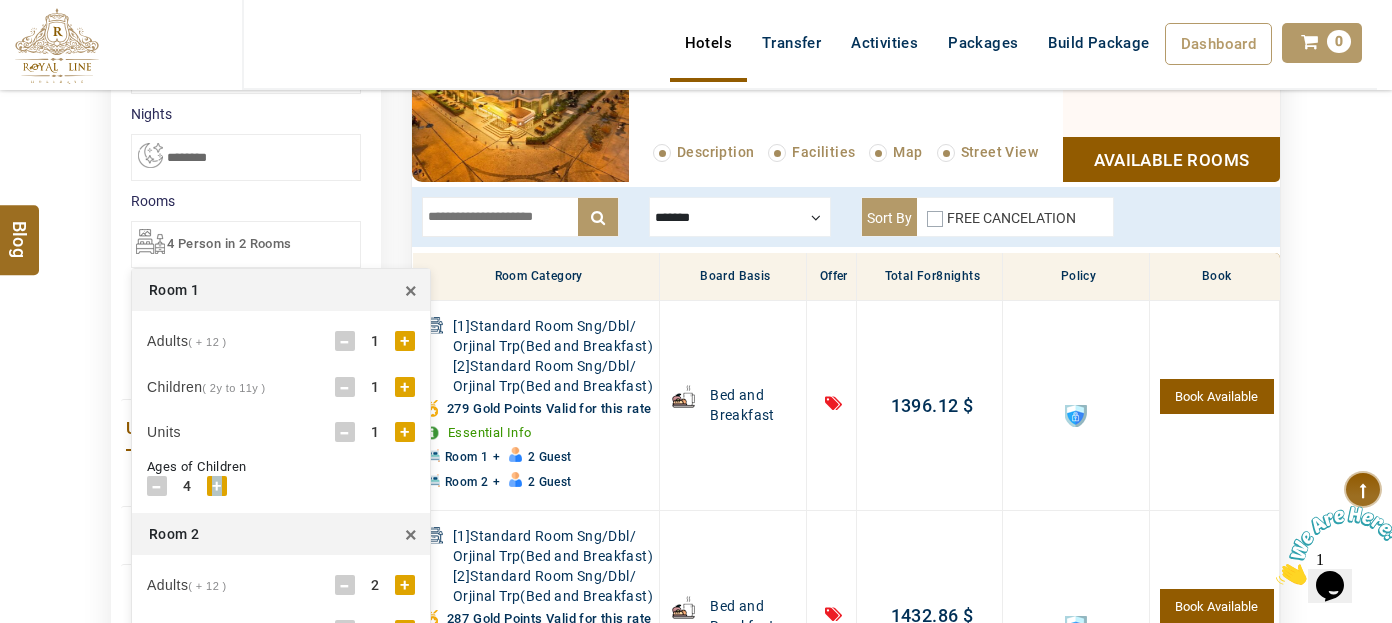 click on "+" at bounding box center [217, 486] 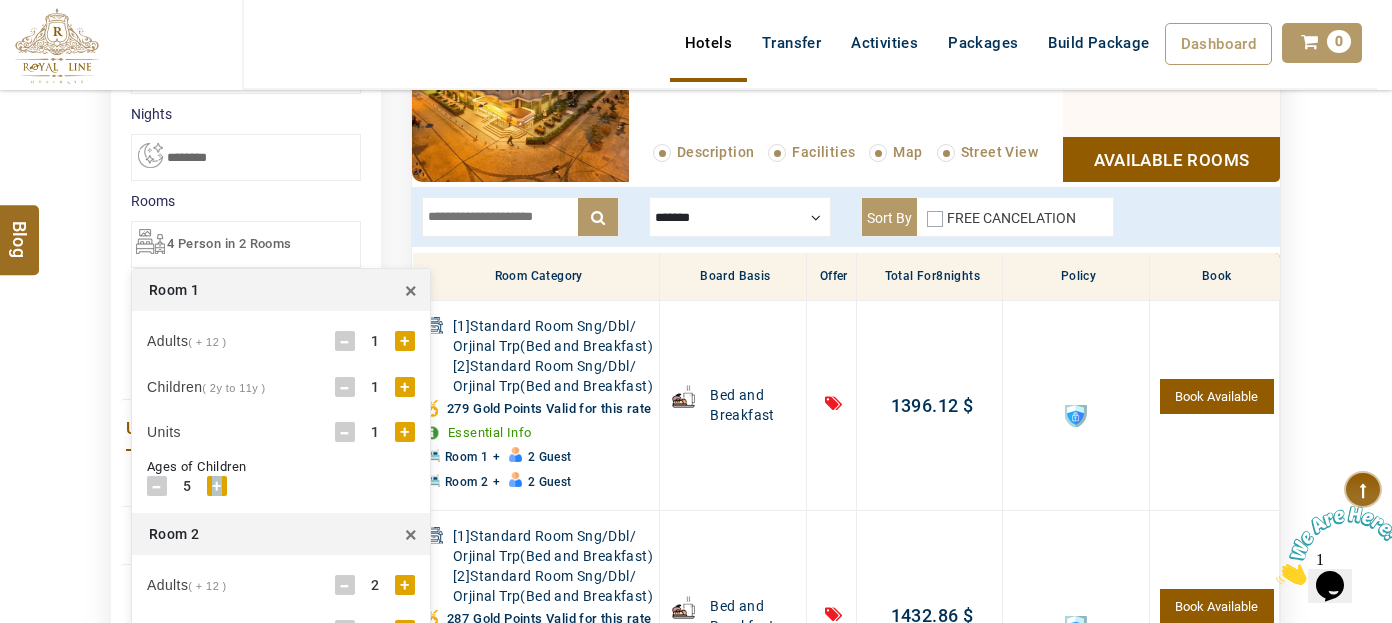 click on "+" at bounding box center (217, 486) 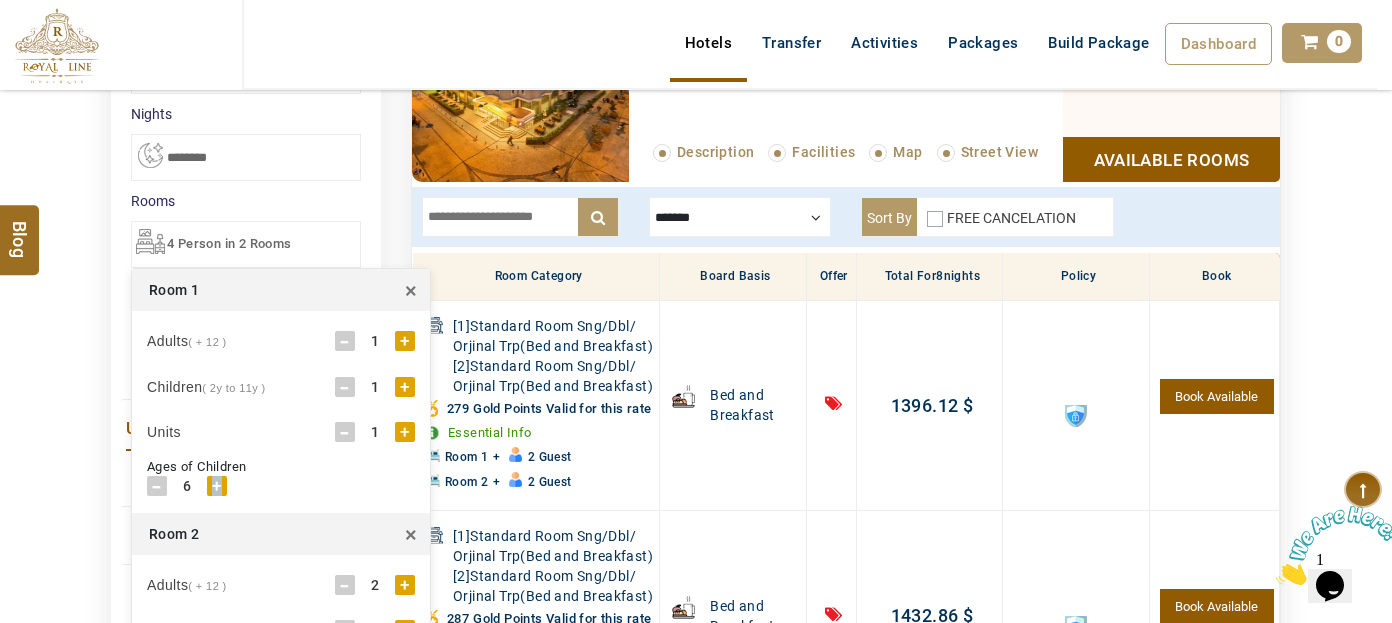 click on "+" at bounding box center (217, 486) 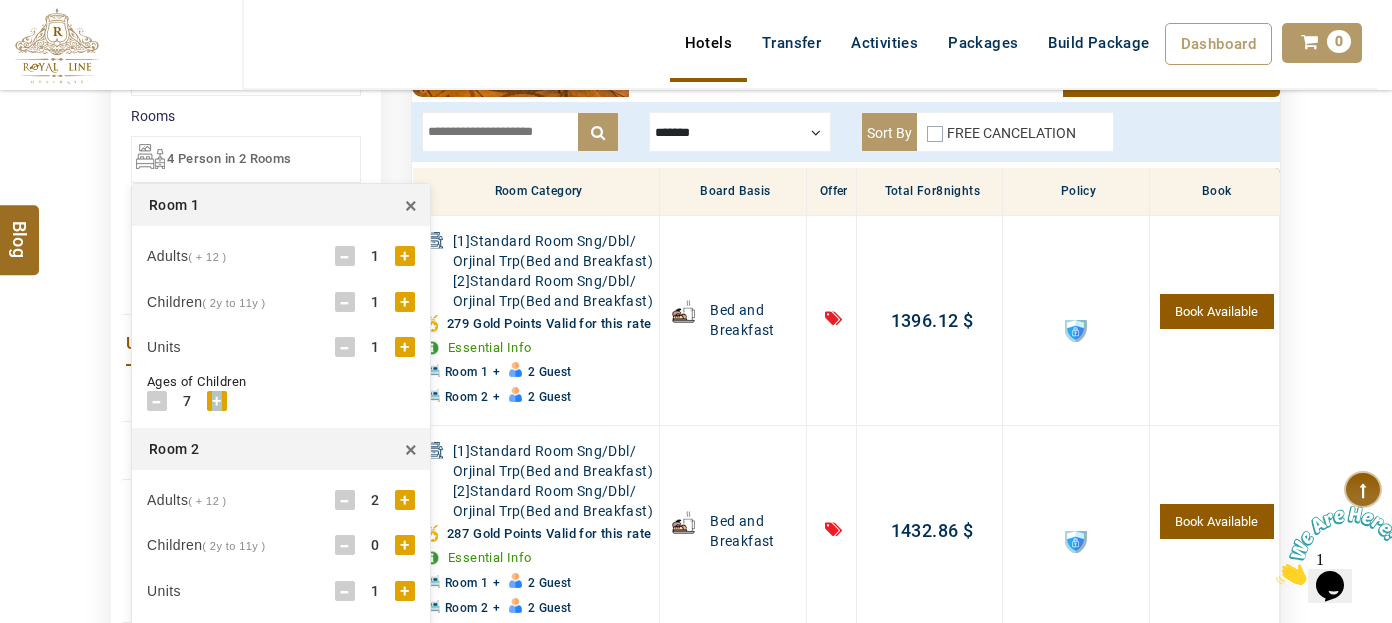 scroll, scrollTop: 652, scrollLeft: 0, axis: vertical 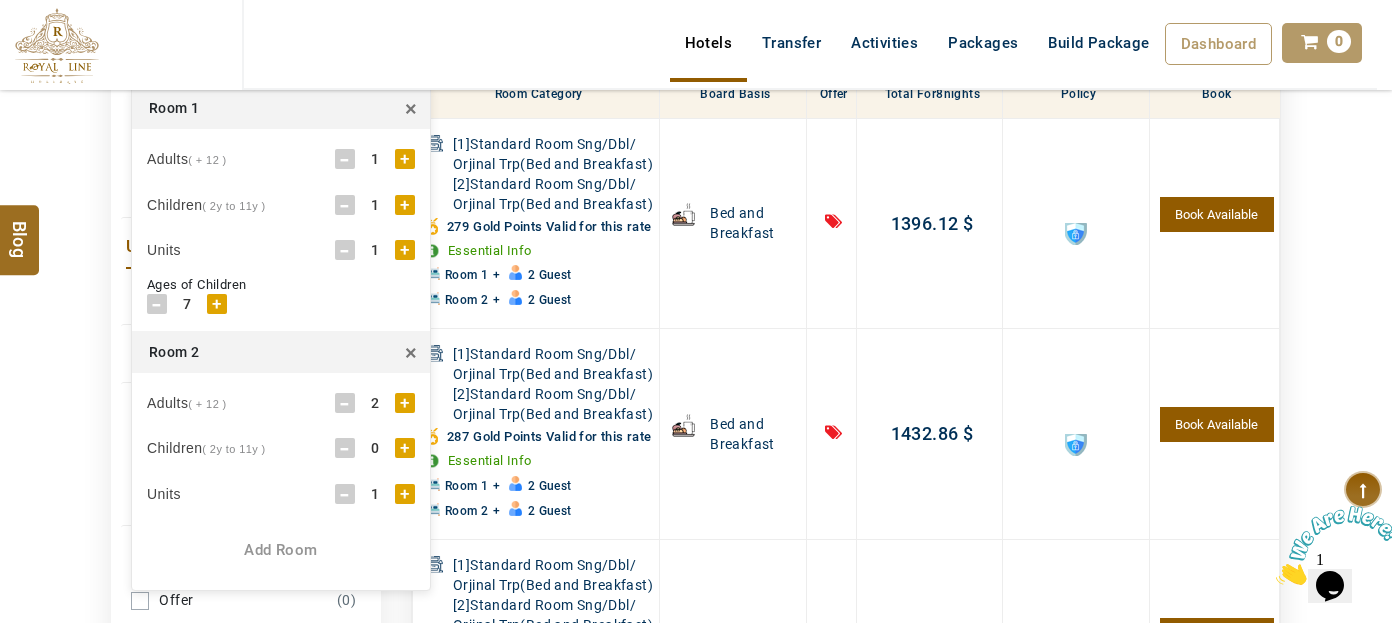 click on "-" at bounding box center [345, 403] 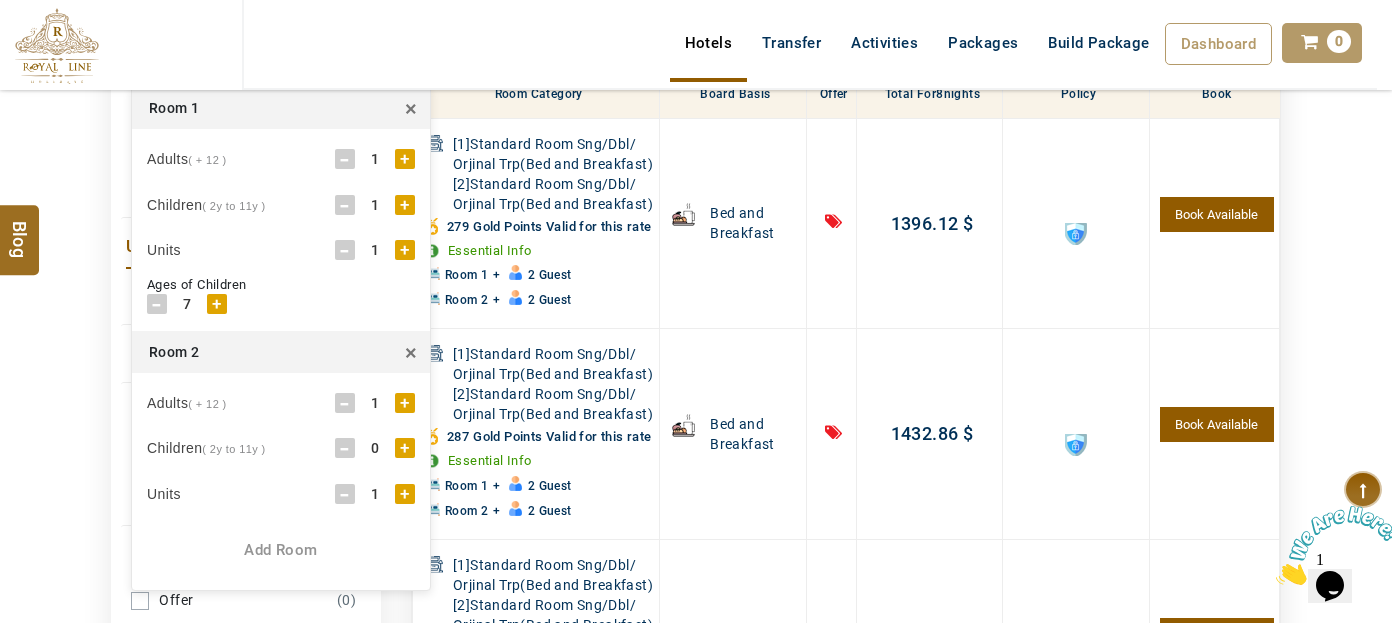 click on "+" at bounding box center (405, 448) 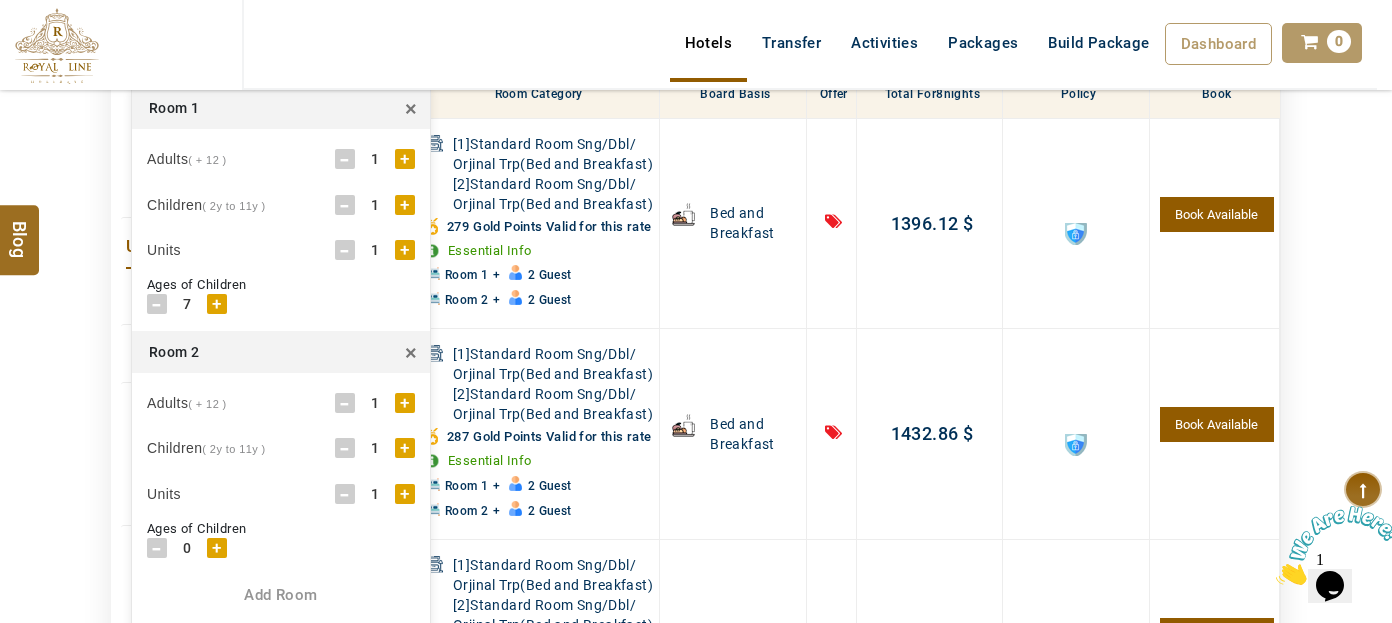 click on "+" at bounding box center [217, 548] 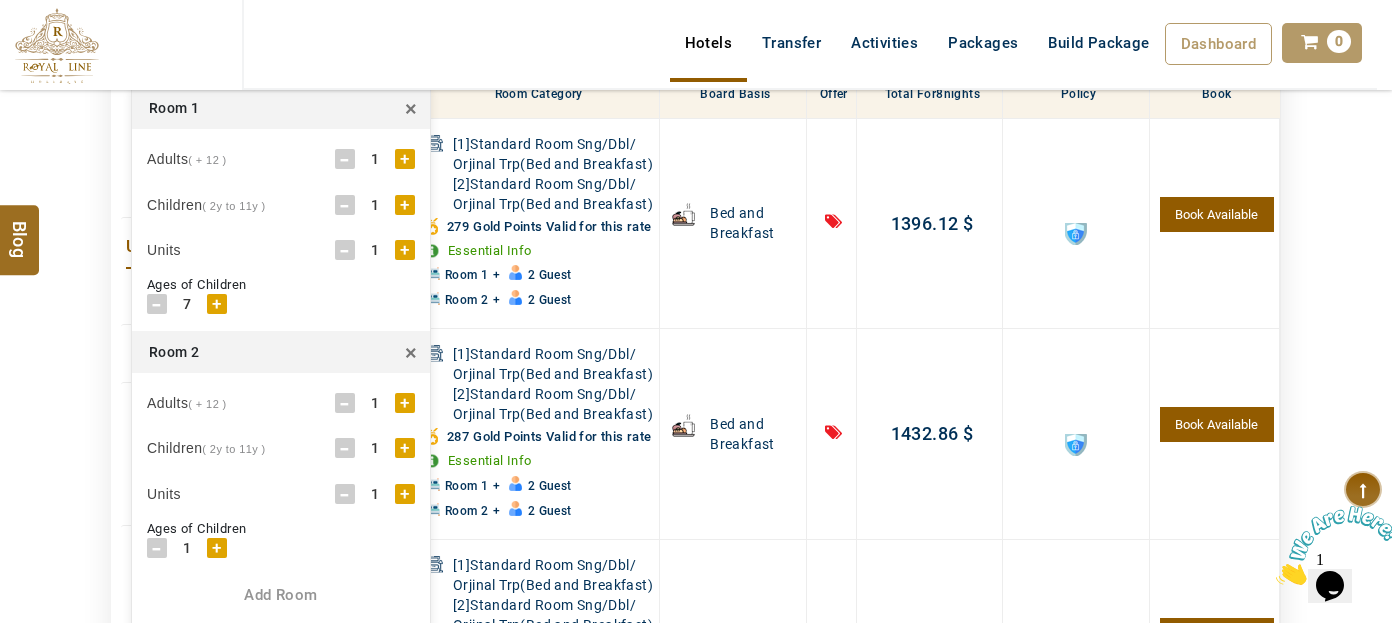 click on "+" at bounding box center (217, 548) 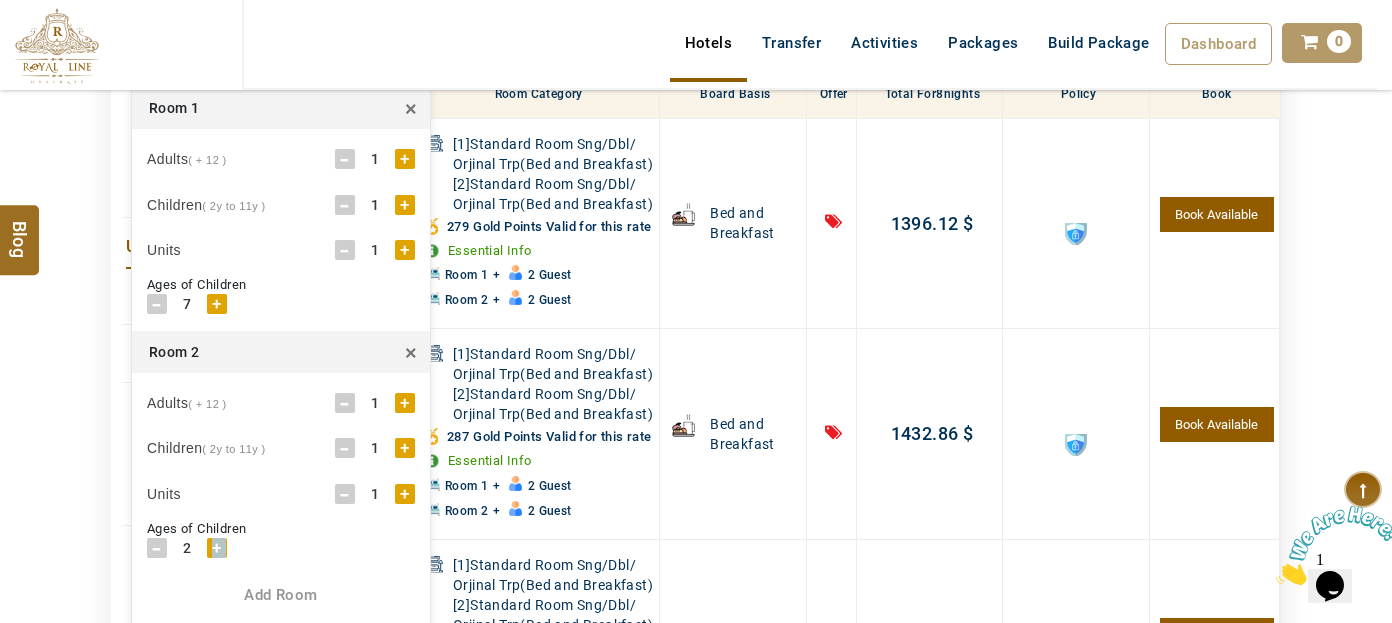 click on "+" at bounding box center (217, 548) 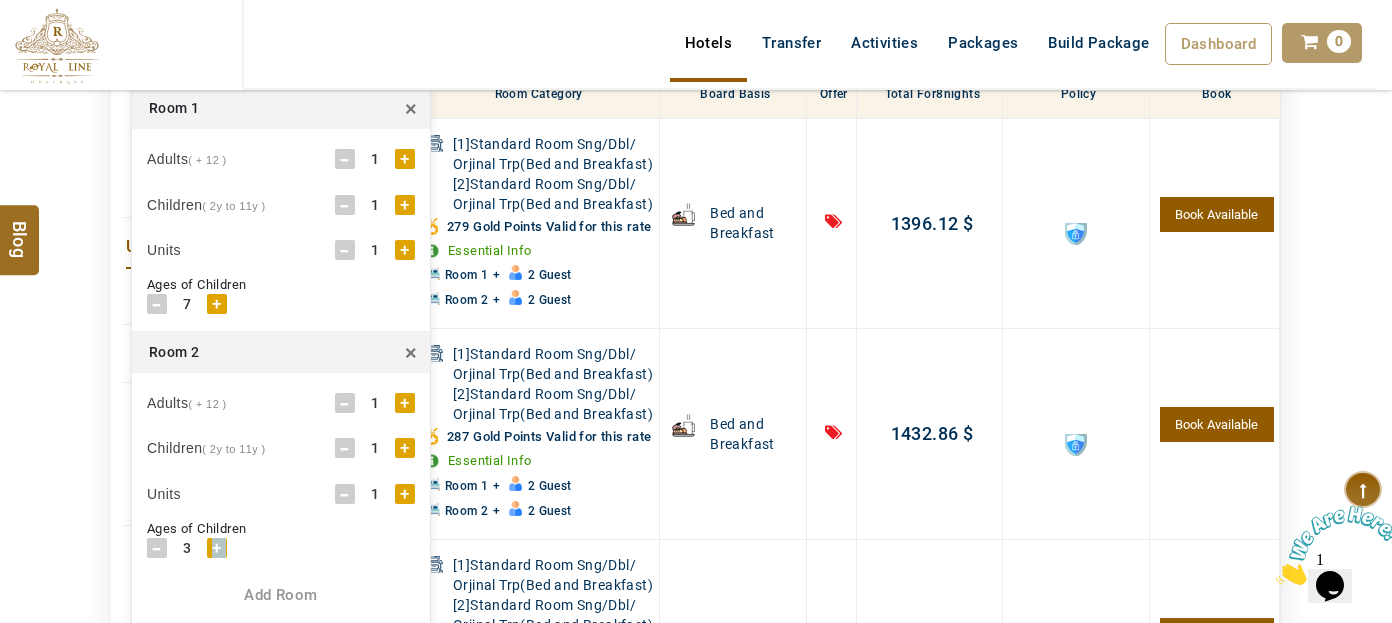 click on "+" at bounding box center (217, 548) 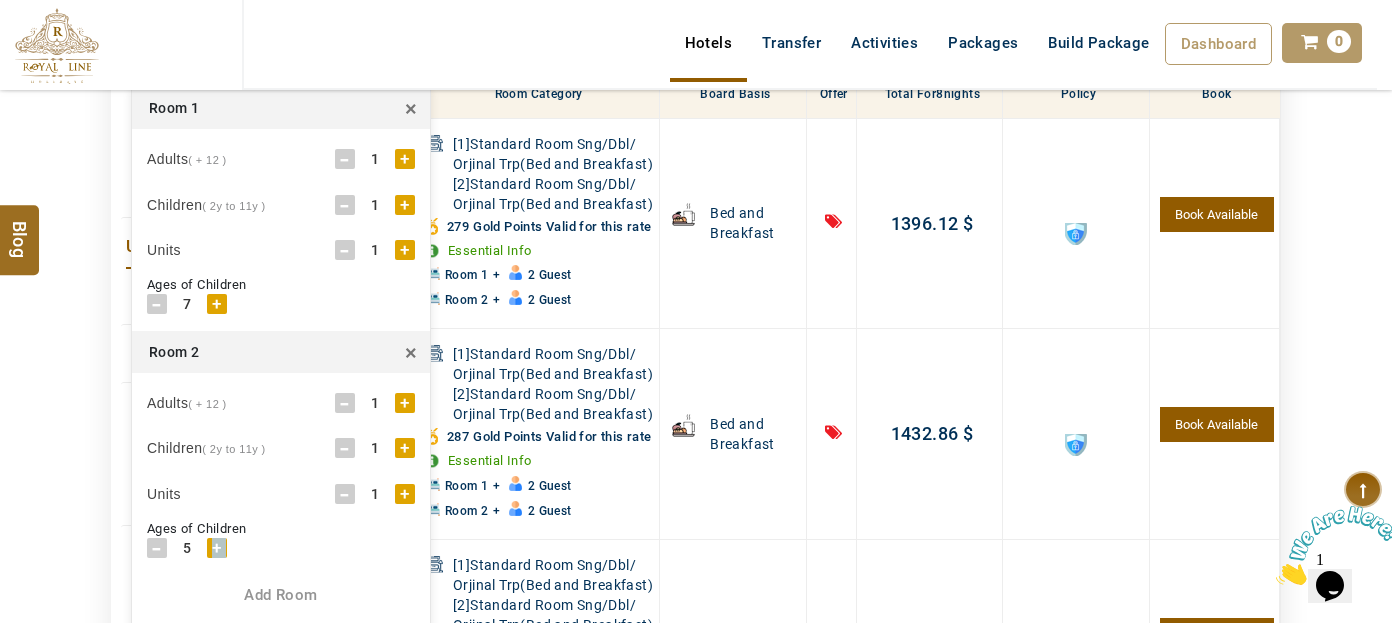 click on "+" at bounding box center (217, 548) 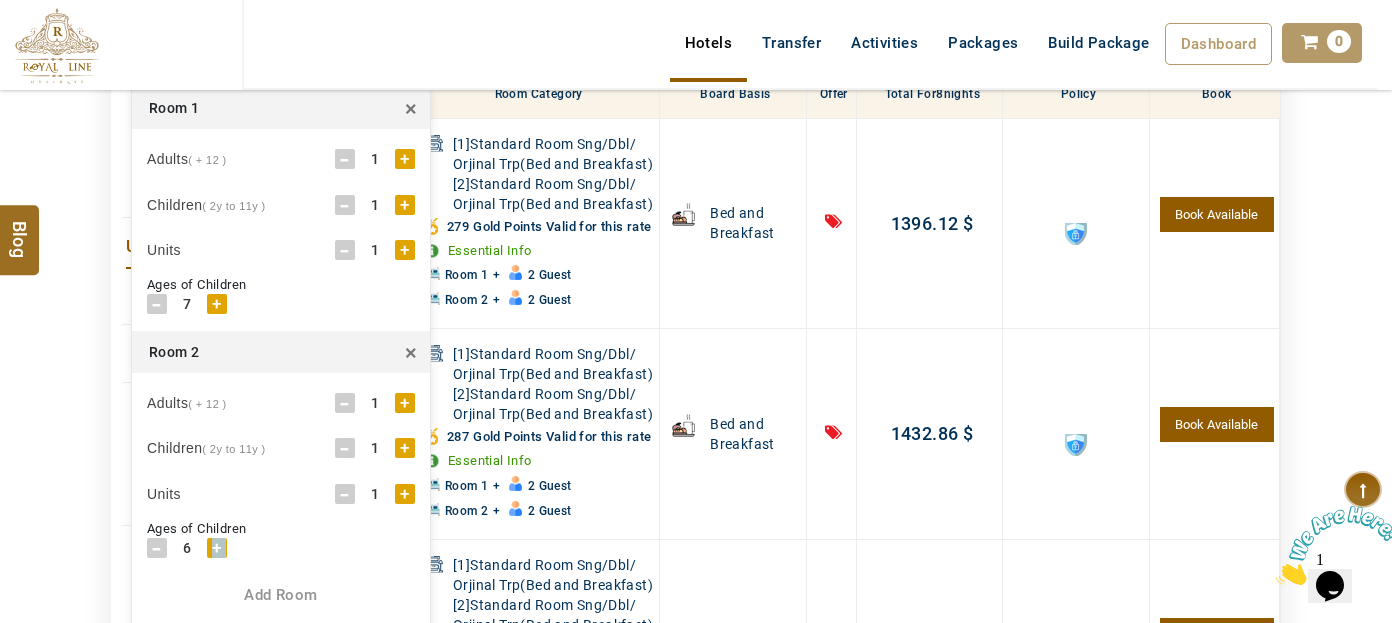 click on "+" at bounding box center (217, 548) 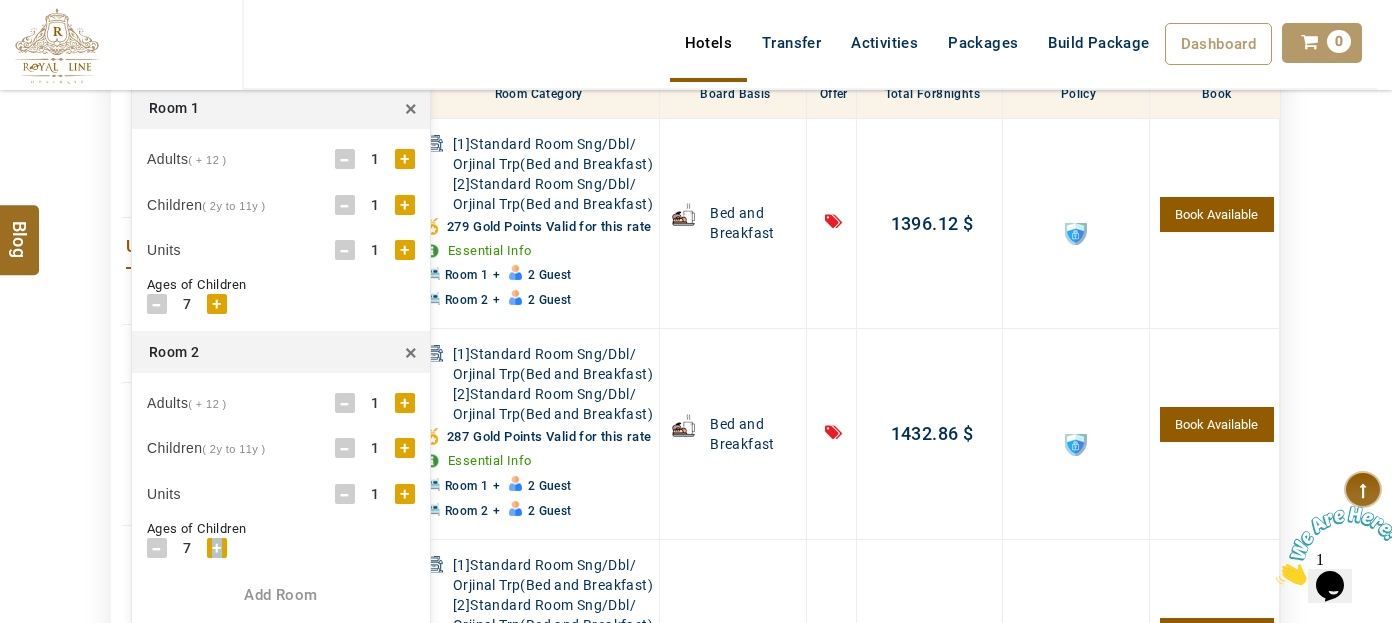 click on "+" at bounding box center [217, 548] 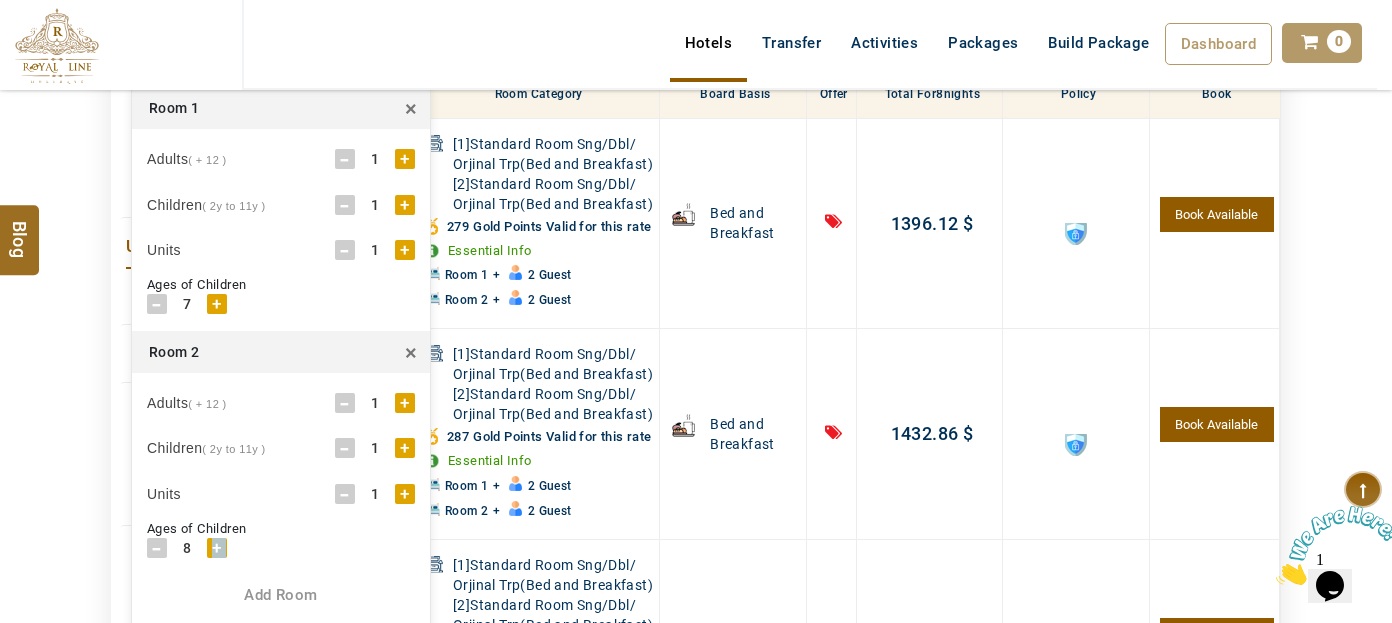 click on "+" at bounding box center (217, 548) 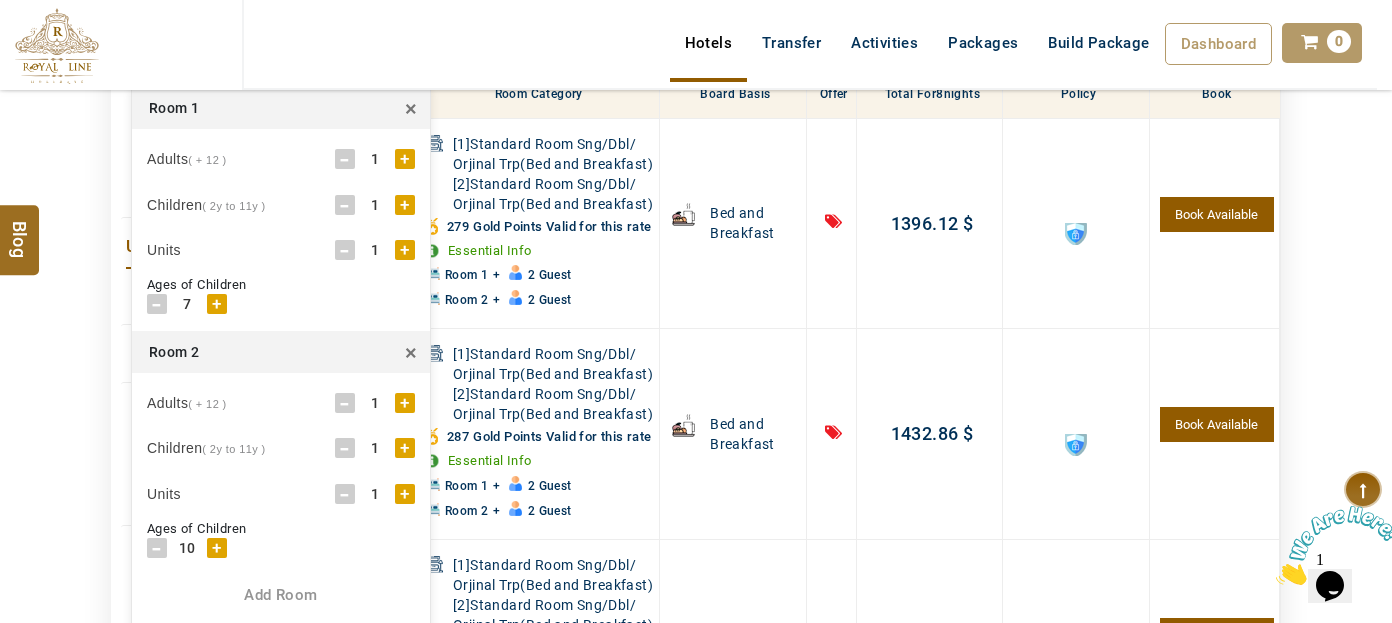 click on "Deal  Offer  (0)" at bounding box center (246, 583) 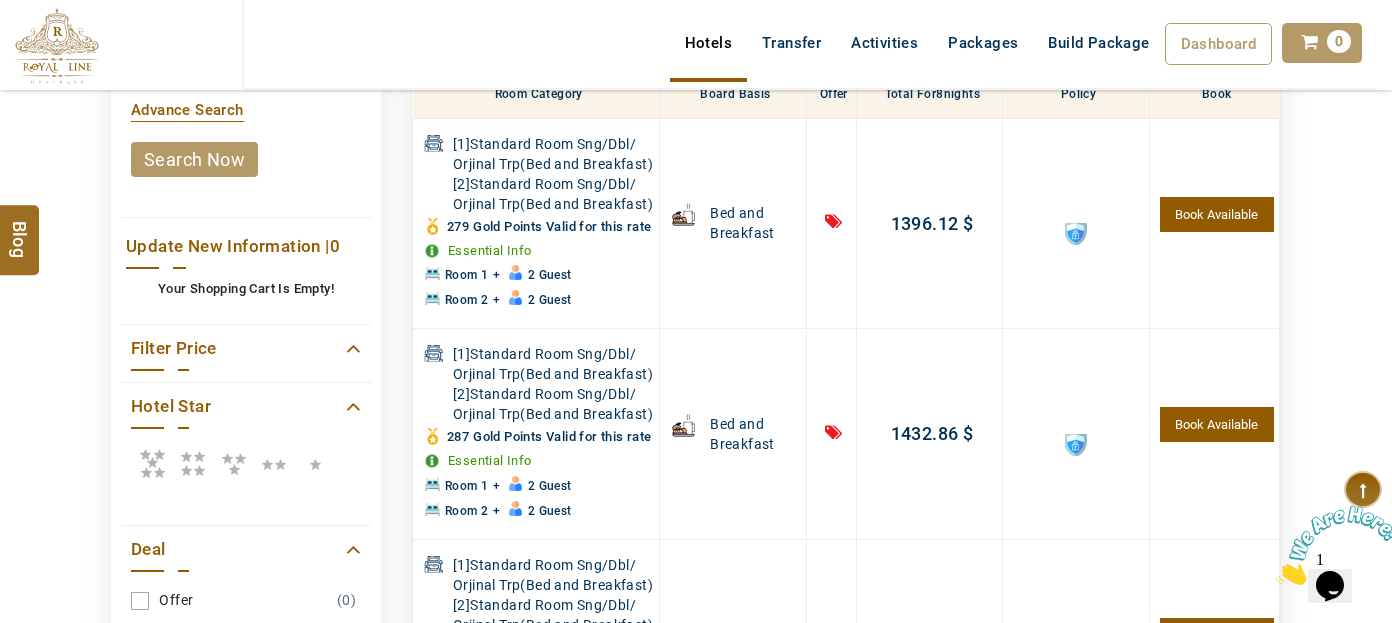 click on "search now" at bounding box center (194, 159) 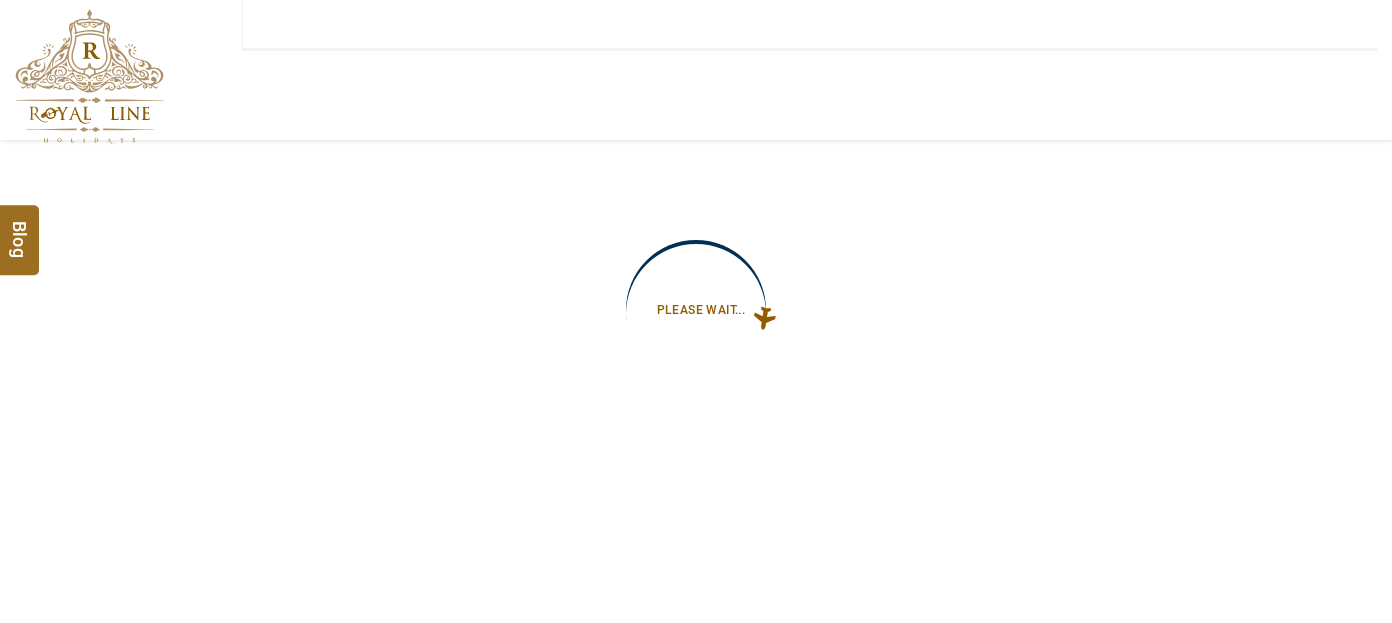 type on "**********" 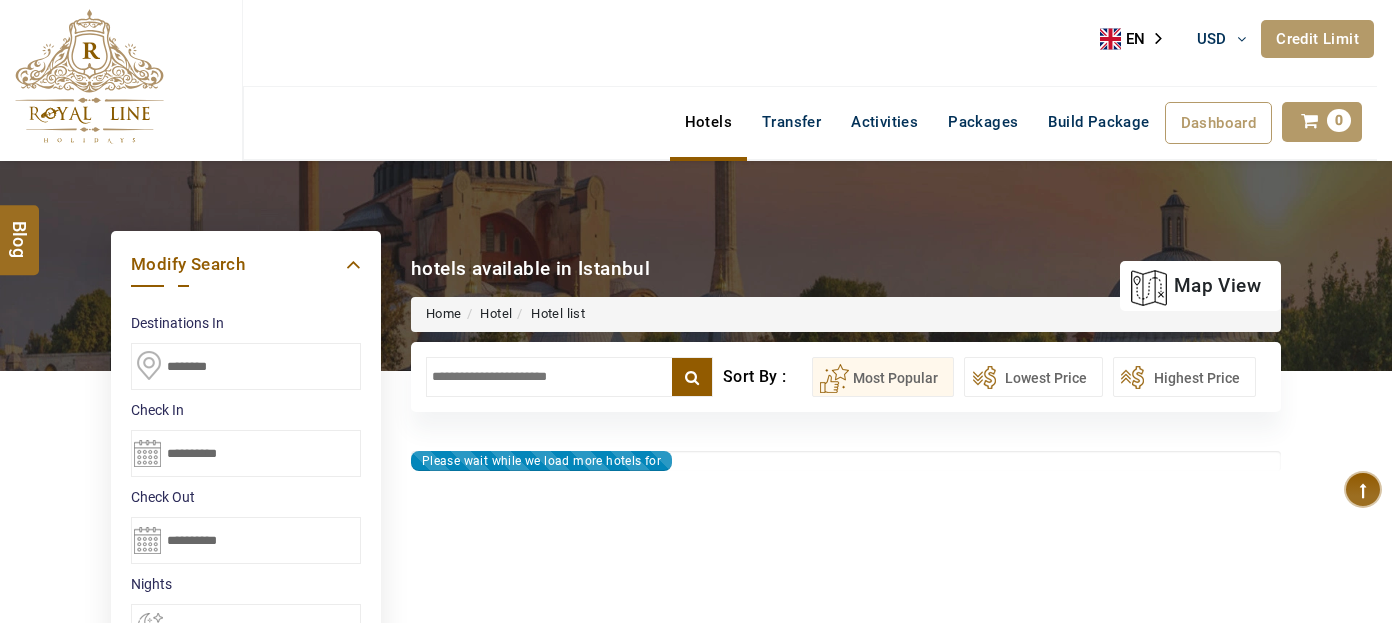 type on "**********" 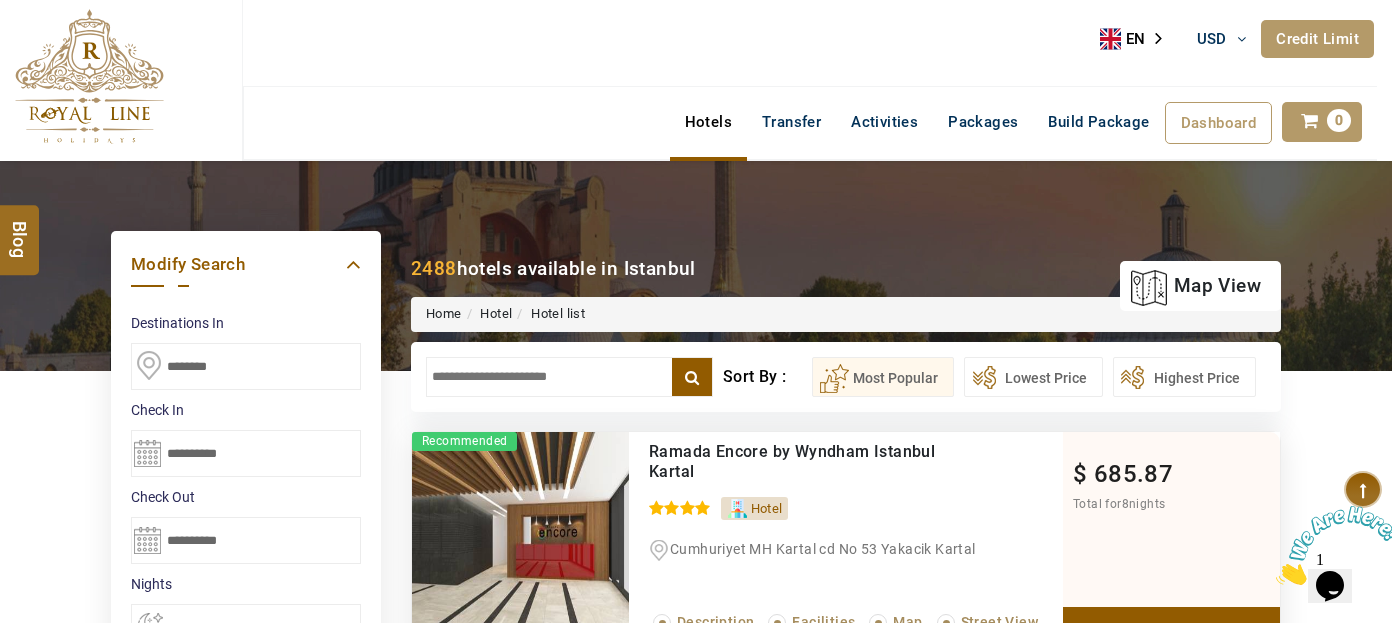 scroll, scrollTop: 0, scrollLeft: 0, axis: both 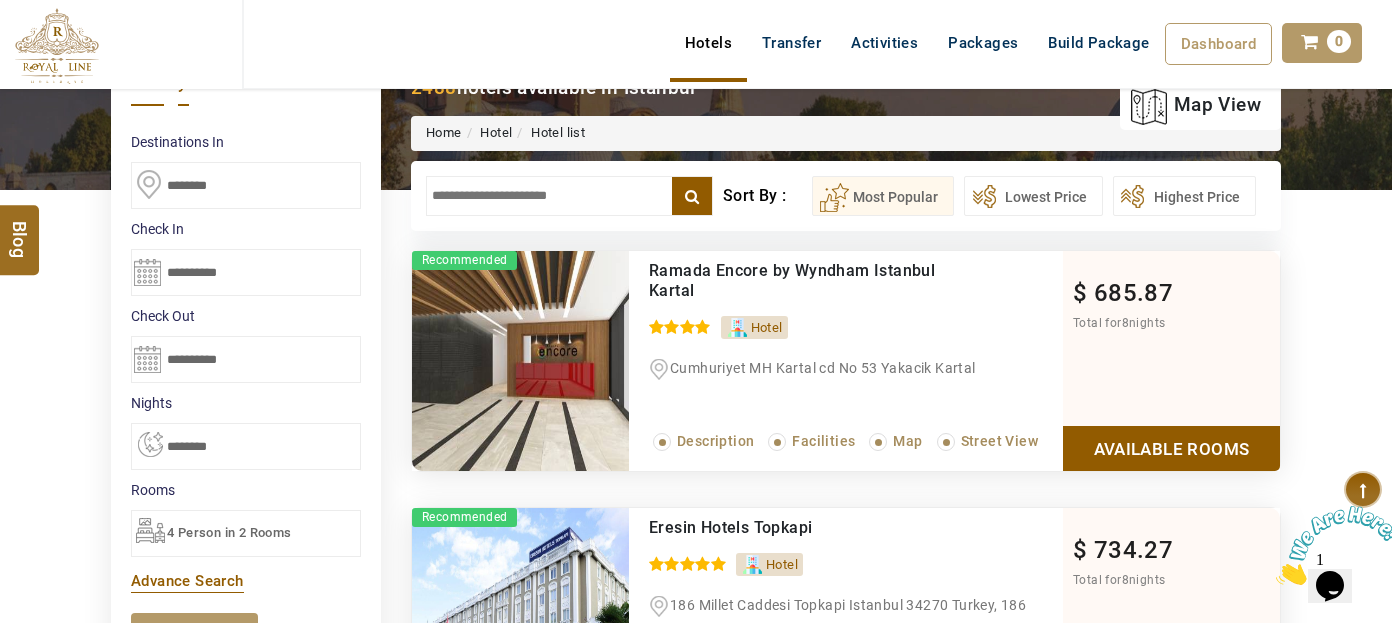 click at bounding box center [569, 196] 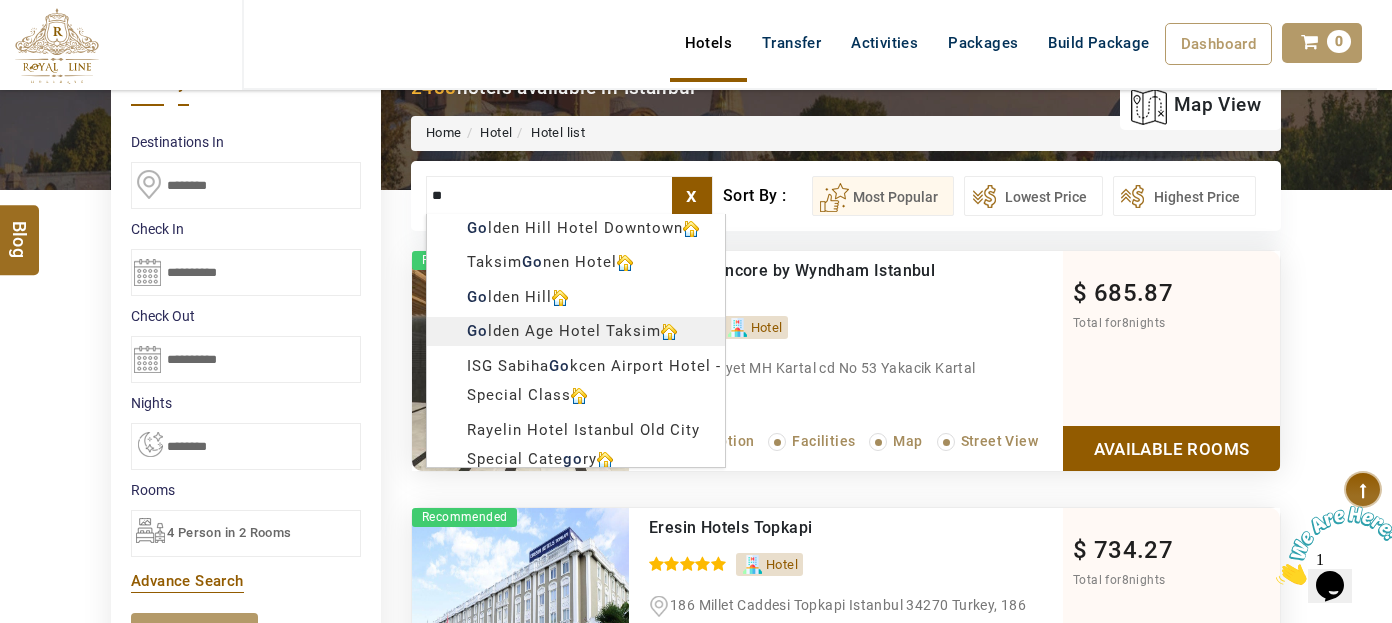 click on "LARISA HAWWARI USD AED  AED EUR  € USD  $ INR  ₹ THB  ฿ IDR  Rp BHD  BHD TRY  ₺ Credit Limit EN HE AR ES PT ZH Helpline
+971 [PHONE] Register Now +971 [PHONE] [EMAIL] About Us What we Offer Blog Why Us Contact Hotels  Transfer Activities Packages Build Package Dashboard My Profile My Booking My Reports My Quotation Sign Out 0 Points Redeem Now To Redeem 8664  Points Future Points  4348   Points Credit Limit Credit Limit USD 25000.00 70% Complete Used USD 17410.22 Available USD 7589.78 Setting  Looks like you haven't added anything to your cart yet Countinue Shopping ****** ****** Please Wait.. Blog demo
Remember me Forgot
password? LOG IN Don't have an account?   Register Now My Booking View/ Print/Cancel Your Booking without Signing in Submit Applying Filters...... Hotels For You Will Be Loading Soon demo
In A Few Moment, You Will Be Celebrating Best Hotel options galore ! Check In   CheckOut Rooms Rooms Please Wait Please Wait ... X" at bounding box center (696, 956) 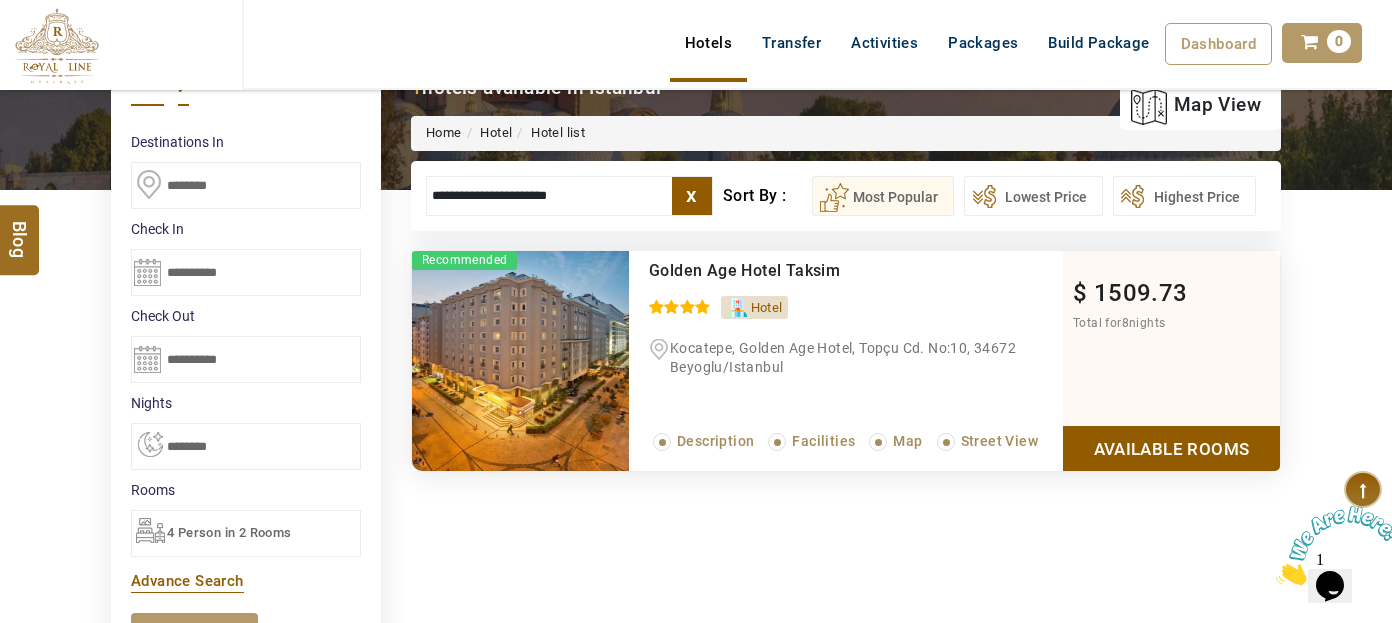 type on "**********" 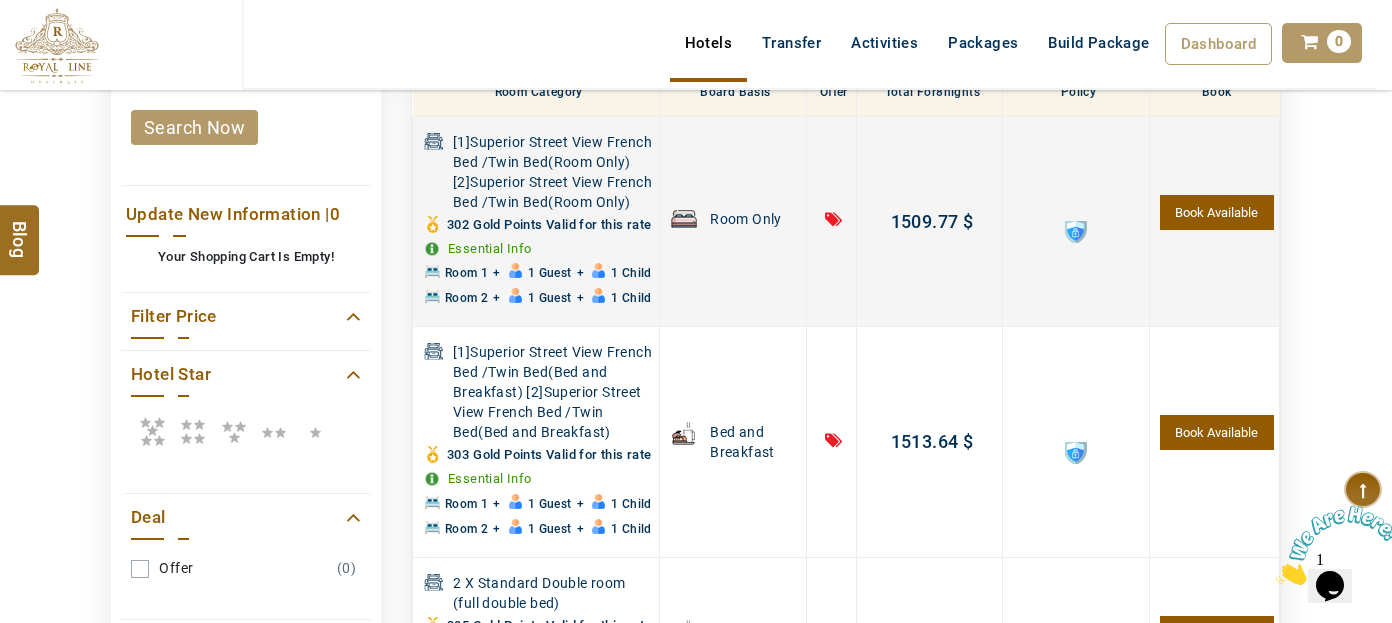 scroll, scrollTop: 743, scrollLeft: 0, axis: vertical 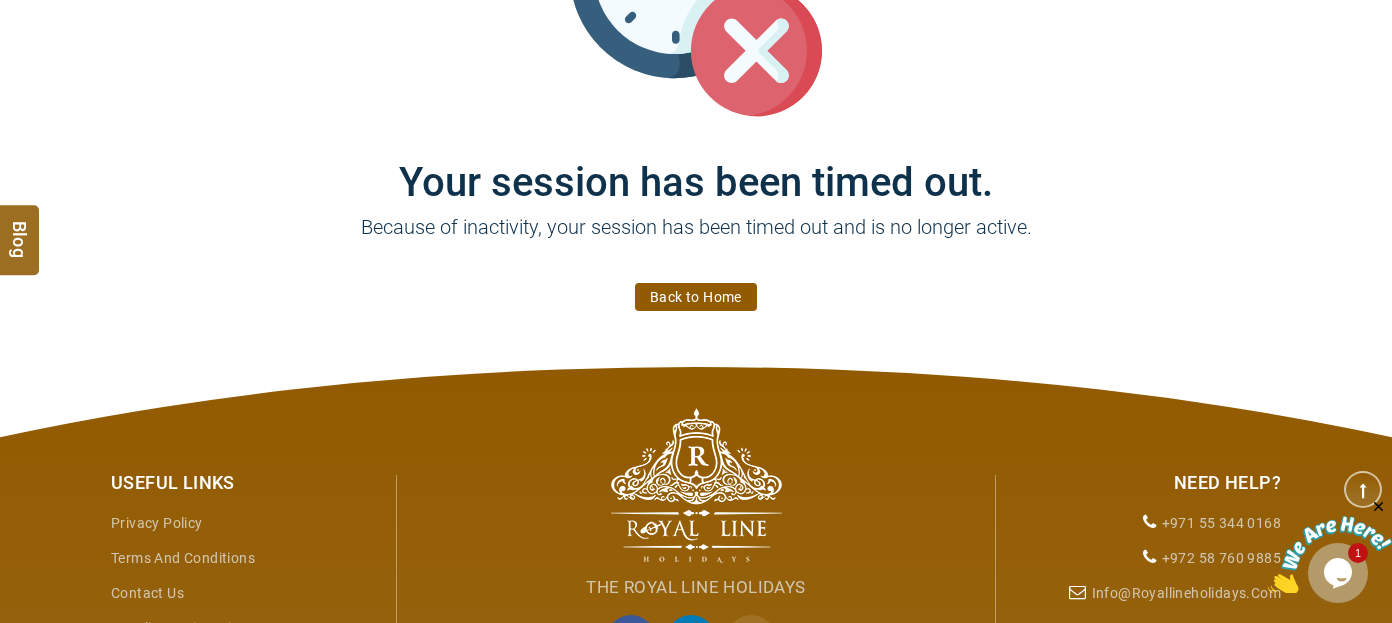 click on "Your session has been timed out. Because of inactivity, your session has been timed out and is no longer active. Back to Home" at bounding box center [696, 87] 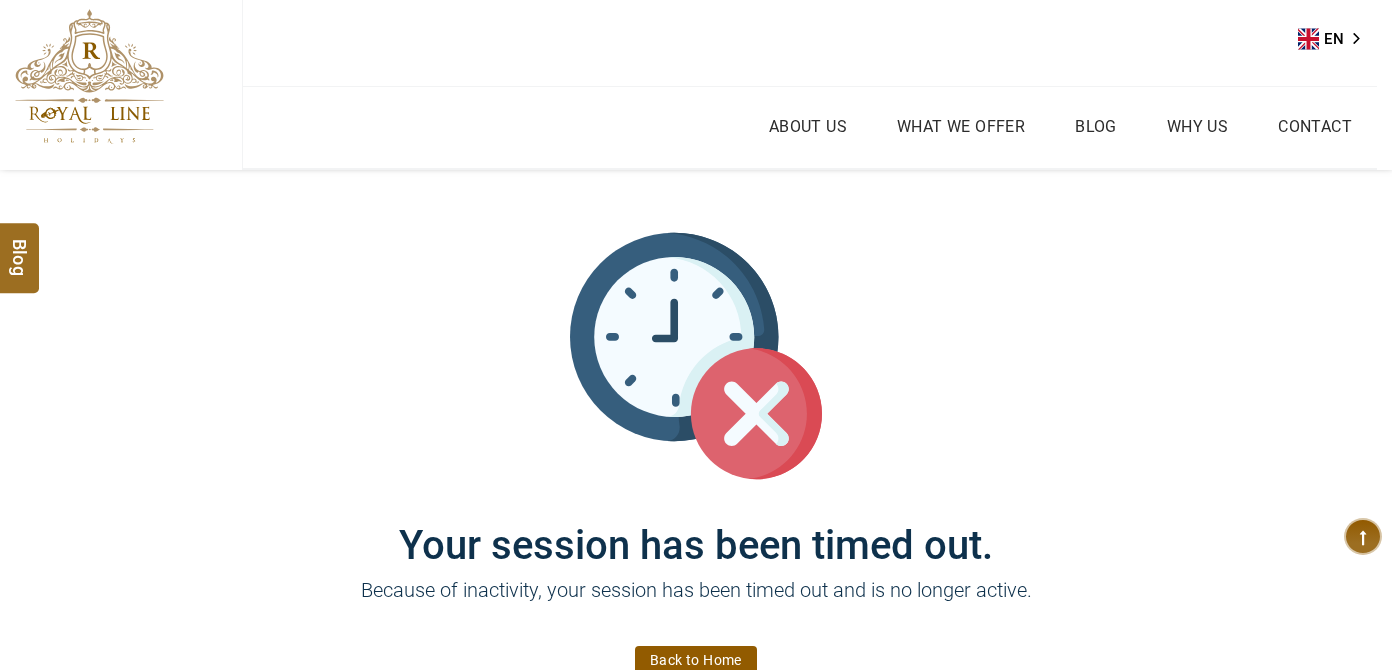 scroll, scrollTop: 0, scrollLeft: 0, axis: both 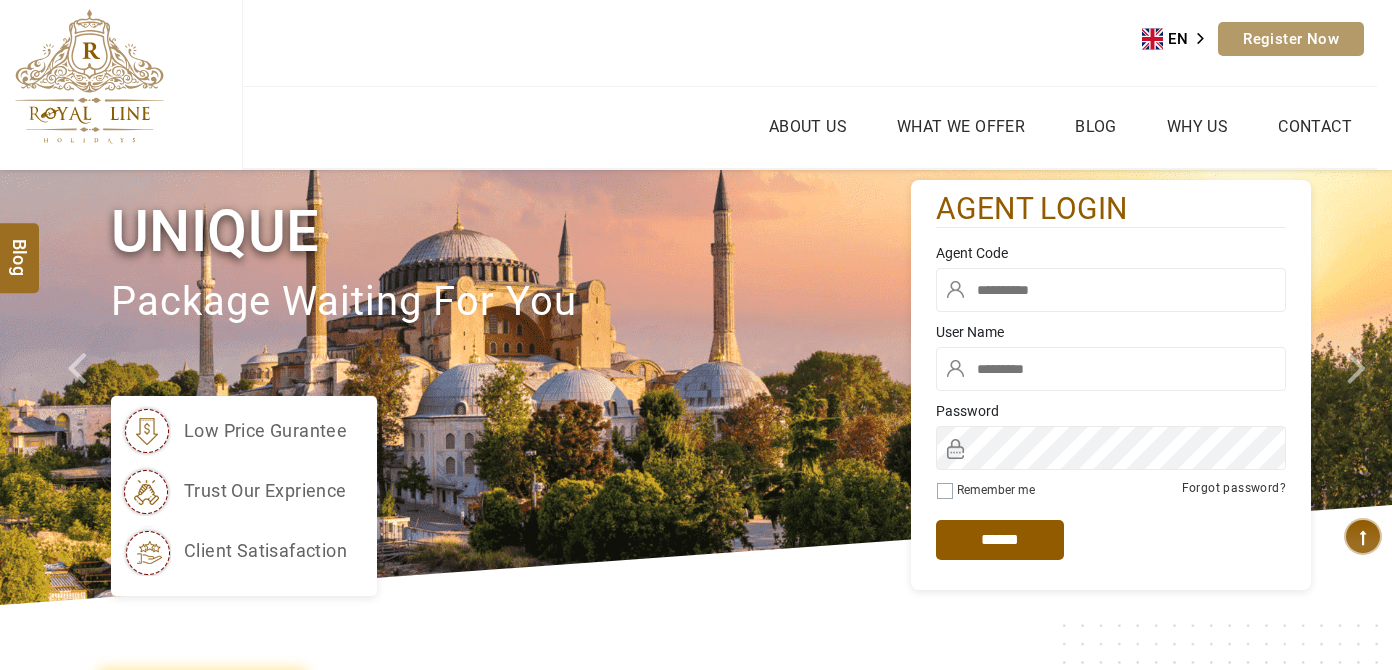 type on "******" 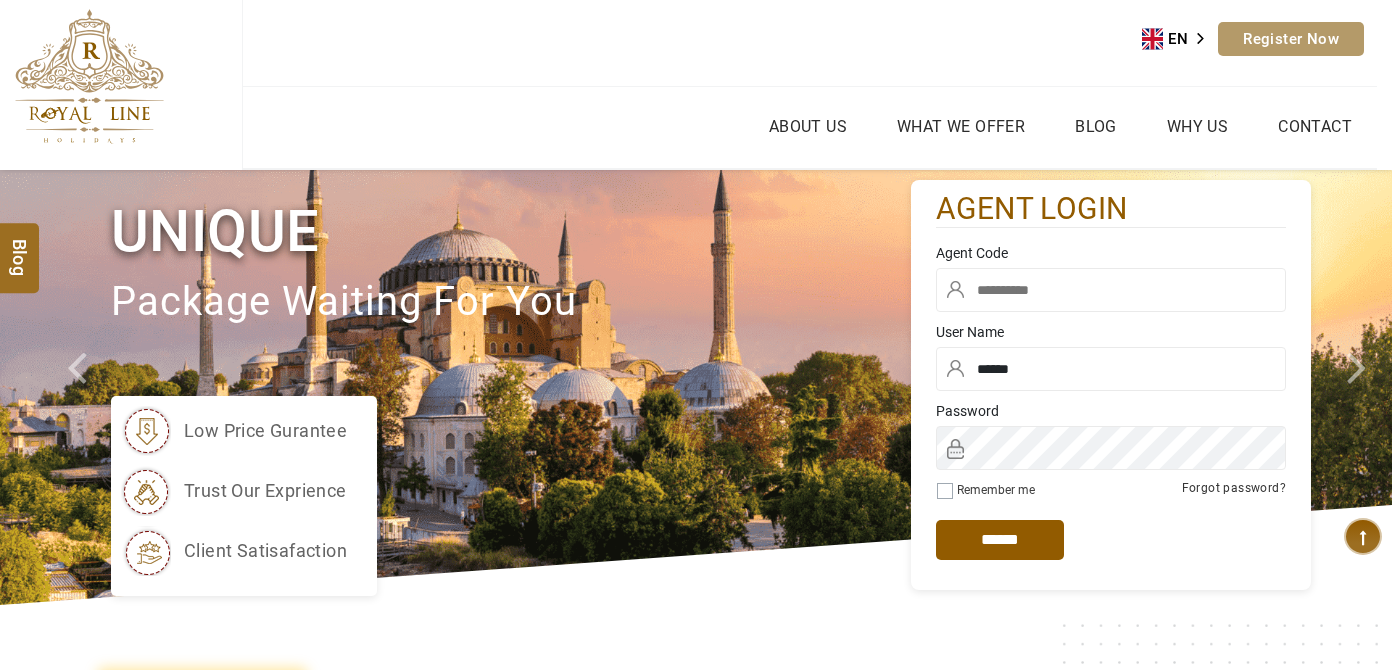 click at bounding box center [1111, 290] 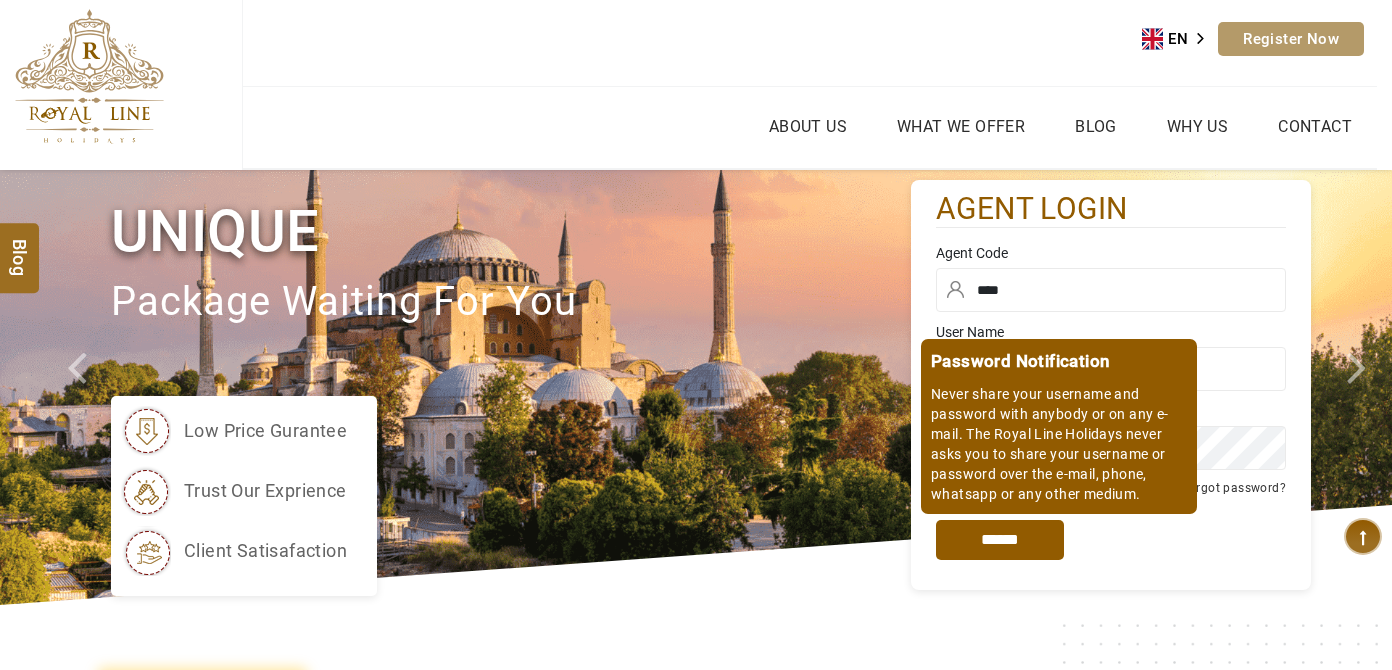type on "****" 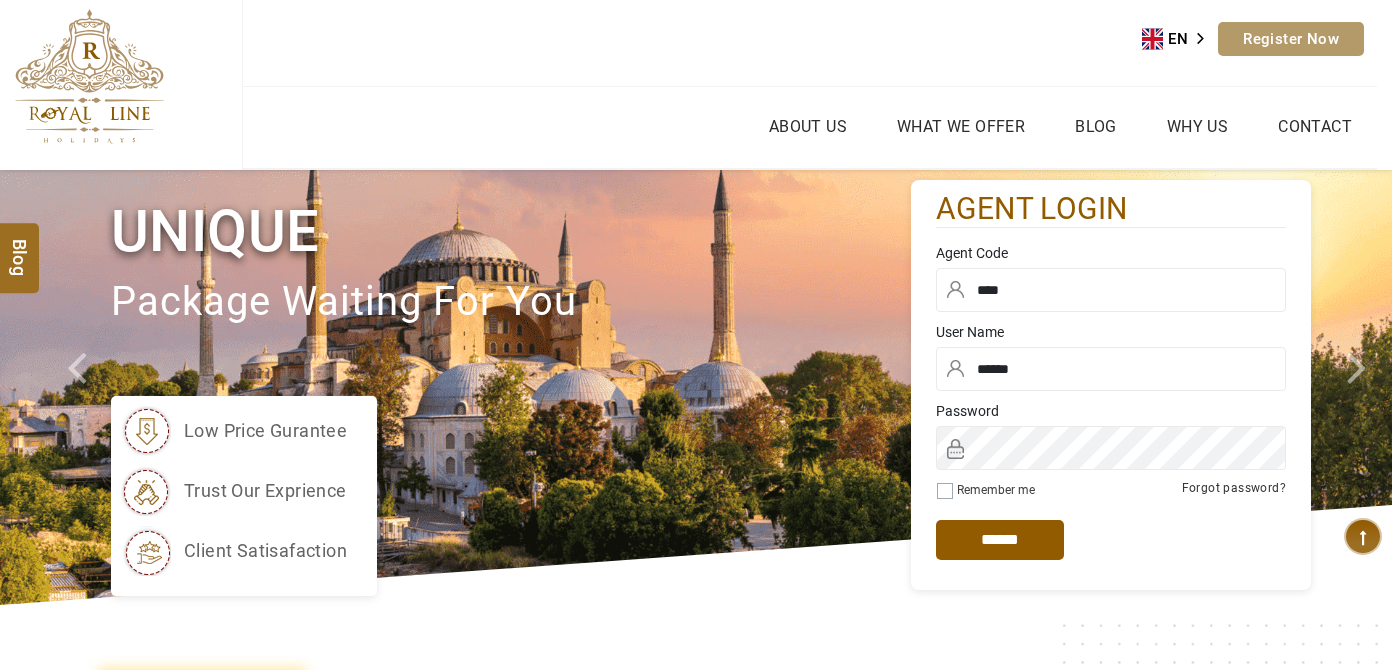 drag, startPoint x: 1010, startPoint y: 528, endPoint x: 976, endPoint y: 476, distance: 62.1289 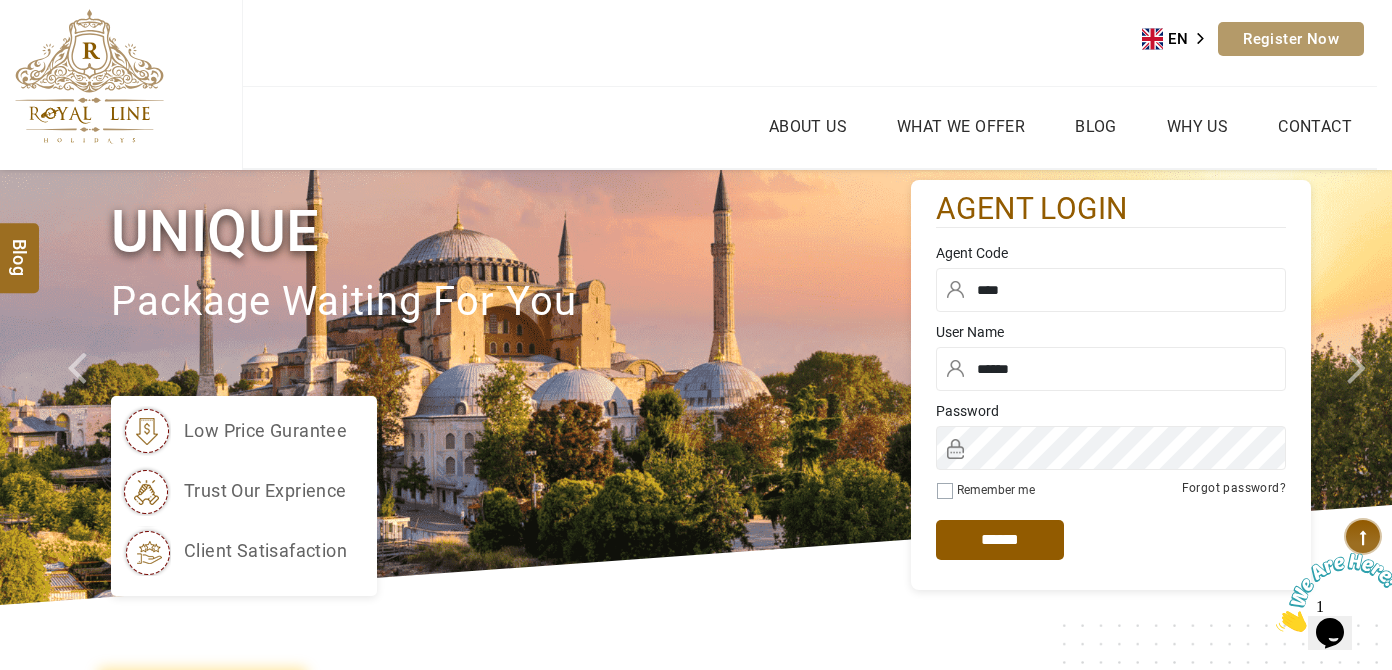 scroll, scrollTop: 0, scrollLeft: 0, axis: both 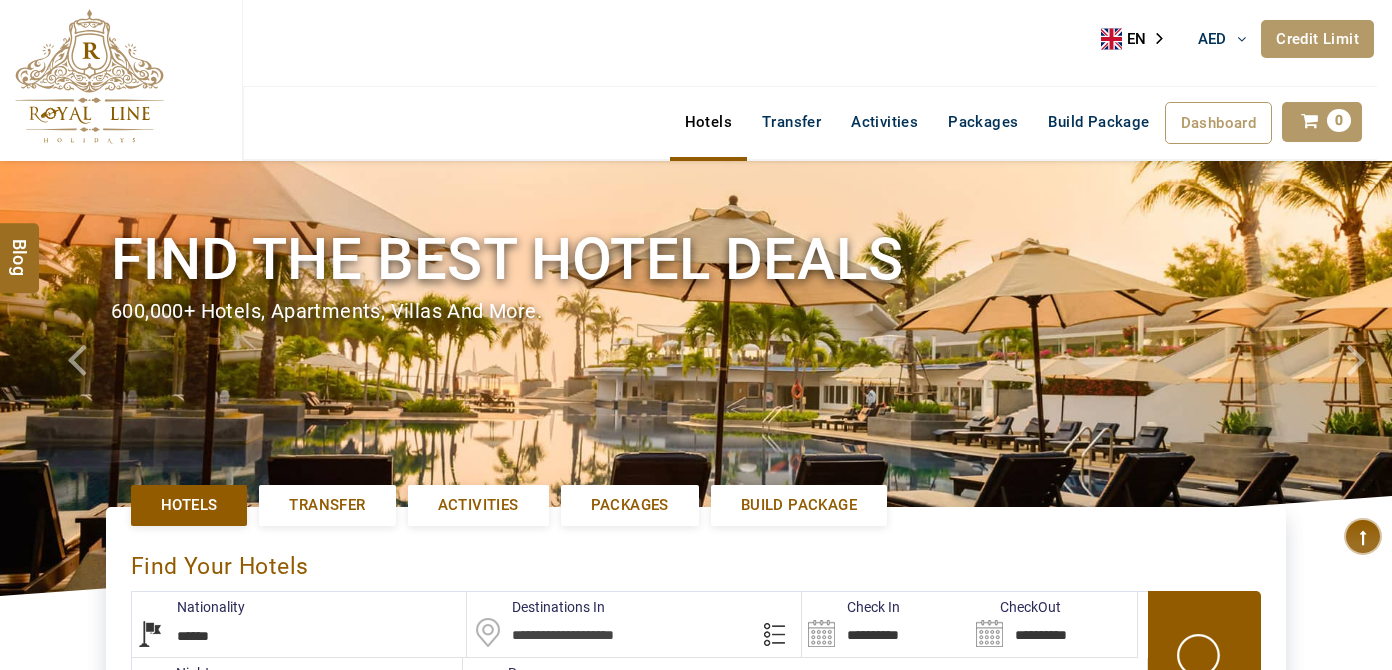 select on "******" 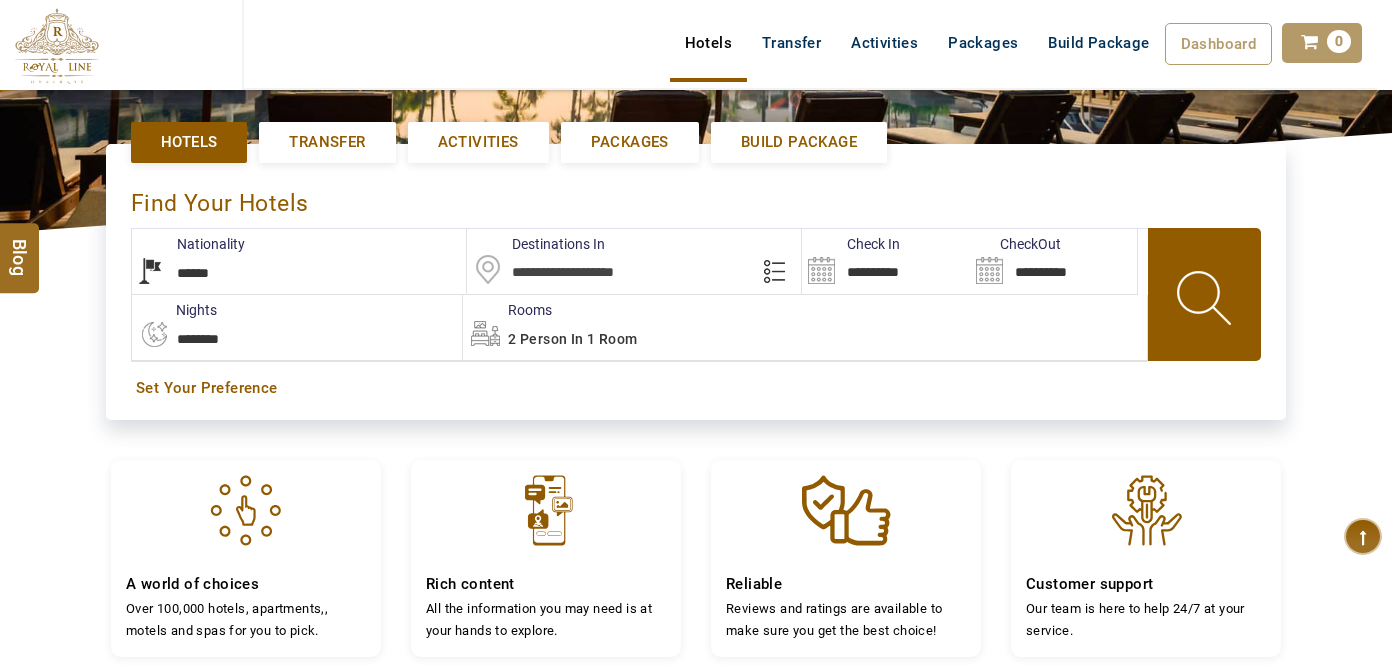 click at bounding box center [634, 261] 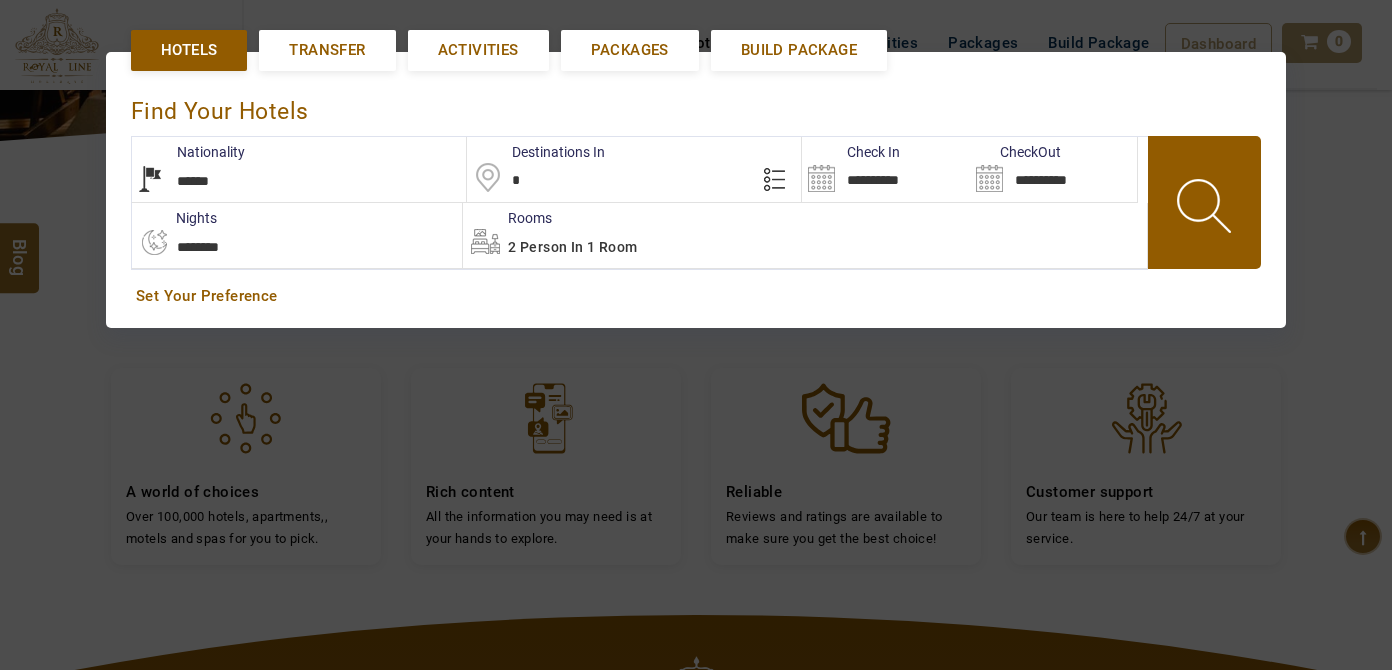 scroll, scrollTop: 458, scrollLeft: 0, axis: vertical 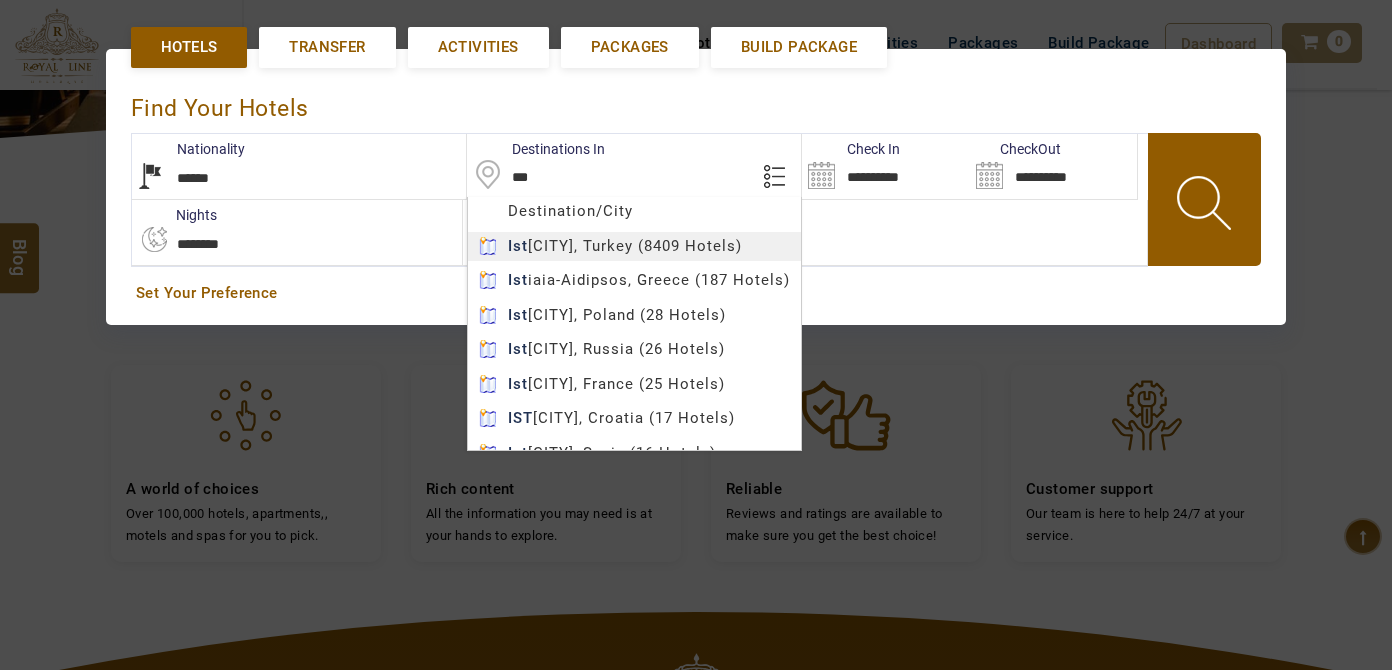 type on "********" 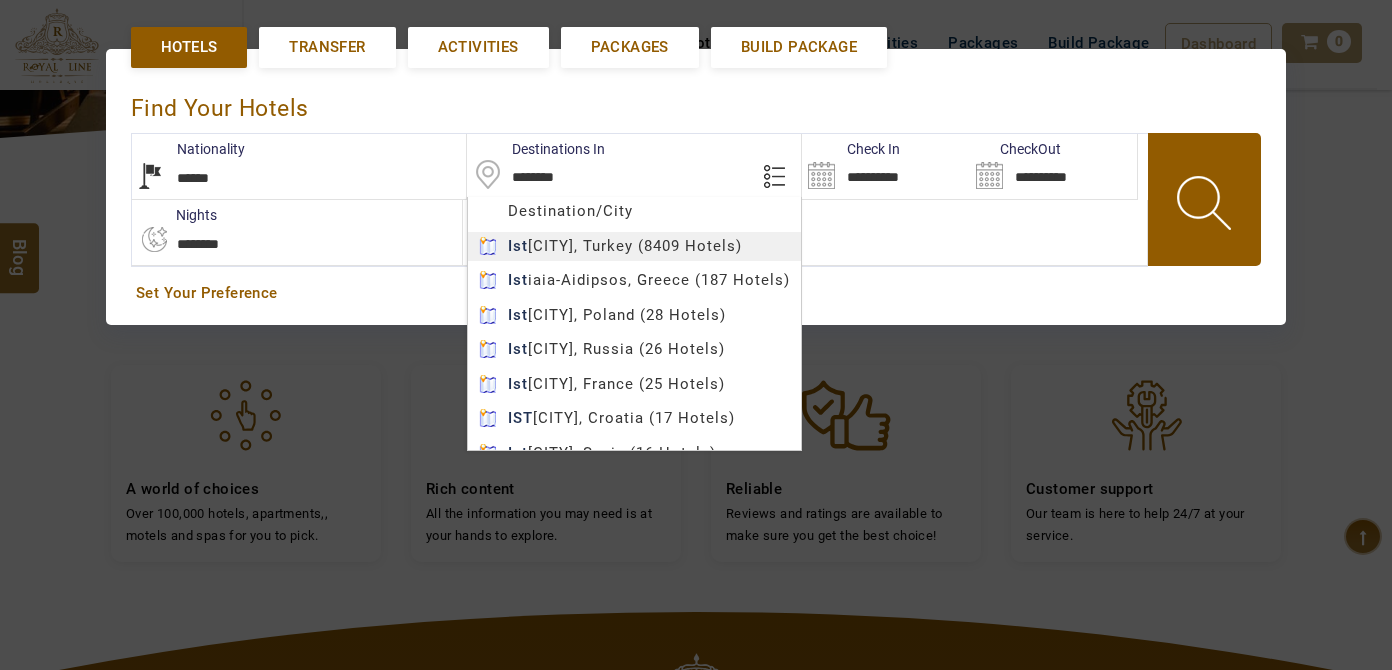 click on "LARISA HAWWARI AED AED  AED EUR  € USD  $ INR  ₹ THB  ฿ IDR  Rp BHD  BHD TRY  ₺ Credit Limit EN HE AR ES PT ZH Helpline
+971 55 344 0168 Register Now +971 55 344 0168 info@royallineholidays.com About Us What we Offer Blog Why Us Contact Hotels  Transfer Activities Packages Build Package Dashboard My Profile My Booking My Reports My Quotation Sign Out 0 Points Redeem Now To Redeem 8664 Points Future Points  4348   Points Credit Limit Credit Limit USD 25000.00 70% Complete Used USD 17410.22 Available USD 7589.78 Setting  Looks like you haven't added anything to your cart yet Countinue Shopping ****** ****** Please Wait.. Blog demo
Remember me Forgot
password? LOG IN Don't have an account?   Register Now My Booking View/ Print/Cancel Your Booking without Signing in Submit demo
In A Few Moment, You Will Be Celebrating Best Hotel options galore ! Check In   CheckOut Rooms Rooms Please Wait Find the best hotel deals 600,000+ hotels, apartments, villas and more. ******" at bounding box center (696, 339) 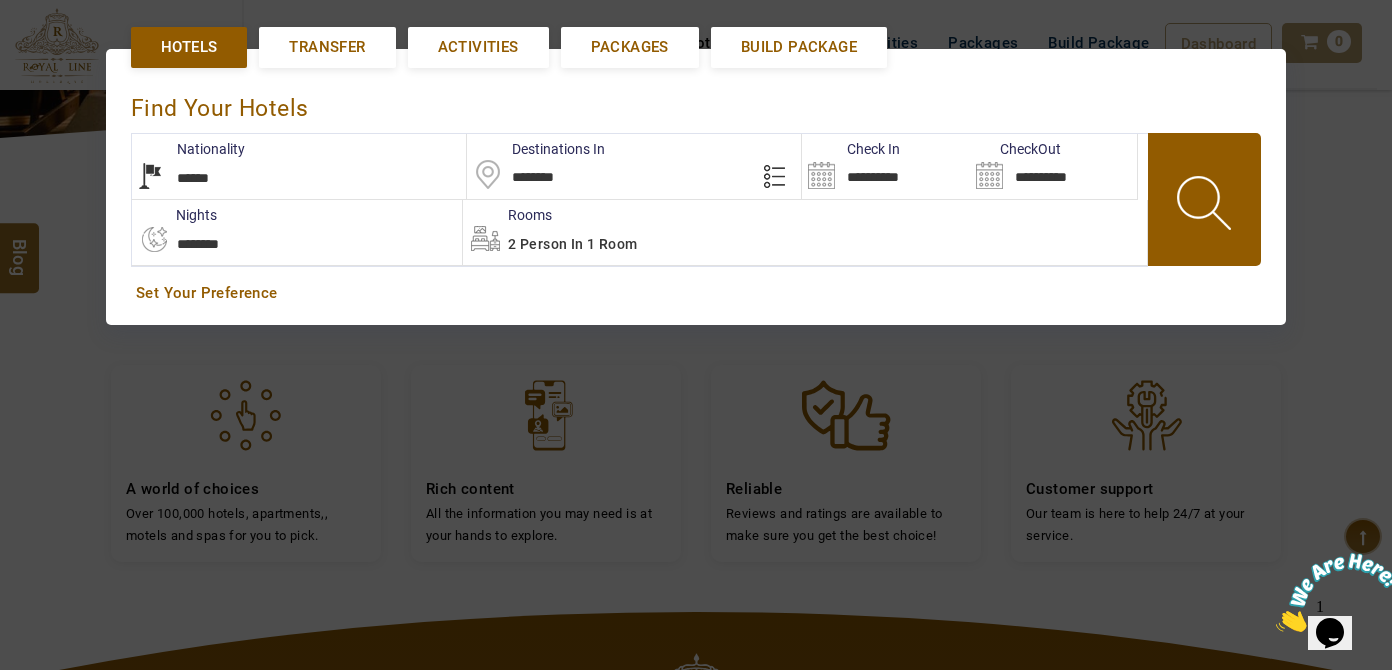 scroll, scrollTop: 0, scrollLeft: 0, axis: both 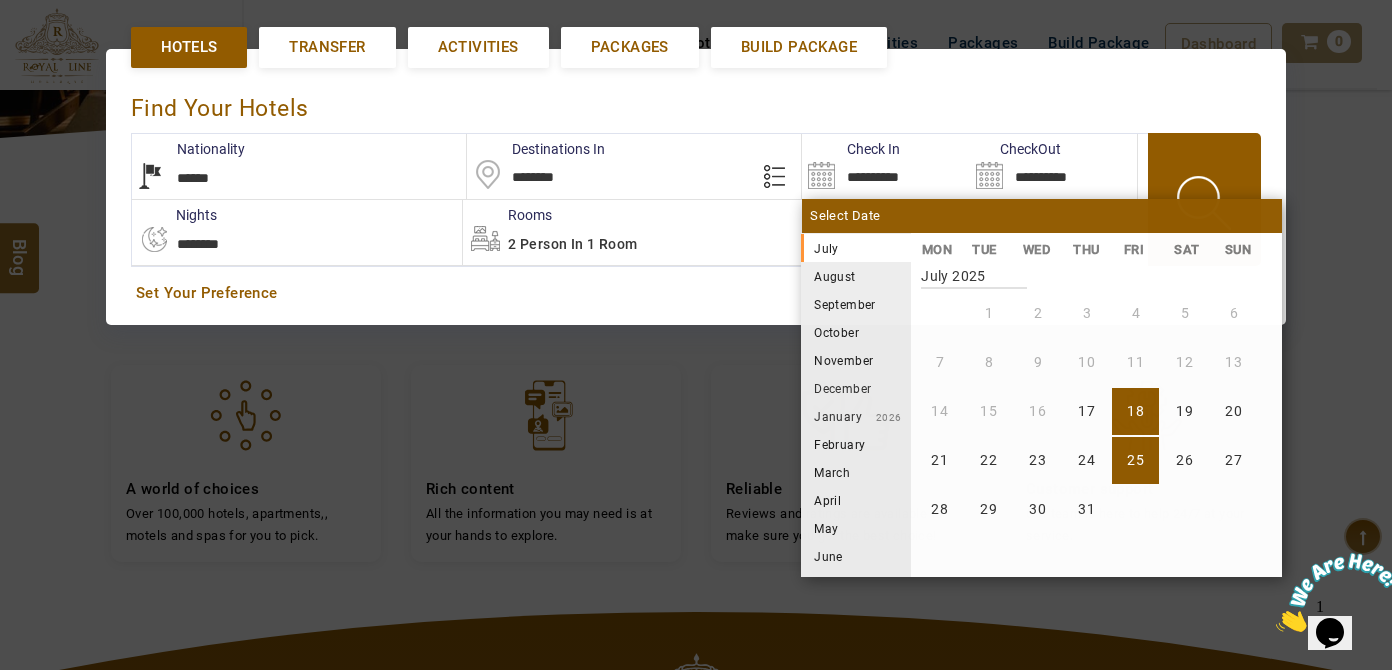 click on "25" at bounding box center (1135, 460) 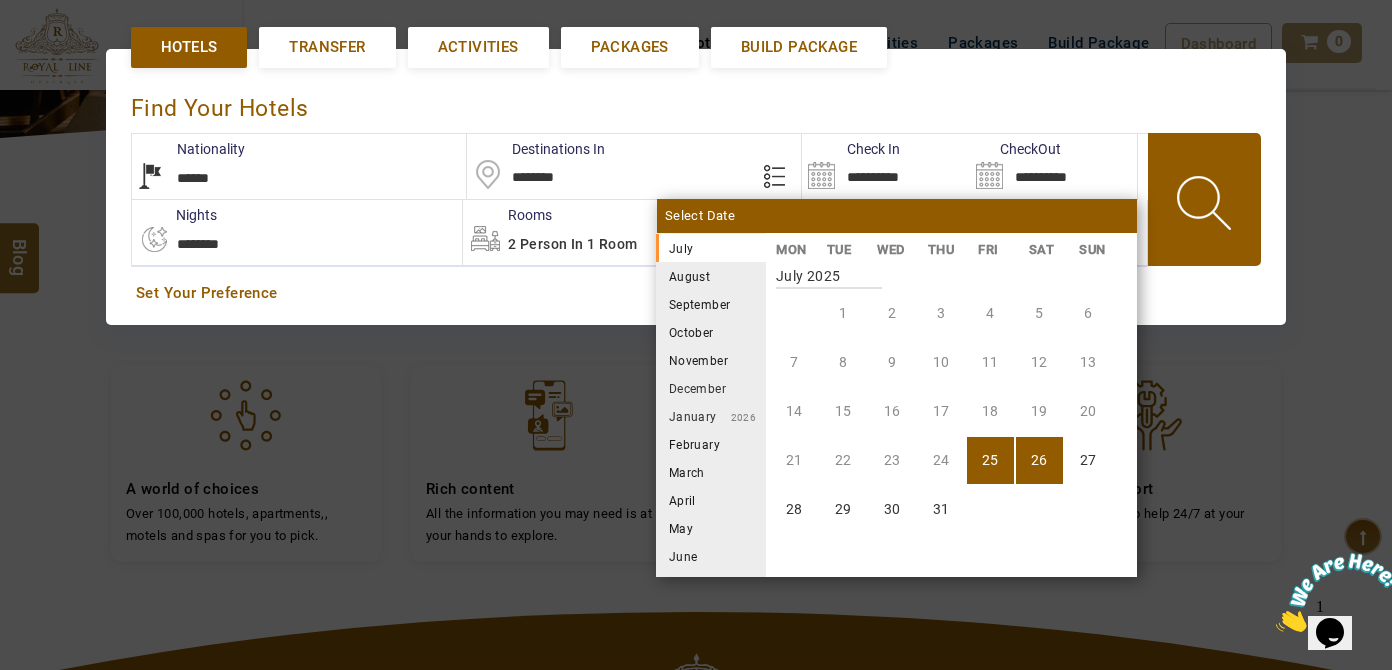 click on "August" at bounding box center (711, 276) 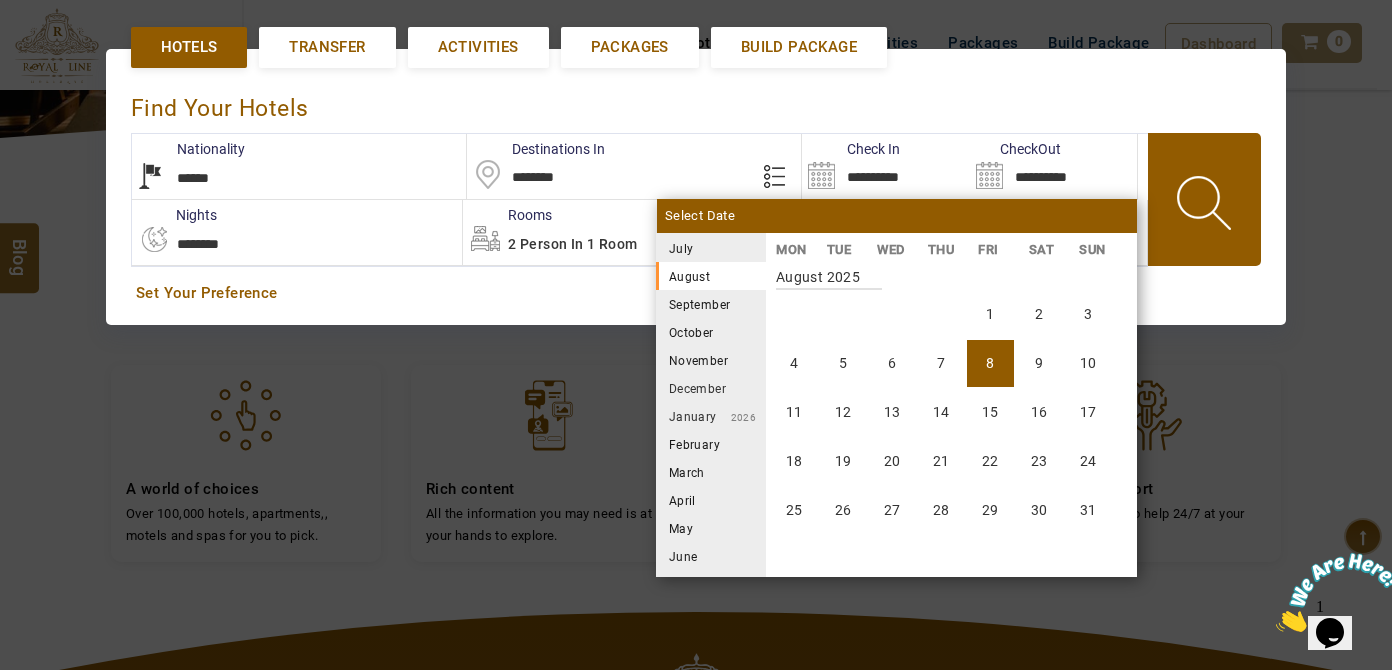scroll, scrollTop: 370, scrollLeft: 0, axis: vertical 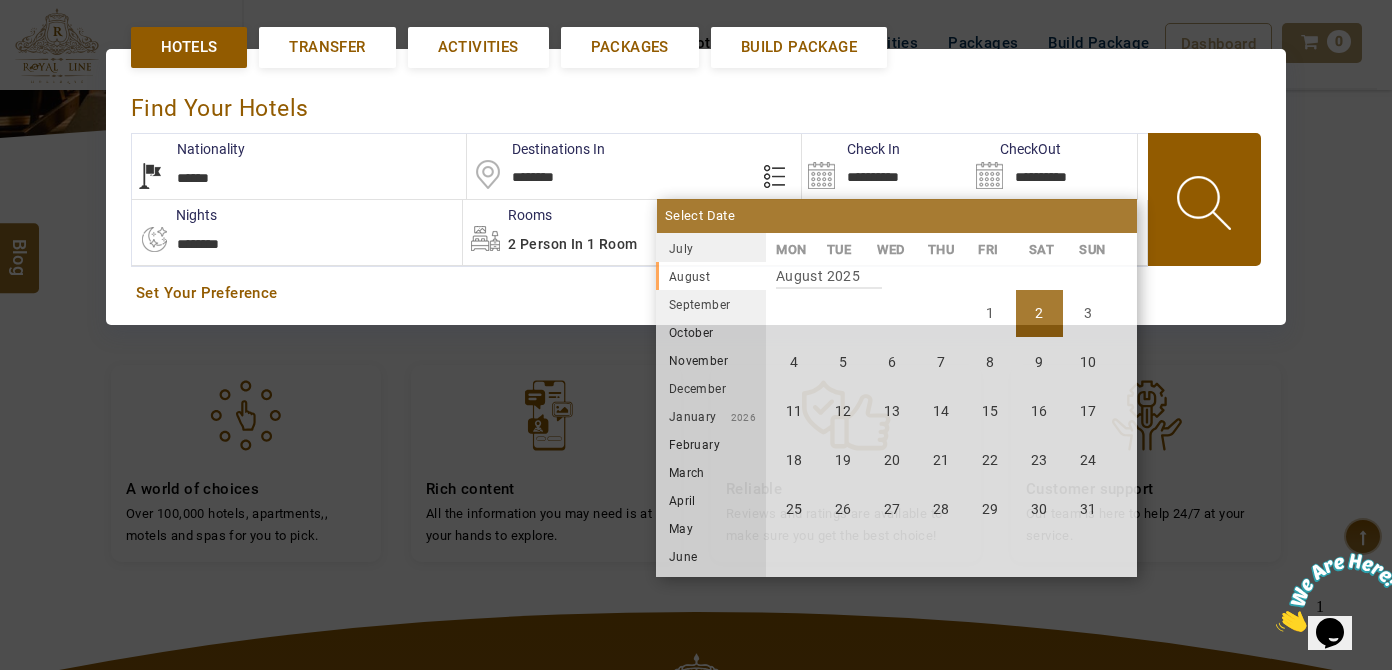 click on "2" at bounding box center [1039, 313] 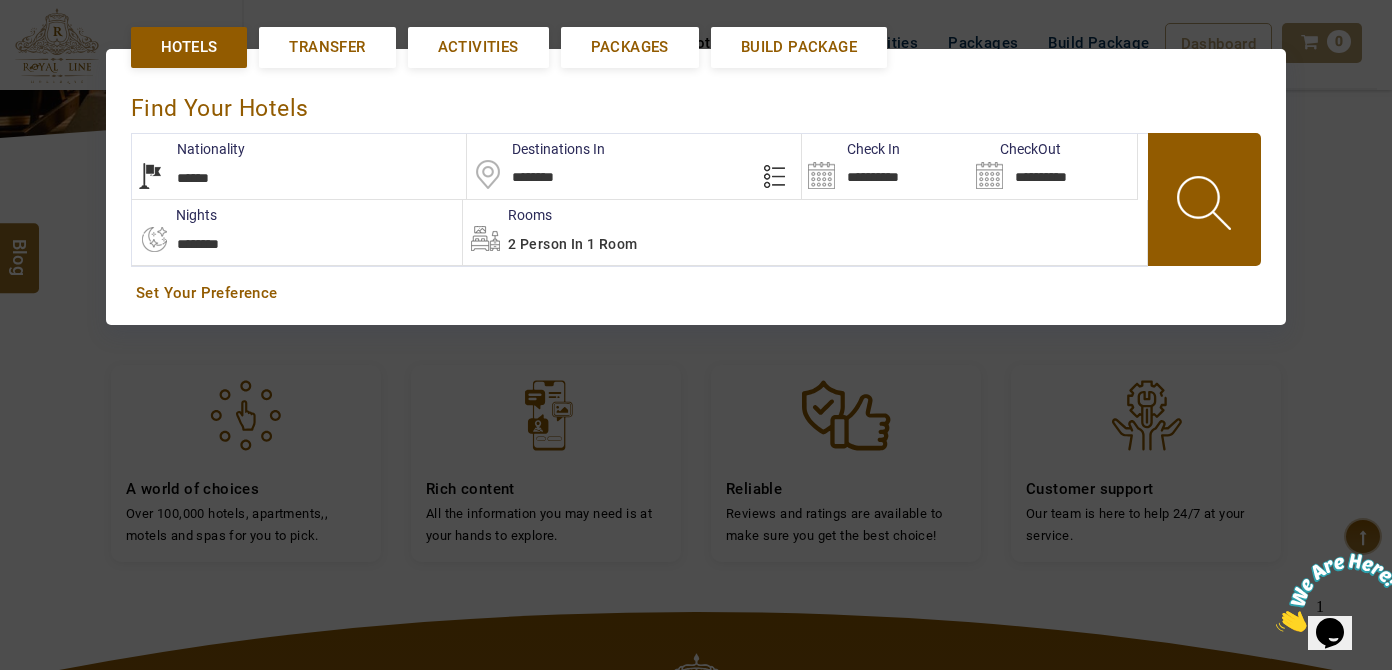 click on "2 Person in    1 Room" at bounding box center [805, 232] 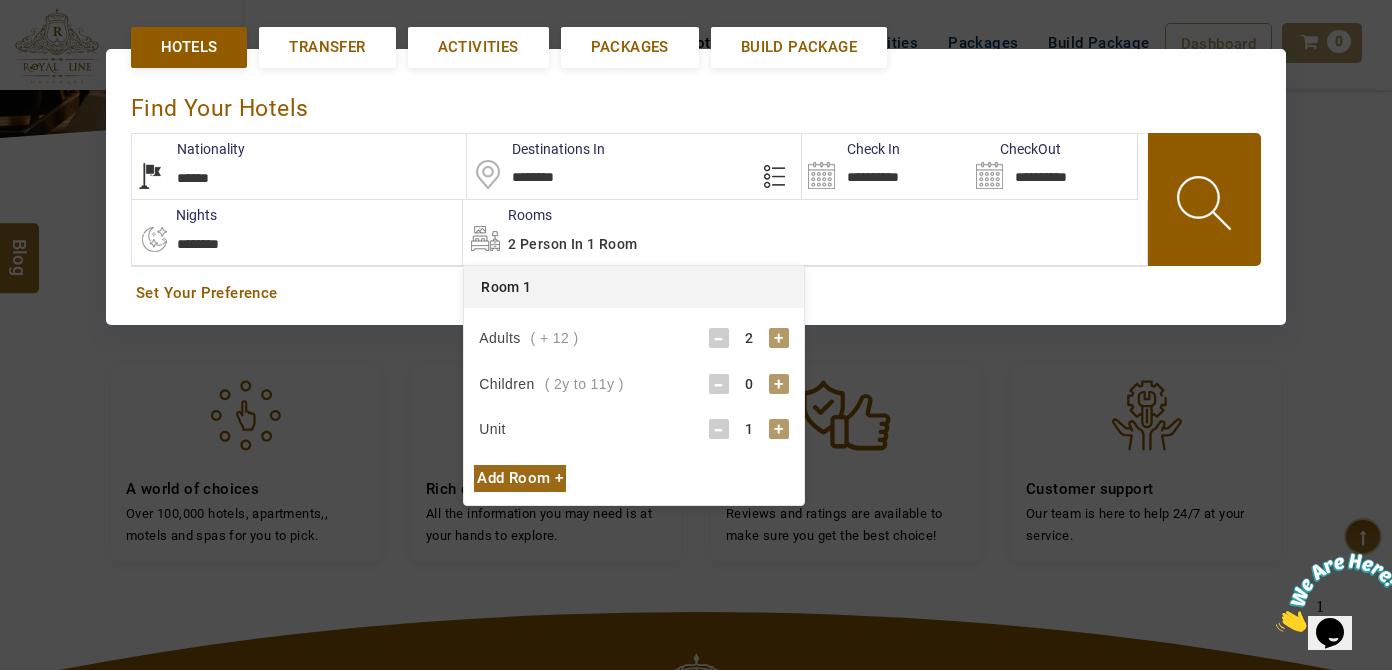 click on "-" at bounding box center (719, 338) 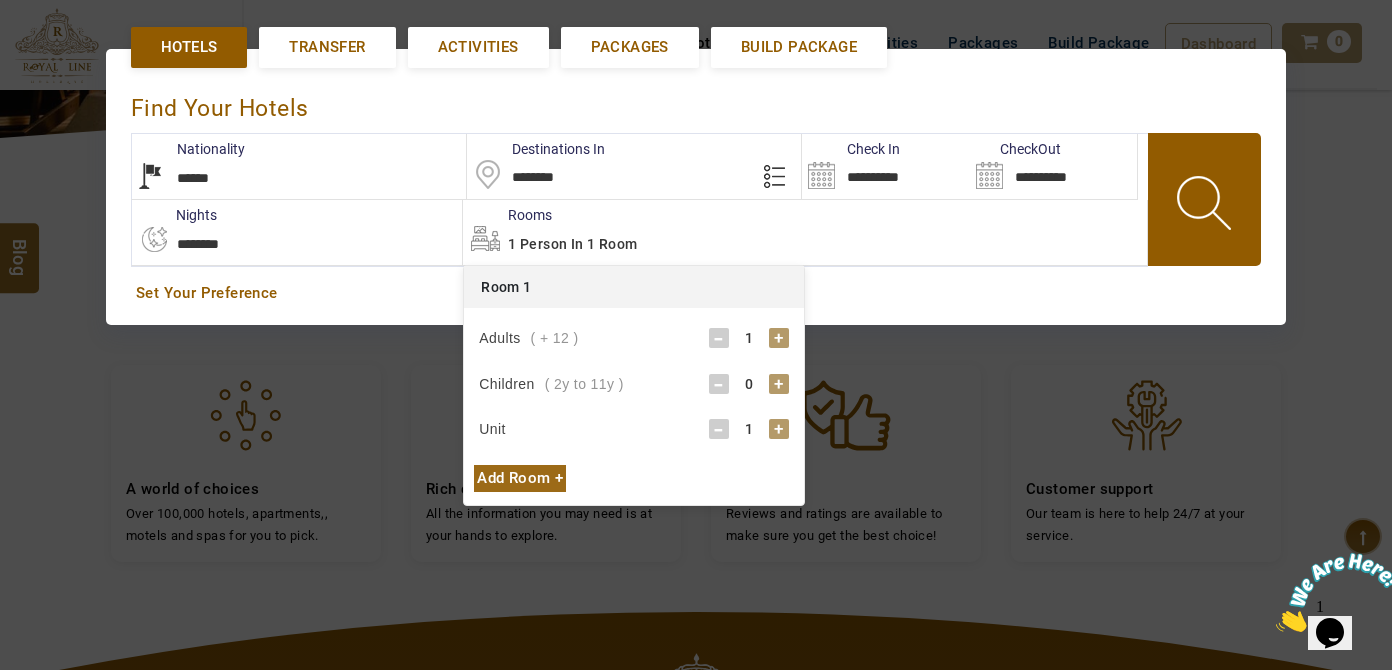 click on "+" at bounding box center (779, 384) 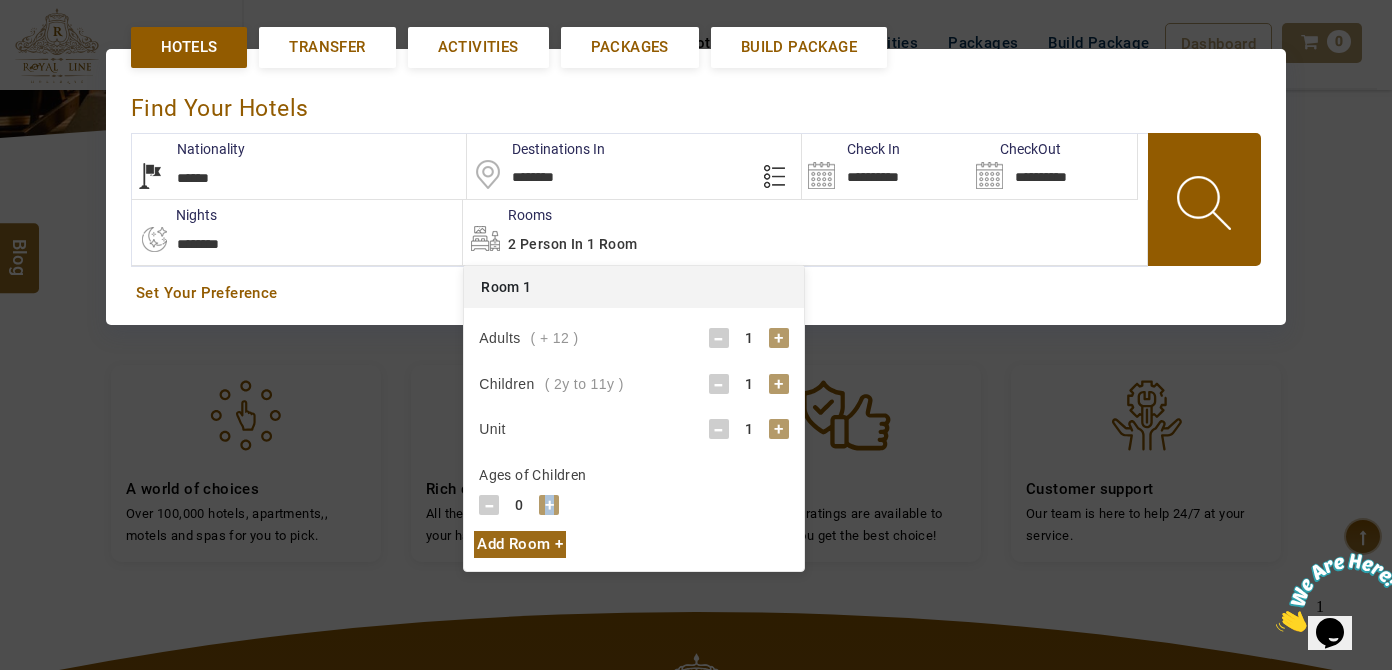 click on "+" at bounding box center [549, 505] 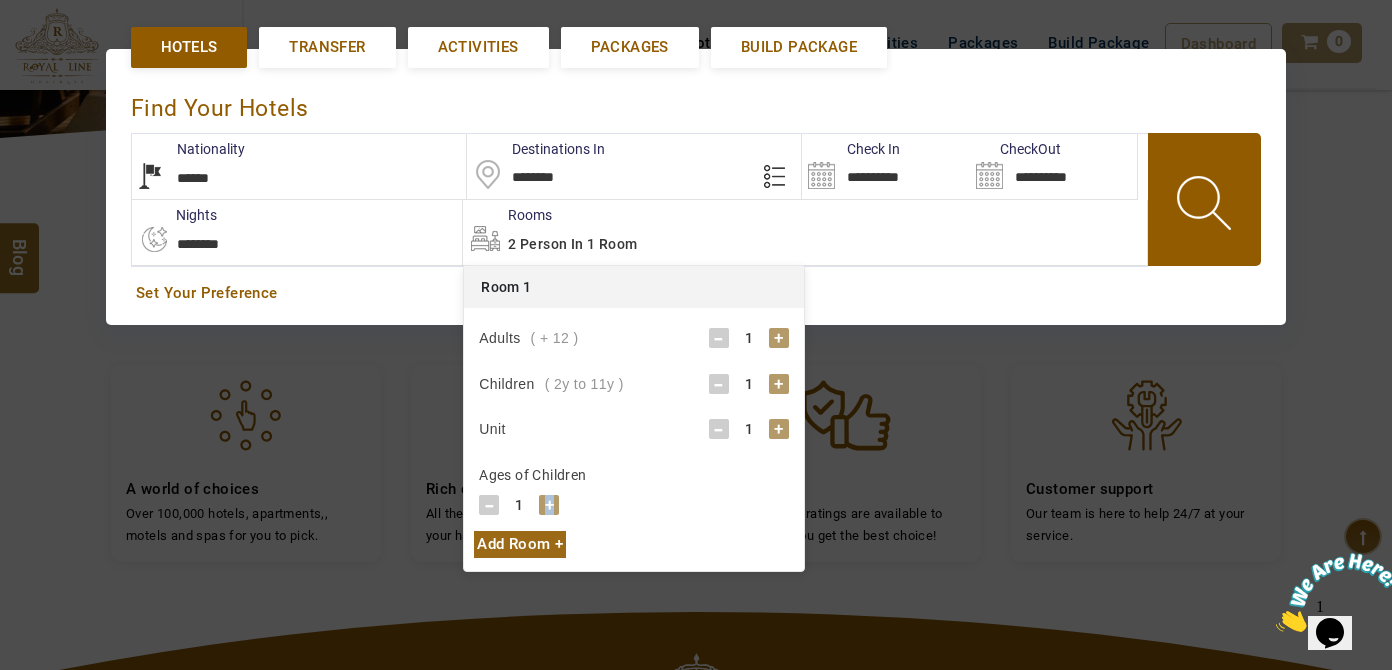 click on "+" at bounding box center [549, 505] 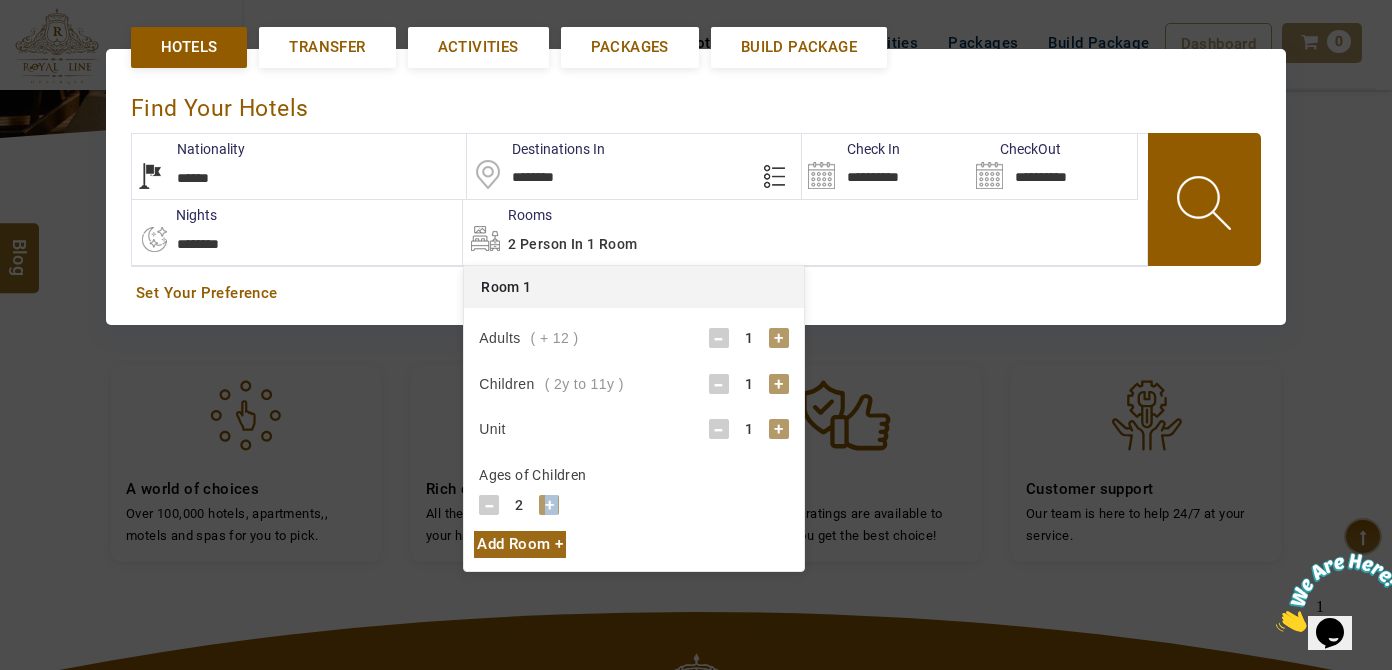 click on "+" at bounding box center [549, 505] 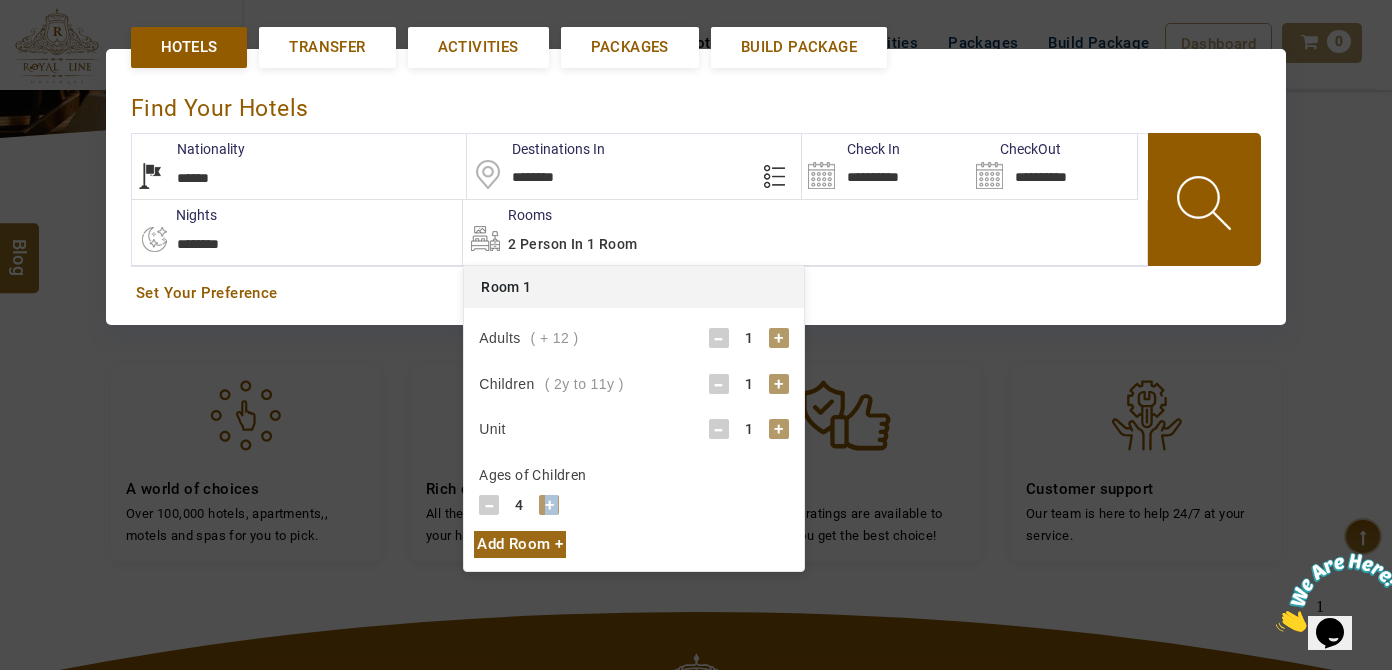 click on "+" at bounding box center (549, 505) 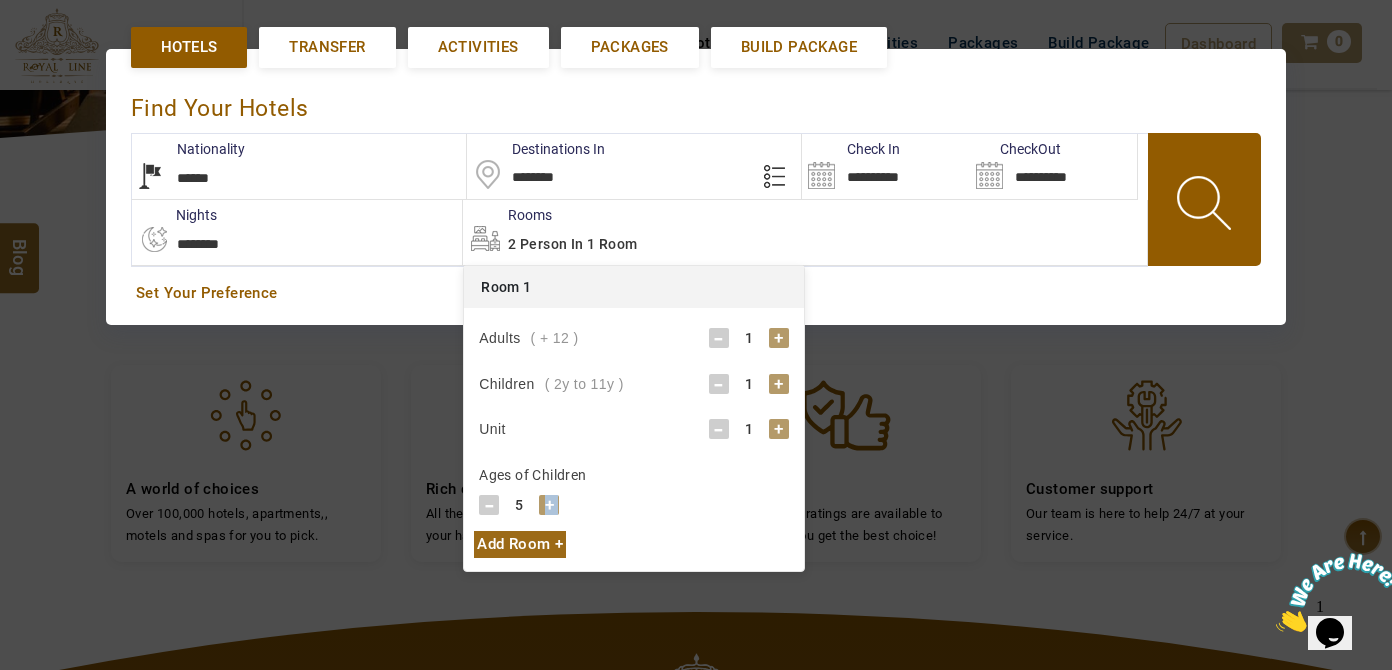 click on "+" at bounding box center (549, 505) 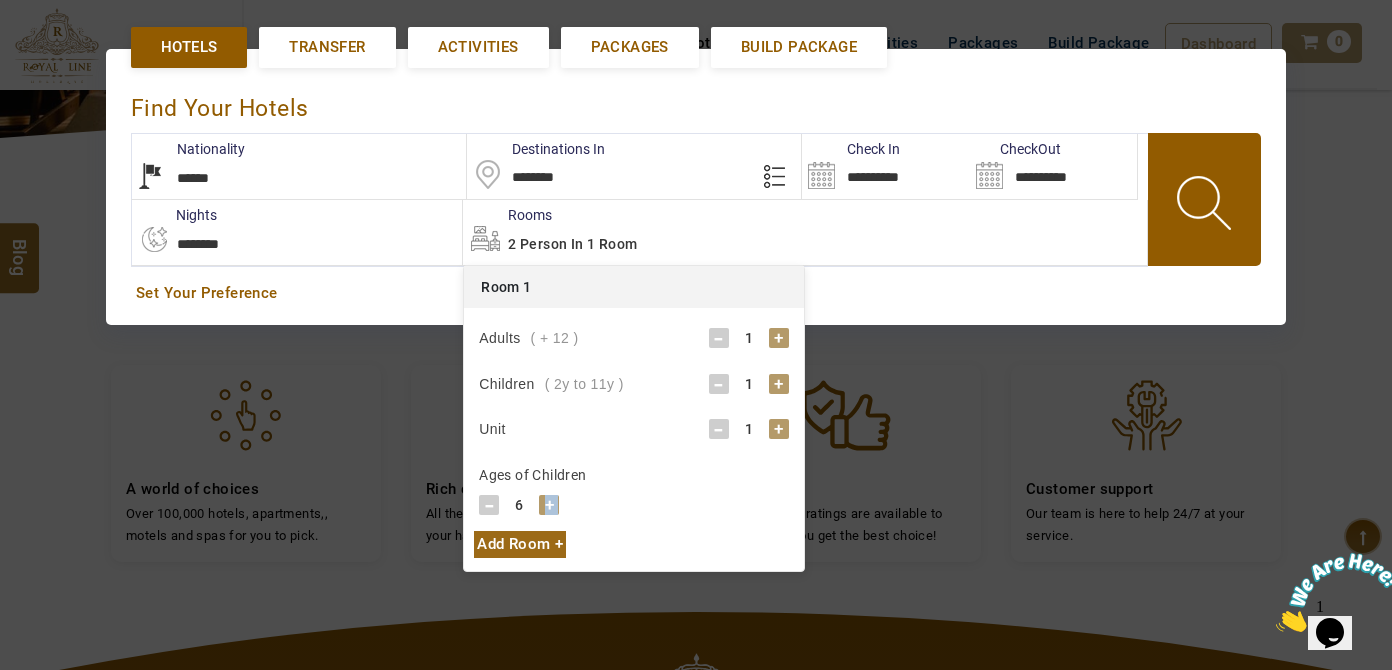 click on "+" at bounding box center [549, 505] 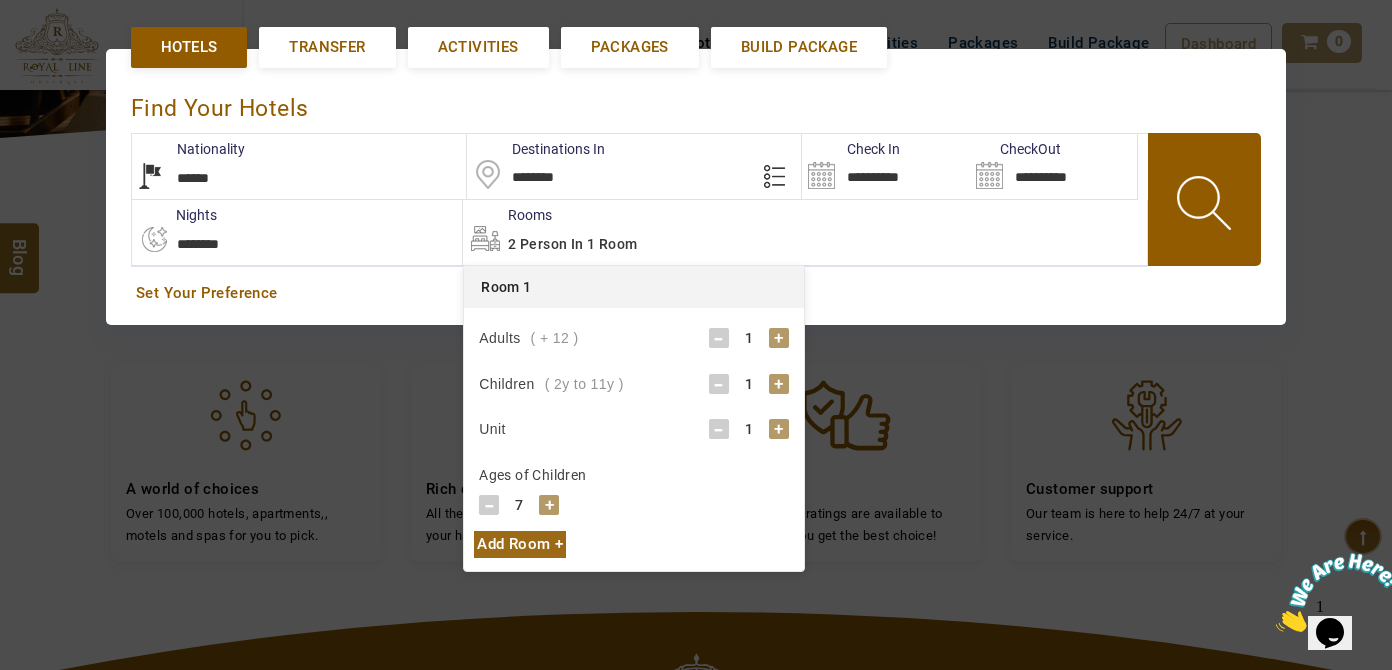 click on "Add Room +" at bounding box center (520, 544) 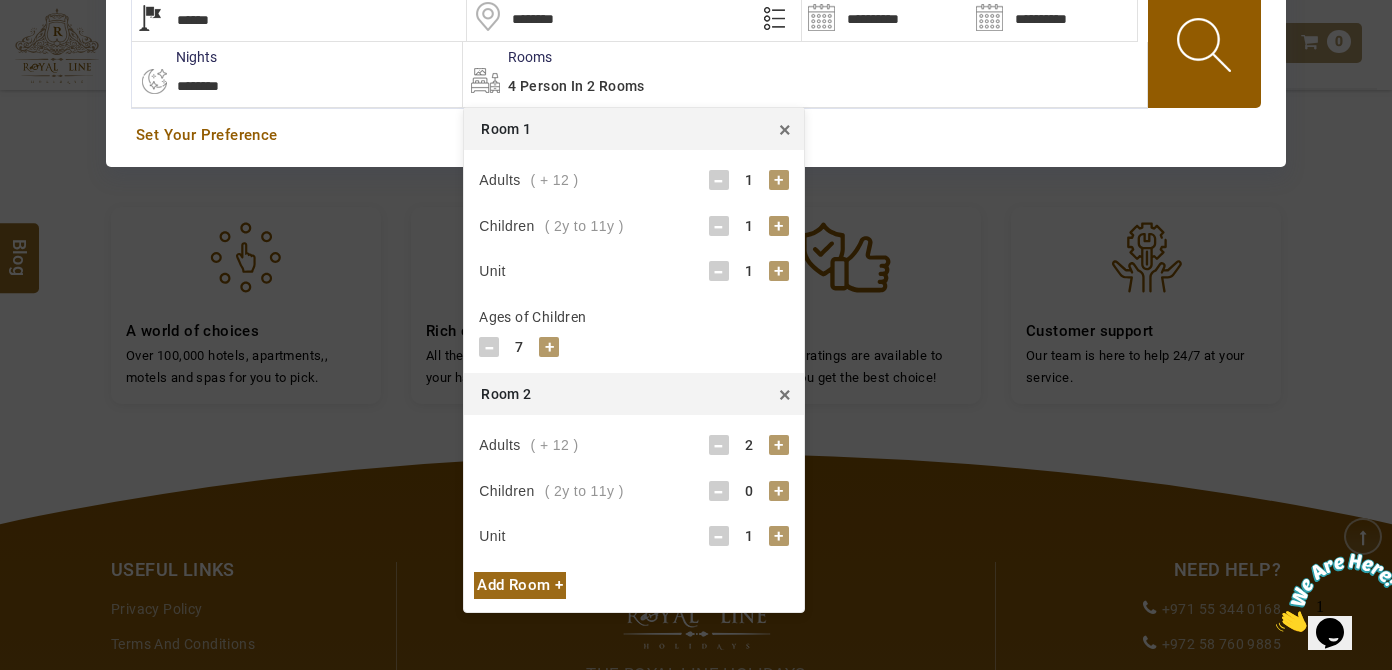 scroll, scrollTop: 731, scrollLeft: 0, axis: vertical 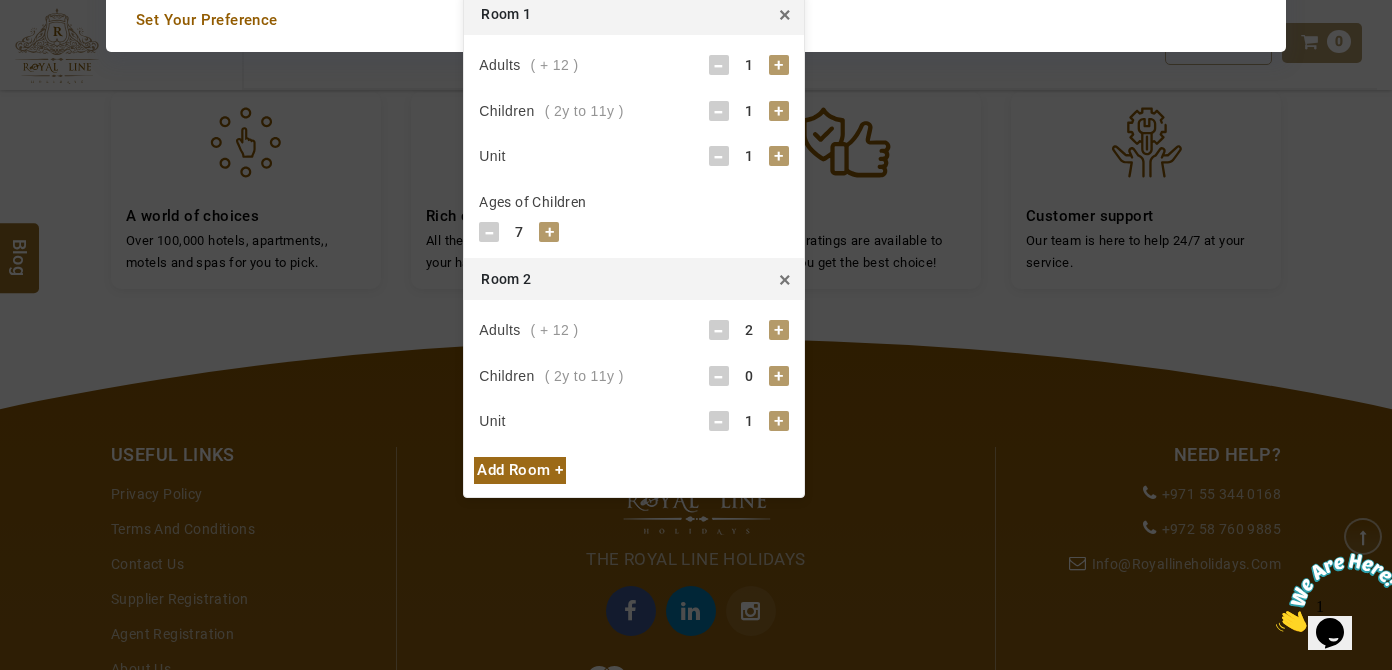 click on "-" at bounding box center (719, 330) 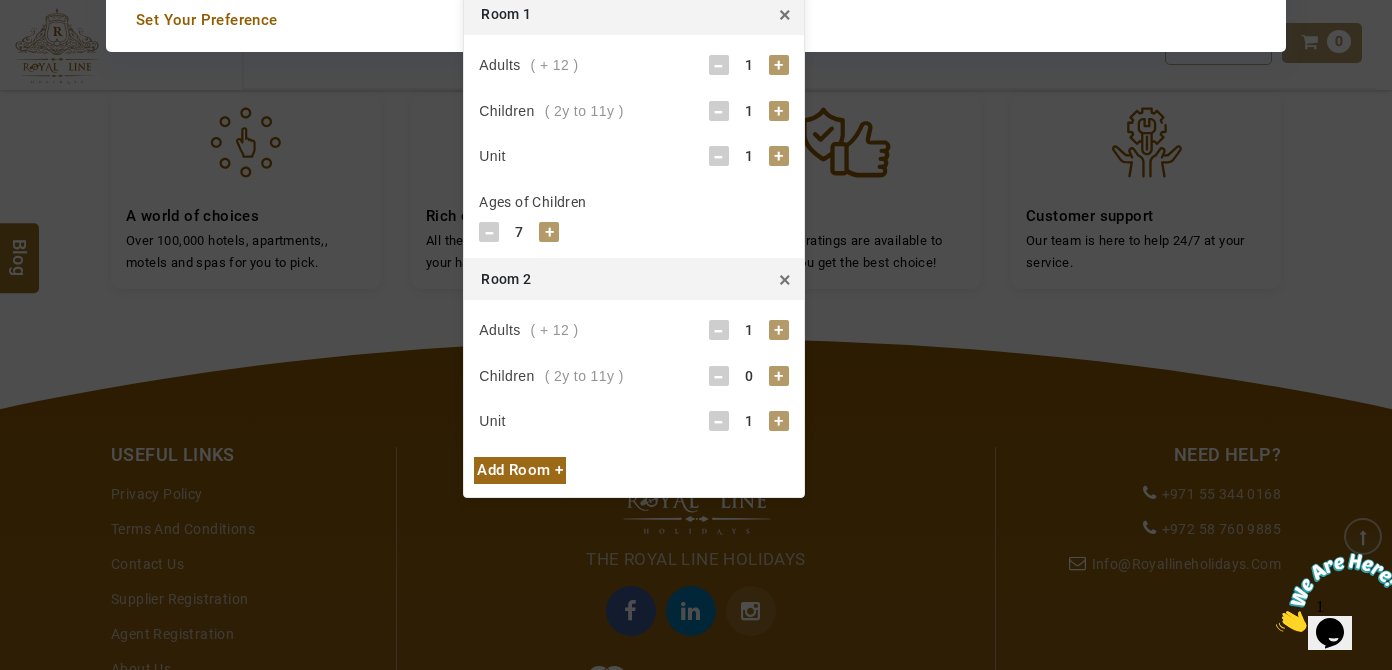 click on "+" at bounding box center [779, 376] 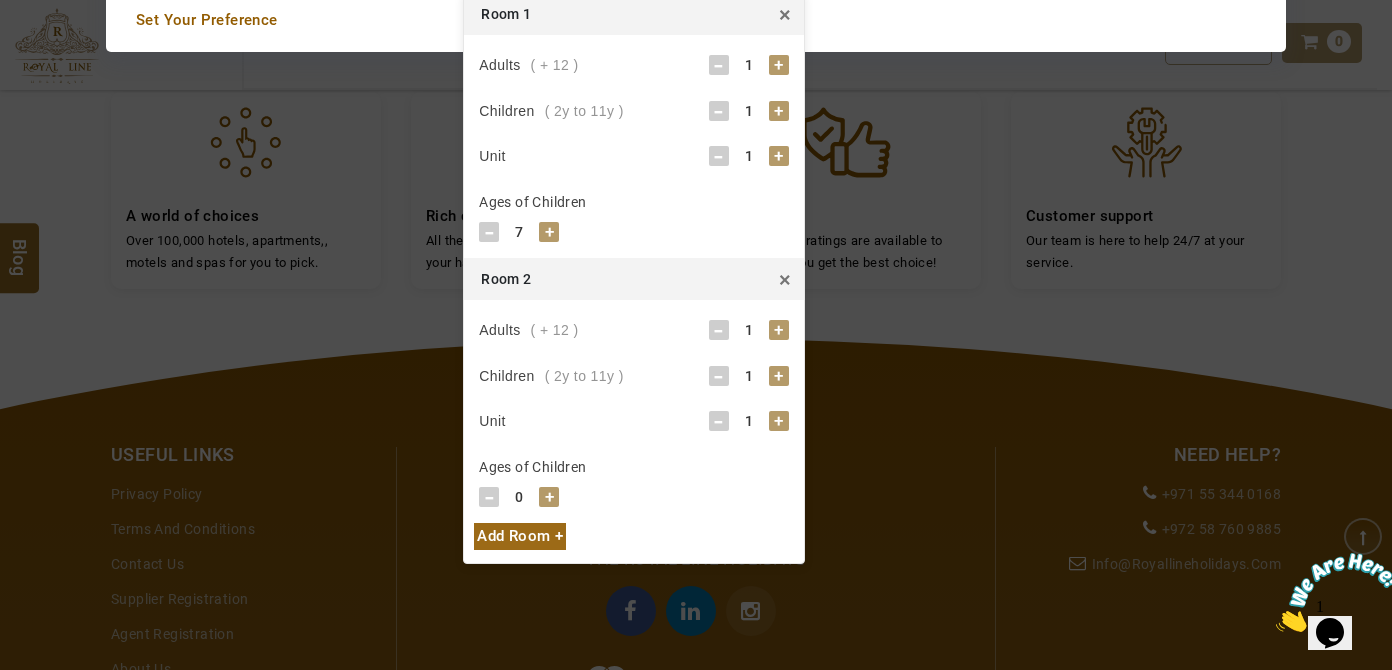 click on "+" at bounding box center (549, 497) 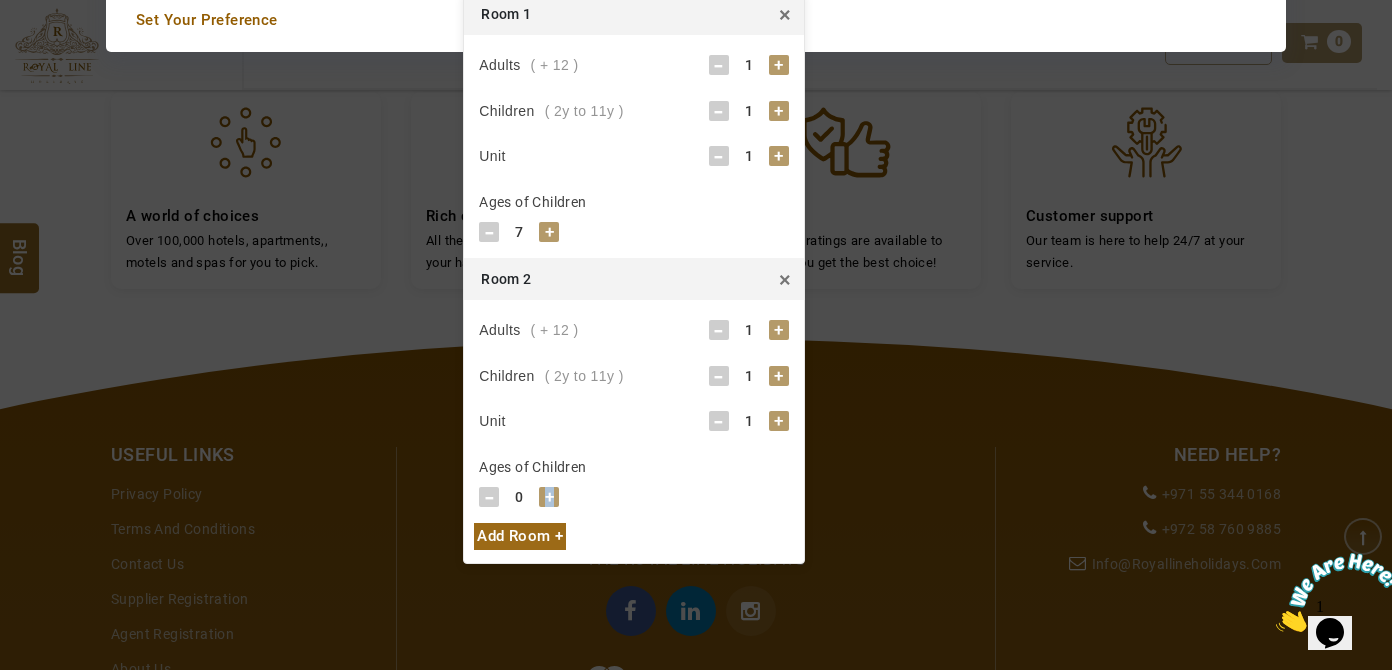 click on "+" at bounding box center (549, 497) 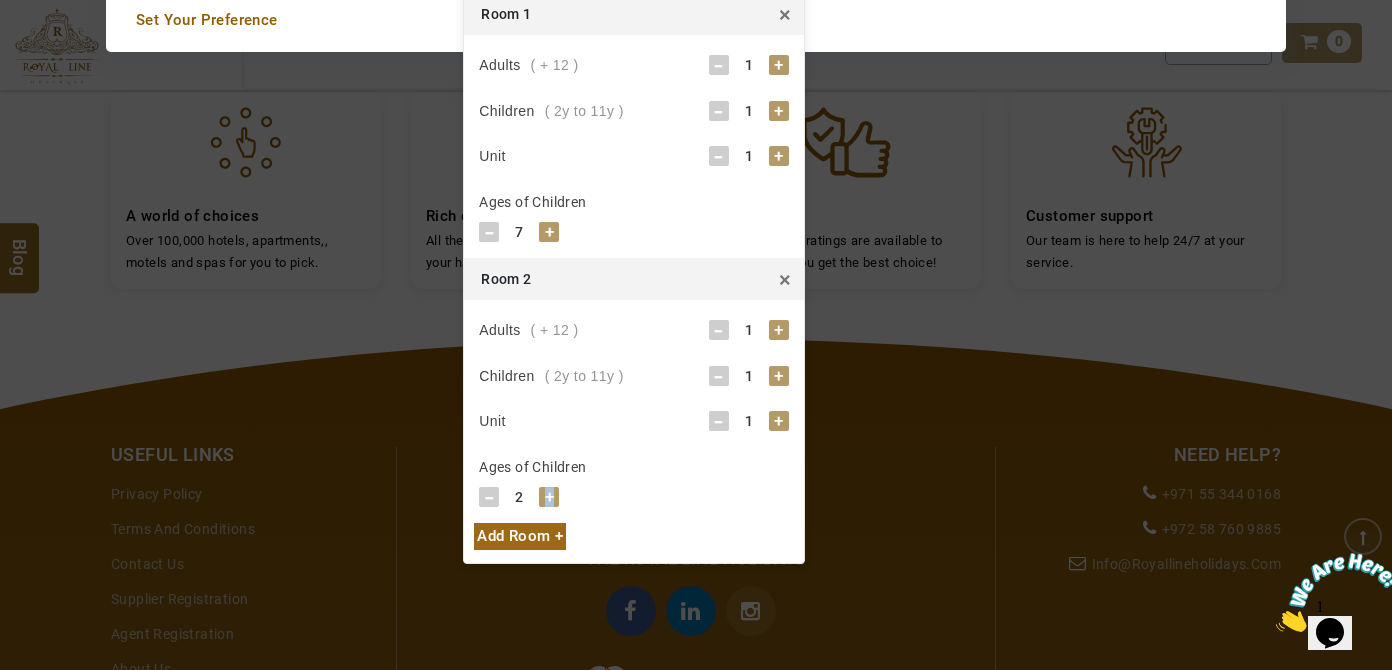 click on "+" at bounding box center [549, 497] 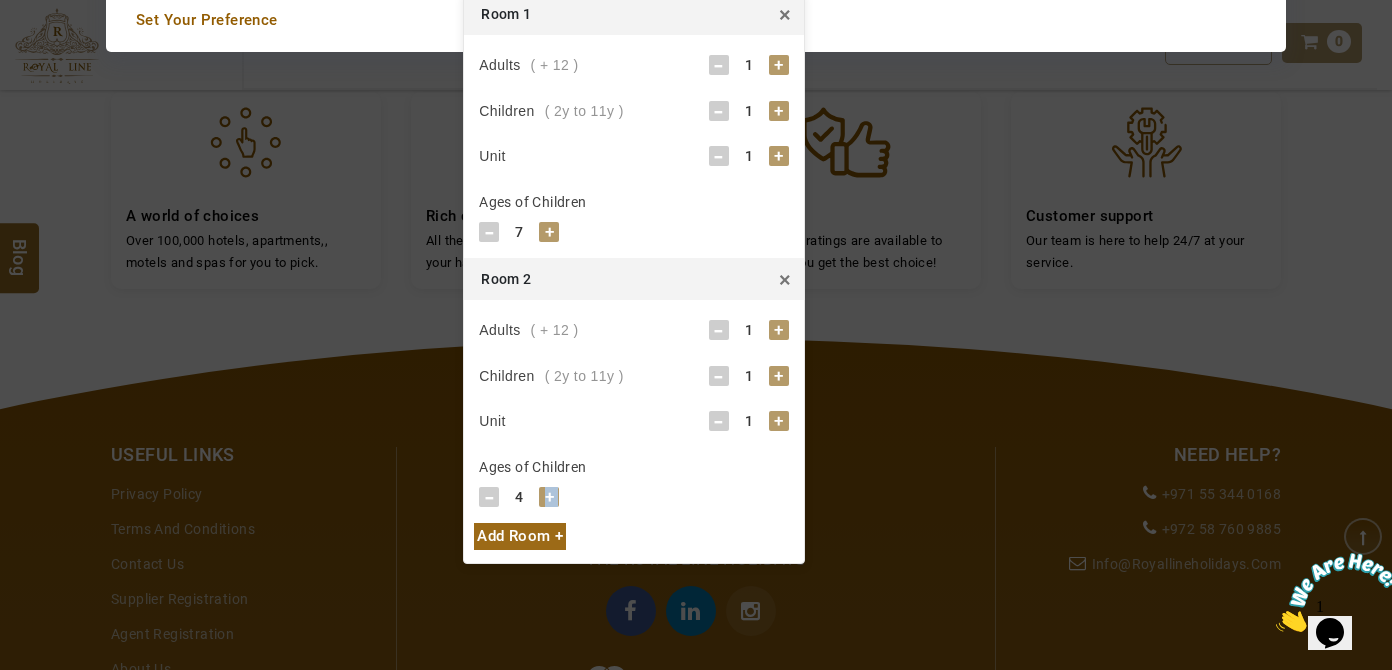 click on "+" at bounding box center (549, 497) 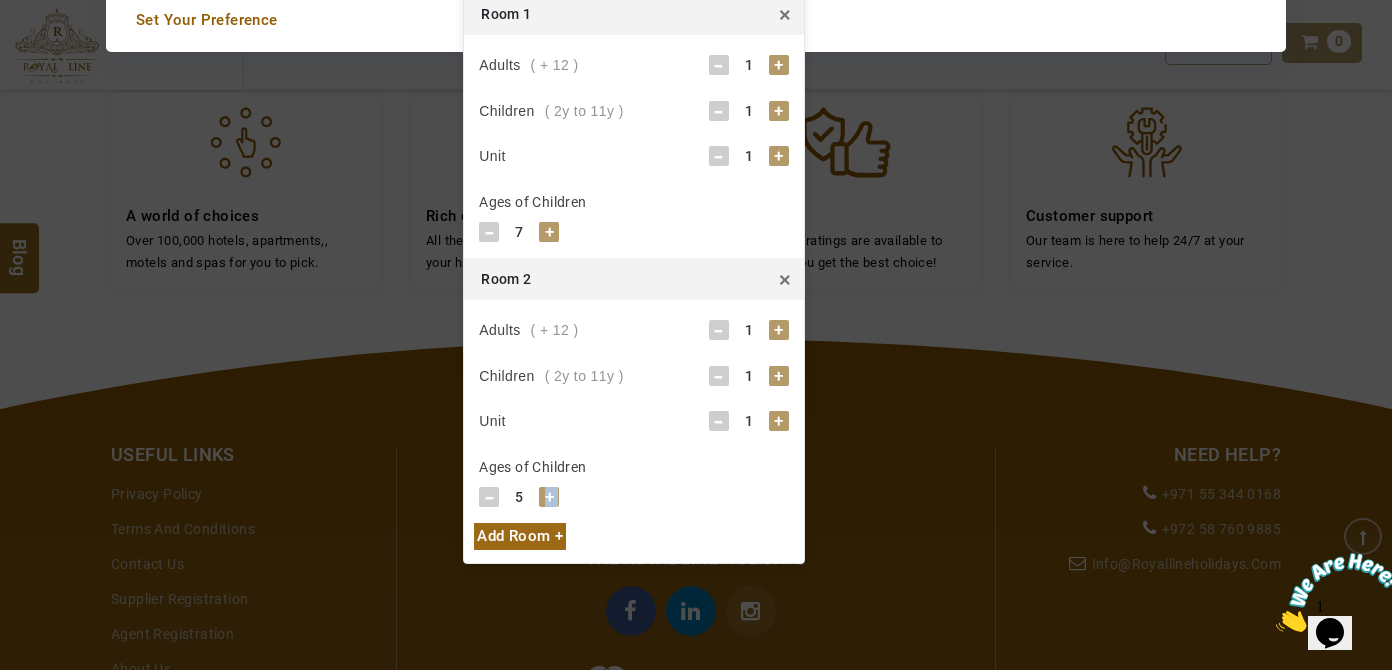 click on "+" at bounding box center (549, 497) 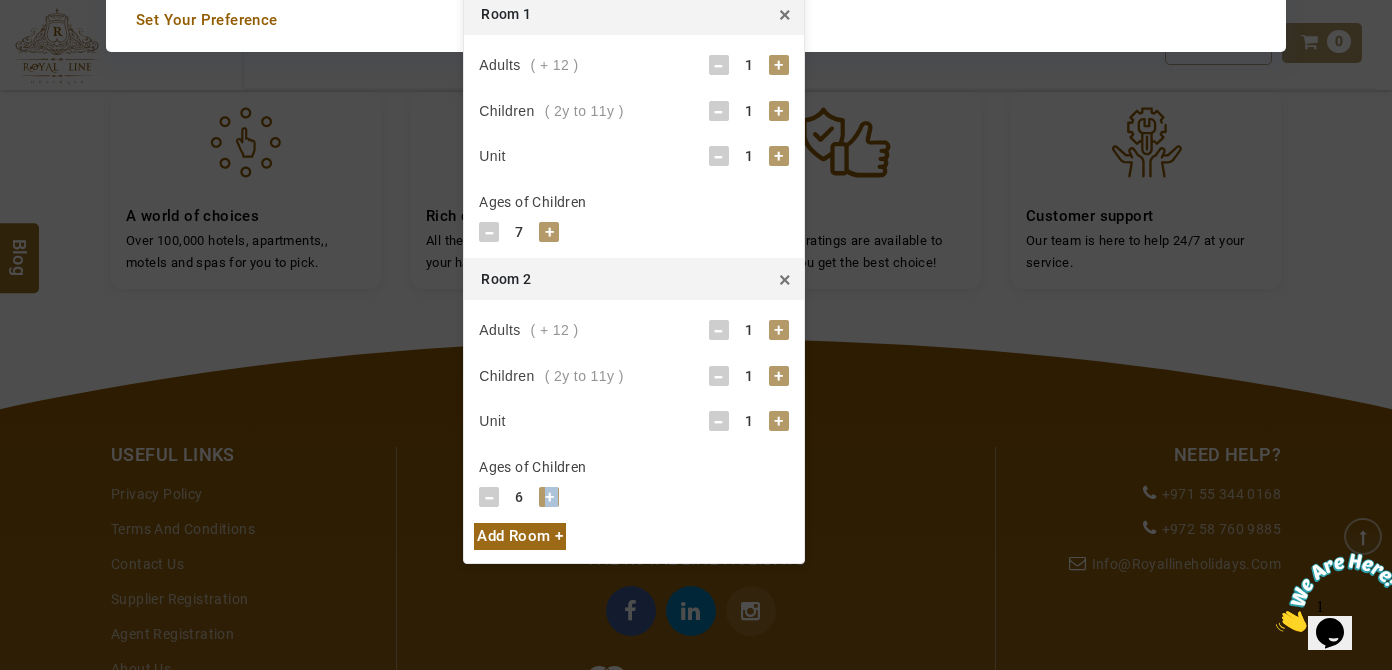 click on "+" at bounding box center (549, 497) 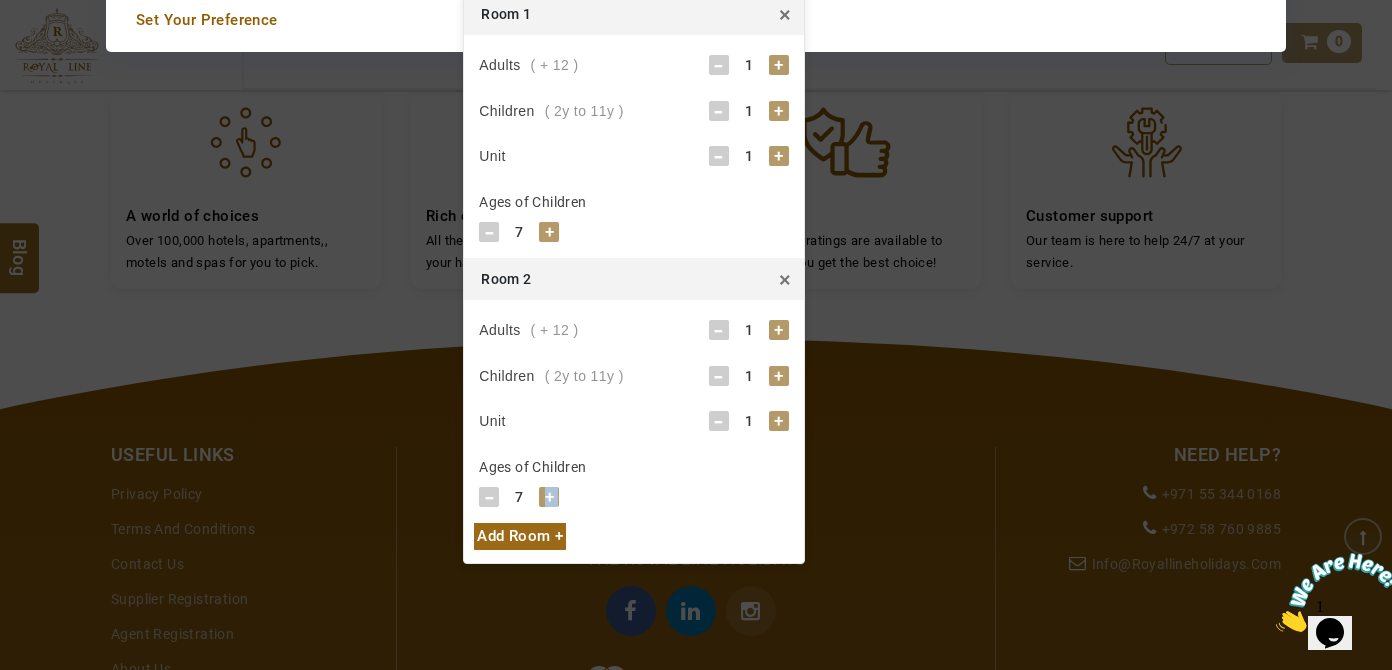 click on "+" at bounding box center [549, 497] 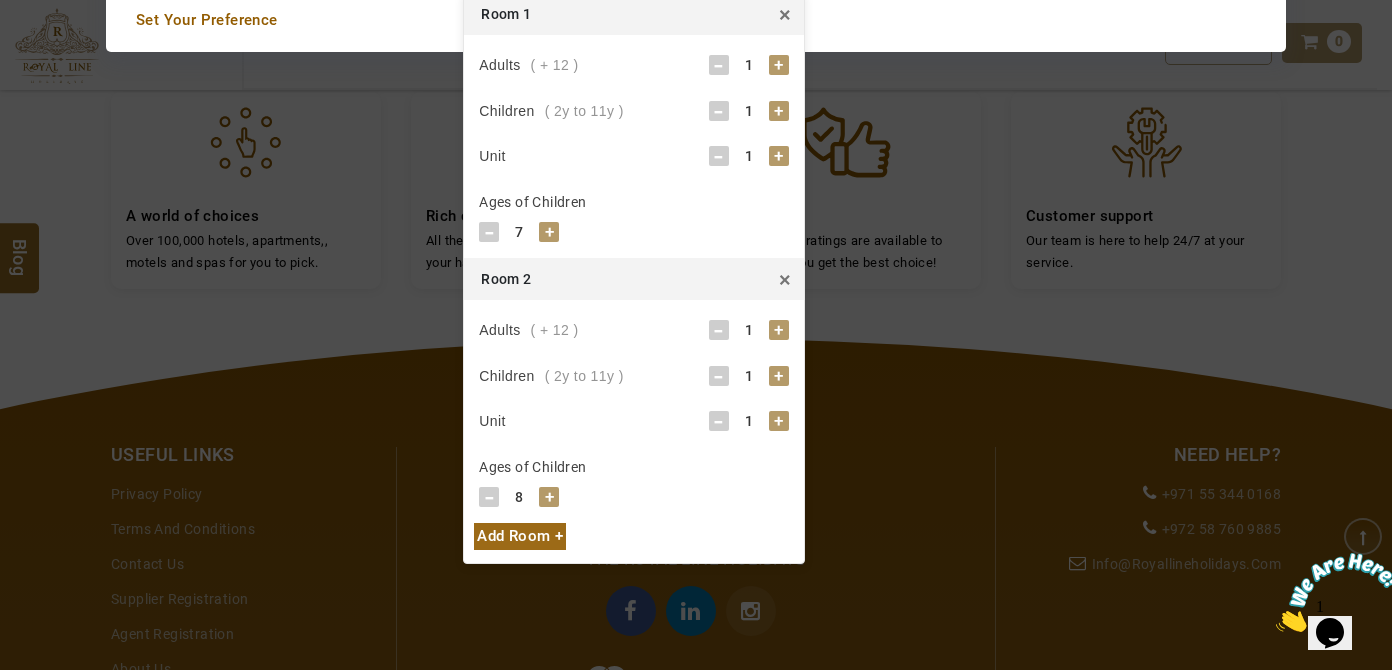 click at bounding box center [696, 335] 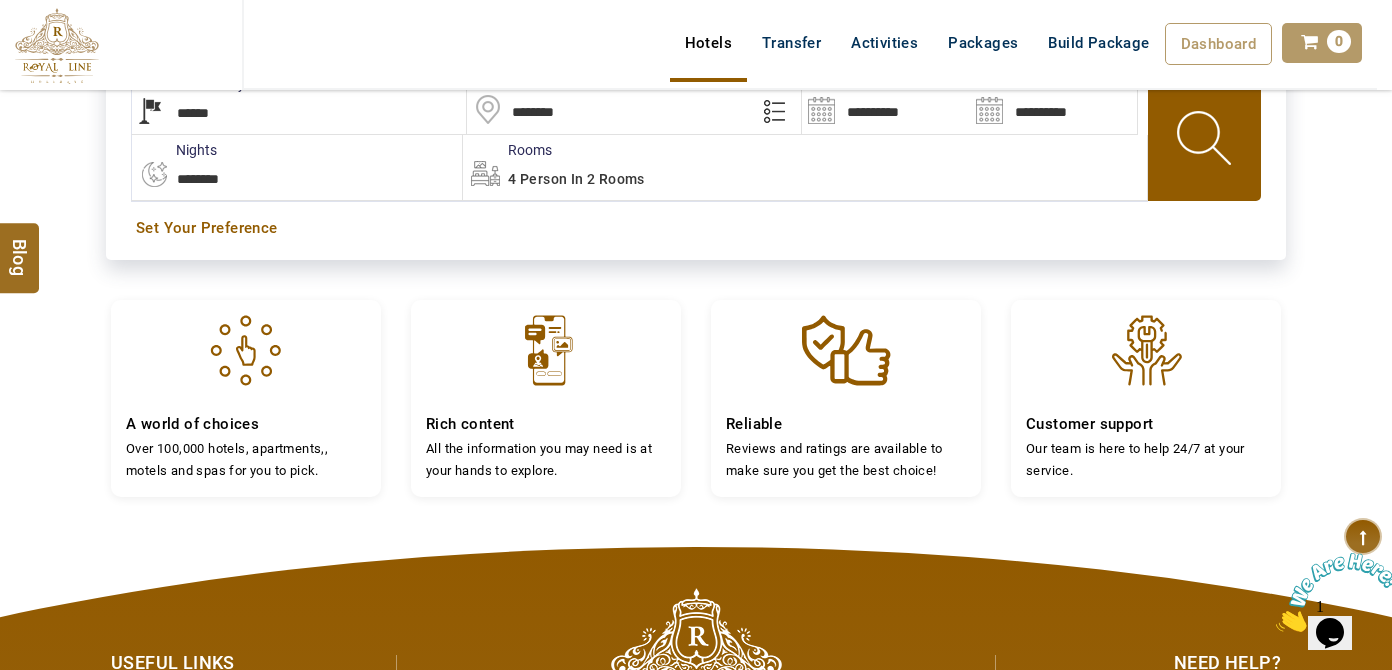 scroll, scrollTop: 458, scrollLeft: 0, axis: vertical 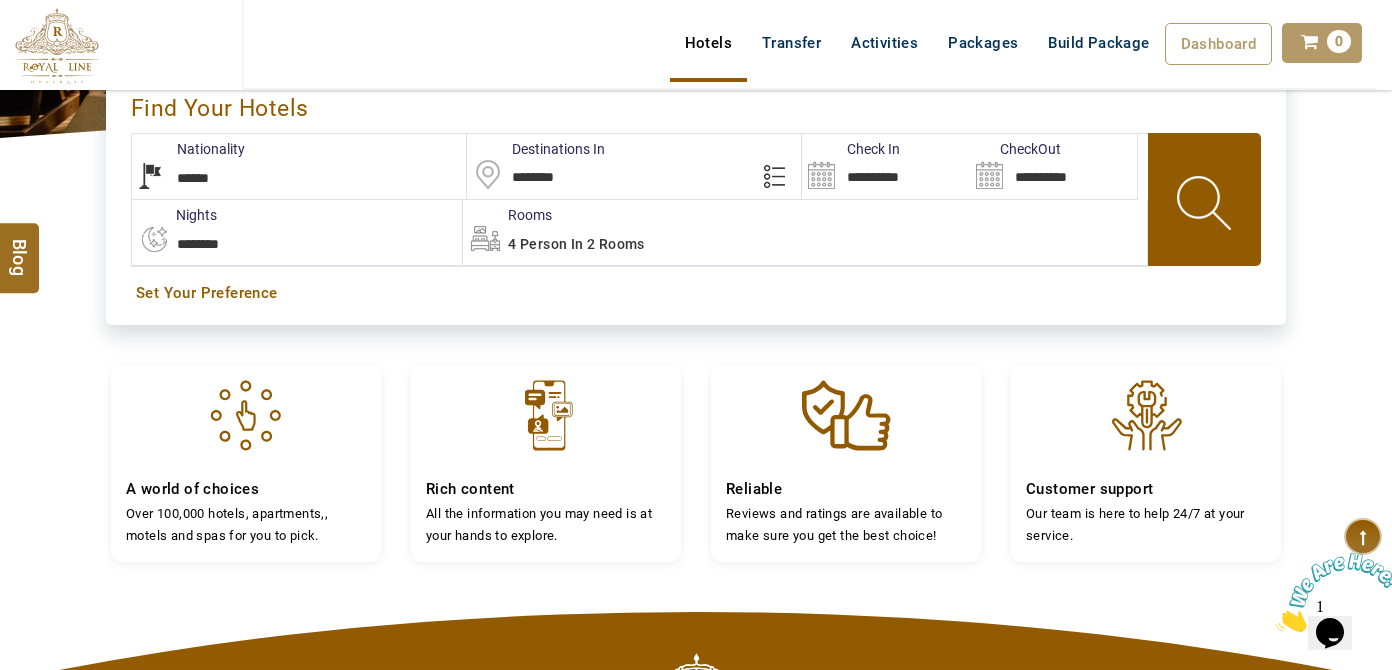 click at bounding box center (1206, 206) 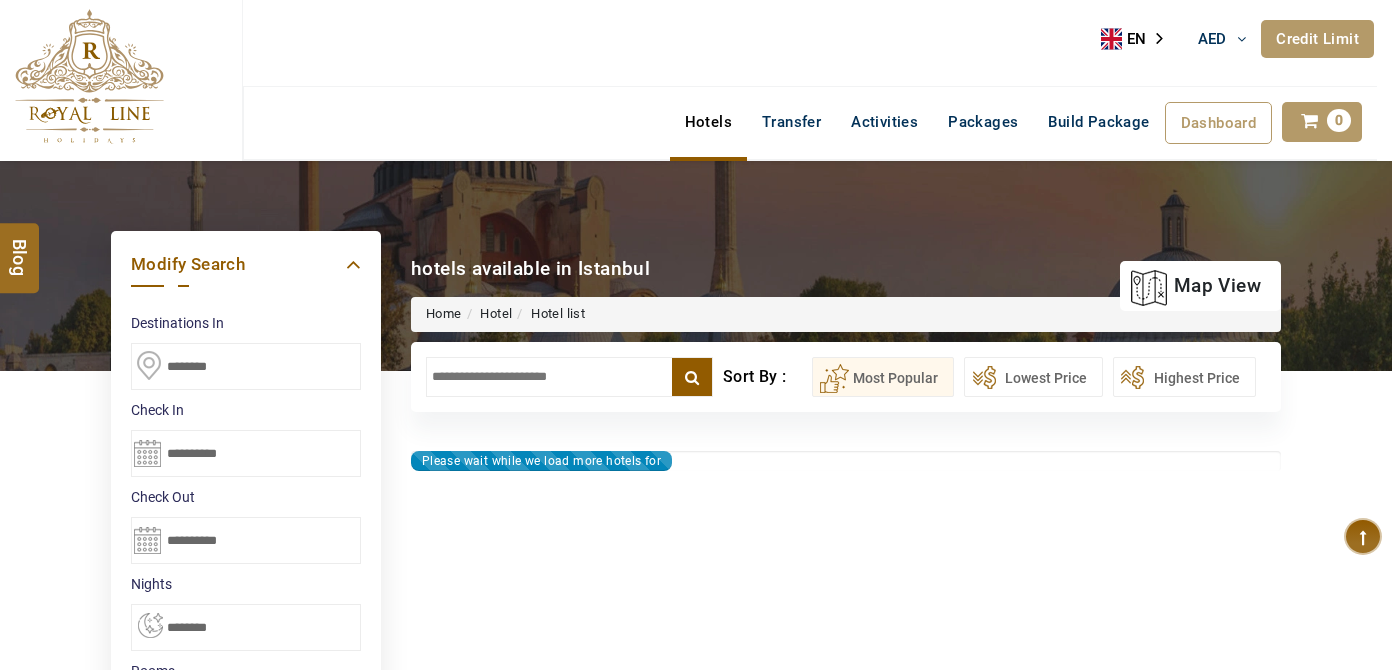 select on "*" 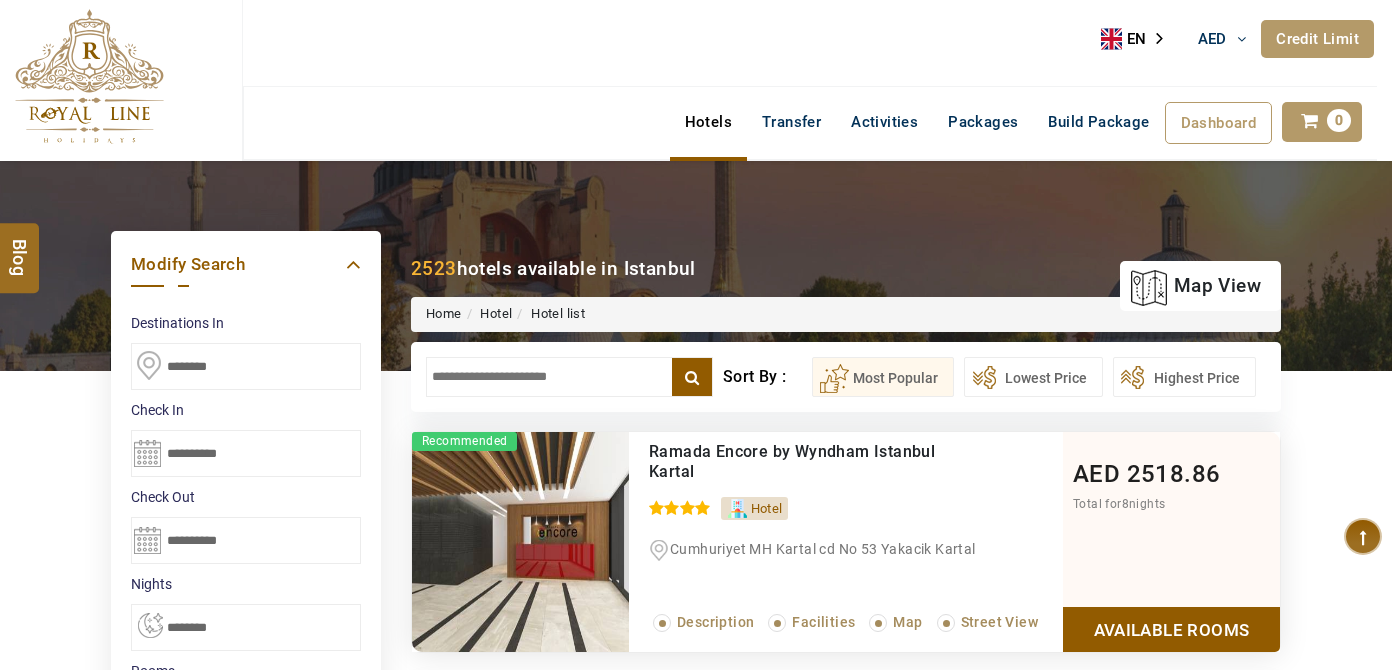 scroll, scrollTop: 0, scrollLeft: 0, axis: both 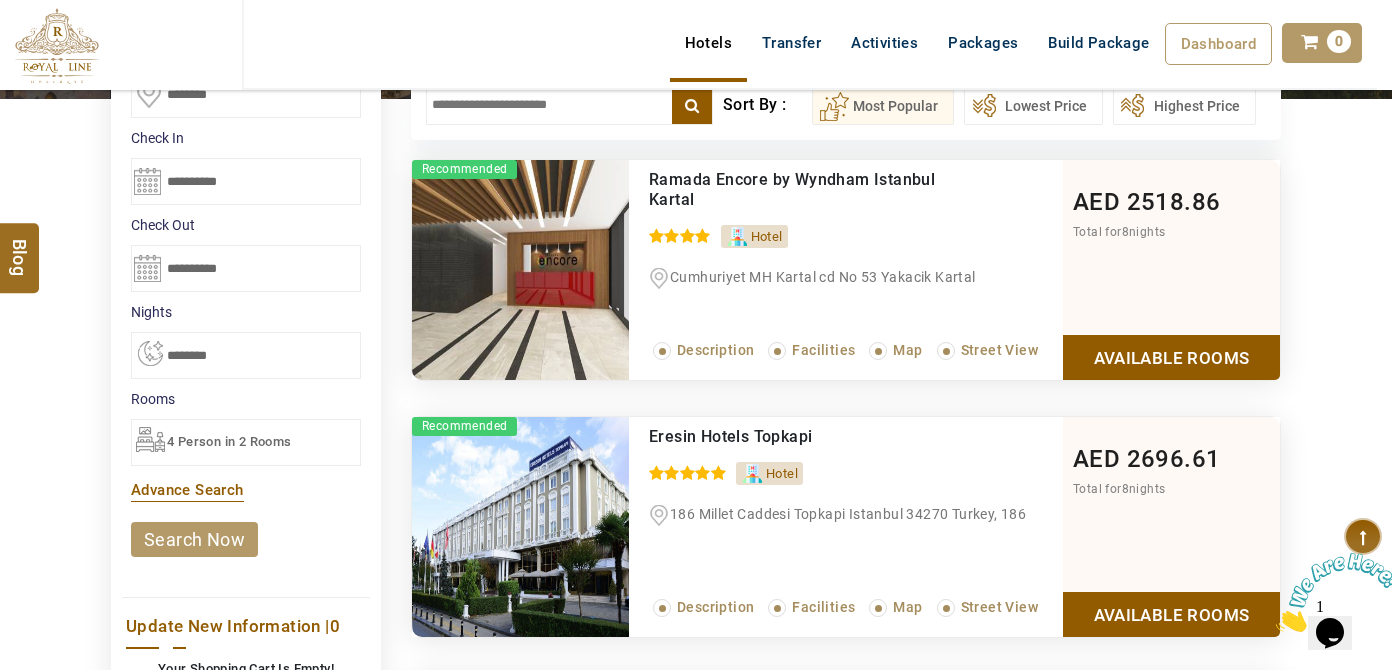 click on "LARISA HAWWARI AED AED AED EUR € USD $ INR ₹ THB ฿ IDR Rp BHD BHD TRY ₺ Credit Limit EN HE AR ES PT ZH Helpline
+971 55 344 0168 Register Now +971 55 344 0168 info@royallineholidays.com About Us What we Offer Blog Why Us Contact Hotels Transfer Activities Packages Build Package Dashboard My Profile My Booking My Reports My Quotation Sign Out 0 Points Redeem Now To Redeem 8664 Points Future Points 4348 Points Credit Limit Credit Limit USD 25000.00 70% Complete Used USD 17410.22 Available USD 7589.78 Setting" at bounding box center [696, 70] 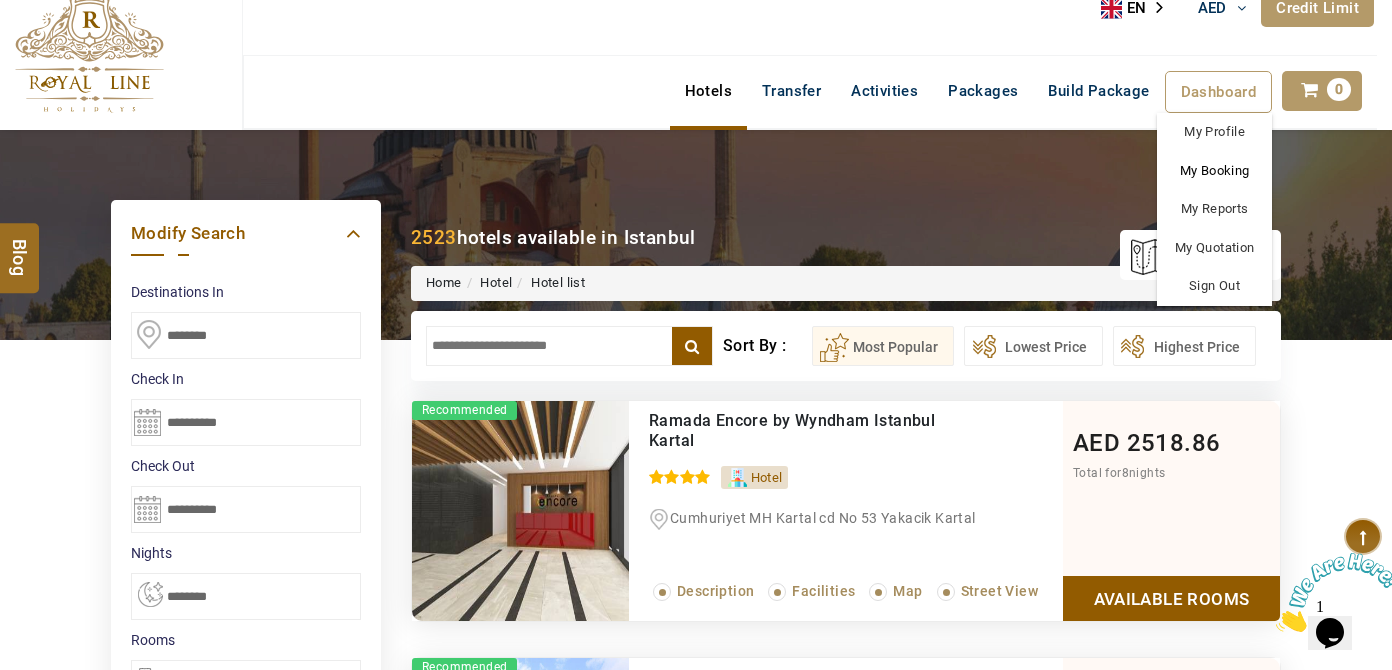 scroll, scrollTop: 0, scrollLeft: 0, axis: both 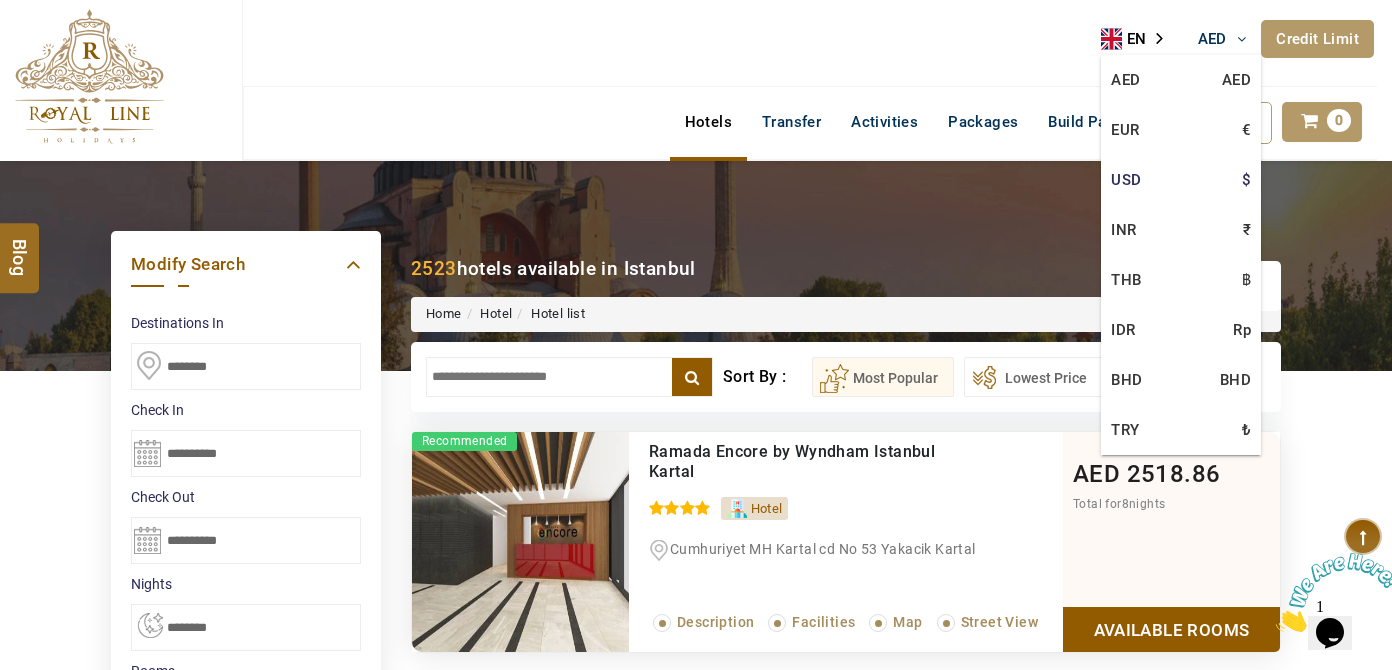 click on "USD  $" at bounding box center [1181, 180] 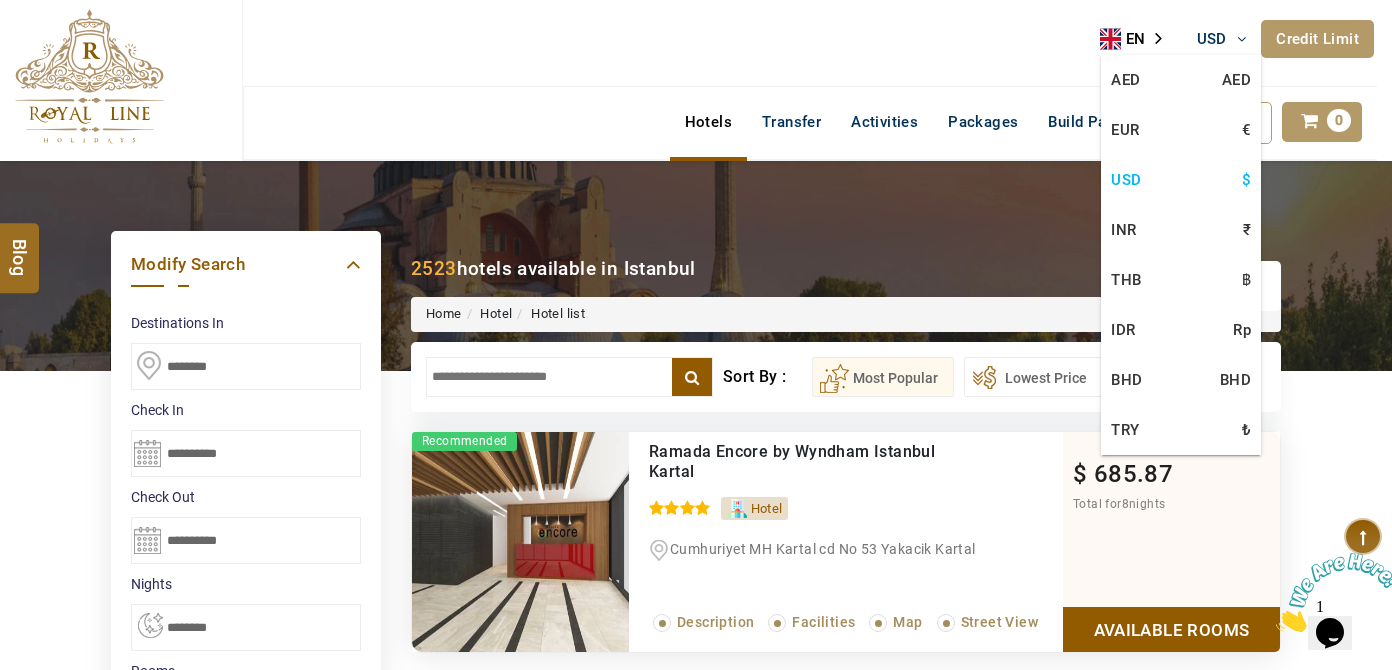 click on "USD  $" at bounding box center [1181, 180] 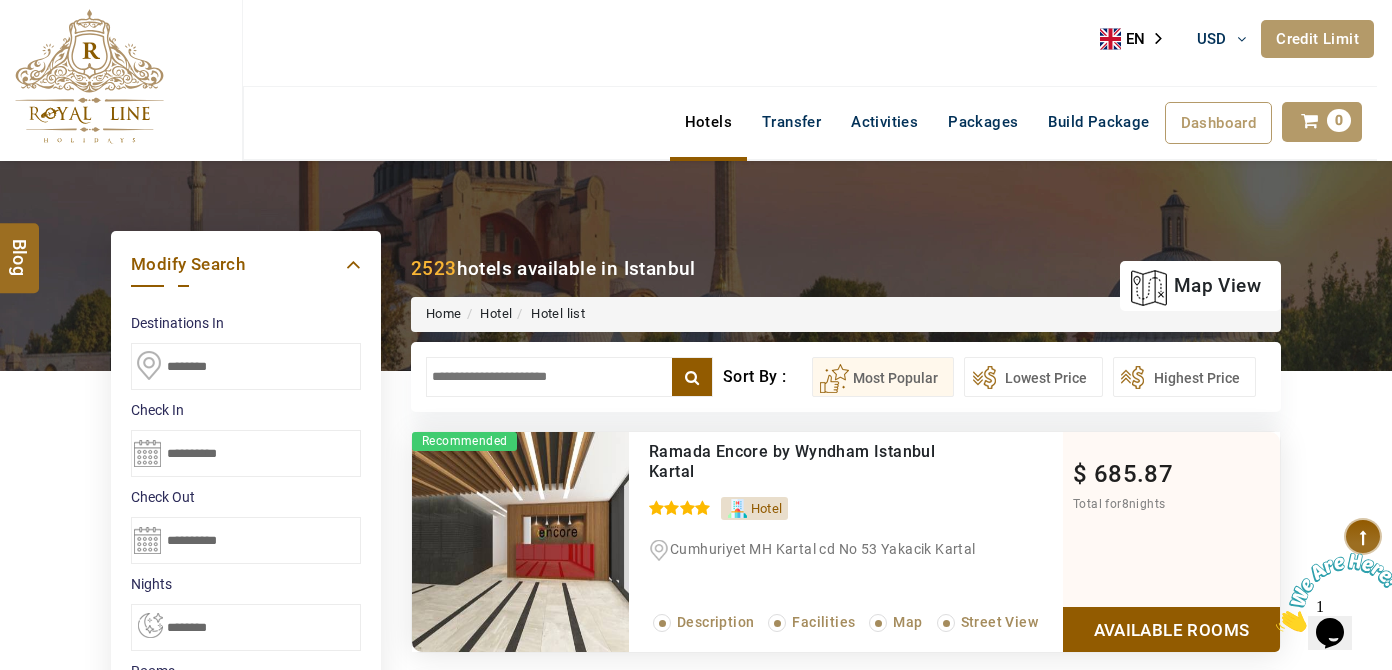 click at bounding box center [569, 377] 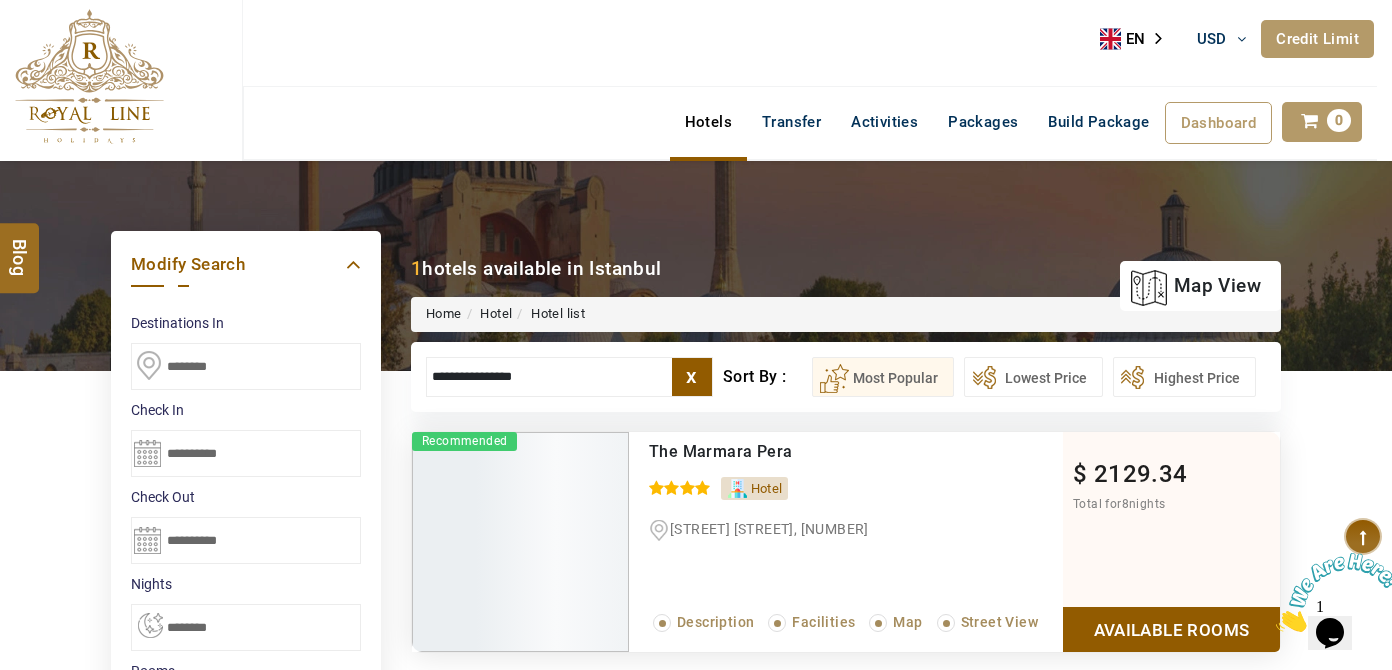 click on "z-Carl
+971 [PHONE] info@[DOMAIN] About Us What we Offer Blog Why Us Contact Hotels  Transfer Activities Packages Build Package Dashboard My Profile My Booking My Reports My Quotation Sign Out 0 Points Redeem Now To Redeem 8664  Points Future Points  4348   Points Credit Limit Credit Limit USD 25000.00 70% Complete Used USD 17410.22 Available USD 7589.78 Setting  Looks like you haven't added anything to your cart yet Countinue Shopping ****** ****** Please Wait.. Blog demo
Remember me Forgot
password? LOG IN Don't have an account?   Register Now My Booking View/ Print/Cancel Your Booking without Signing in Submit Applying Filters...... Hotels For You Will Be Loading Soon demo
In A Few Moment, You Will Be Celebrating Best Hotel options galore ! Check In   CheckOut Rooms Rooms Please Wait Please Wait ... X" at bounding box center (696, 999) 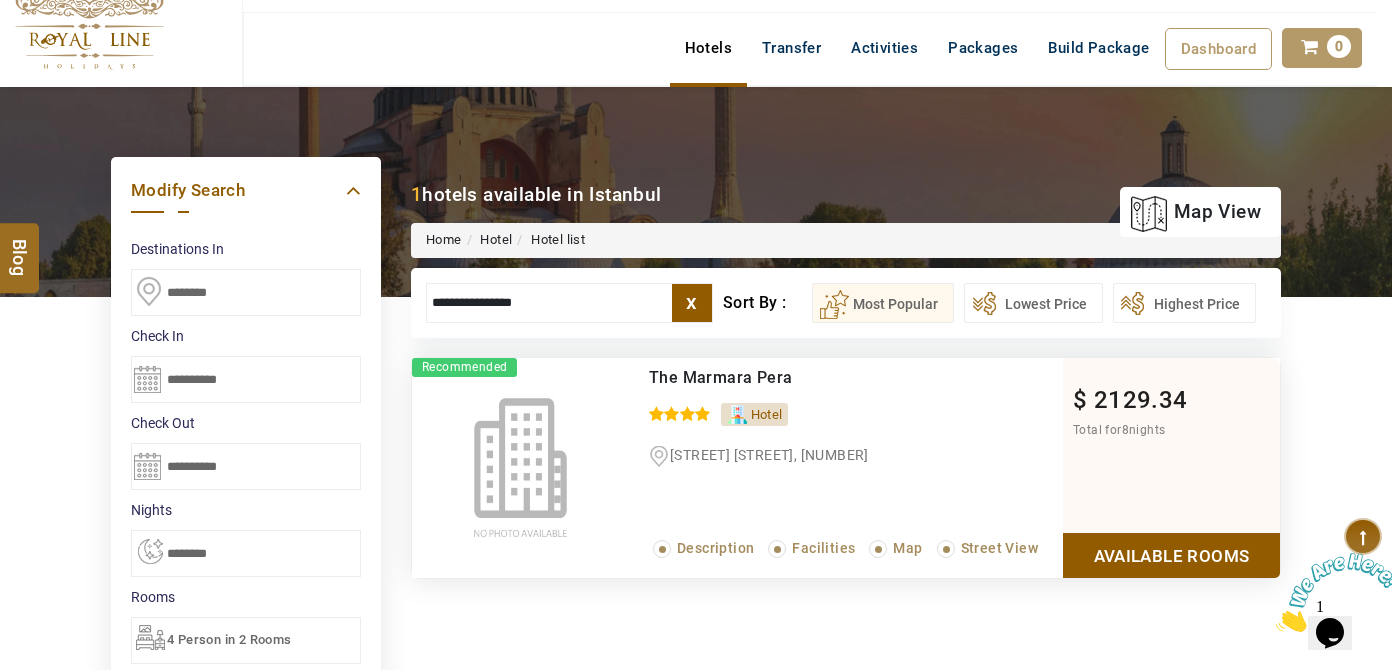 scroll, scrollTop: 181, scrollLeft: 0, axis: vertical 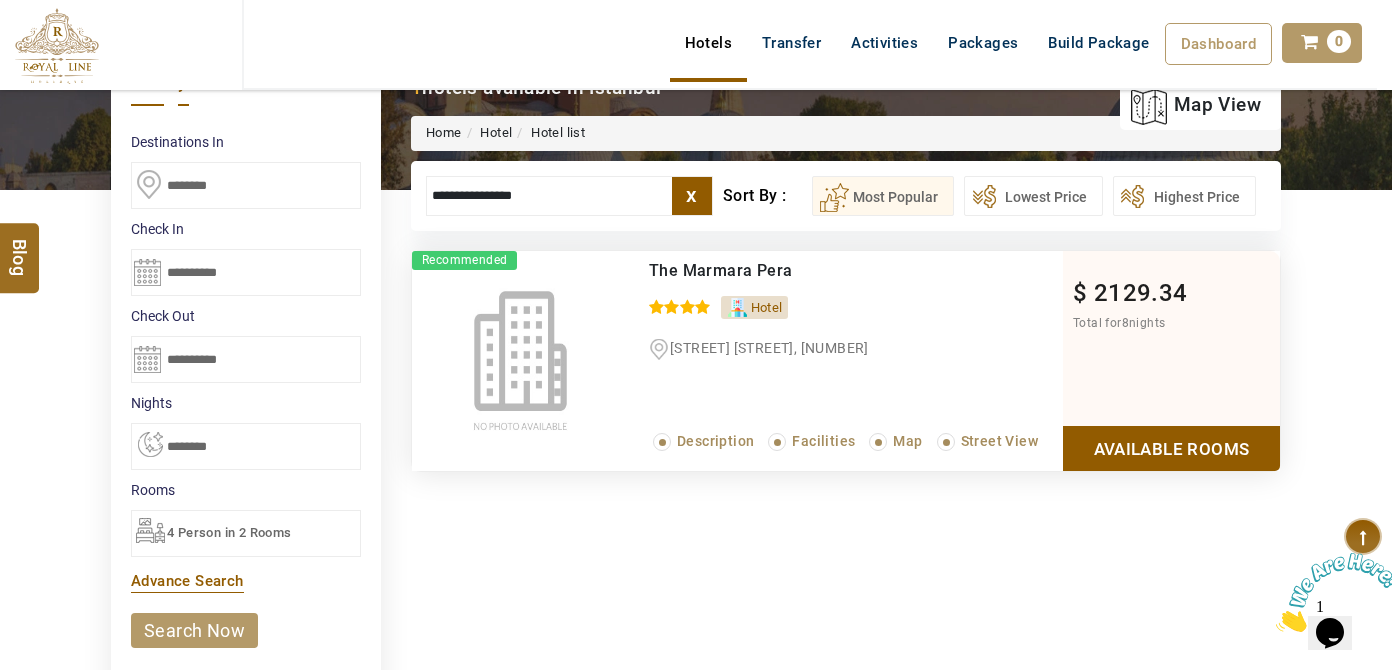 type on "**********" 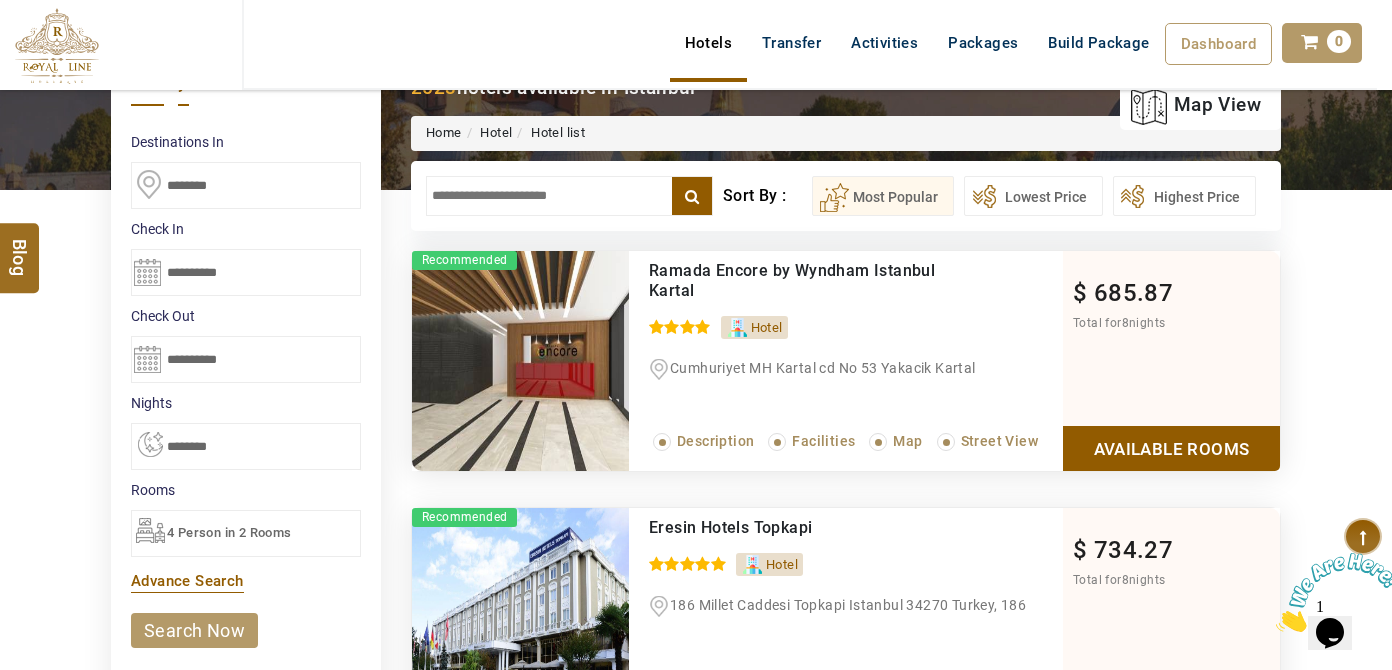 click at bounding box center (569, 196) 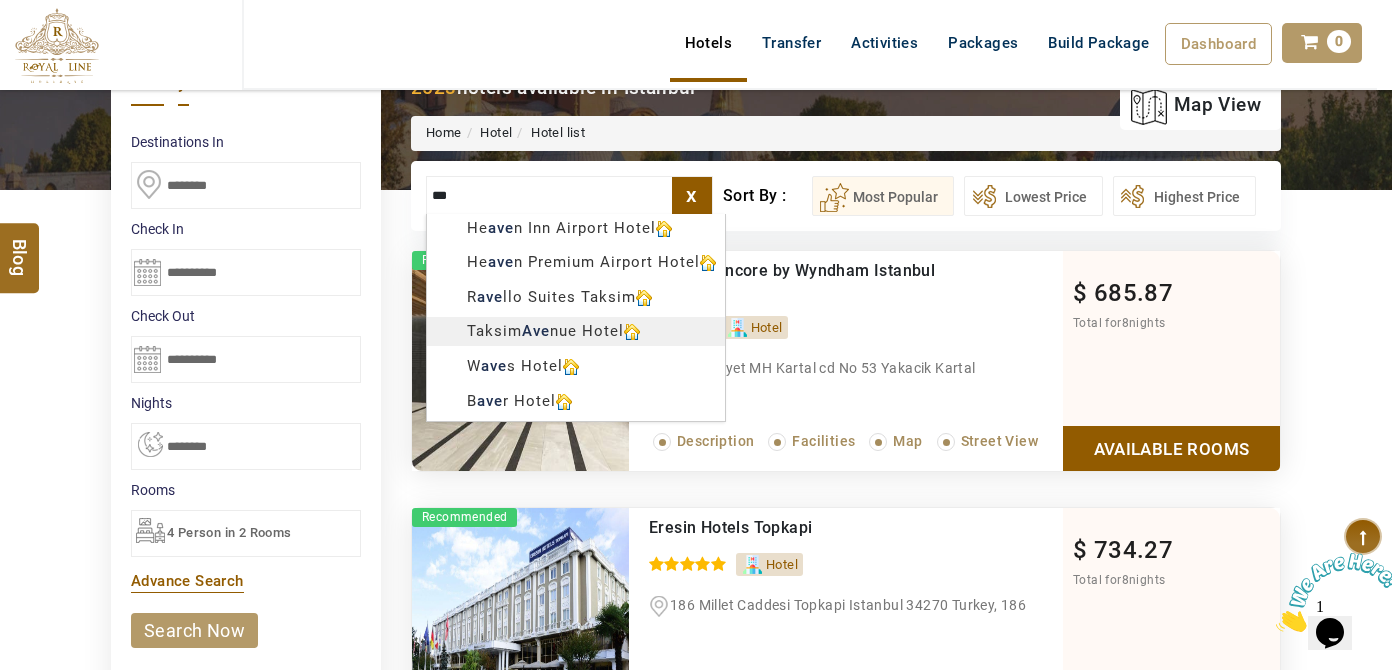click on "z-Carl
+971 [PHONE] info@[DOMAIN] About Us What we Offer Blog Why Us Contact Hotels  Transfer Activities Packages Build Package Dashboard My Profile My Booking My Reports My Quotation Sign Out 0 Points Redeem Now To Redeem 8664  Points Future Points  4348   Points Credit Limit Credit Limit USD 25000.00 70% Complete Used USD 17410.22 Available USD 7589.78 Setting  Looks like you haven't added anything to your cart yet Countinue Shopping ****** ****** Please Wait.. Blog demo
Remember me Forgot
password? LOG IN Don't have an account?   Register Now My Booking View/ Print/Cancel Your Booking without Signing in Submit Applying Filters...... Hotels For You Will Be Loading Soon demo
In A Few Moment, You Will Be Celebrating Best Hotel options galore ! Check In   CheckOut Rooms Rooms Please Wait Please Wait ... X" at bounding box center (696, 956) 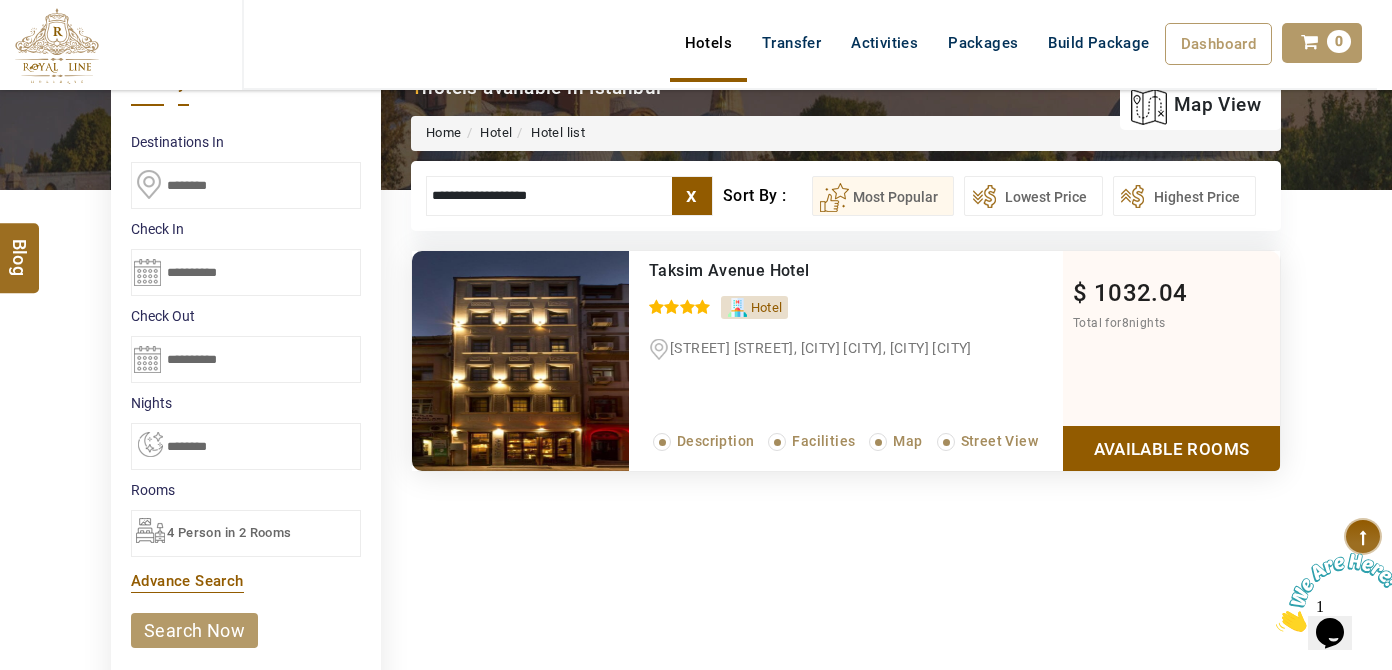 type on "**********" 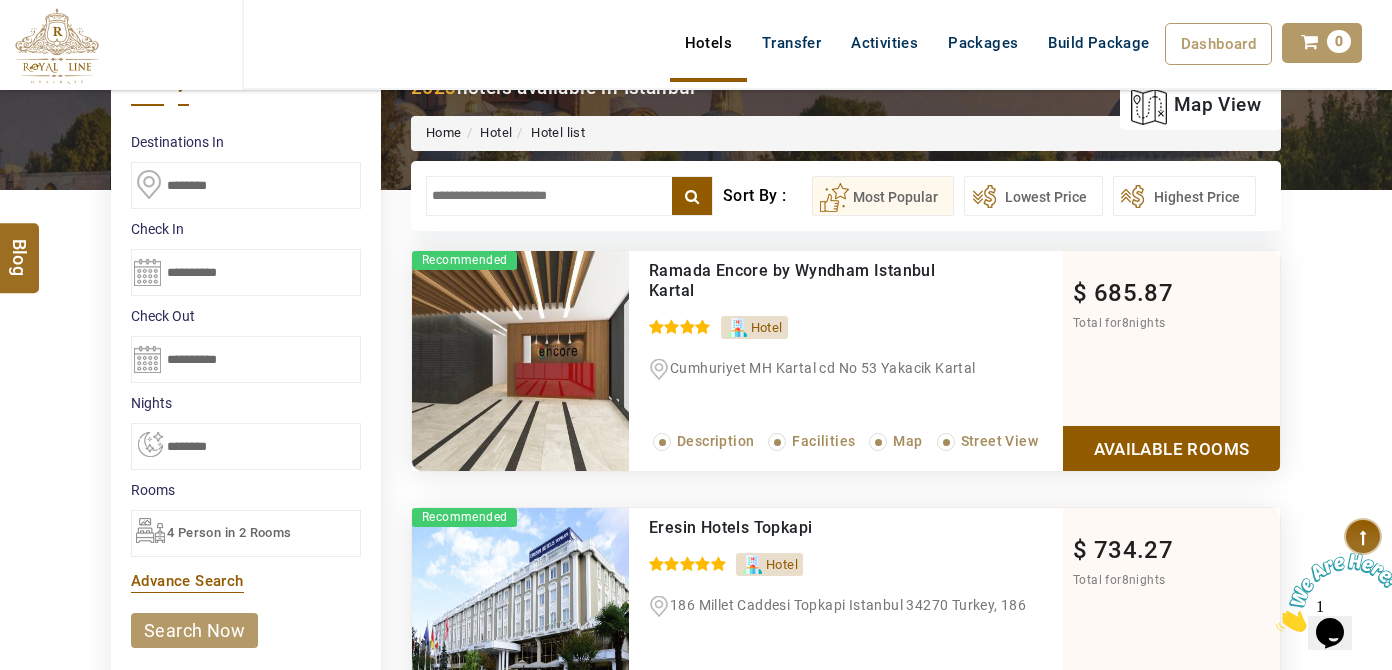 click at bounding box center [569, 196] 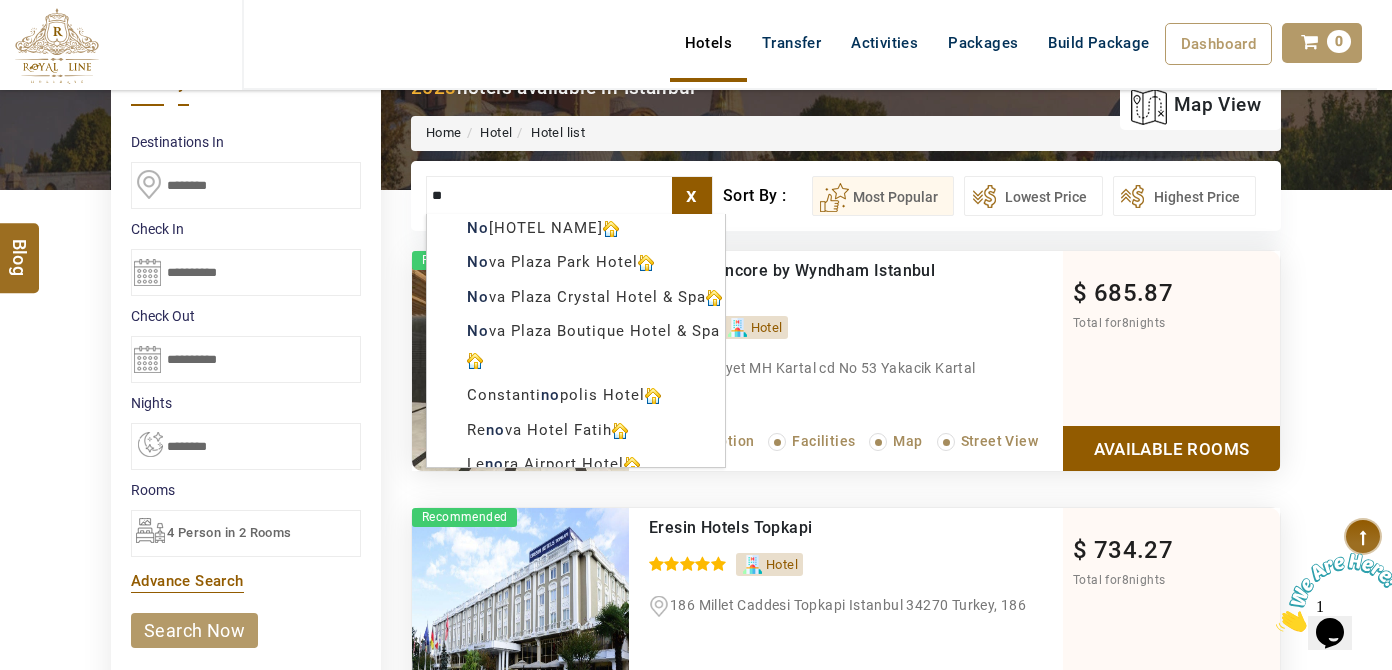 type on "*" 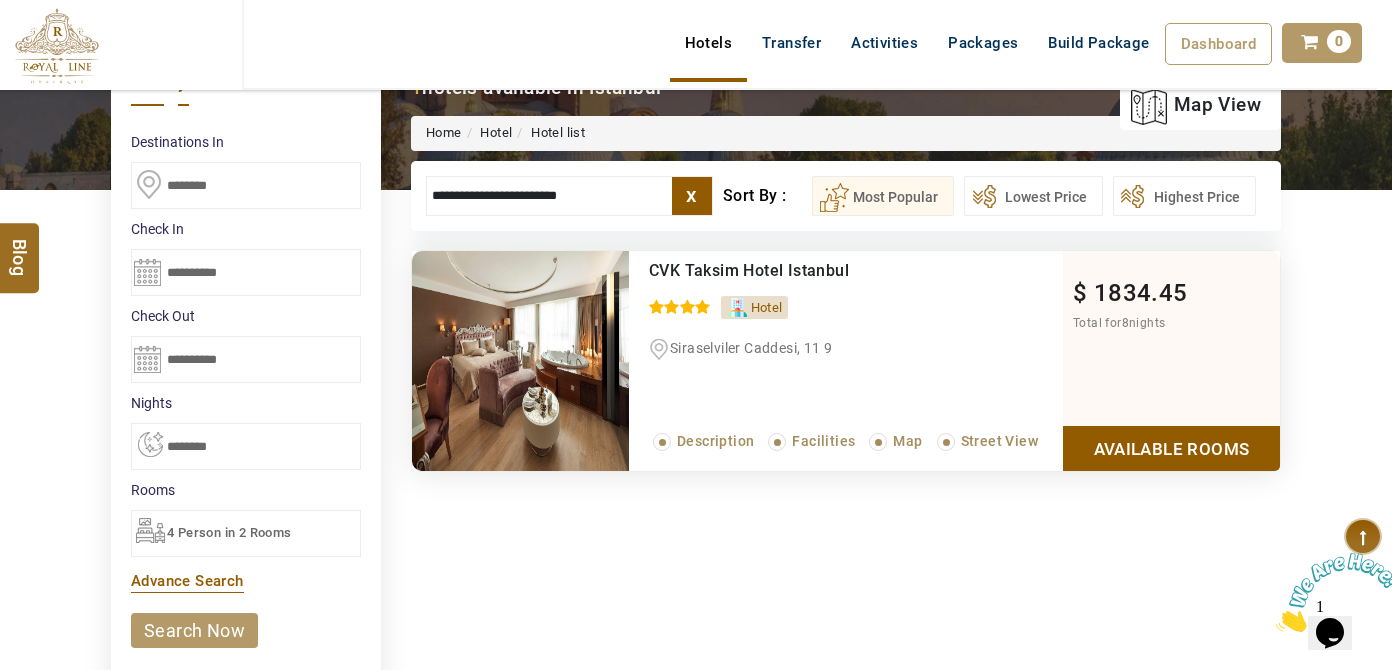 click on "z-Carl
+971 [PHONE] info@[DOMAIN] About Us What we Offer Blog Why Us Contact Hotels  Transfer Activities Packages Build Package Dashboard My Profile My Booking My Reports My Quotation Sign Out 0 Points Redeem Now To Redeem 8664  Points Future Points  4348   Points Credit Limit Credit Limit USD 25000.00 70% Complete Used USD 17410.22 Available USD 7589.78 Setting  Looks like you haven't added anything to your cart yet Countinue Shopping ****** ****** Please Wait.. Blog demo
Remember me Forgot
password? LOG IN Don't have an account?   Register Now My Booking View/ Print/Cancel Your Booking without Signing in Submit Applying Filters...... Hotels For You Will Be Loading Soon demo
In A Few Moment, You Will Be Celebrating Best Hotel options galore ! Check In   CheckOut Rooms Rooms Please Wait Please Wait ... X" at bounding box center [696, 818] 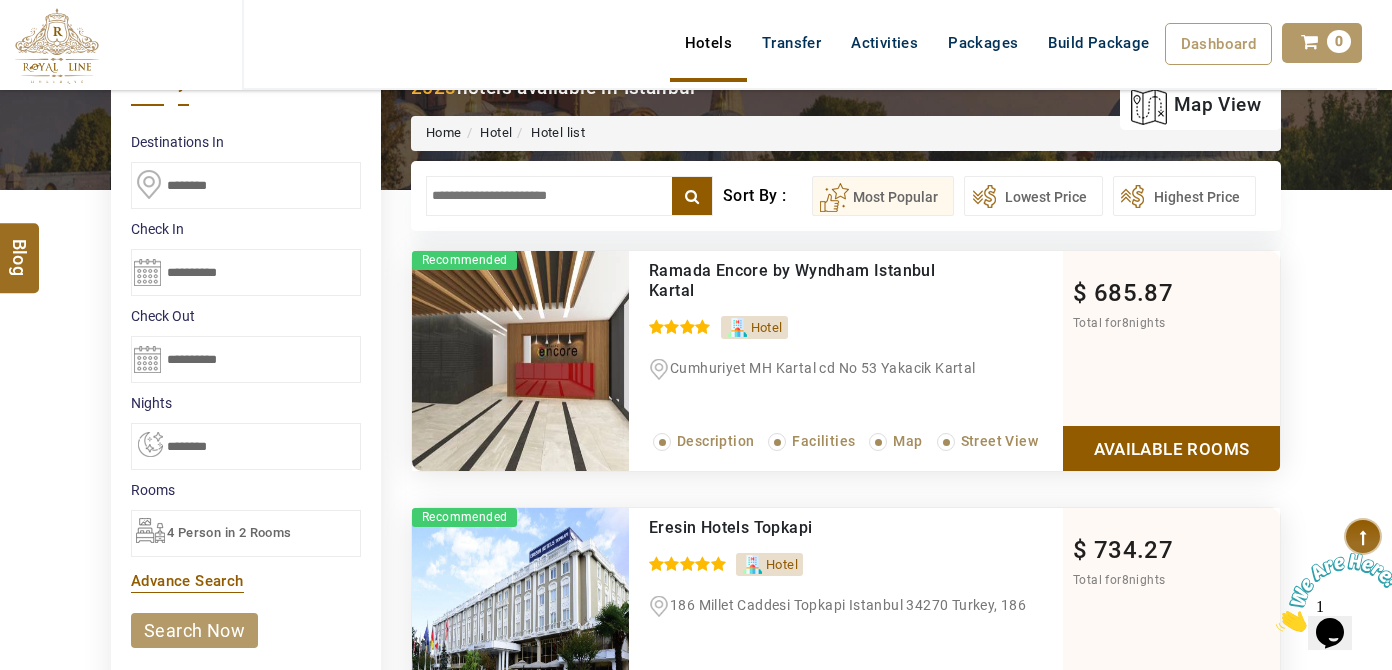click at bounding box center (569, 196) 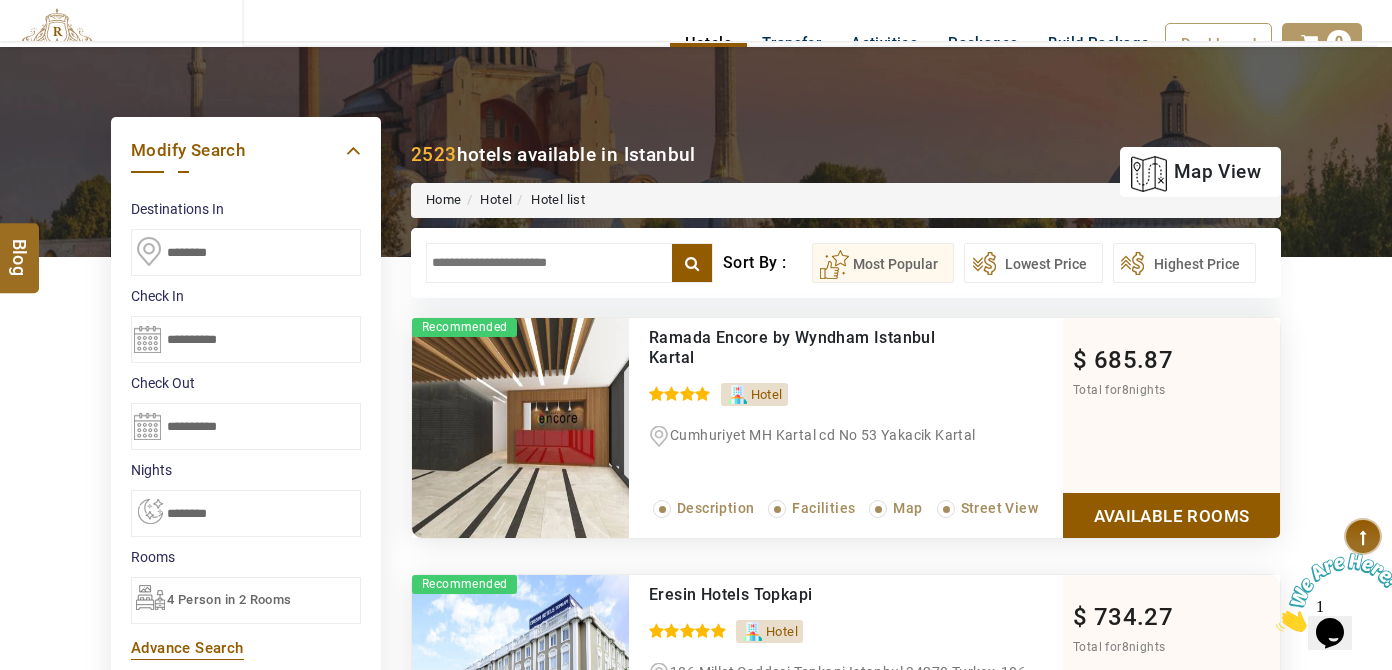 scroll, scrollTop: 0, scrollLeft: 0, axis: both 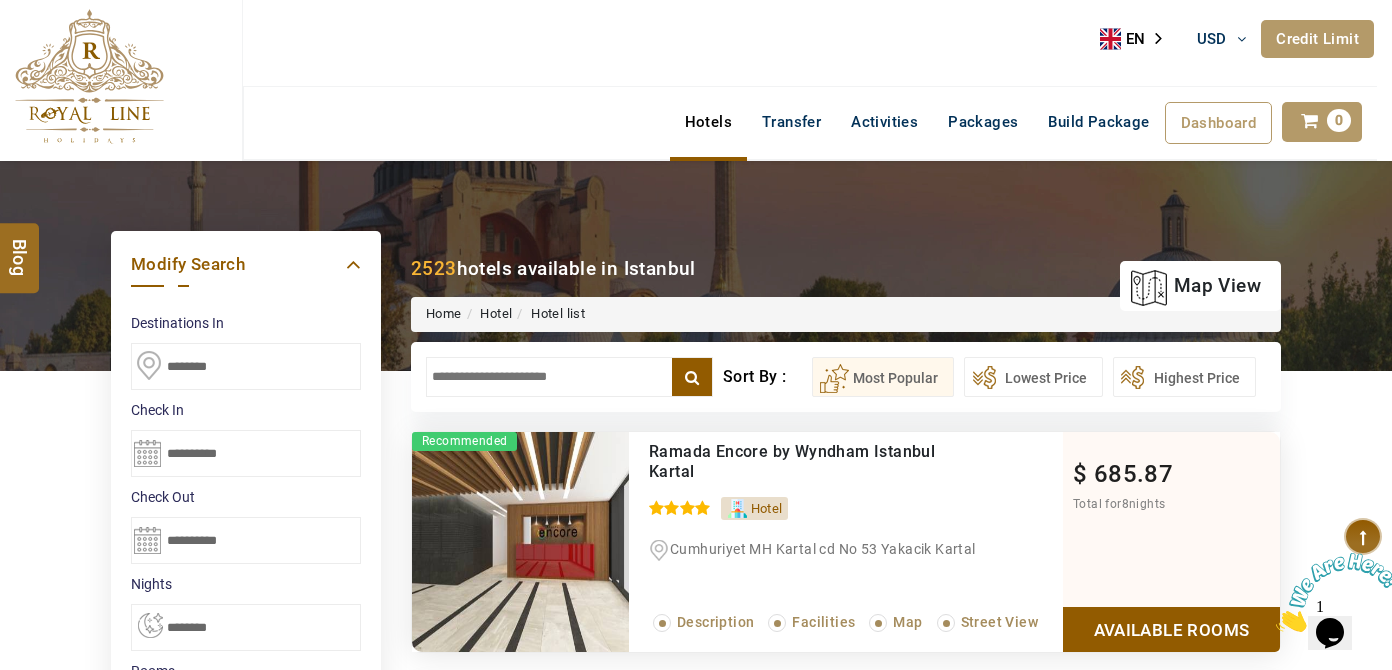 click at bounding box center [569, 377] 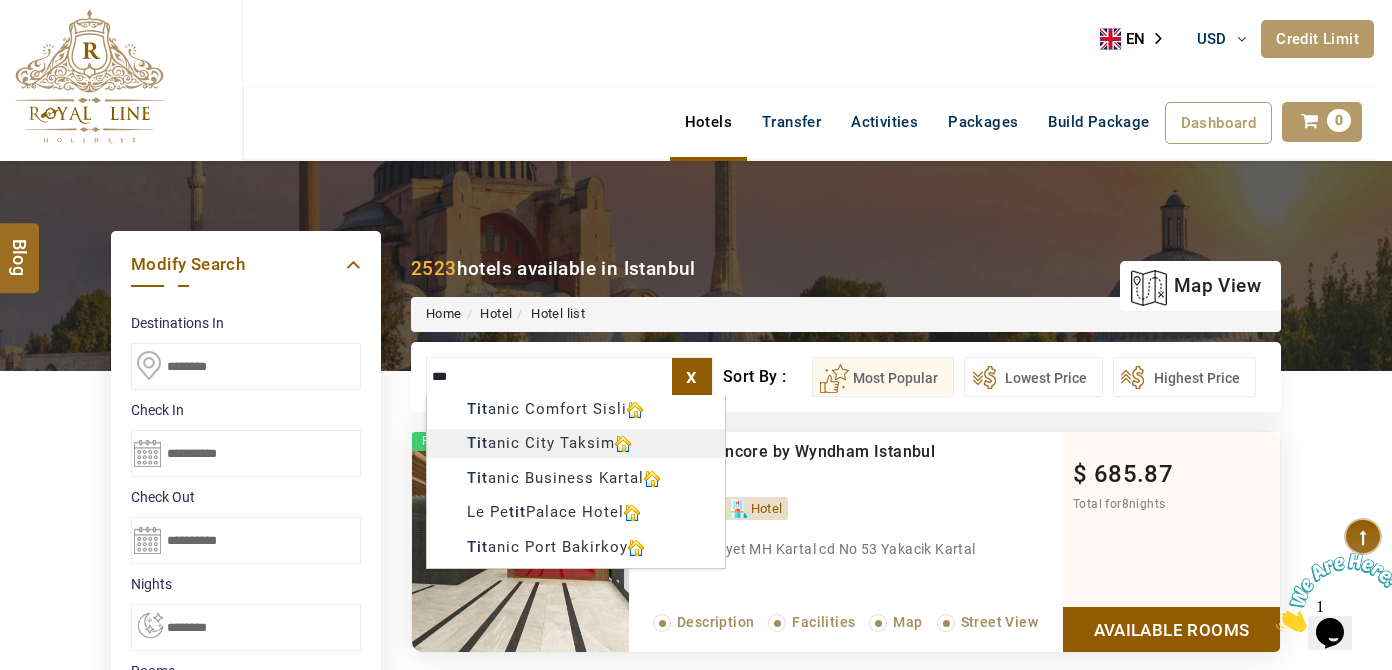 click on "z-Carl
+971 [PHONE] info@[DOMAIN] About Us What we Offer Blog Why Us Contact Hotels  Transfer Activities Packages Build Package Dashboard My Profile My Booking My Reports My Quotation Sign Out 0 Points Redeem Now To Redeem 8664  Points Future Points  4348   Points Credit Limit Credit Limit USD 25000.00 70% Complete Used USD 17410.22 Available USD 7589.78 Setting  Looks like you haven't added anything to your cart yet Countinue Shopping ****** ****** Please Wait.. Blog demo
Remember me Forgot
password? LOG IN Don't have an account?   Register Now My Booking View/ Print/Cancel Your Booking without Signing in Submit Applying Filters...... Hotels For You Will Be Loading Soon demo
In A Few Moment, You Will Be Celebrating Best Hotel options galore ! Check In   CheckOut Rooms Rooms Please Wait Please Wait ... X" at bounding box center [696, 1780] 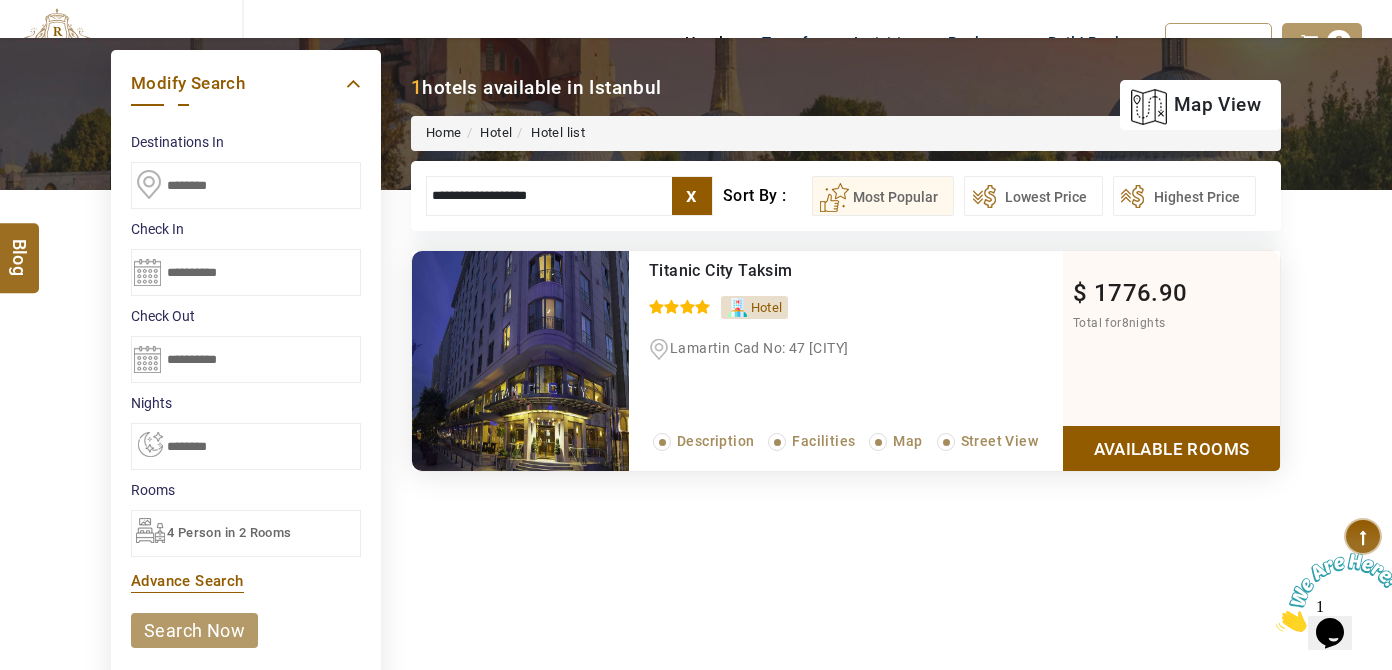 type on "**********" 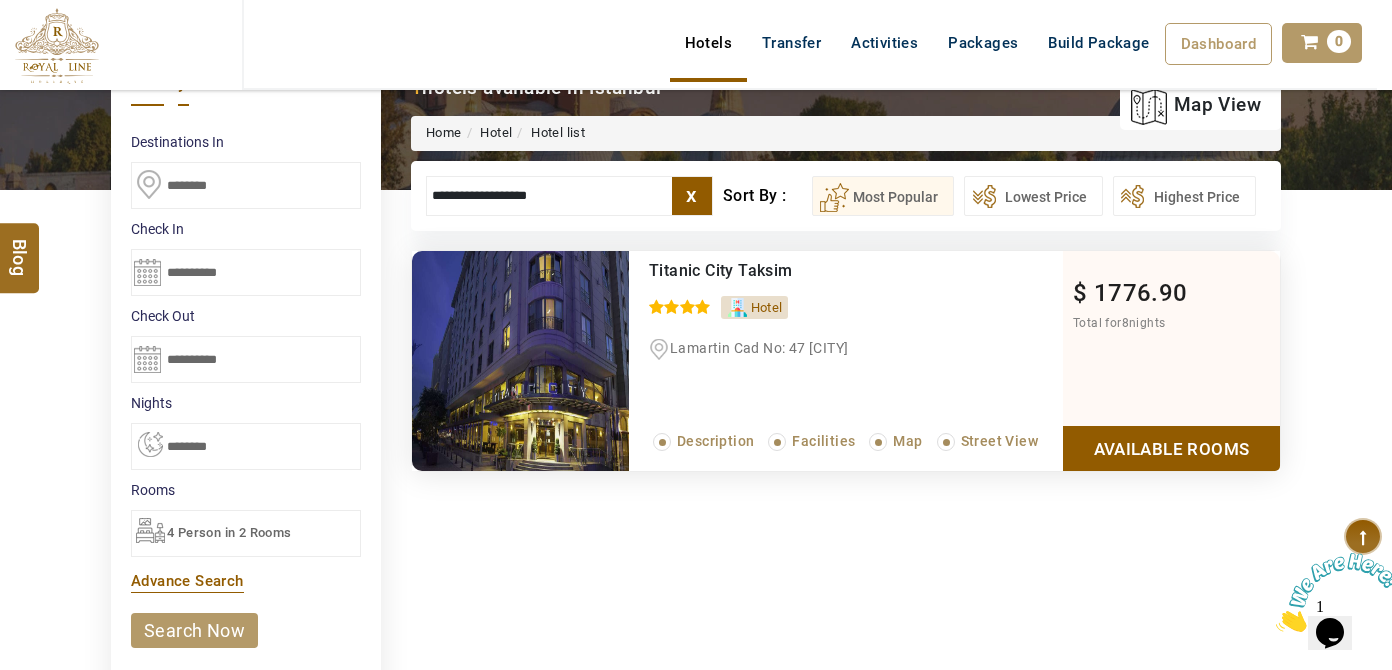 click on "Available Rooms" at bounding box center [1171, 448] 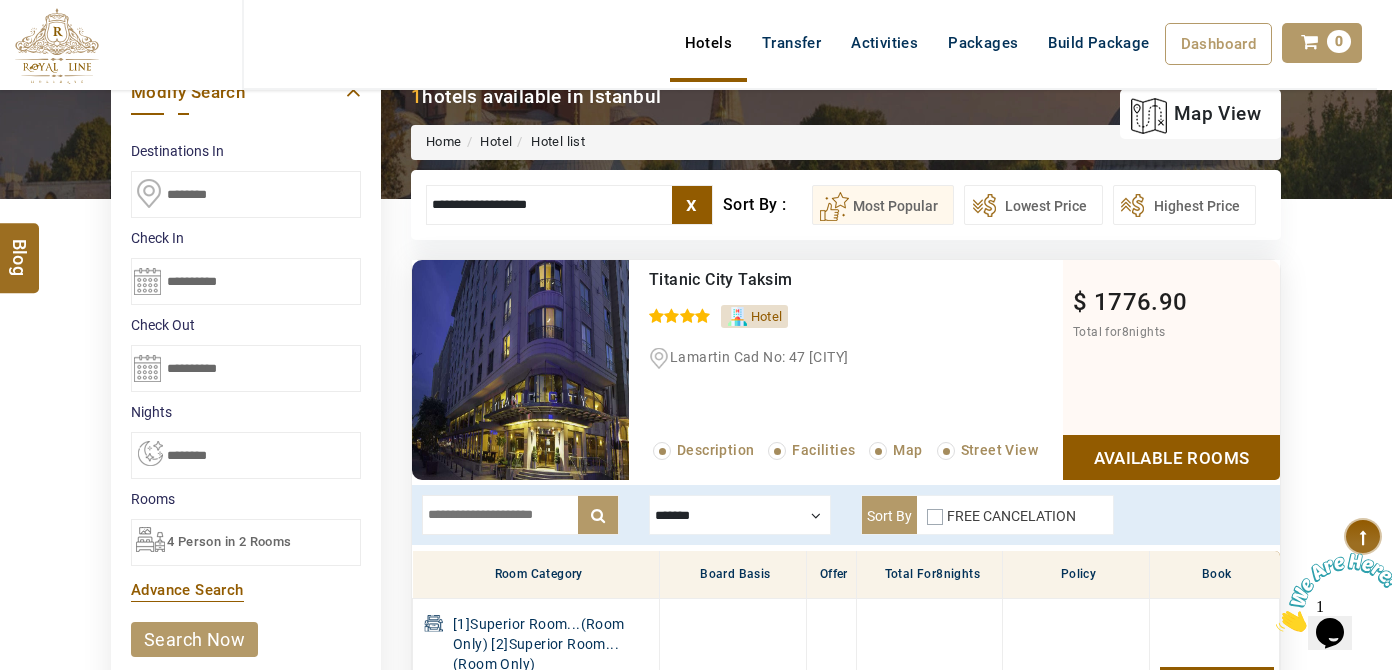 scroll, scrollTop: 0, scrollLeft: 0, axis: both 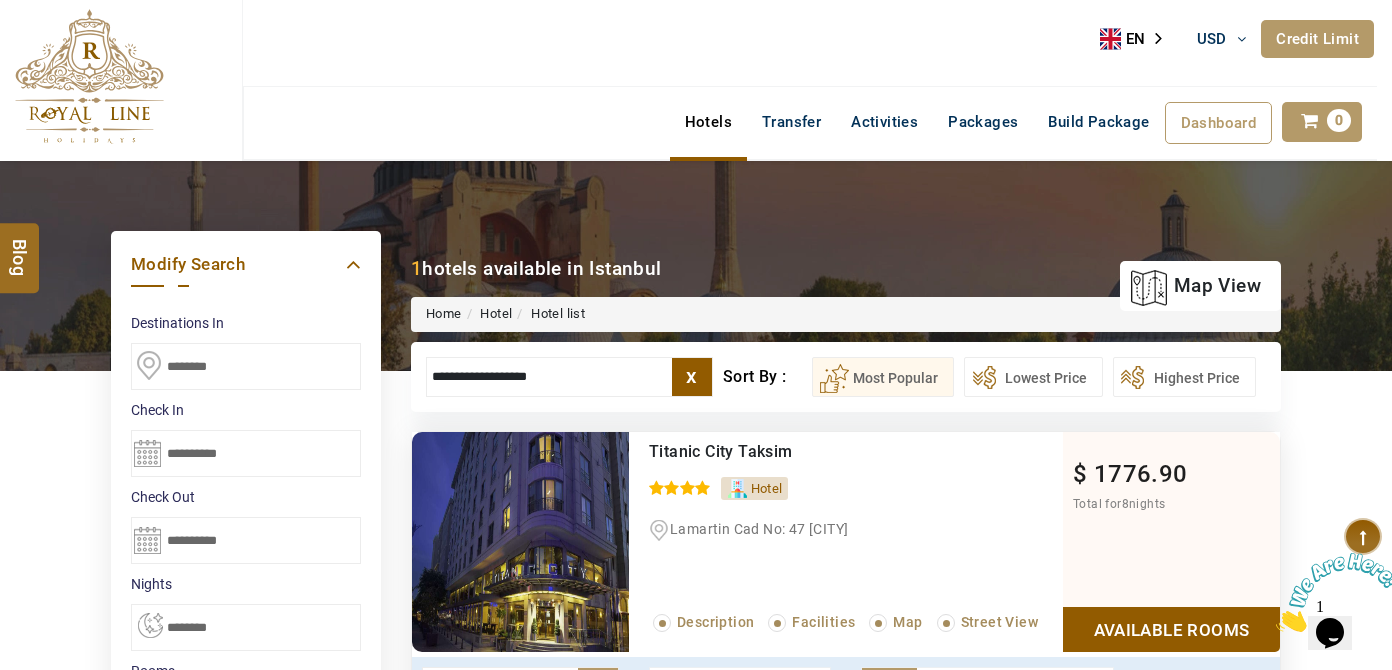 click on "x" at bounding box center (692, 377) 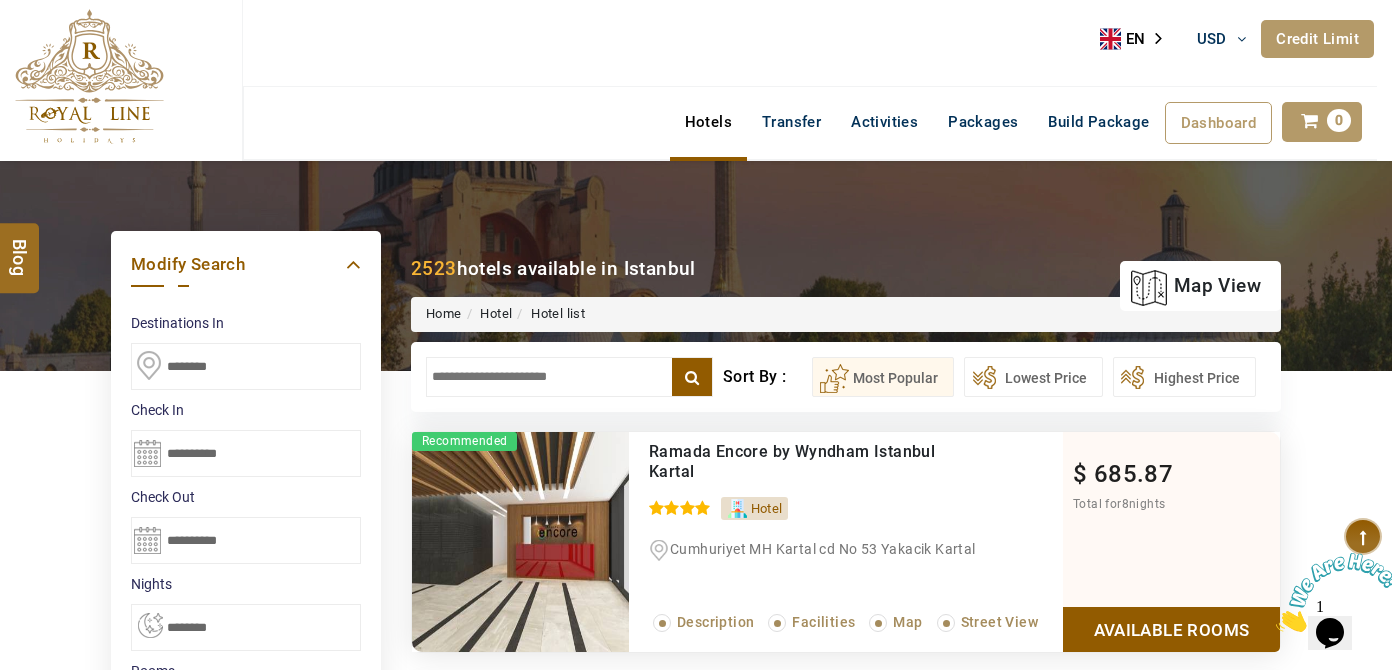 click at bounding box center (569, 377) 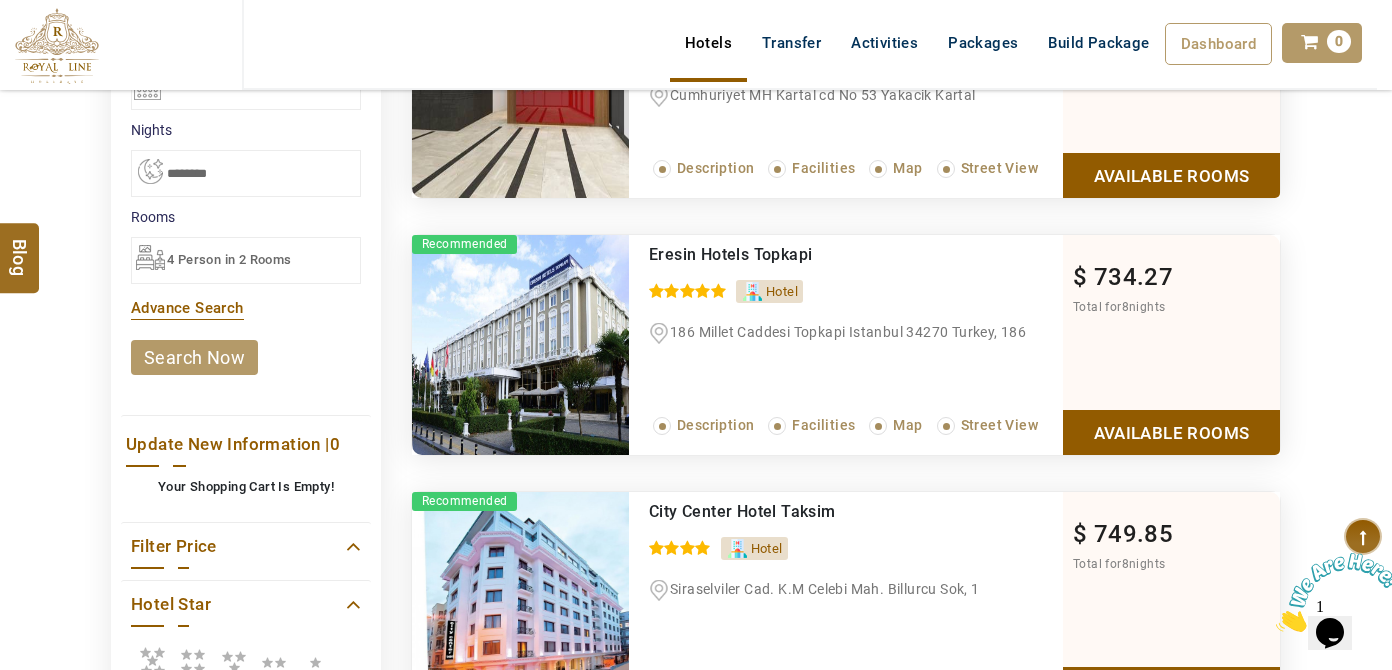 scroll, scrollTop: 90, scrollLeft: 0, axis: vertical 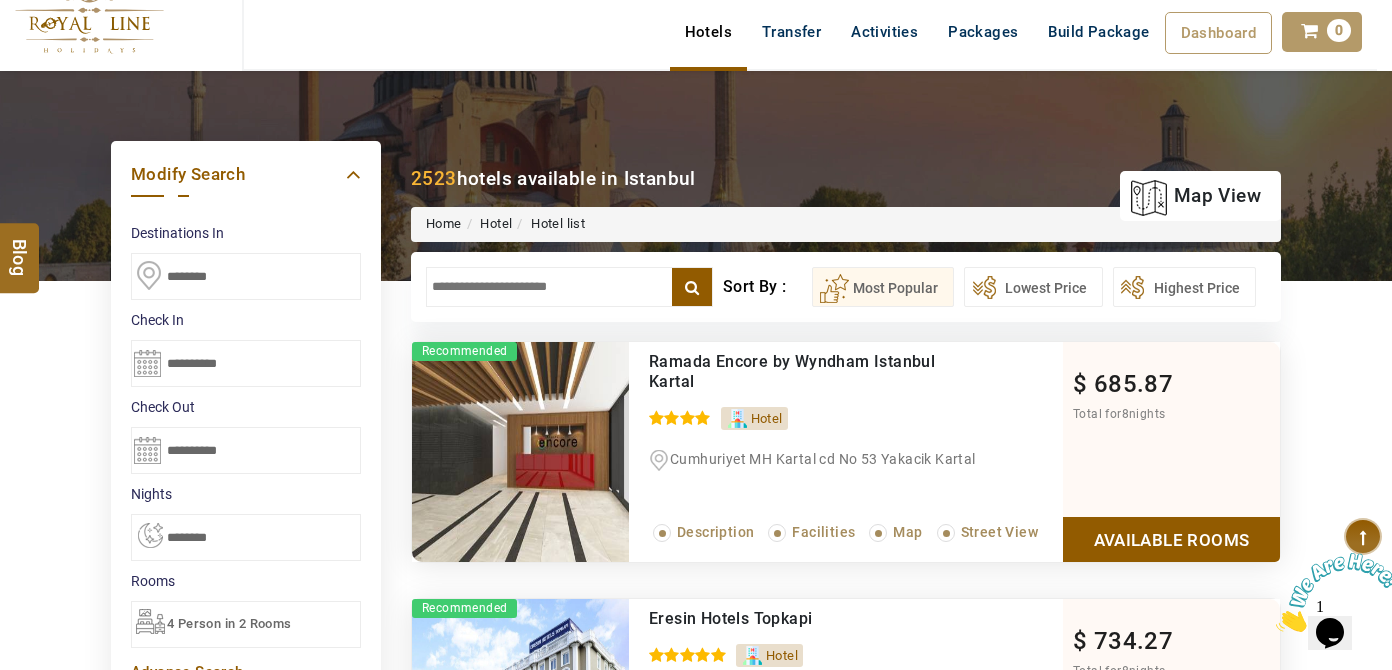 click on "**********" at bounding box center (696, 953) 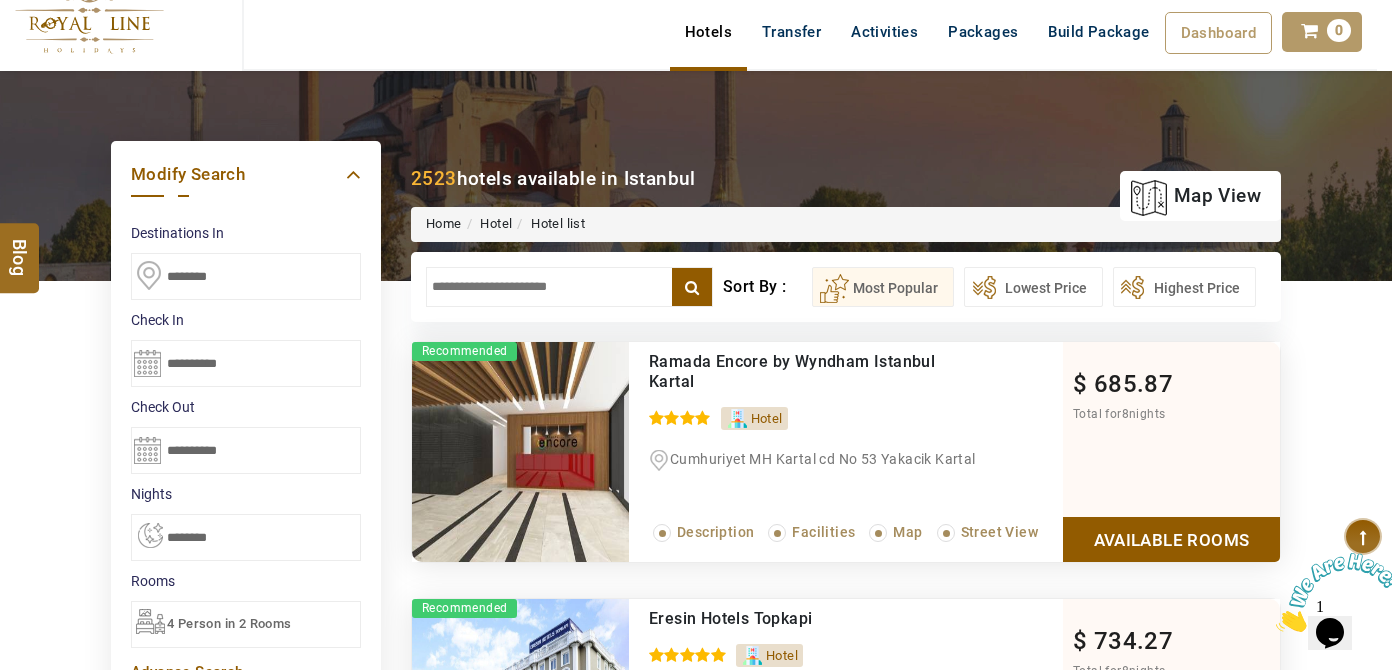 click at bounding box center [569, 287] 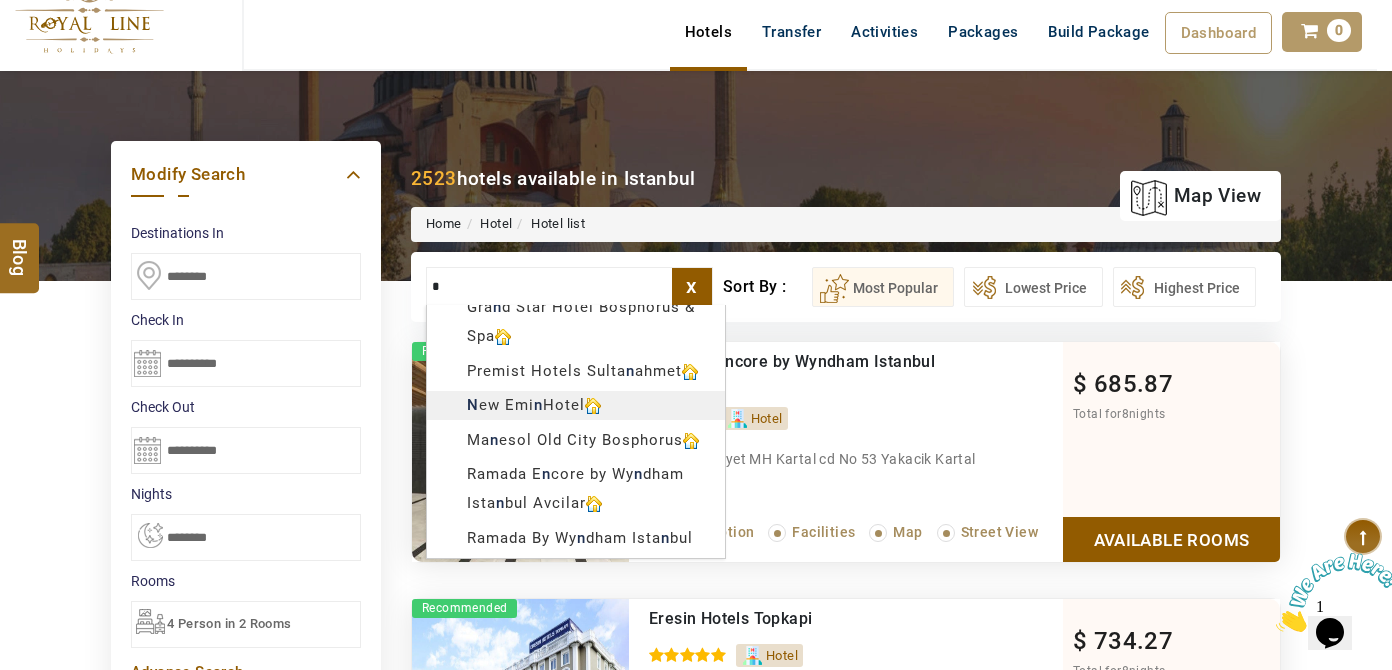 scroll, scrollTop: 363, scrollLeft: 0, axis: vertical 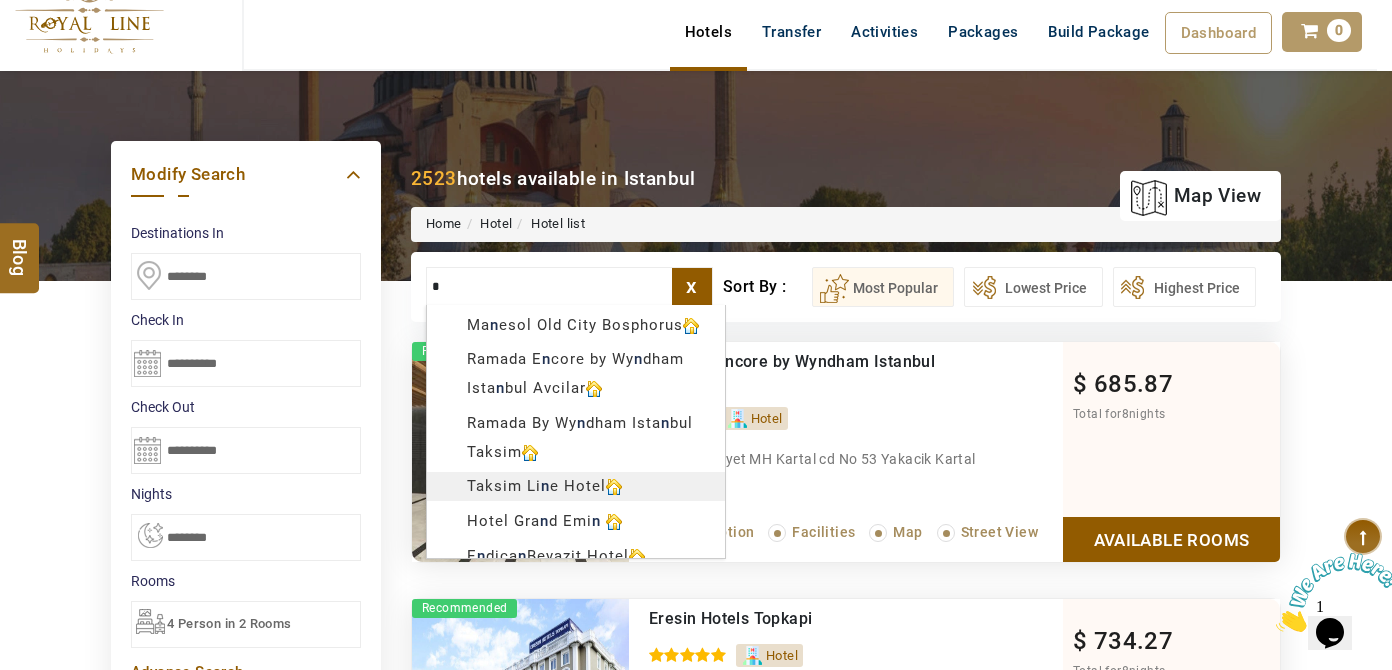 click on "z-Carl
+971 [PHONE] info@[DOMAIN] About Us What we Offer Blog Why Us Contact Hotels  Transfer Activities Packages Build Package Dashboard My Profile My Booking My Reports My Quotation Sign Out 0 Points Redeem Now To Redeem 8664  Points Future Points  4348   Points Credit Limit Credit Limit USD 25000.00 70% Complete Used USD 17410.22 Available USD 7589.78 Setting  Looks like you haven't added anything to your cart yet Countinue Shopping ****** ****** Please Wait.. Blog demo
Remember me Forgot
password? LOG IN Don't have an account?   Register Now My Booking View/ Print/Cancel Your Booking without Signing in Submit Applying Filters...... Hotels For You Will Be Loading Soon demo
In A Few Moment, You Will Be Celebrating Best Hotel options galore ! Check In   CheckOut Rooms Rooms Please Wait Please Wait ... X" at bounding box center [696, 1047] 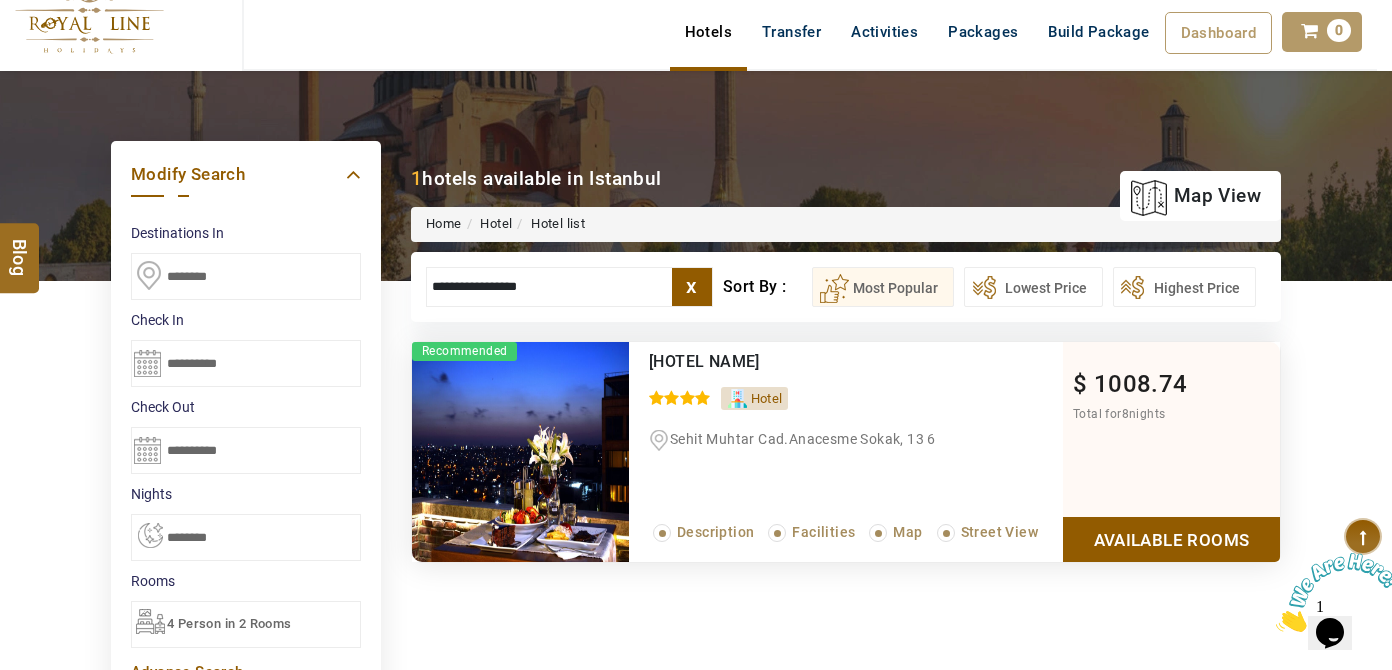 type on "**********" 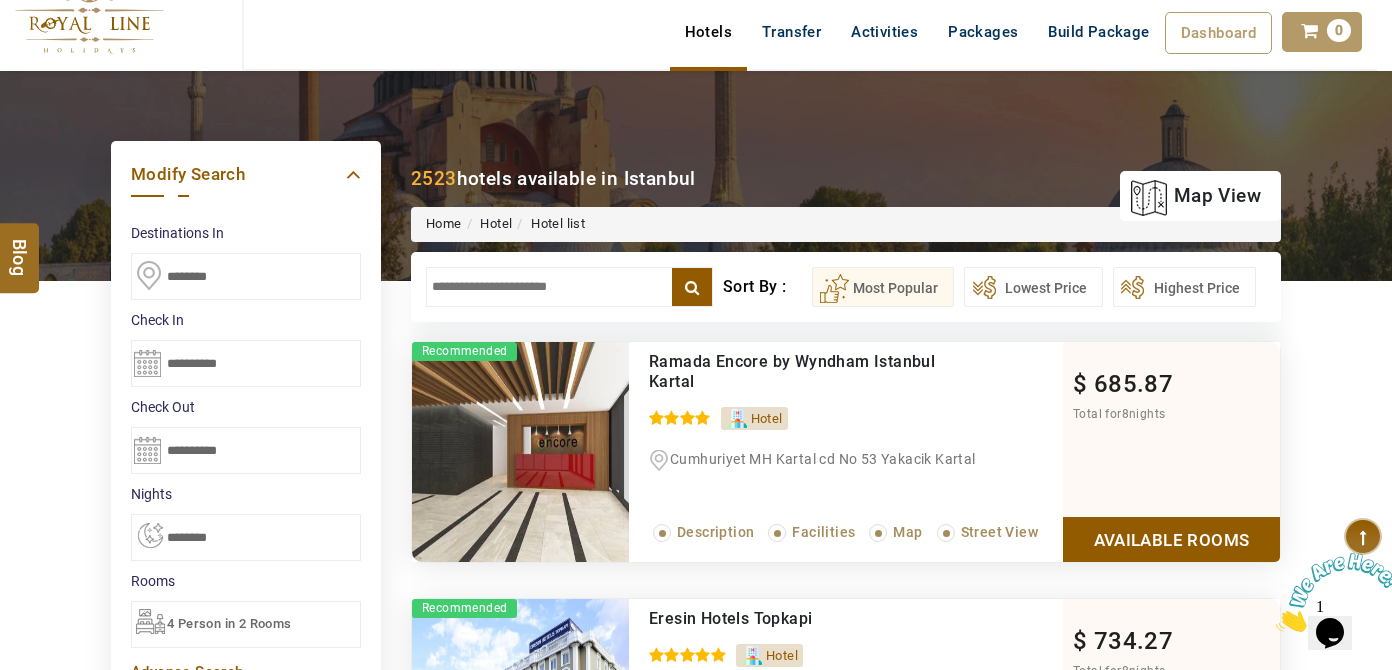 click at bounding box center [569, 287] 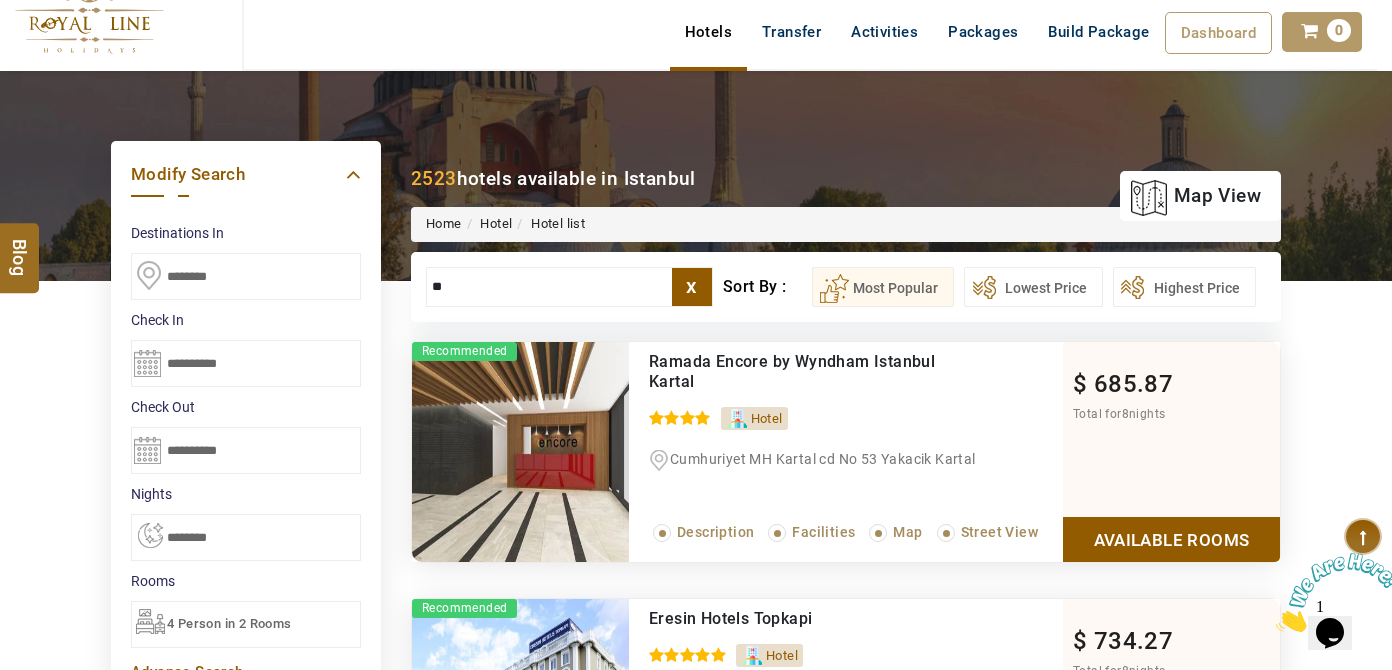 scroll, scrollTop: 0, scrollLeft: 0, axis: both 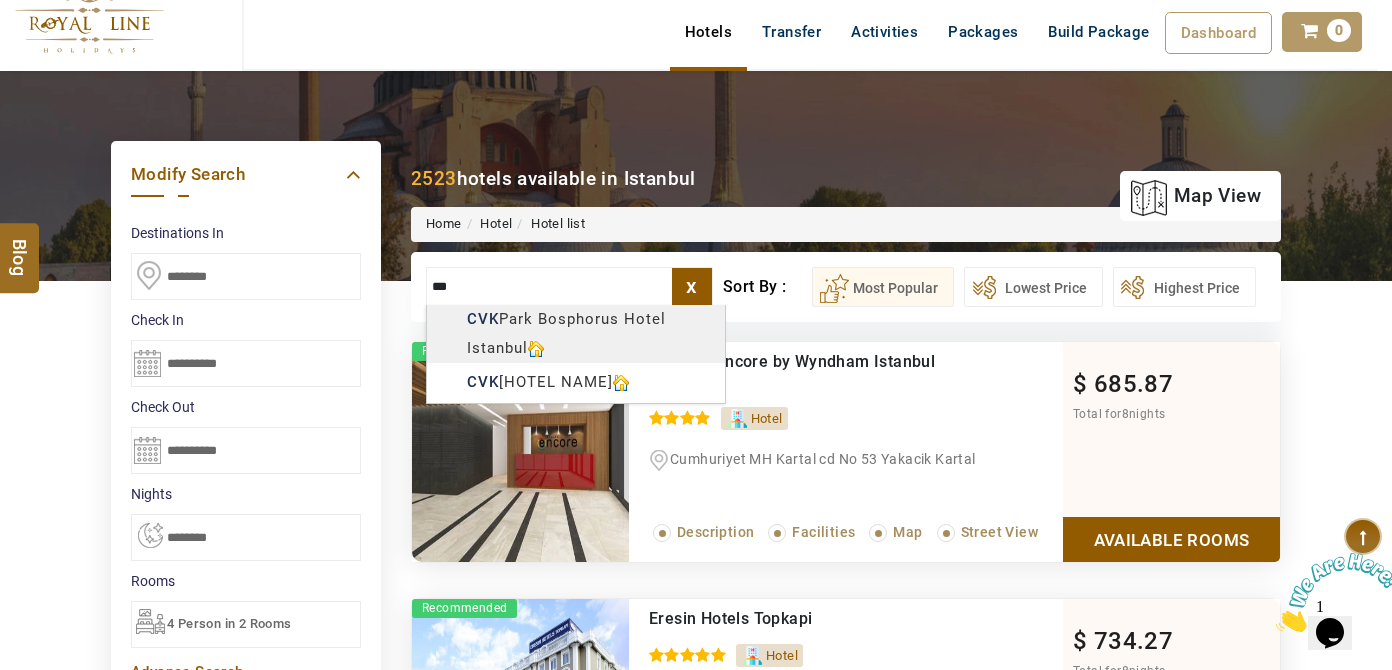 click on "z-Carl
+971 [PHONE] info@[DOMAIN] About Us What we Offer Blog Why Us Contact Hotels  Transfer Activities Packages Build Package Dashboard My Profile My Booking My Reports My Quotation Sign Out 0 Points Redeem Now To Redeem 8664  Points Future Points  4348   Points Credit Limit Credit Limit USD 25000.00 70% Complete Used USD 17410.22 Available USD 7589.78 Setting  Looks like you haven't added anything to your cart yet Countinue Shopping ****** ****** Please Wait.. Blog demo
Remember me Forgot
password? LOG IN Don't have an account?   Register Now My Booking View/ Print/Cancel Your Booking without Signing in Submit Applying Filters...... Hotels For You Will Be Loading Soon demo
In A Few Moment, You Will Be Celebrating Best Hotel options galore ! Check In   CheckOut Rooms Rooms Please Wait Please Wait ... X" at bounding box center [696, 1047] 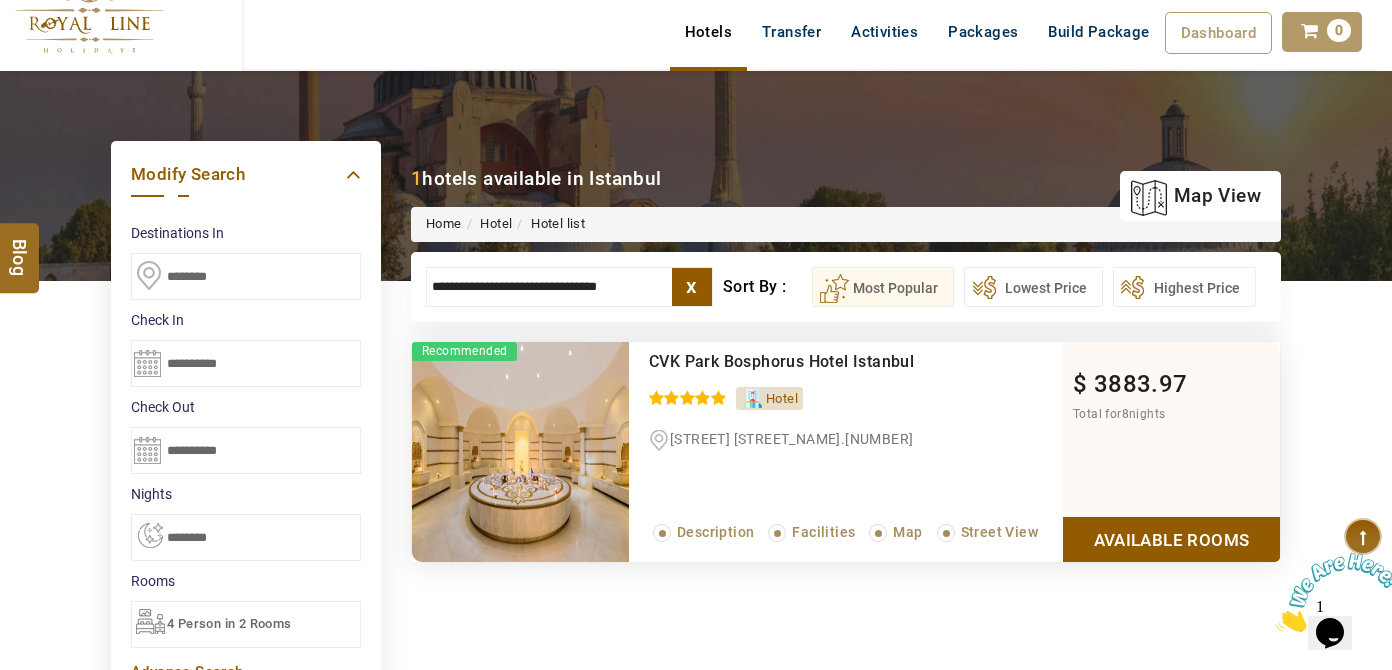type on "**********" 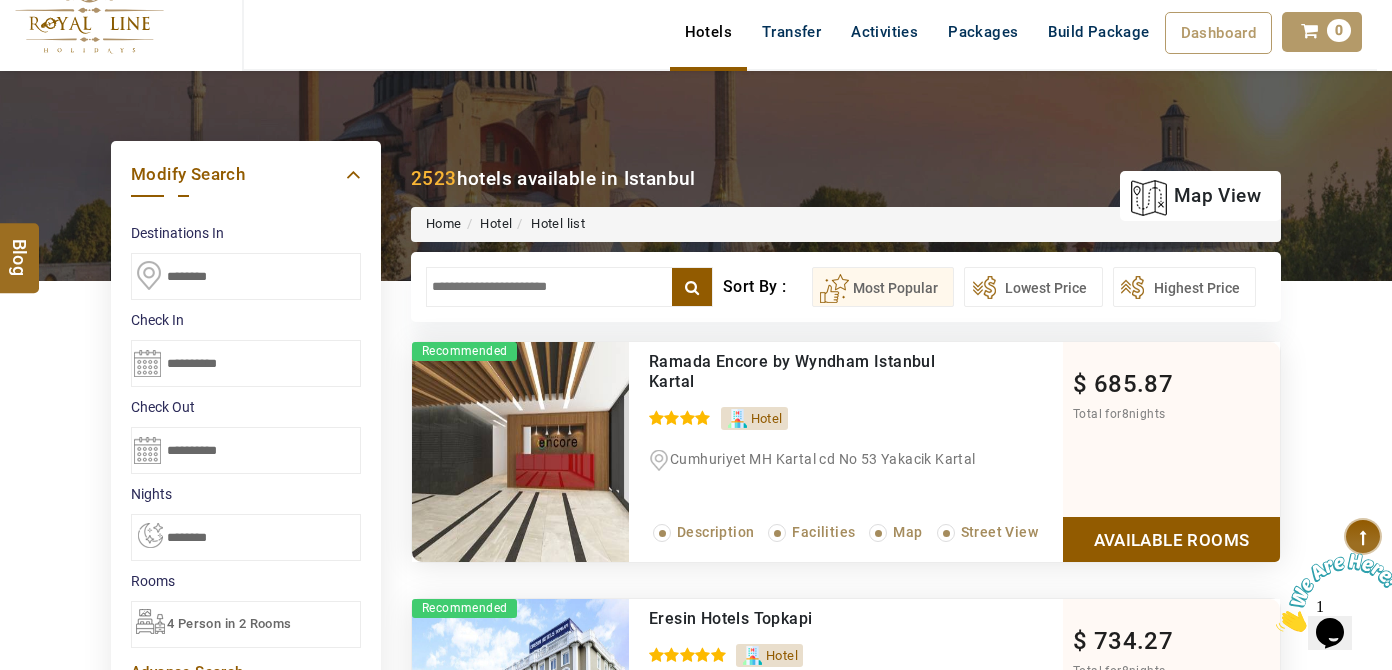 click at bounding box center [569, 287] 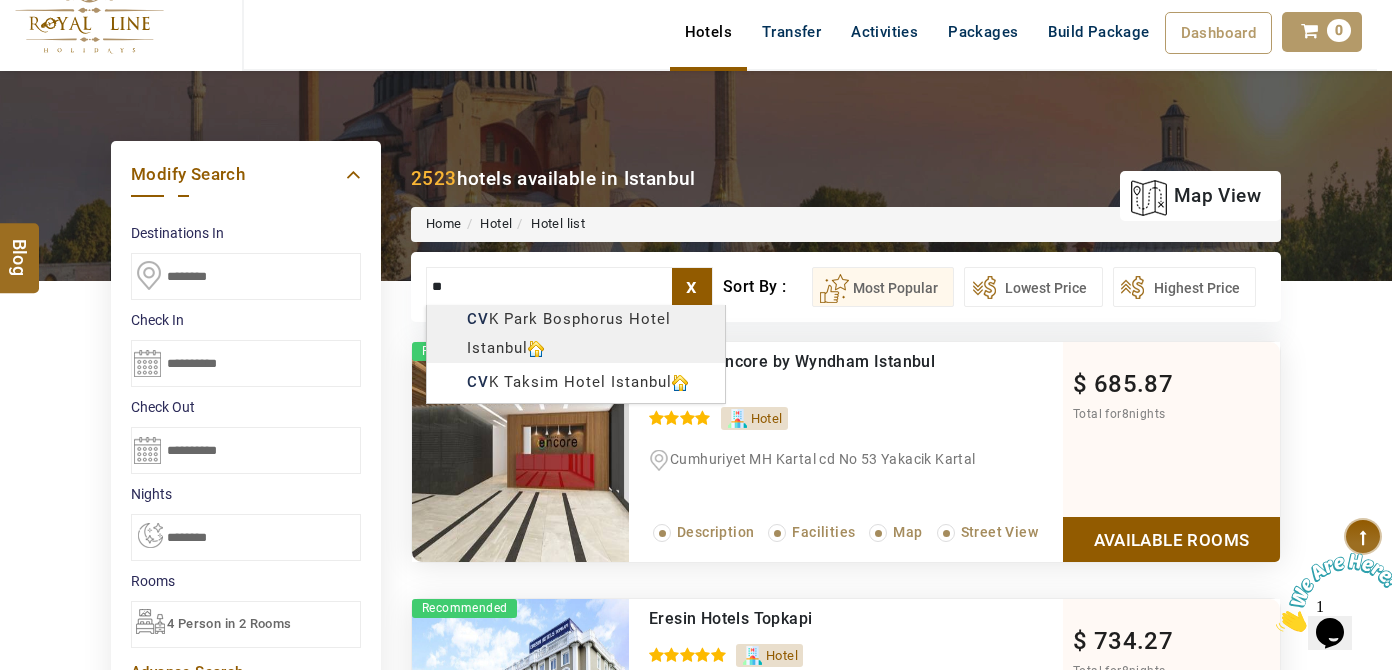 click on "z-Carl
+971 [PHONE] info@[DOMAIN] About Us What we Offer Blog Why Us Contact Hotels  Transfer Activities Packages Build Package Dashboard My Profile My Booking My Reports My Quotation Sign Out 0 Points Redeem Now To Redeem 8664  Points Future Points  4348   Points Credit Limit Credit Limit USD 25000.00 70% Complete Used USD 17410.22 Available USD 7589.78 Setting  Looks like you haven't added anything to your cart yet Countinue Shopping ****** ****** Please Wait.. Blog demo
Remember me Forgot
password? LOG IN Don't have an account?   Register Now My Booking View/ Print/Cancel Your Booking without Signing in Submit Applying Filters...... Hotels For You Will Be Loading Soon demo
In A Few Moment, You Will Be Celebrating Best Hotel options galore ! Check In   CheckOut Rooms Rooms Please Wait Please Wait ... X" at bounding box center [696, 1047] 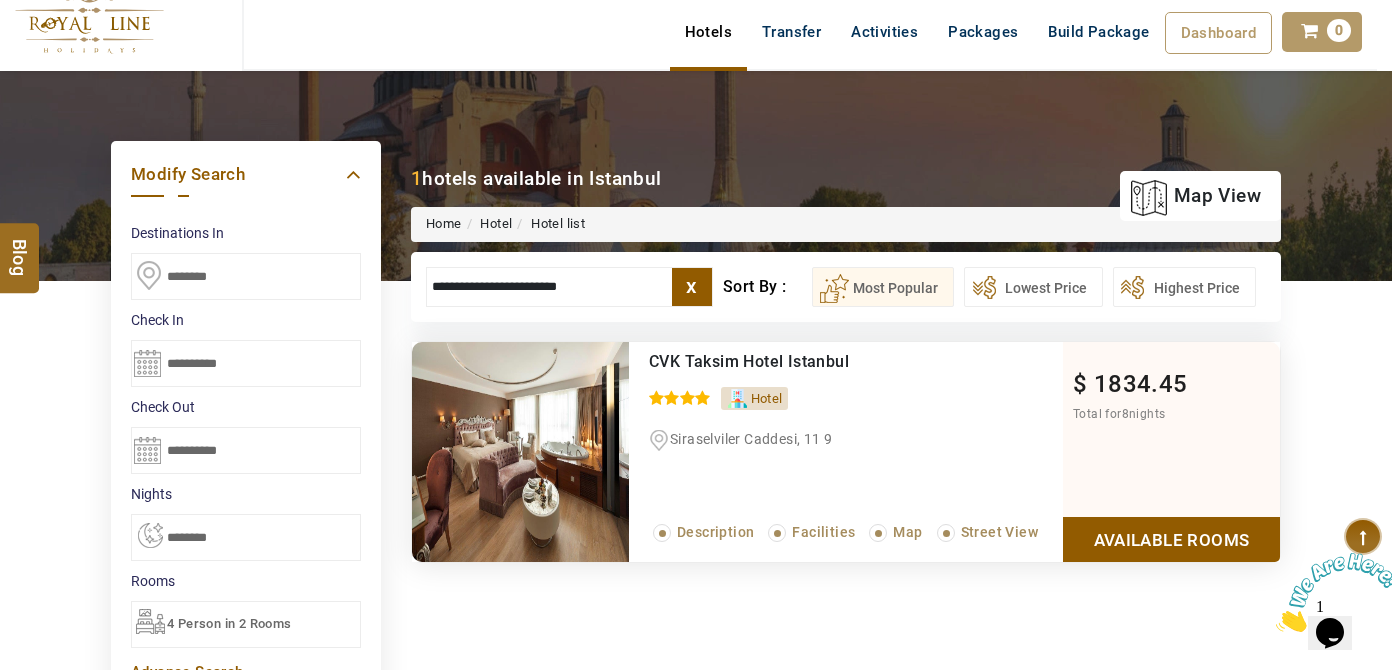 type on "**********" 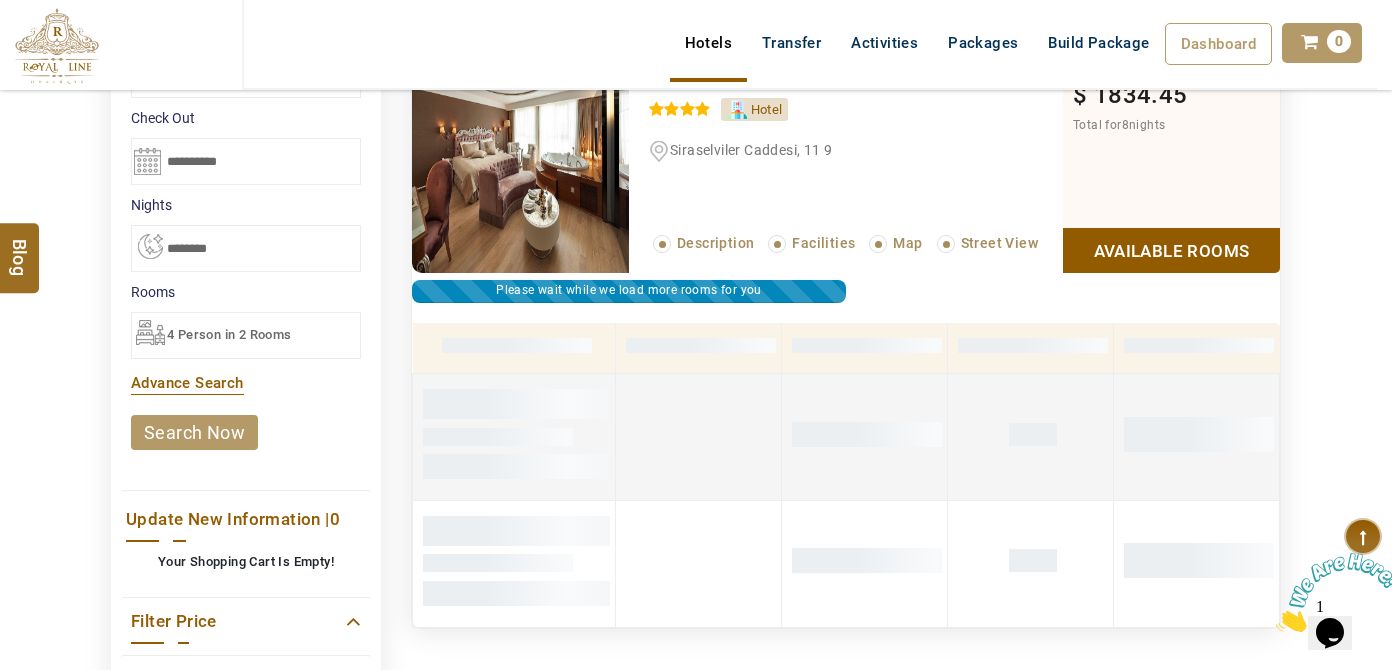 scroll, scrollTop: 470, scrollLeft: 0, axis: vertical 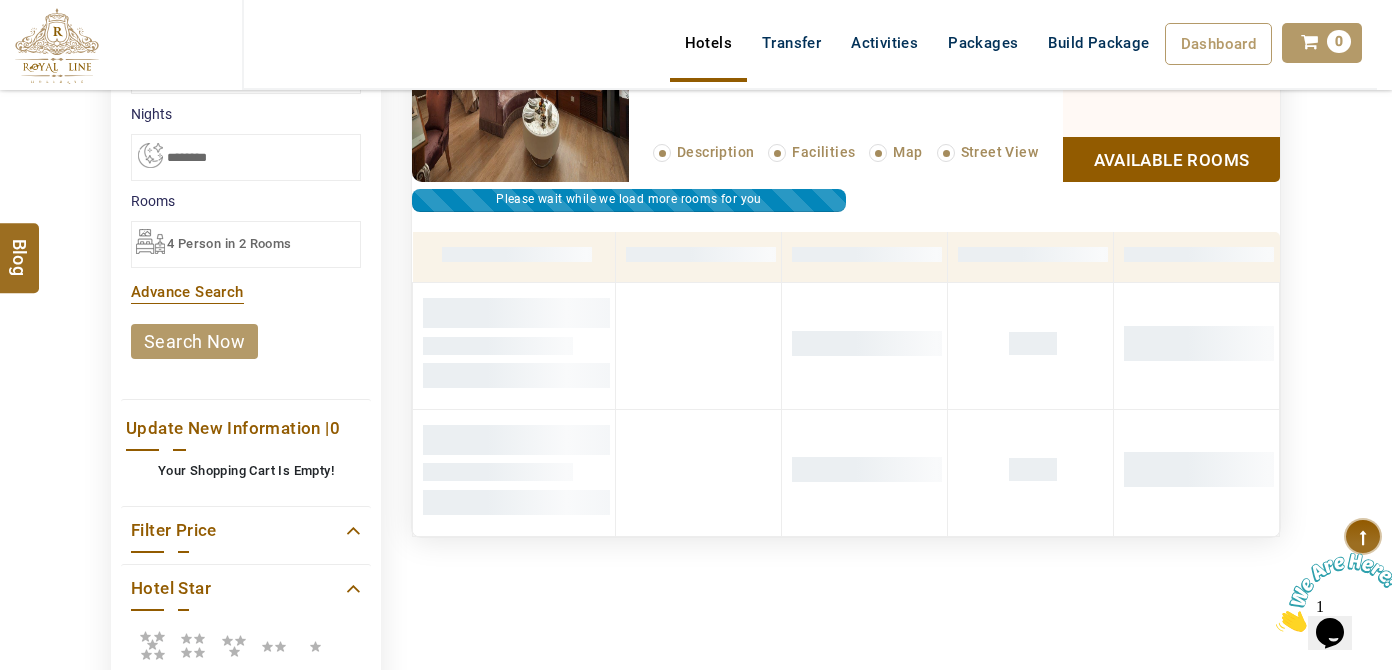 click on "4 Person in    2 Rooms" at bounding box center (246, 244) 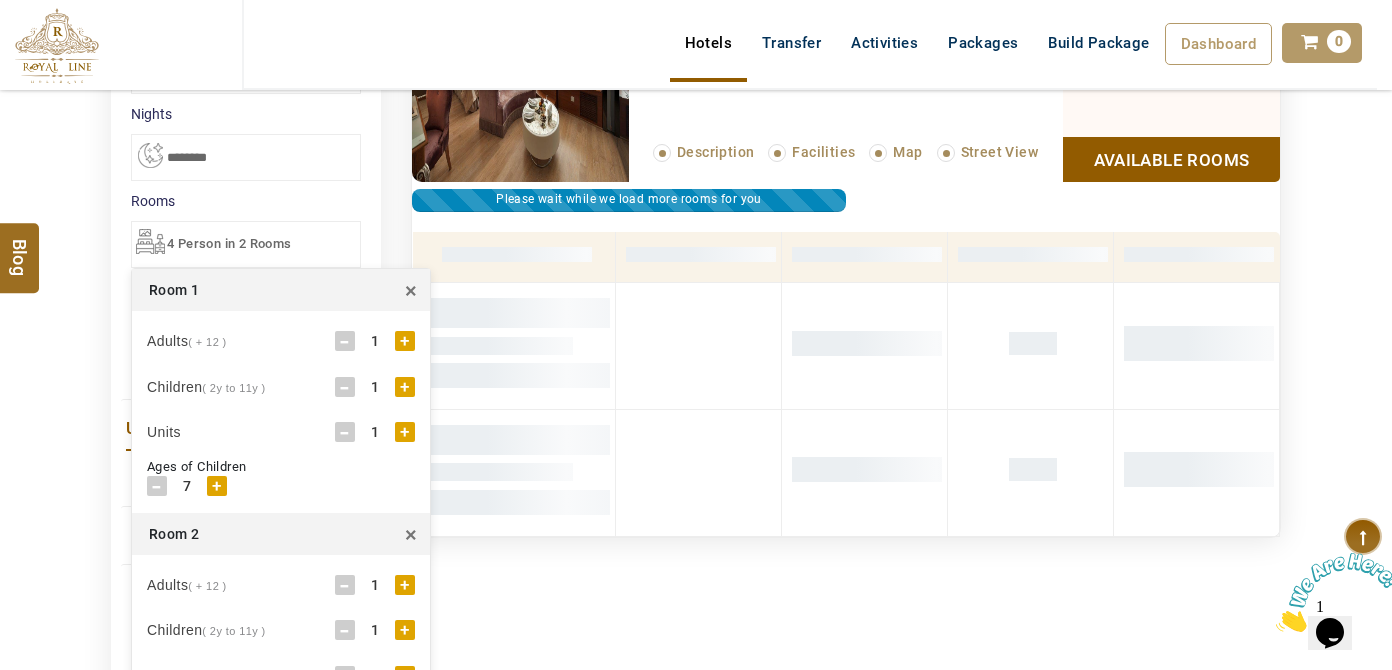 click on "×" at bounding box center [411, 534] 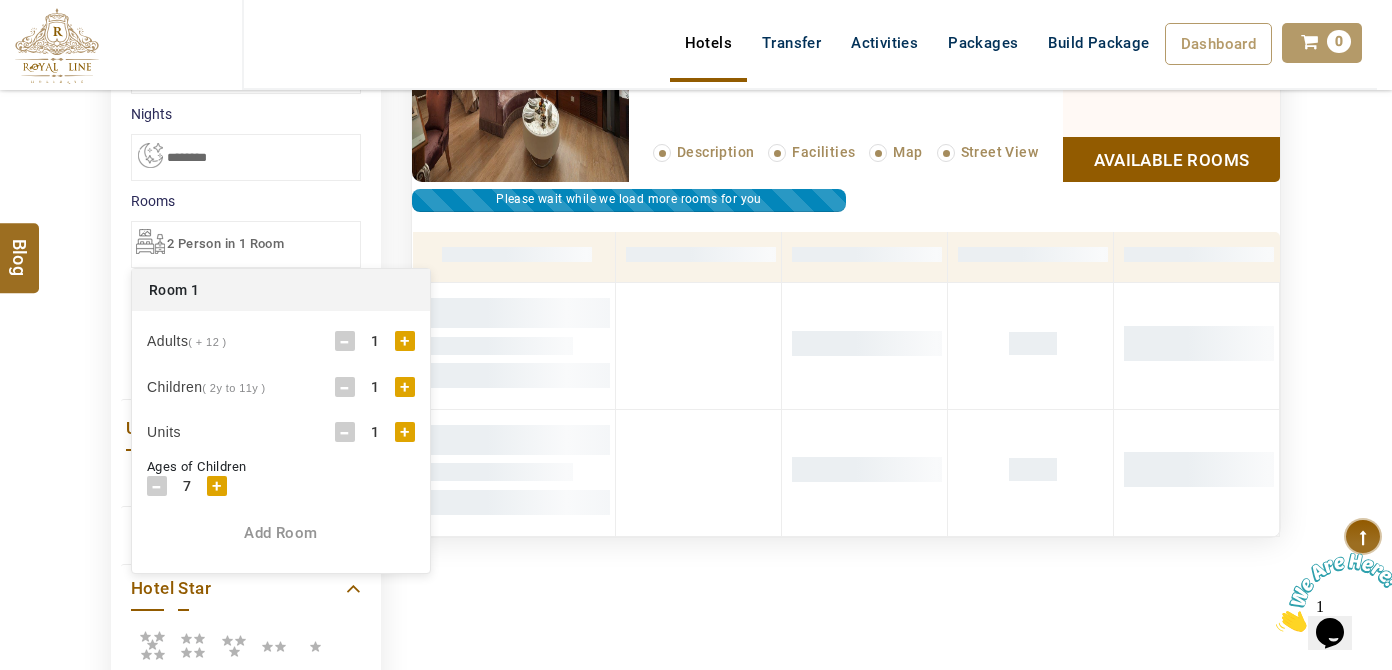 click on "+" at bounding box center [405, 387] 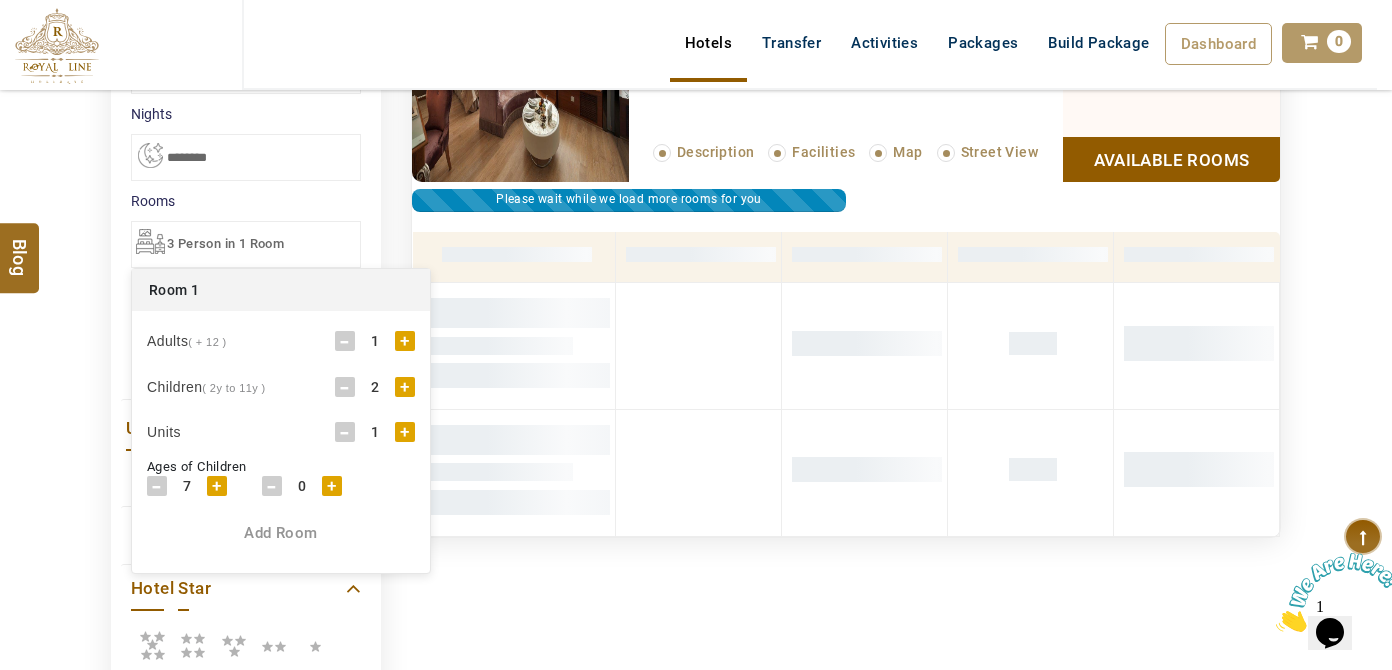 click on "+" at bounding box center [405, 341] 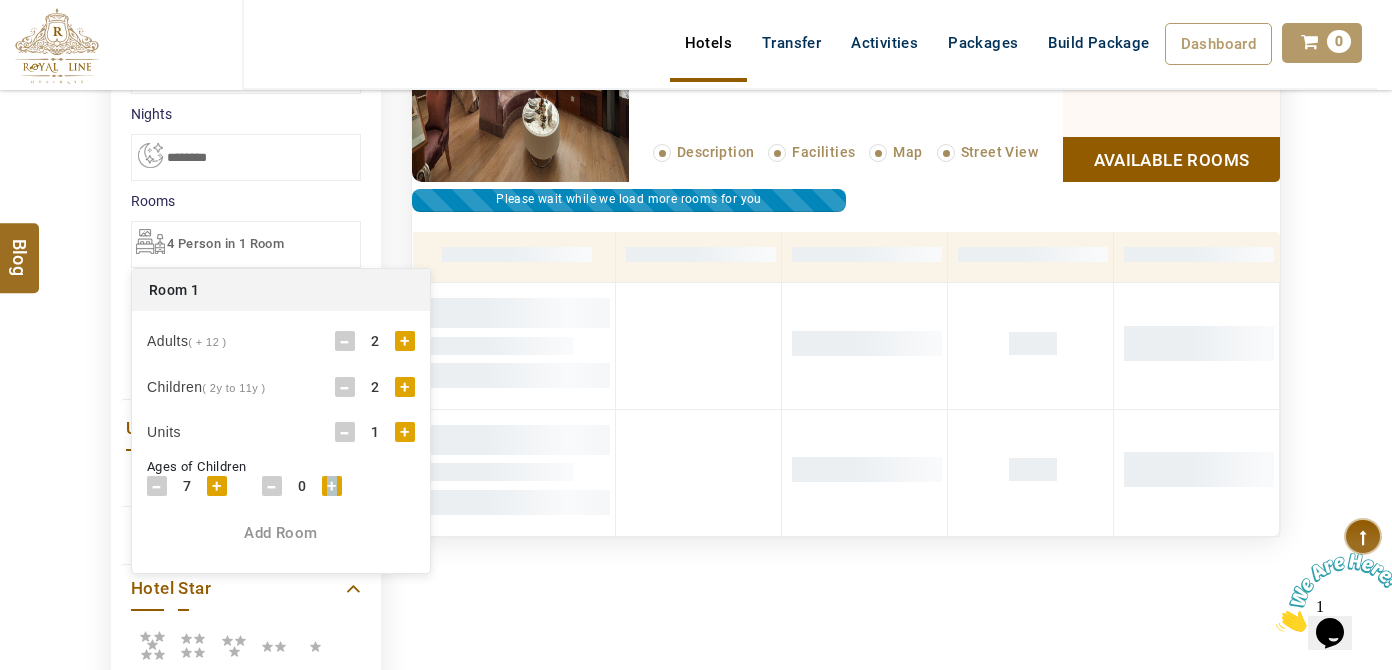 click on "+" at bounding box center (332, 486) 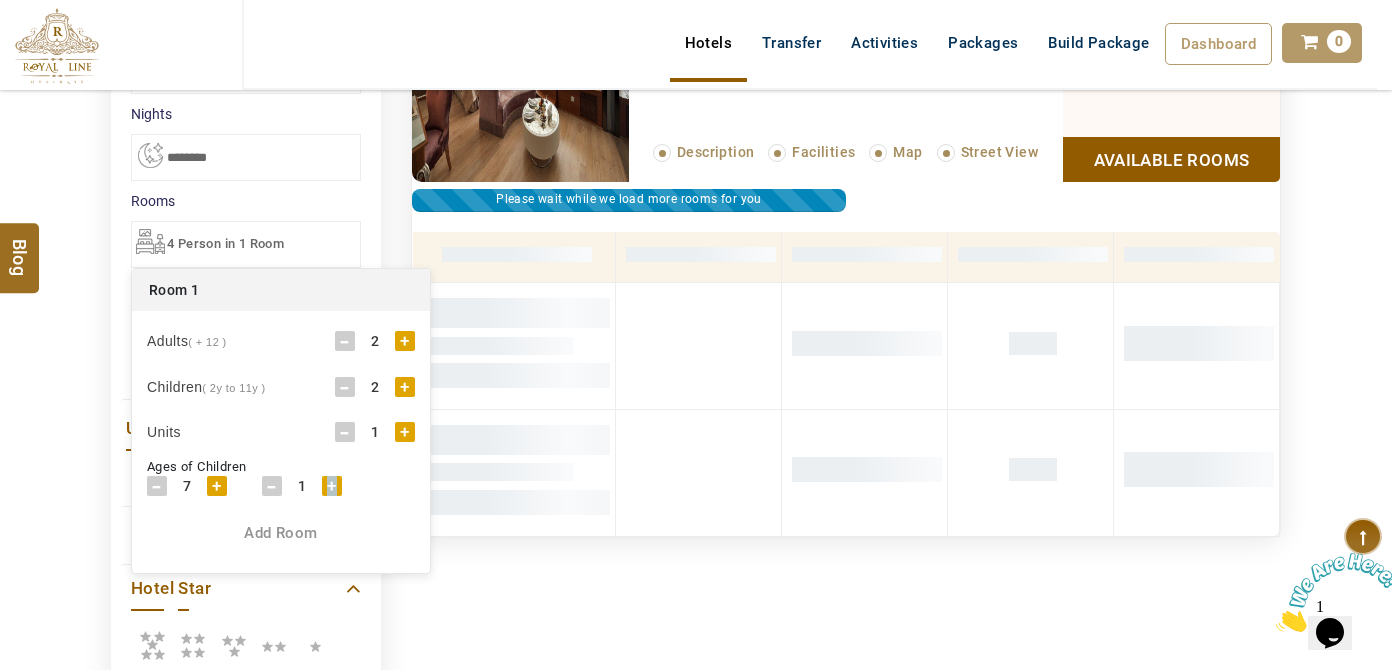 click on "+" at bounding box center [332, 486] 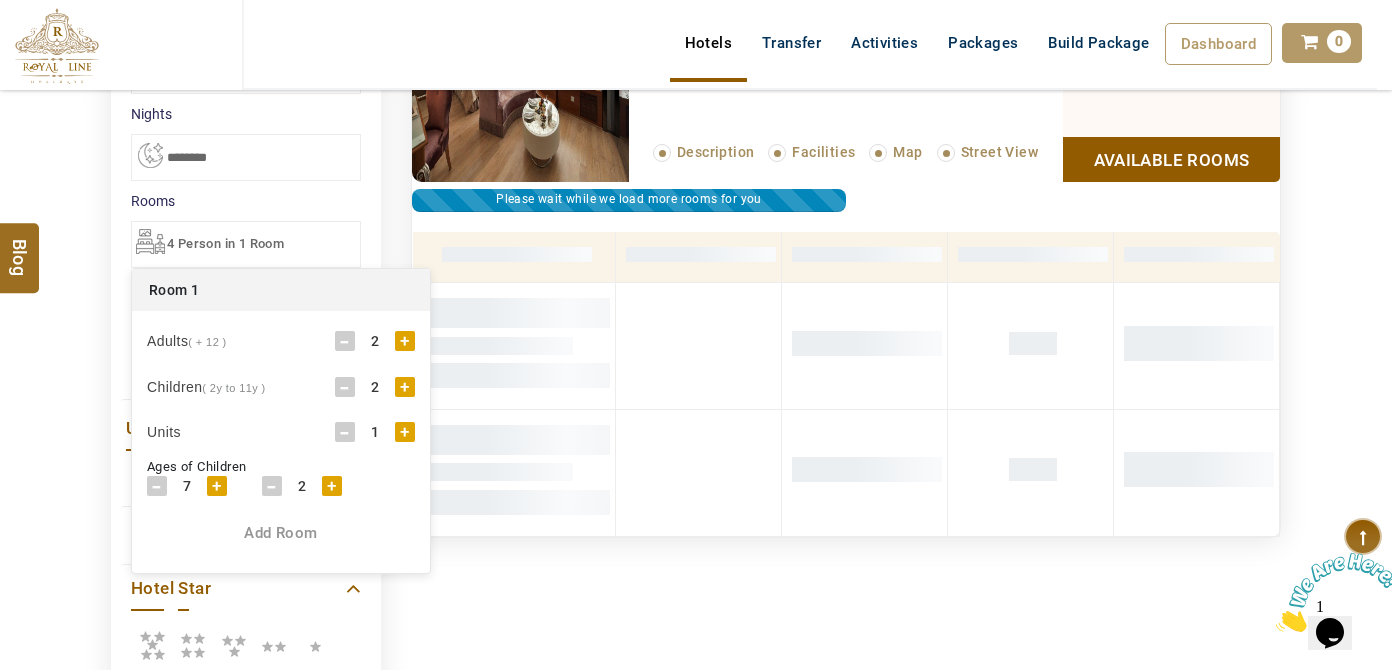 click on "+" at bounding box center (332, 486) 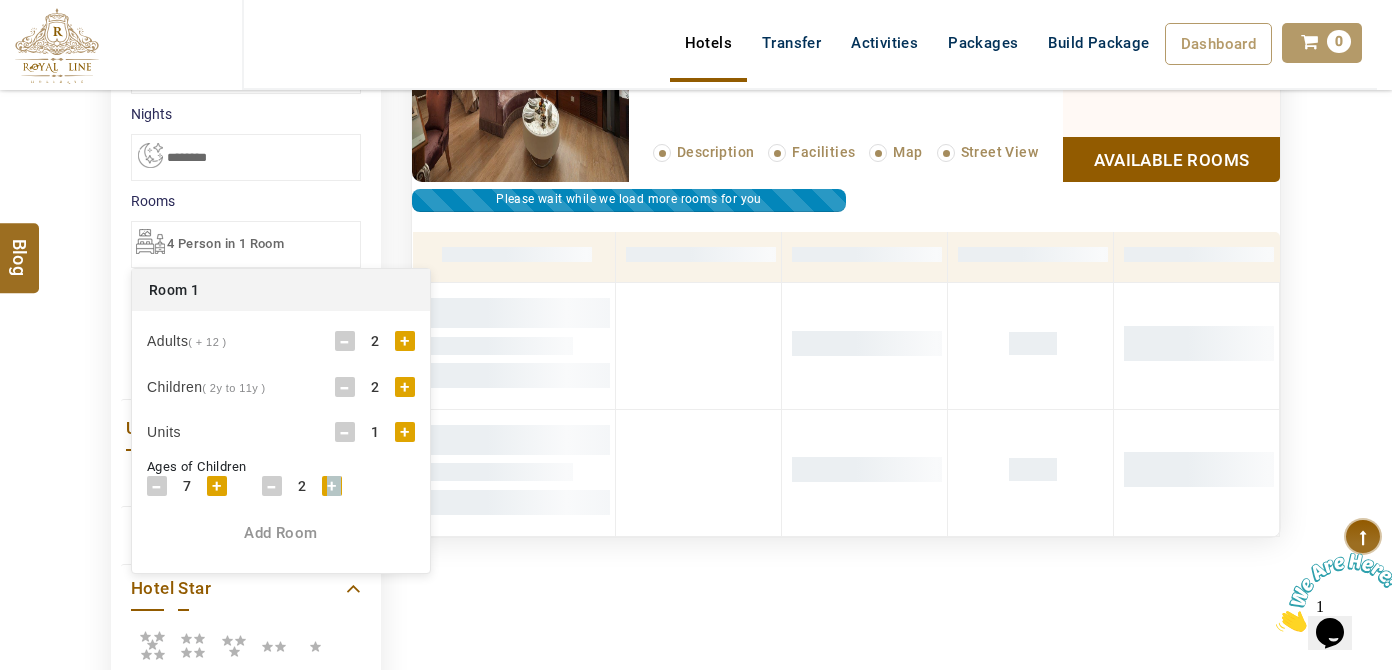 click on "+" at bounding box center [332, 486] 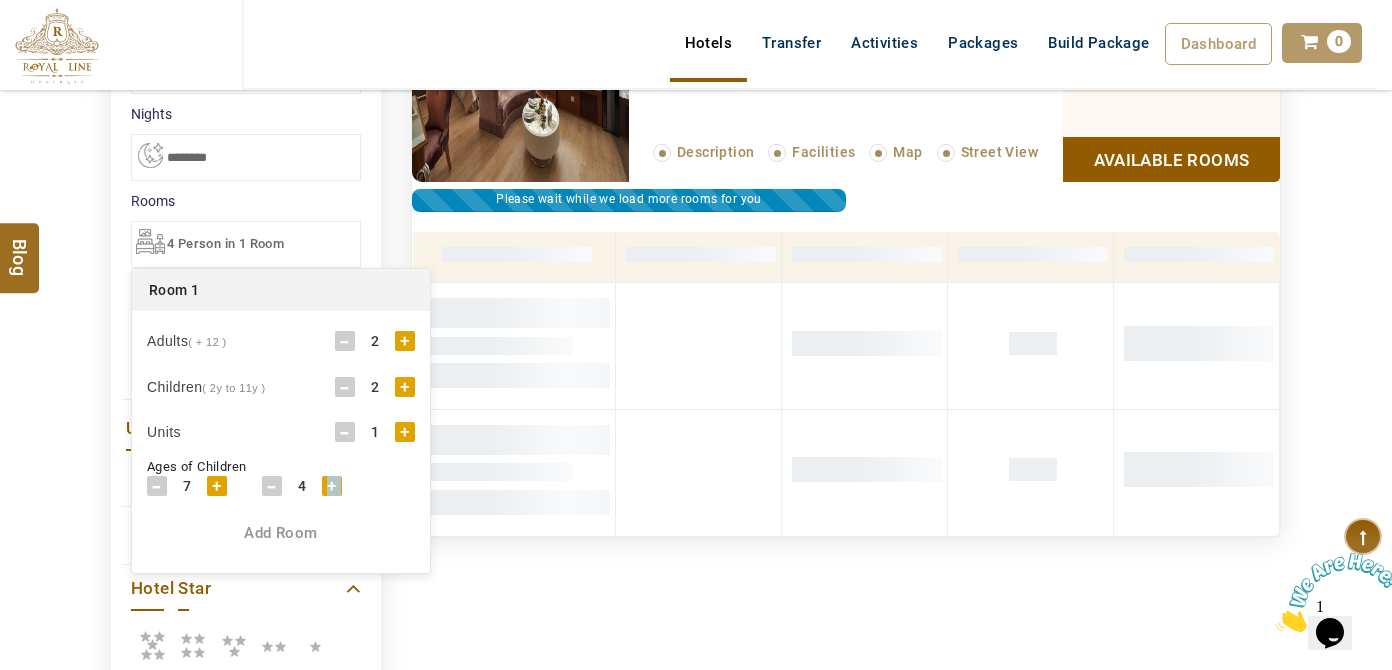 click on "+" at bounding box center [332, 486] 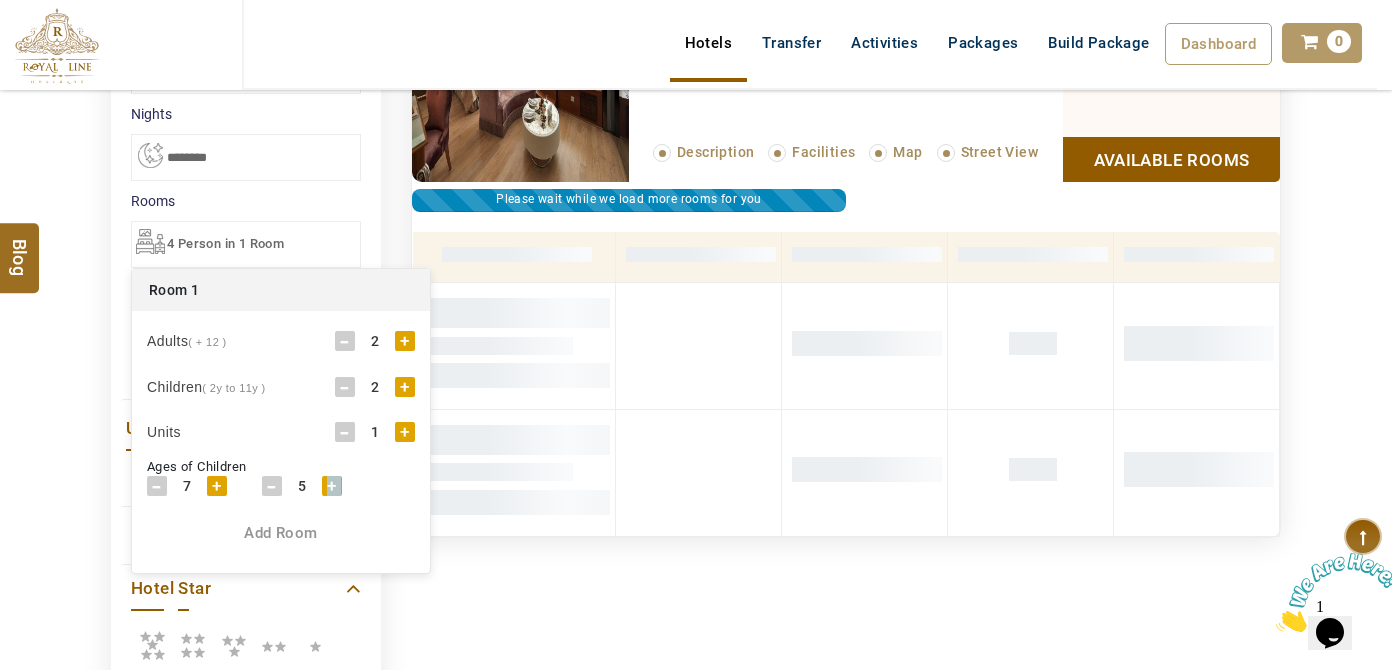 click on "+" at bounding box center [332, 486] 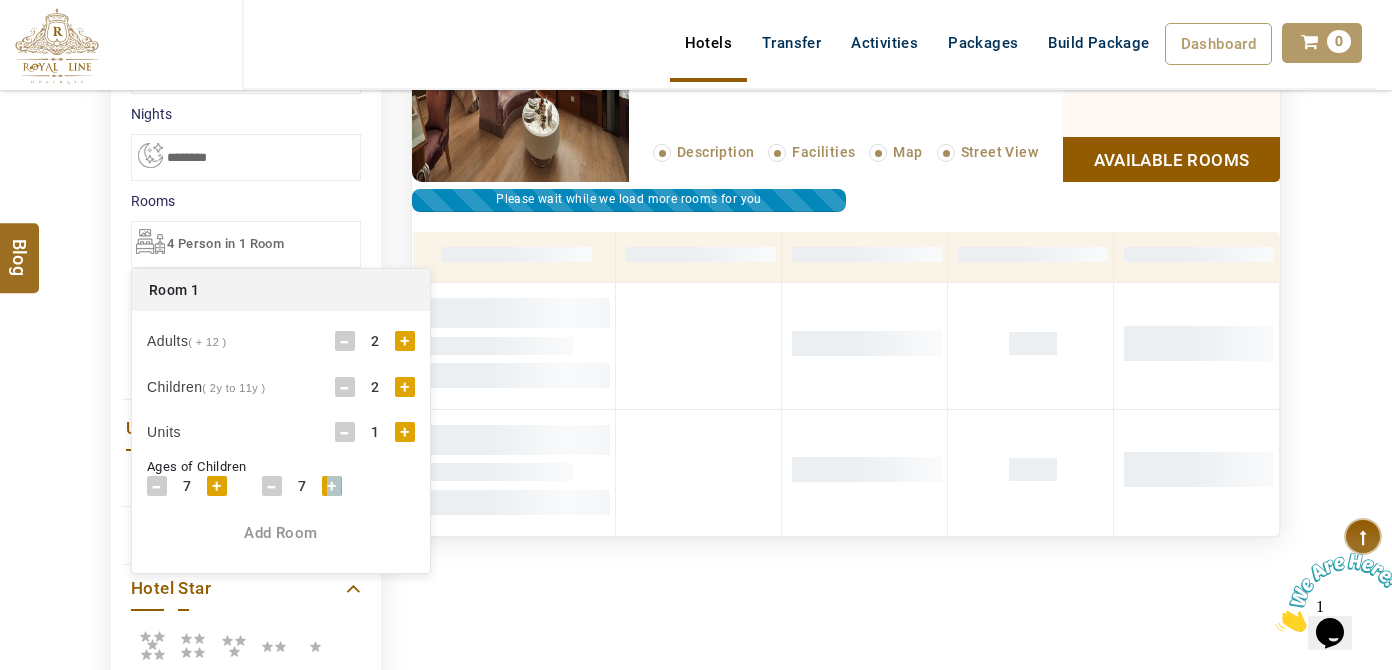 click on "+" at bounding box center (332, 486) 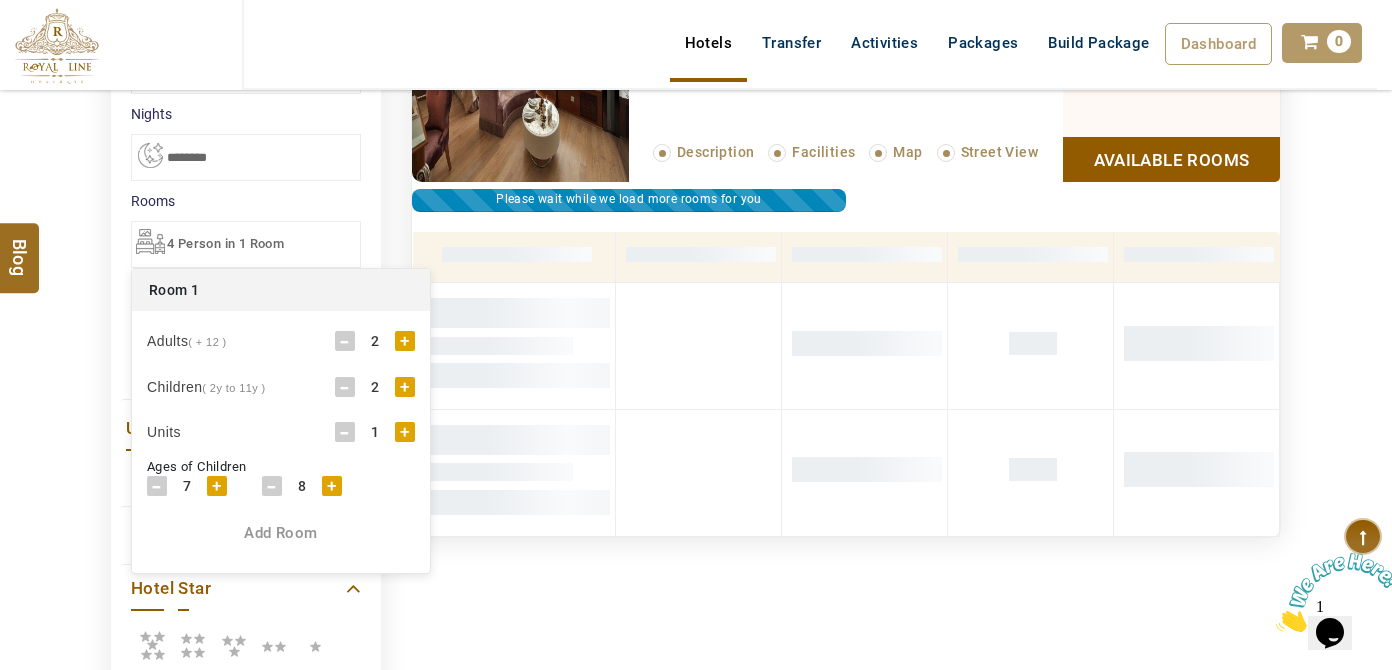 click on "+" at bounding box center [332, 486] 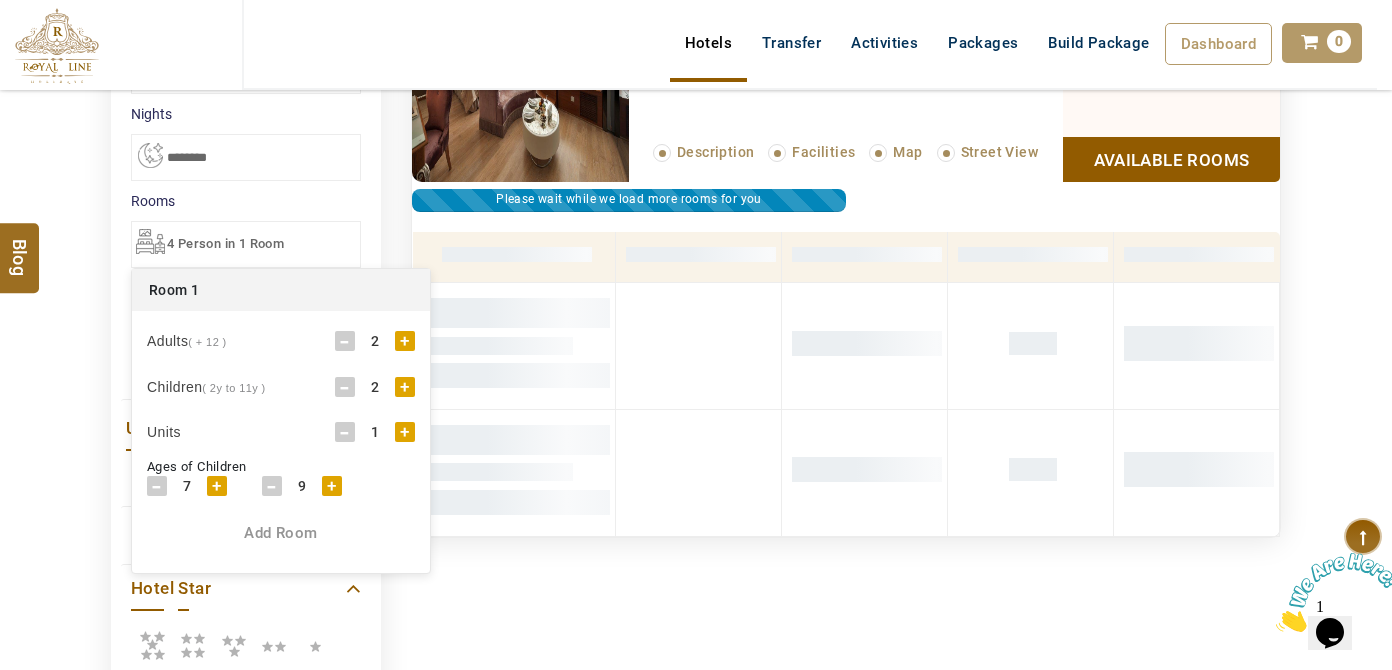 click on "+" at bounding box center [332, 486] 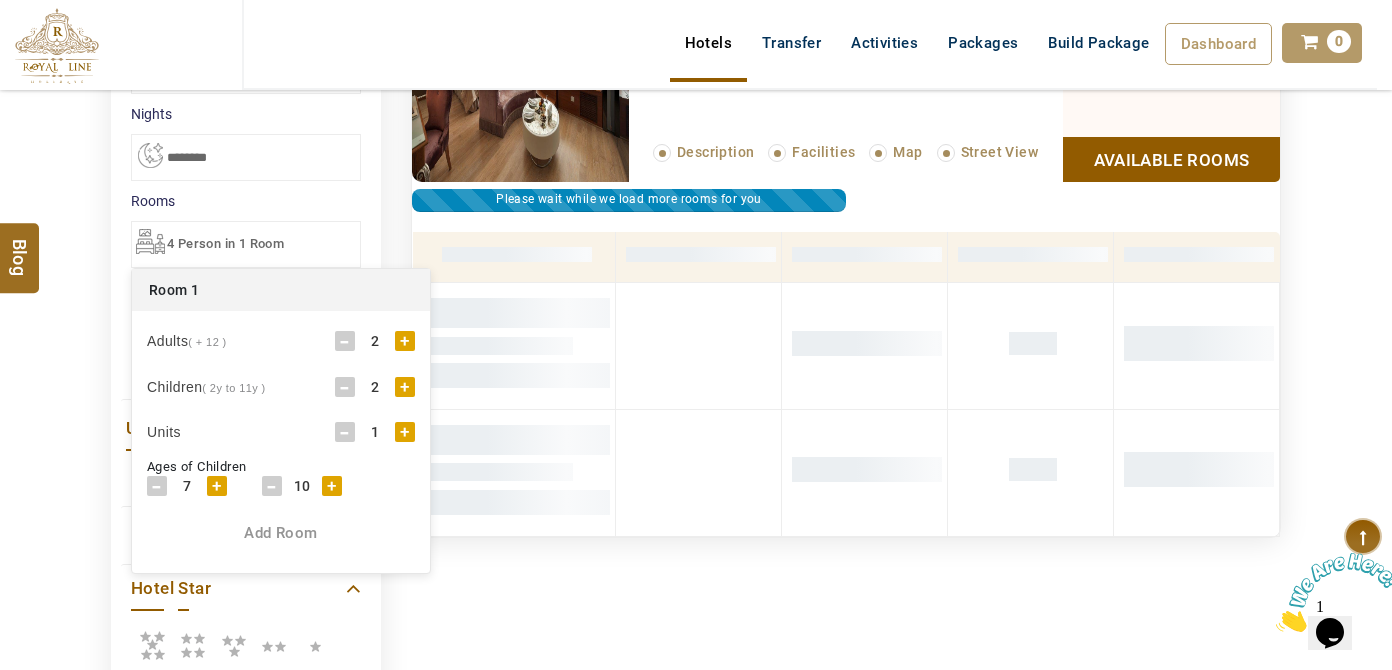 click on "**********" at bounding box center [246, 465] 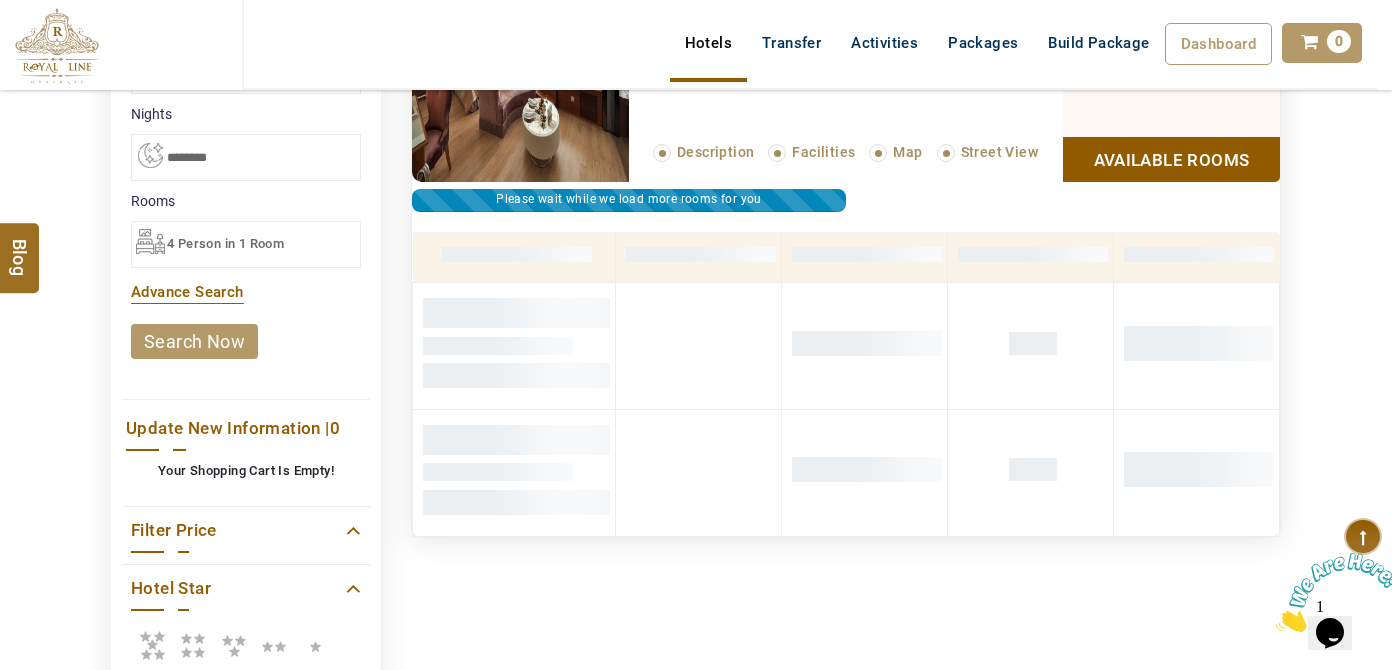 click on "search now" at bounding box center [194, 341] 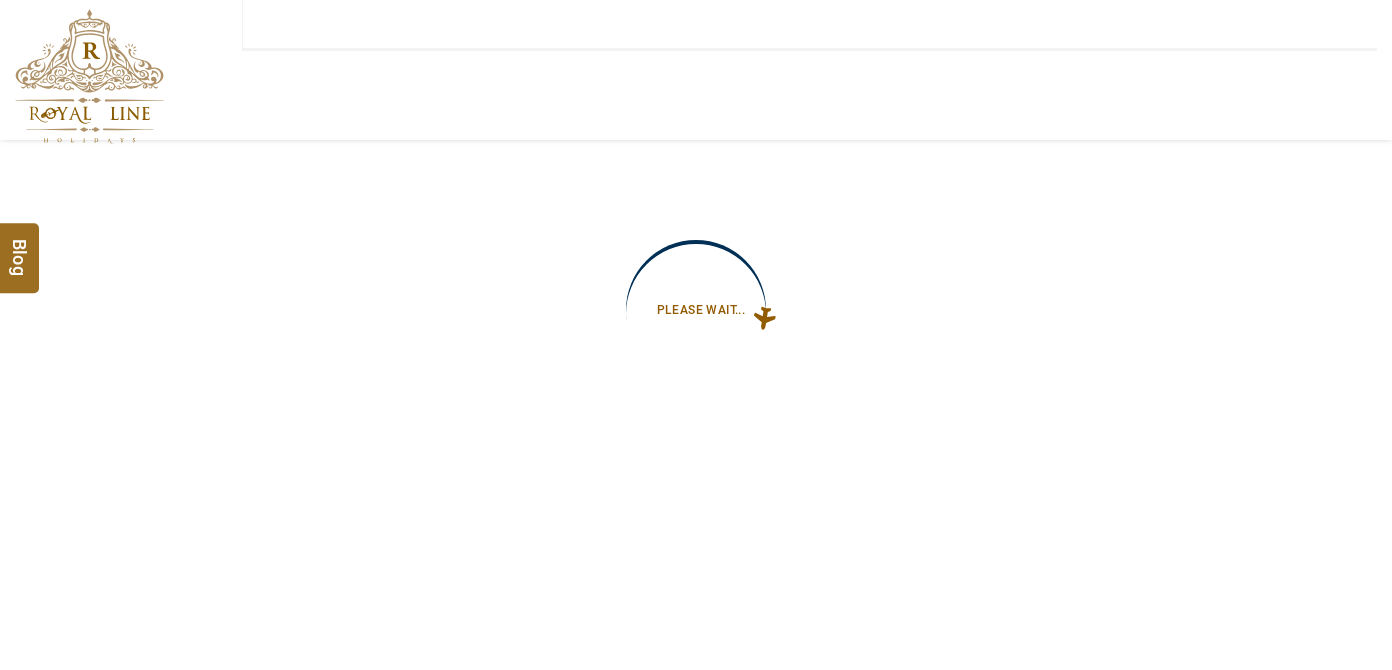 type on "**********" 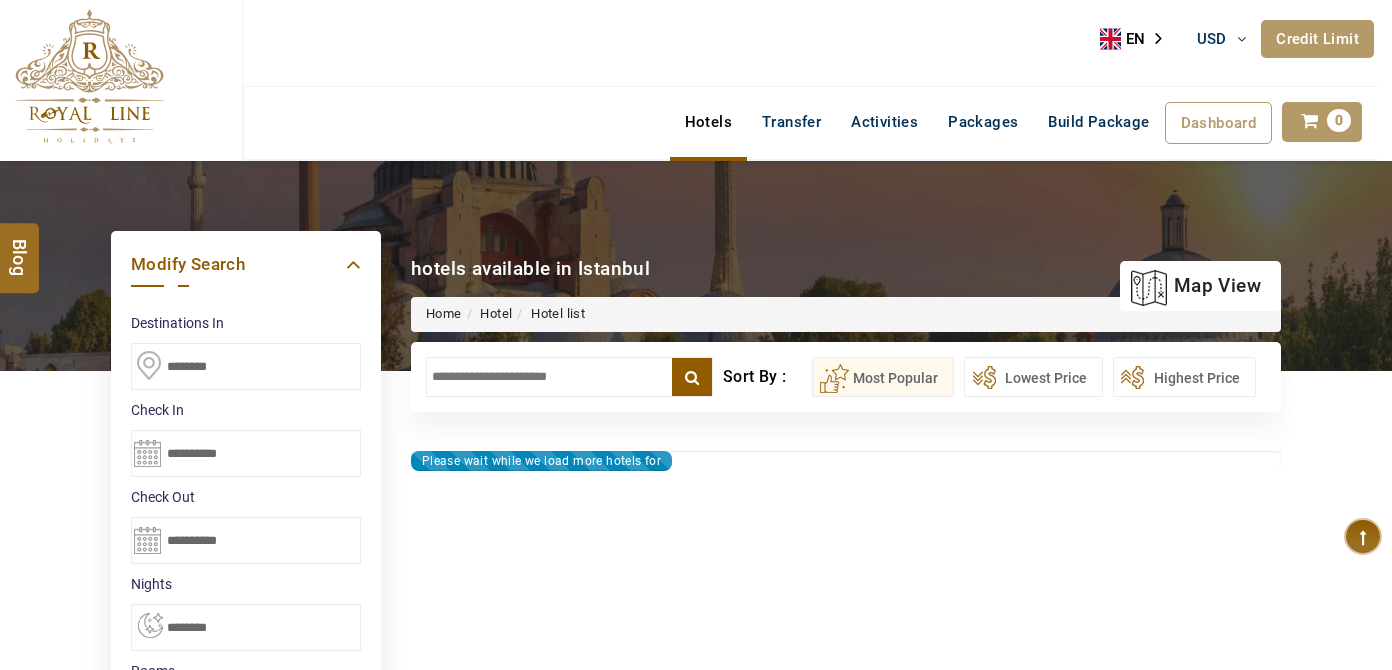 type on "**********" 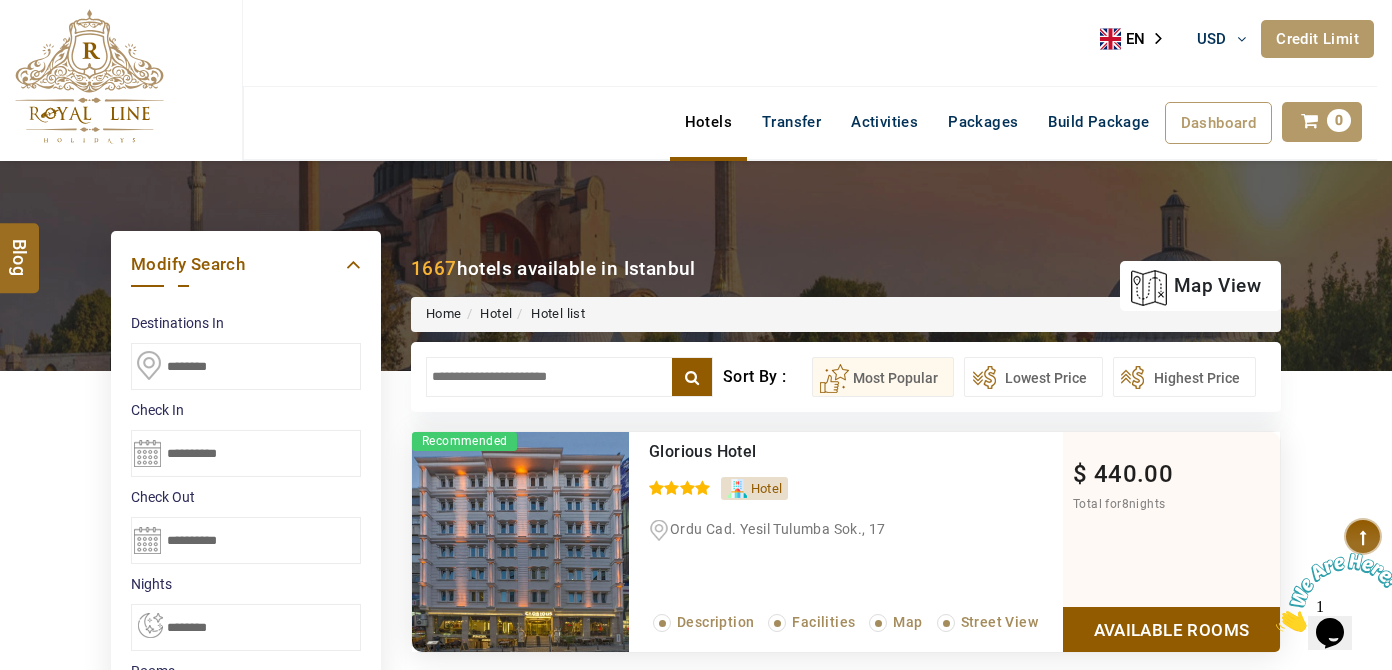 scroll, scrollTop: 0, scrollLeft: 0, axis: both 